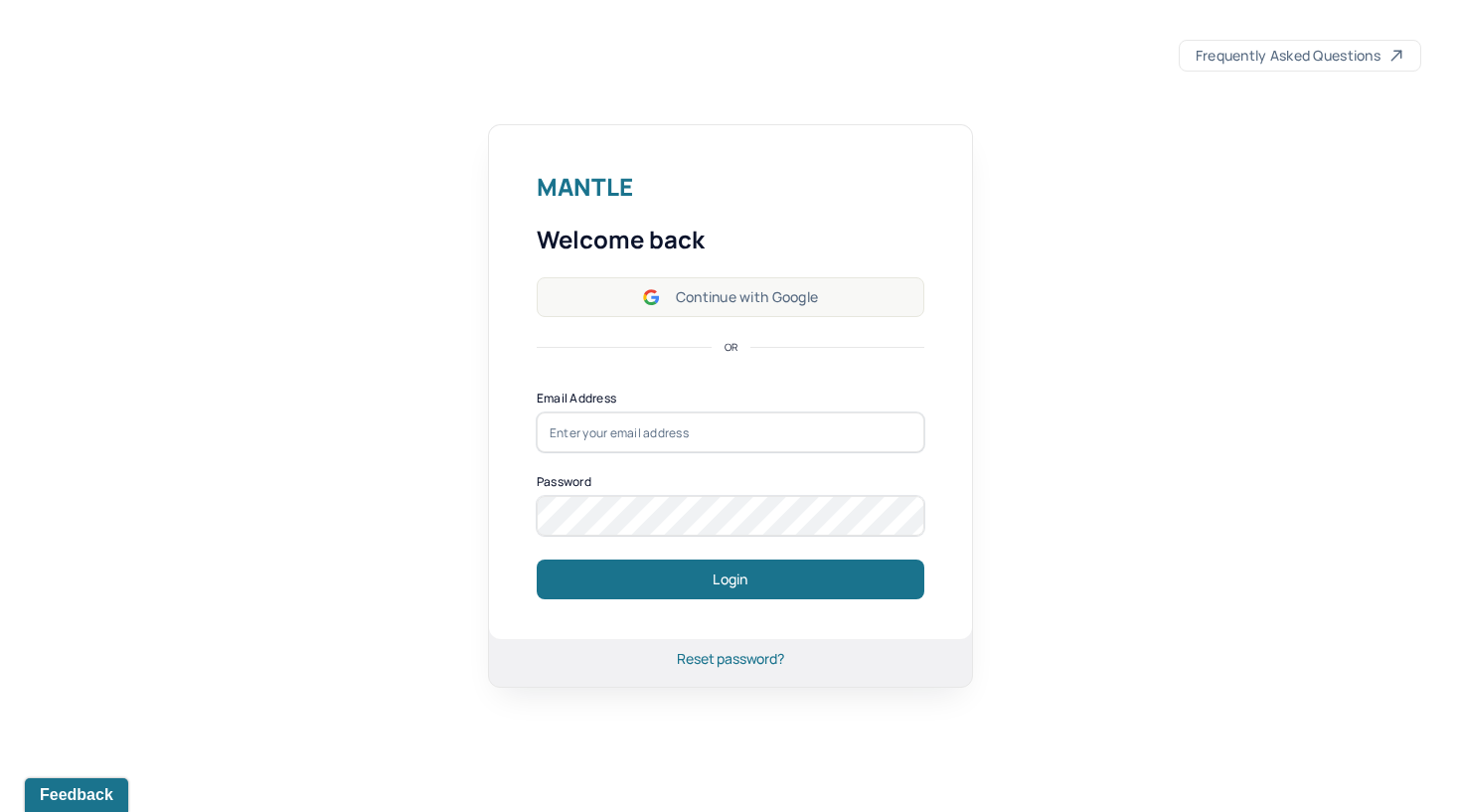scroll, scrollTop: 0, scrollLeft: 0, axis: both 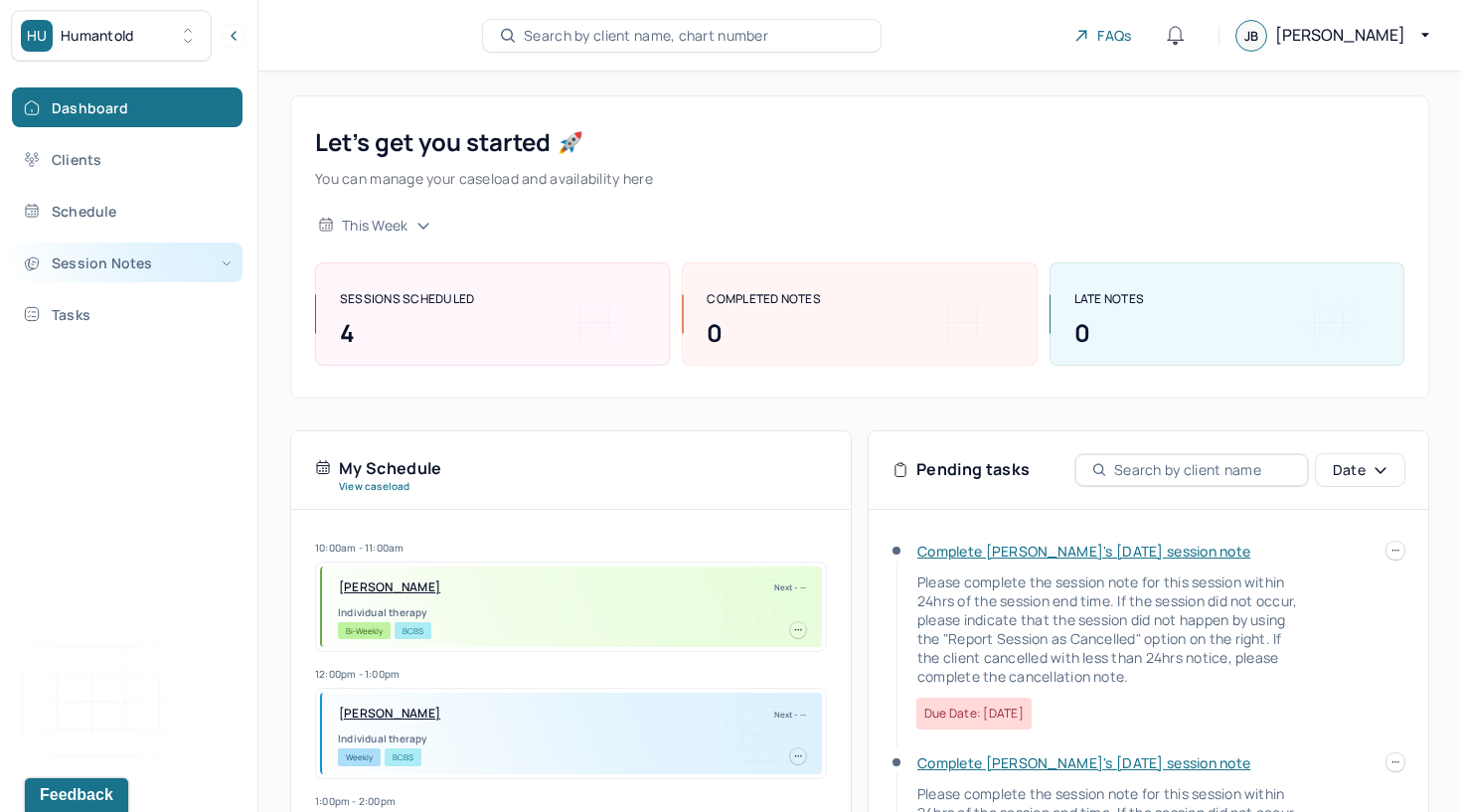 click on "Session Notes" at bounding box center [127, 262] 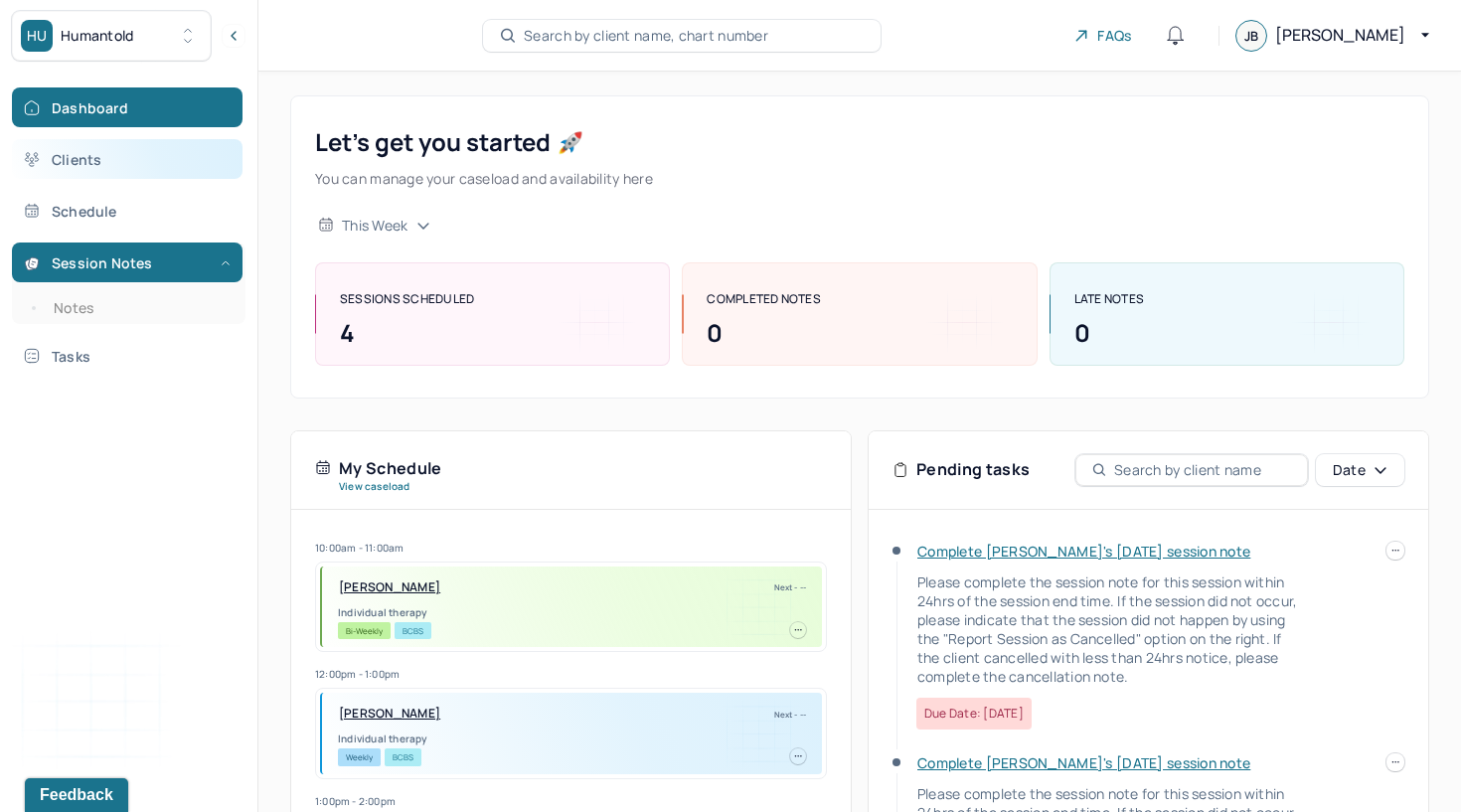 click on "Clients" at bounding box center [127, 159] 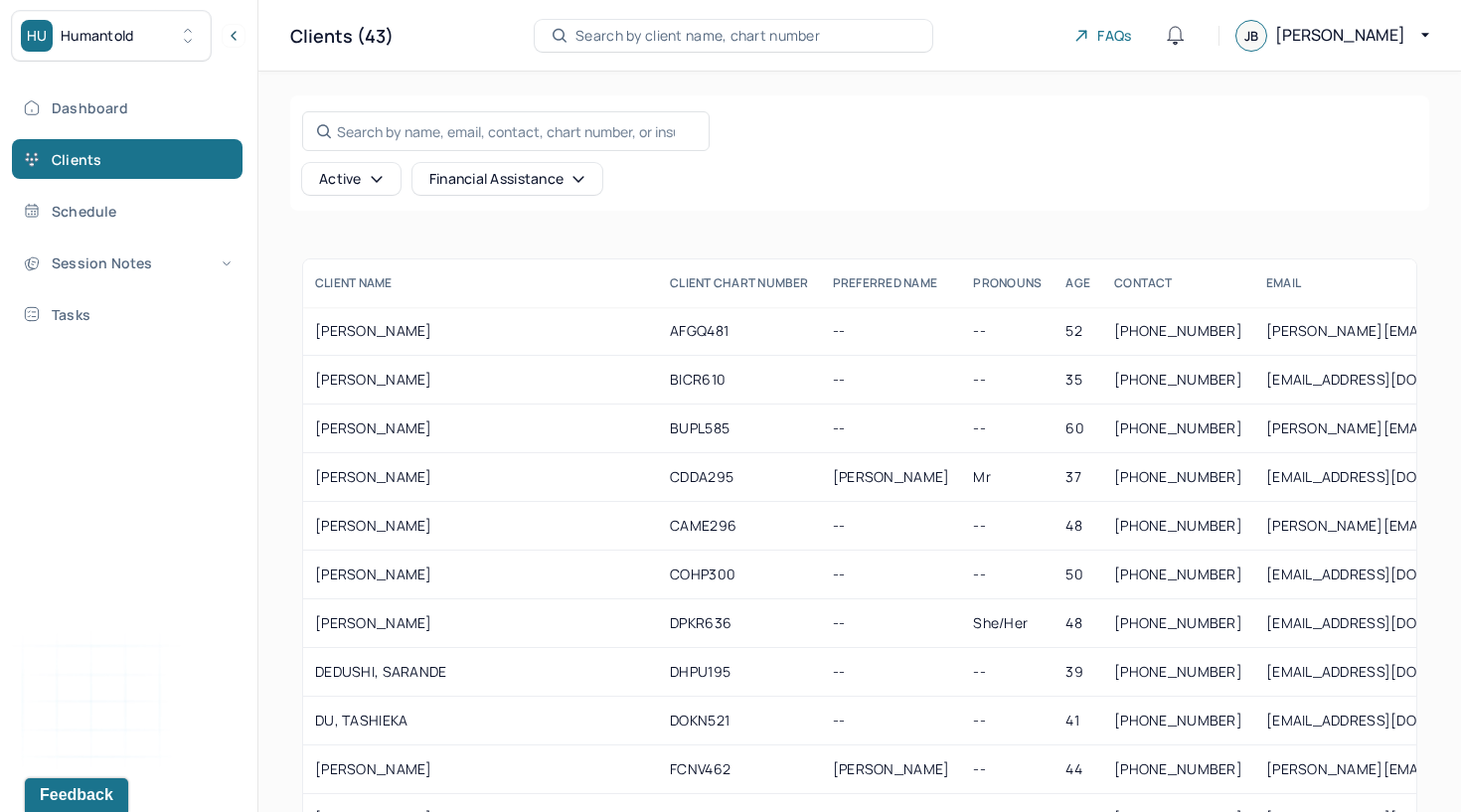 scroll, scrollTop: 262, scrollLeft: 0, axis: vertical 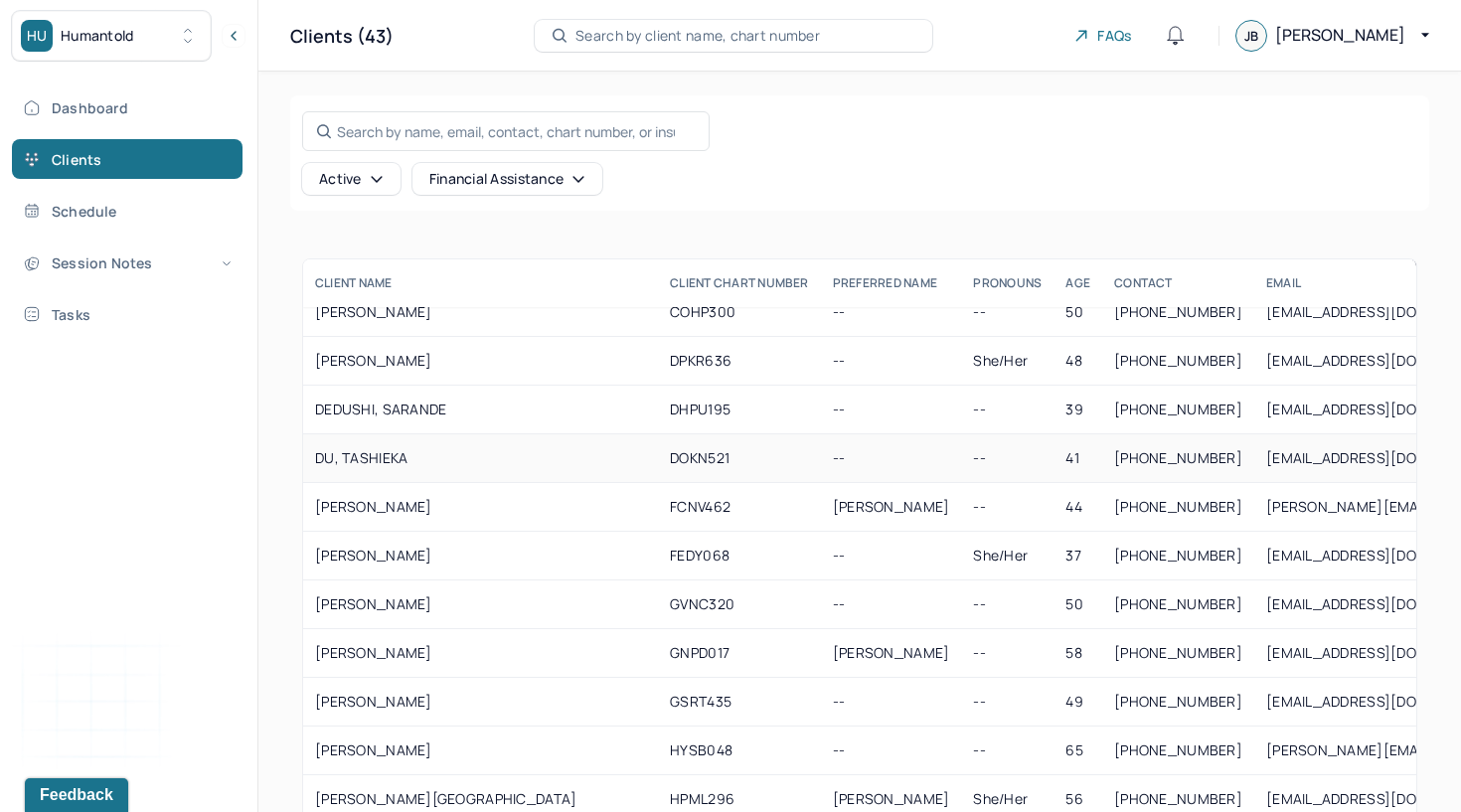 click on "DU, TASHIEKA" at bounding box center [480, 458] 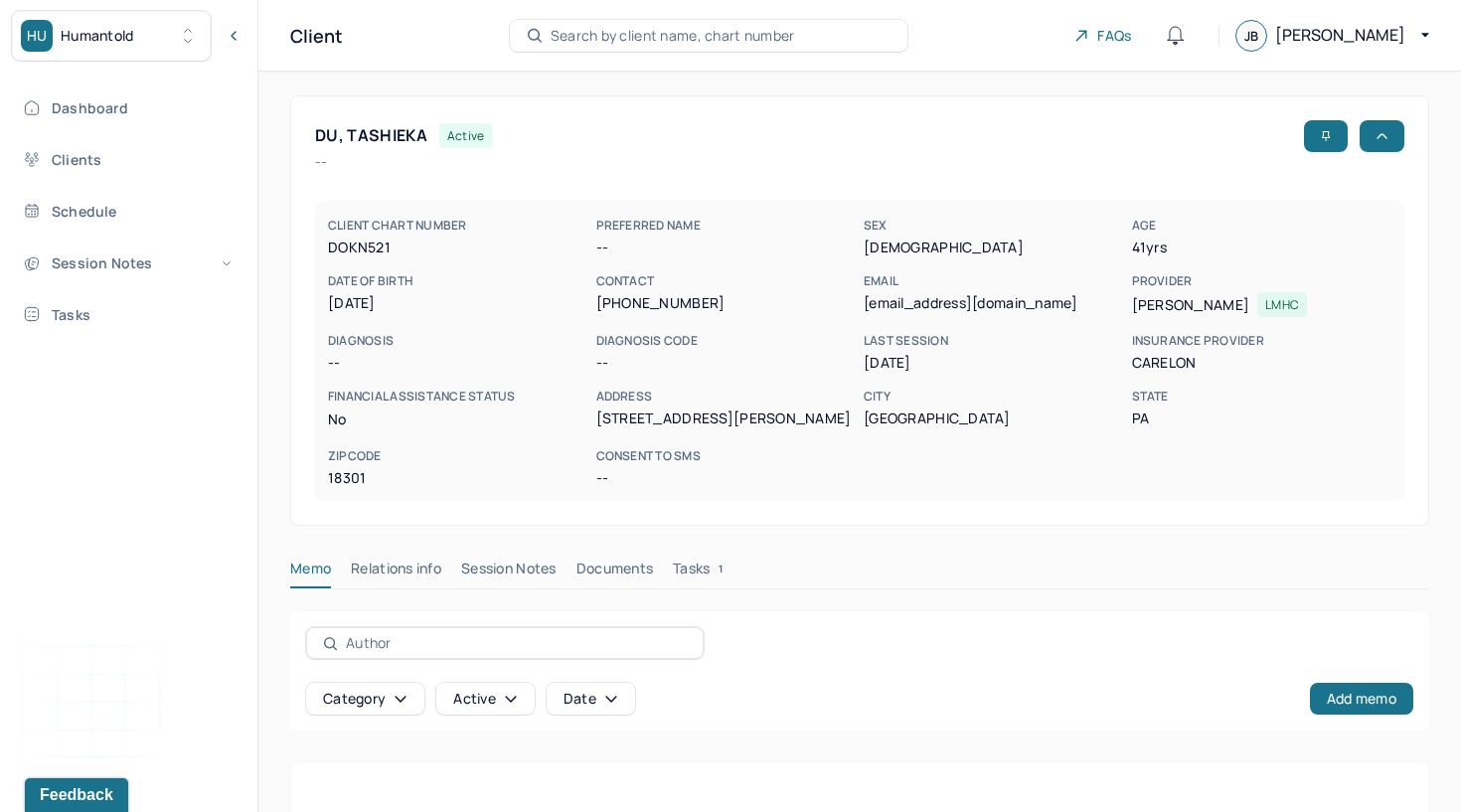 click on "Session Notes" at bounding box center [509, 572] 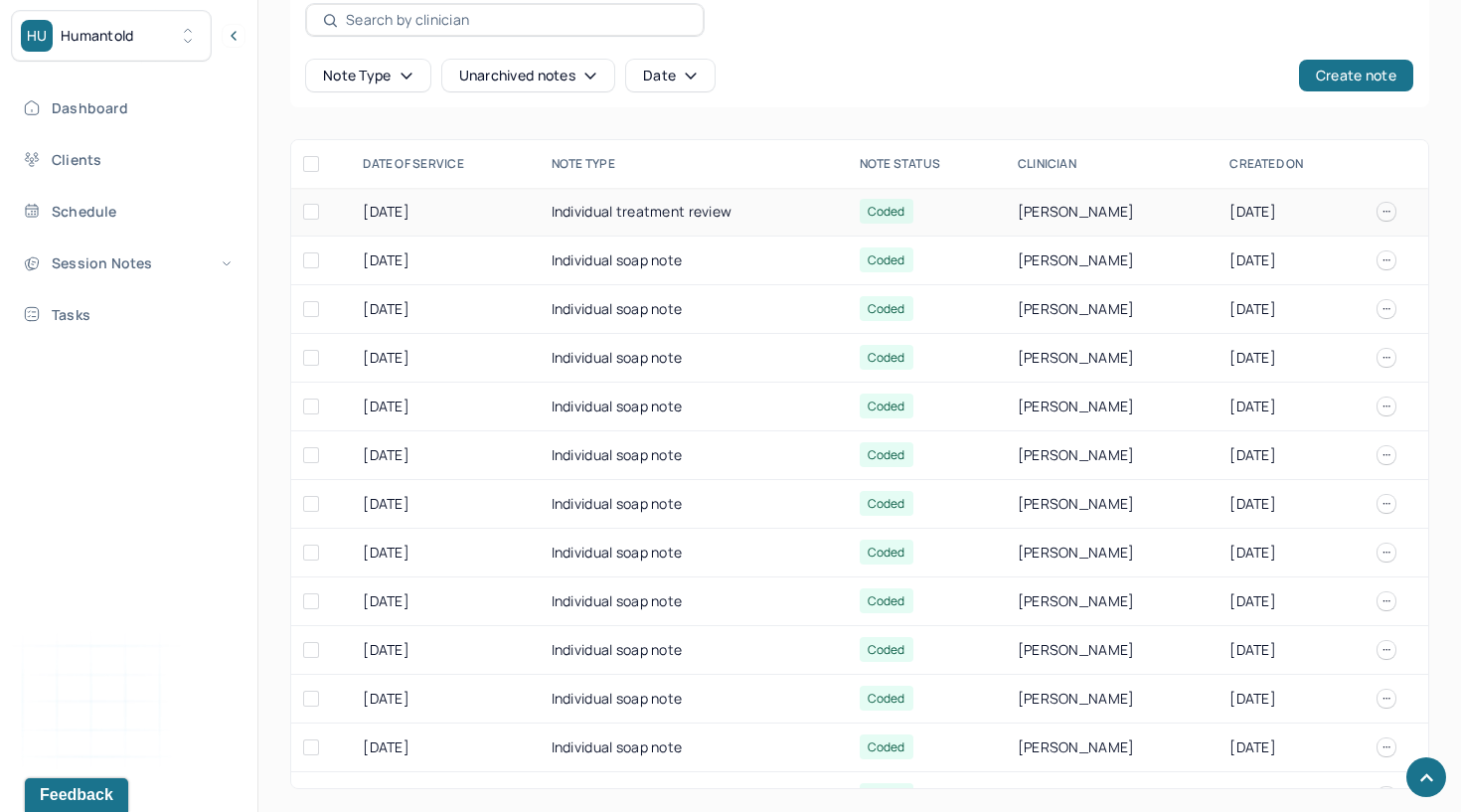scroll, scrollTop: 624, scrollLeft: 0, axis: vertical 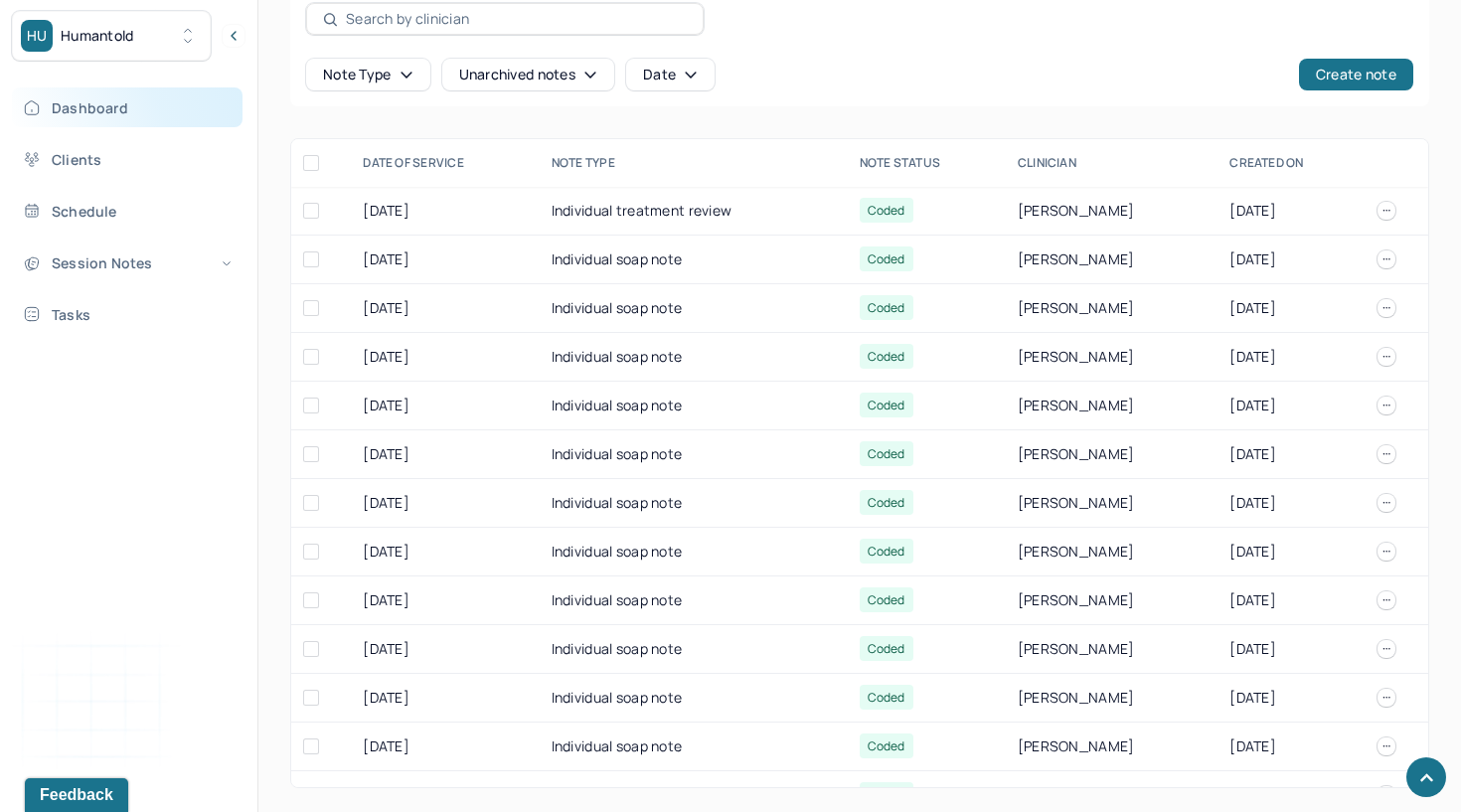 click on "Dashboard" at bounding box center [127, 107] 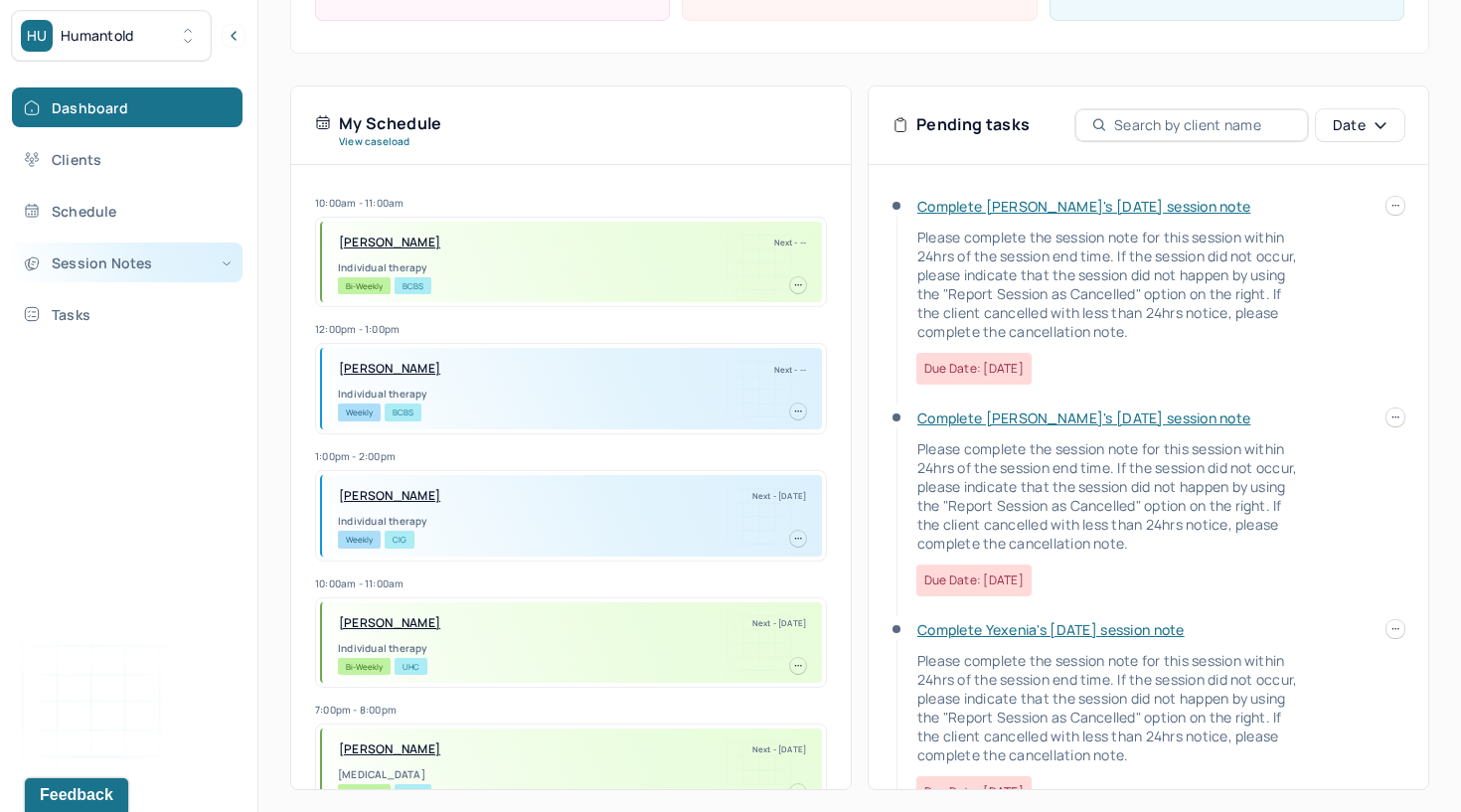click on "Session Notes" at bounding box center (127, 262) 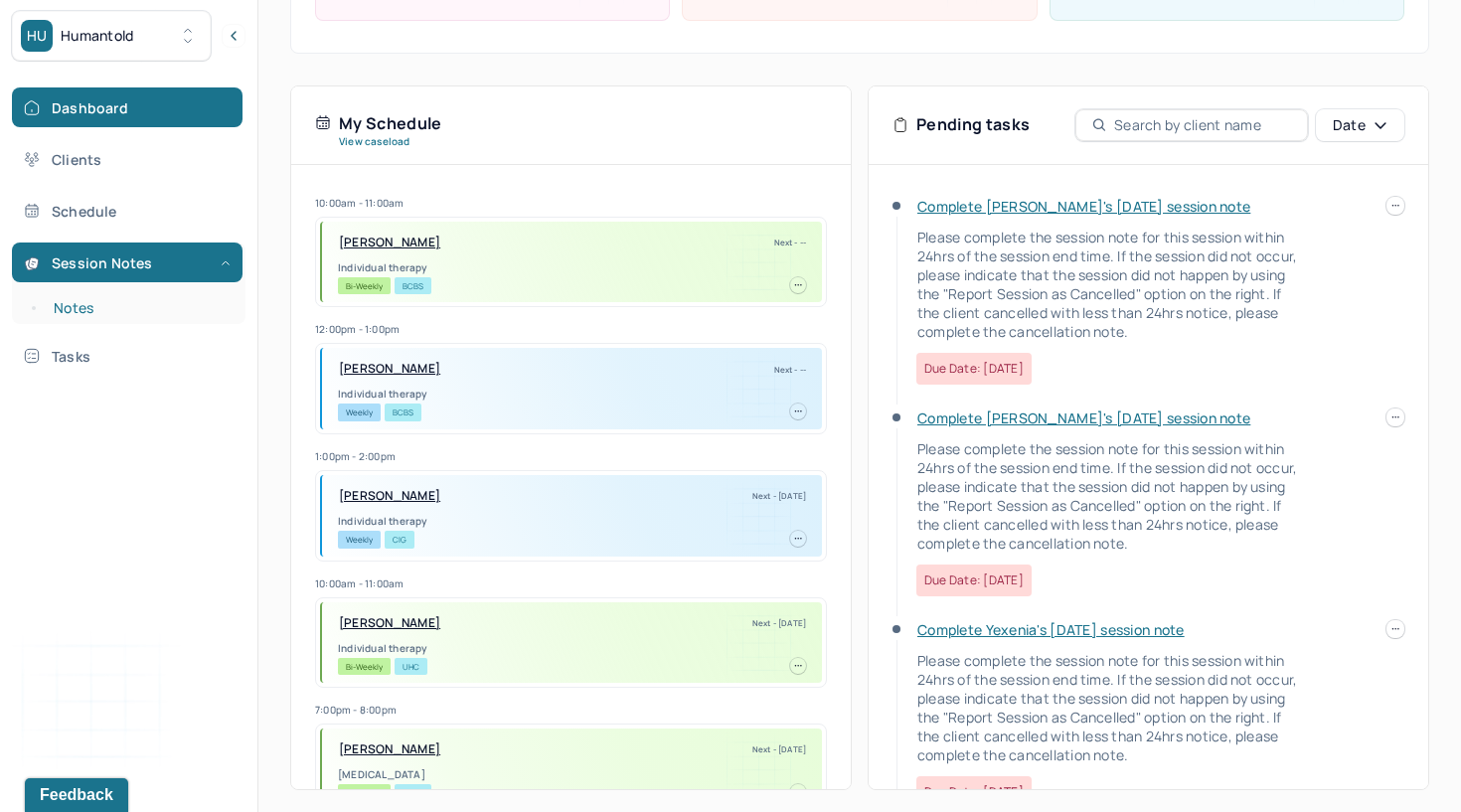 click on "Notes" at bounding box center (138, 308) 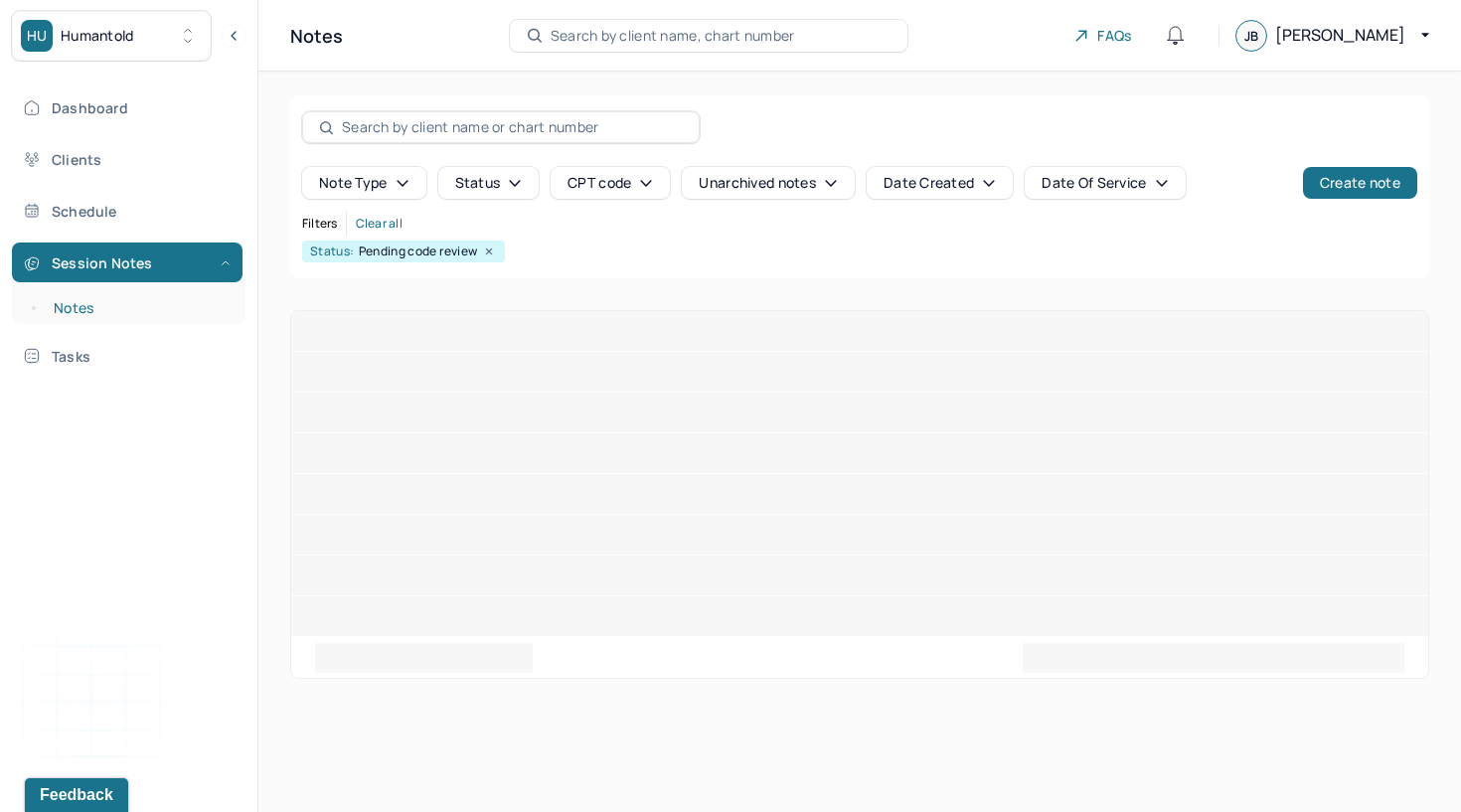 scroll, scrollTop: 0, scrollLeft: 0, axis: both 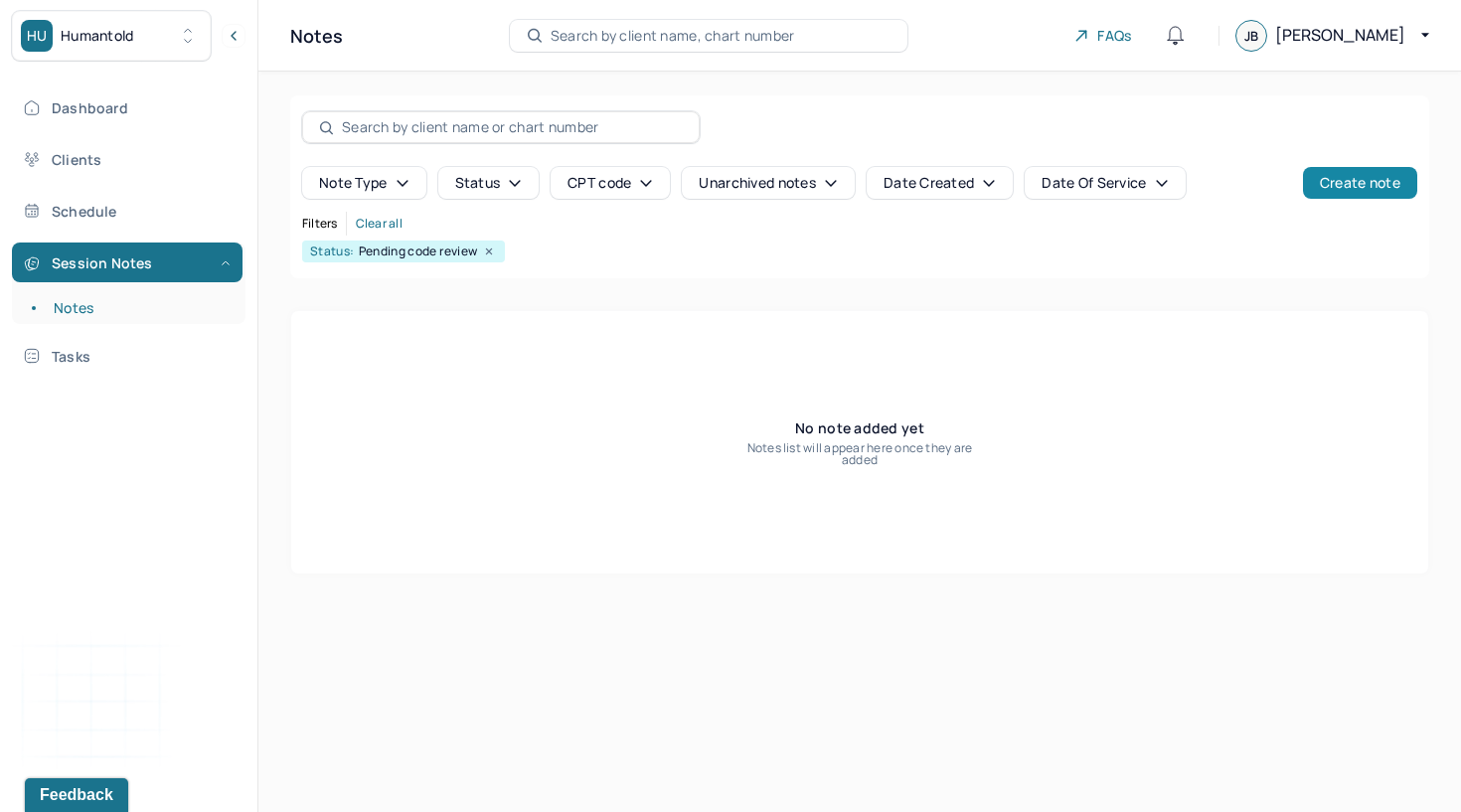 click on "Create note" at bounding box center [1360, 183] 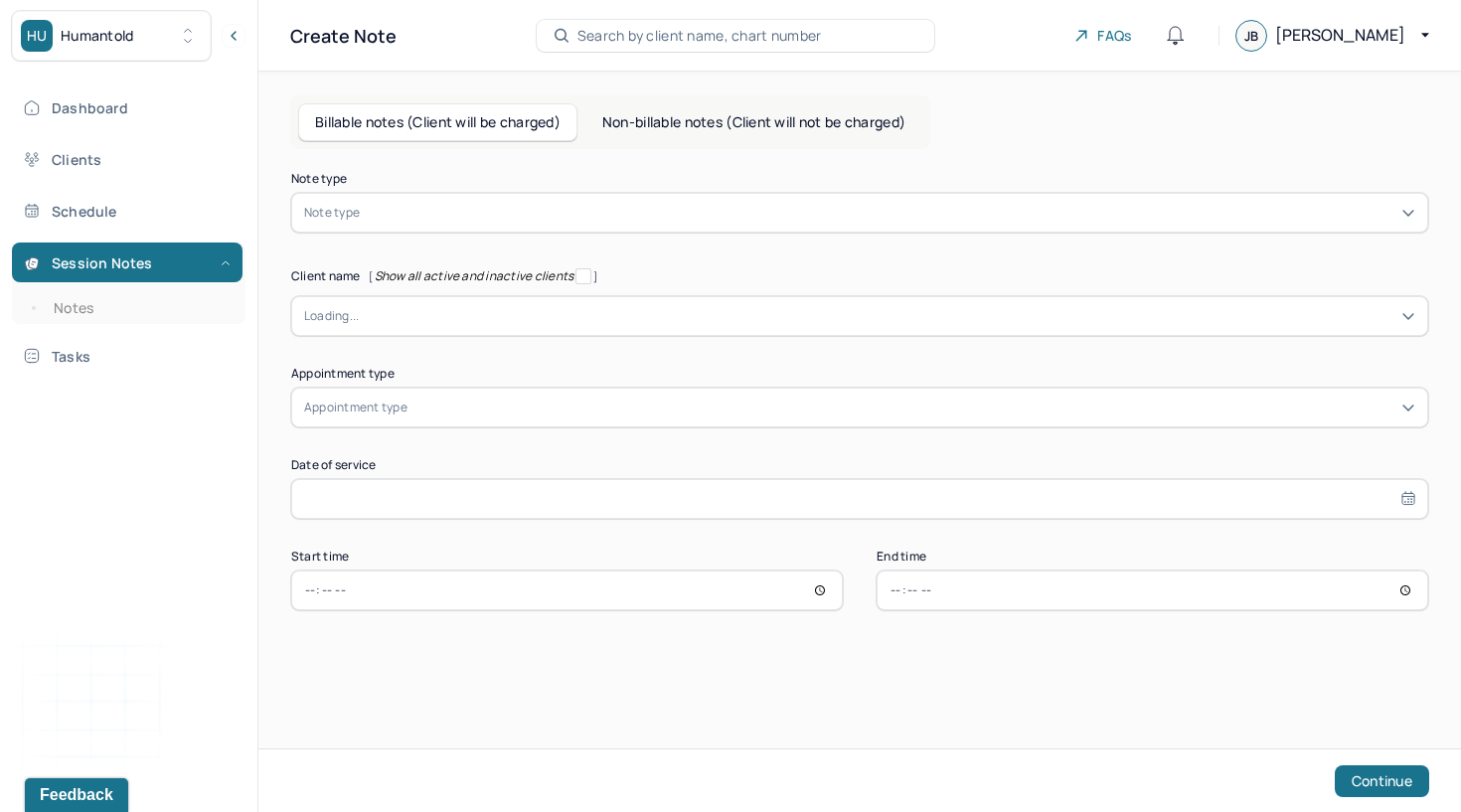click at bounding box center (890, 213) 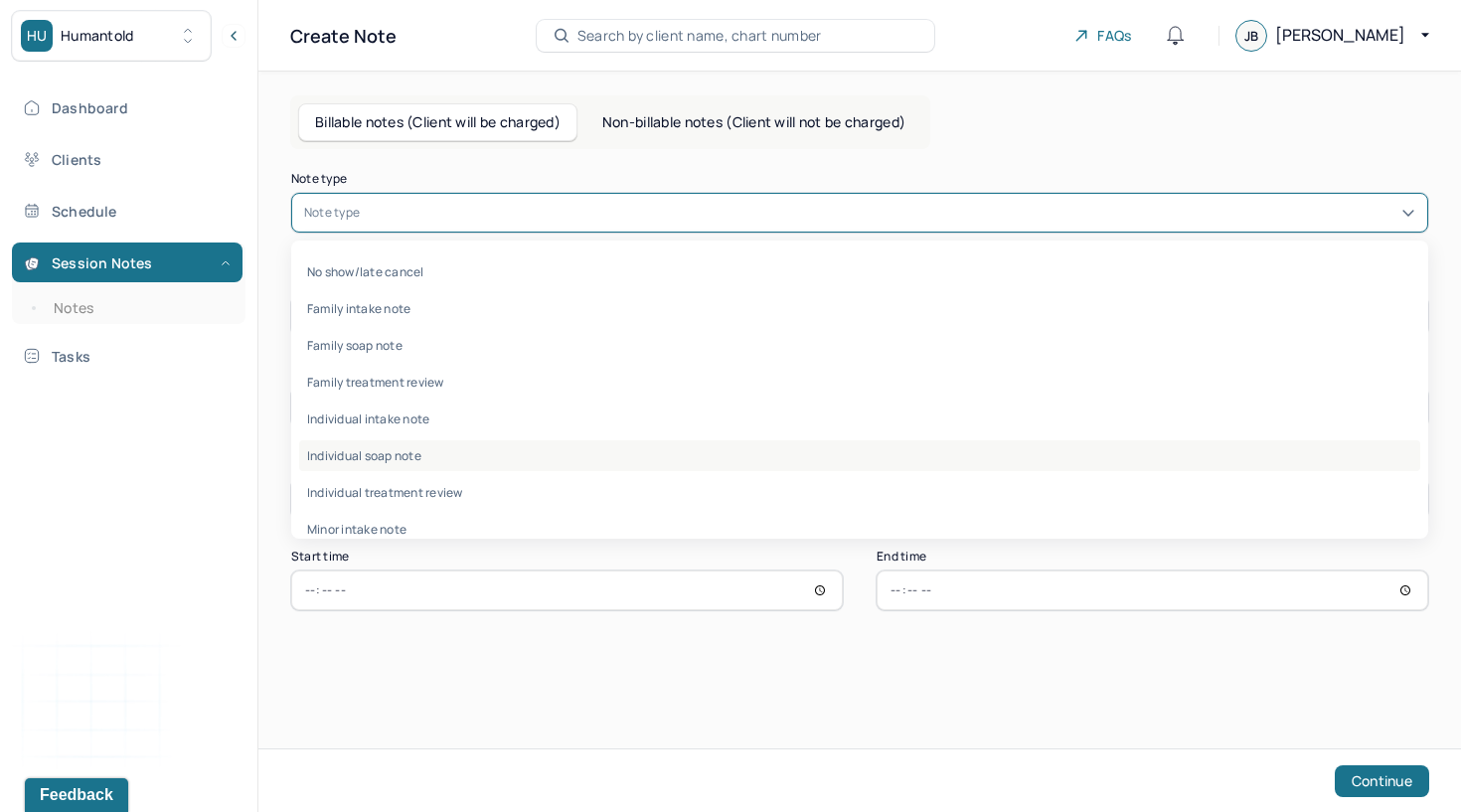 click on "Individual soap note" at bounding box center [860, 455] 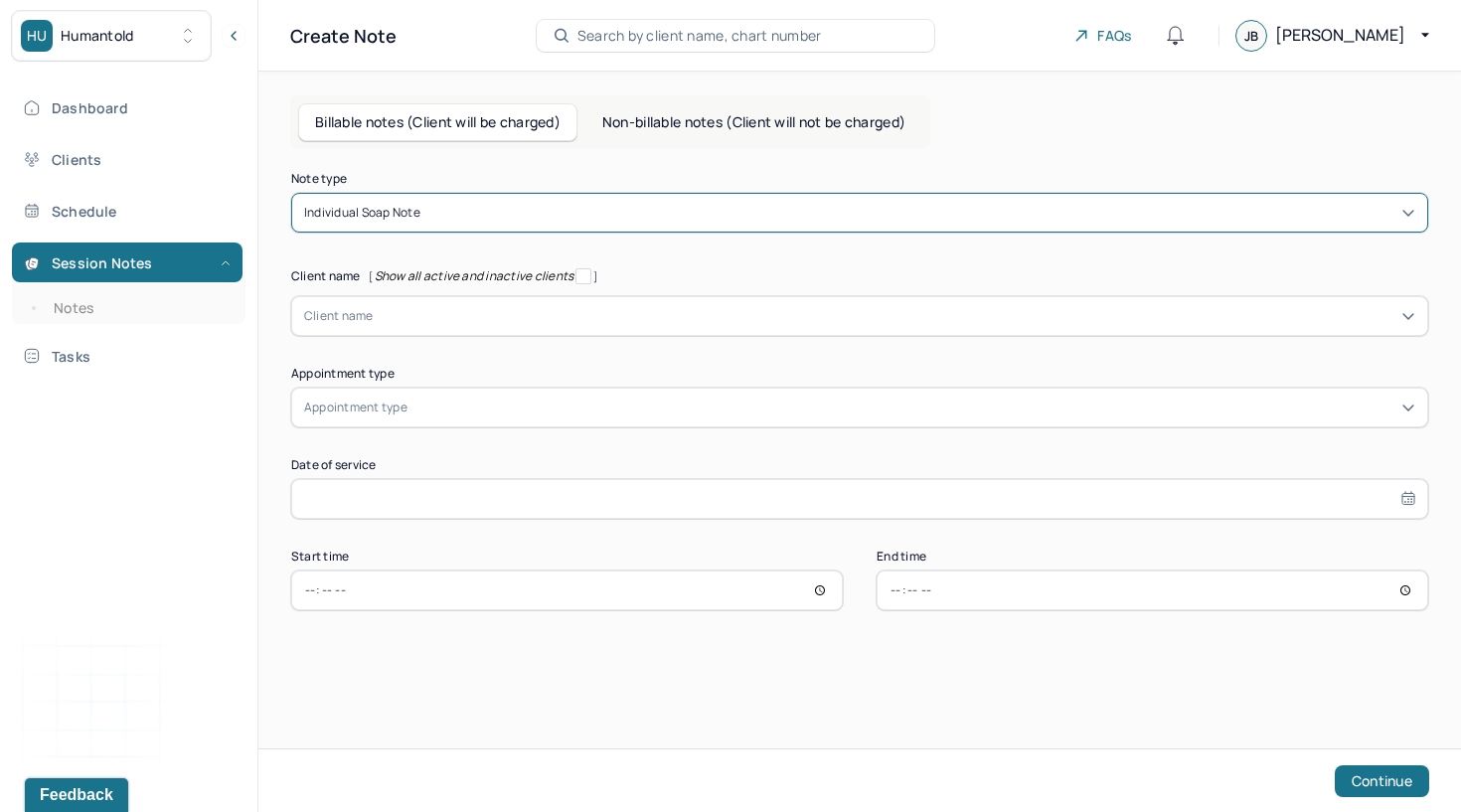 click at bounding box center (894, 316) 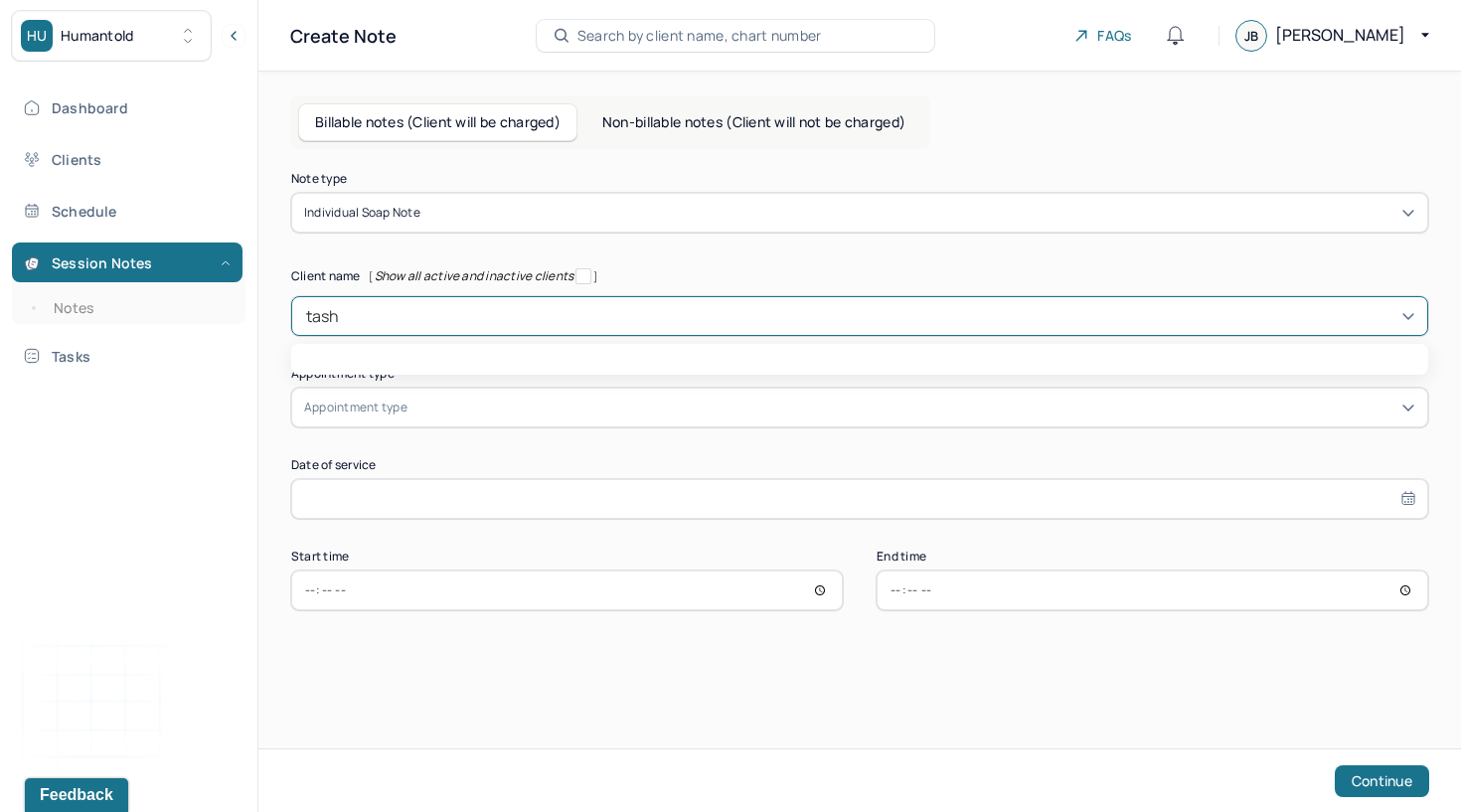 type on "tashi" 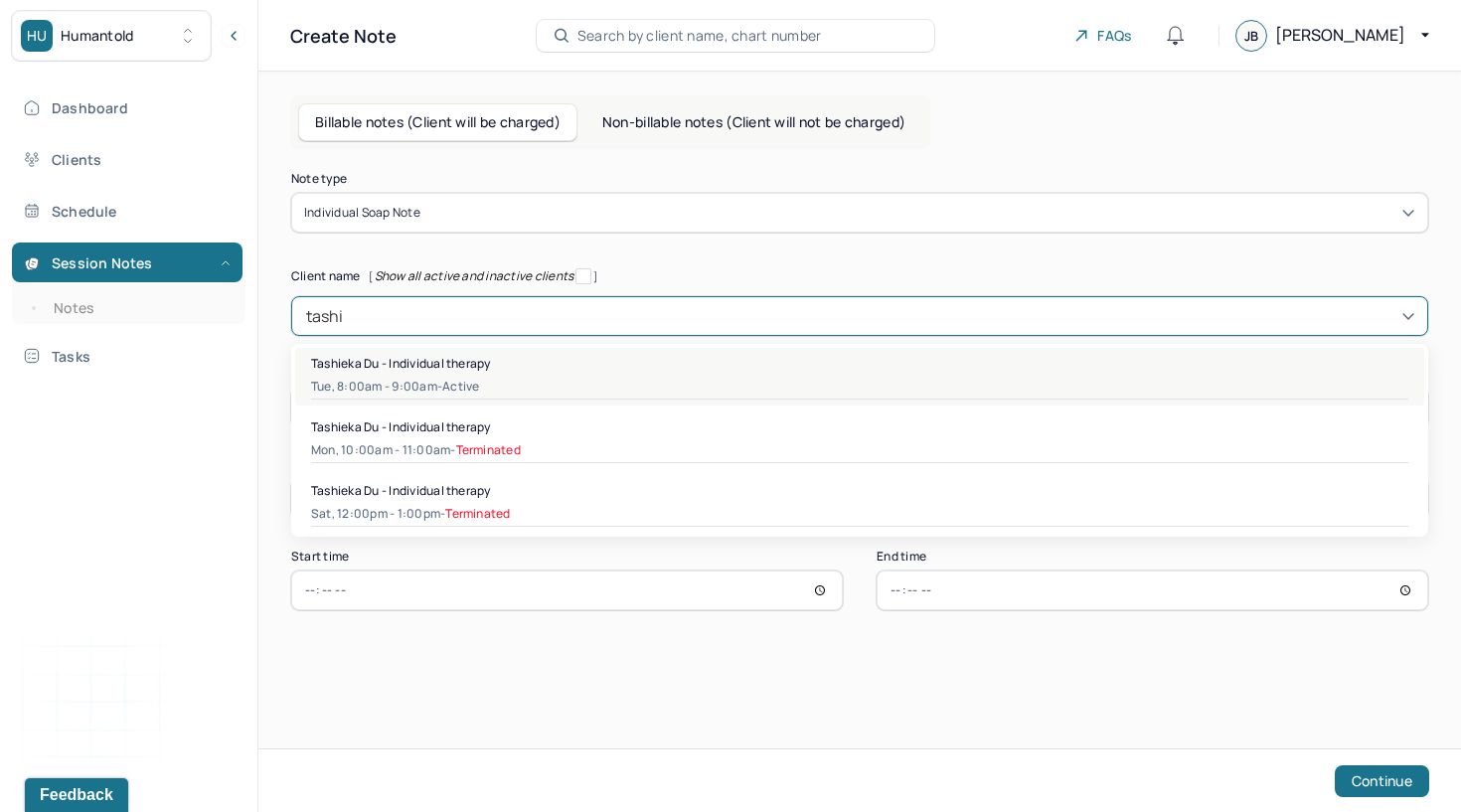 click on "Tashieka Du - Individual therapy" at bounding box center [401, 363] 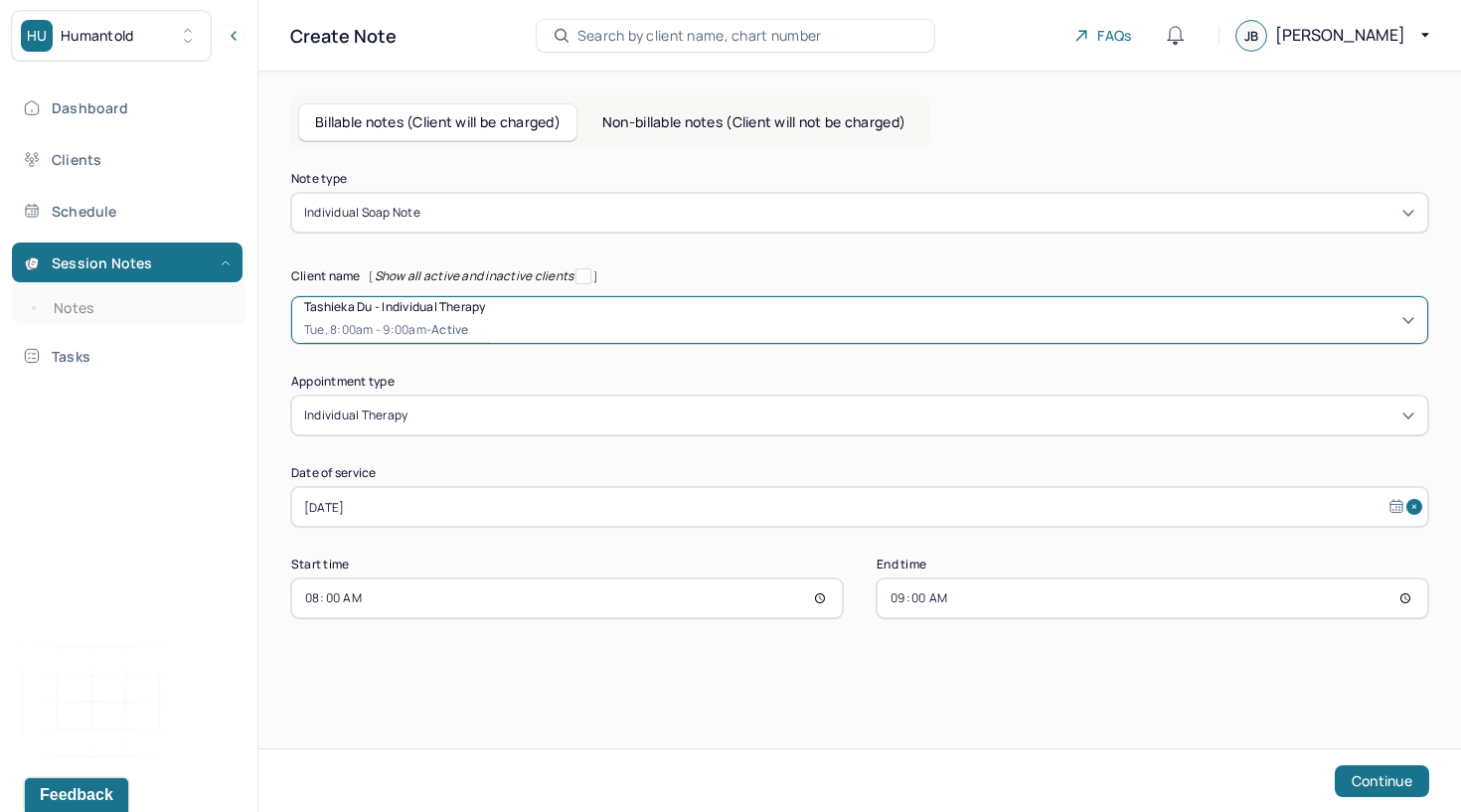 click on "[DATE]" at bounding box center (860, 507) 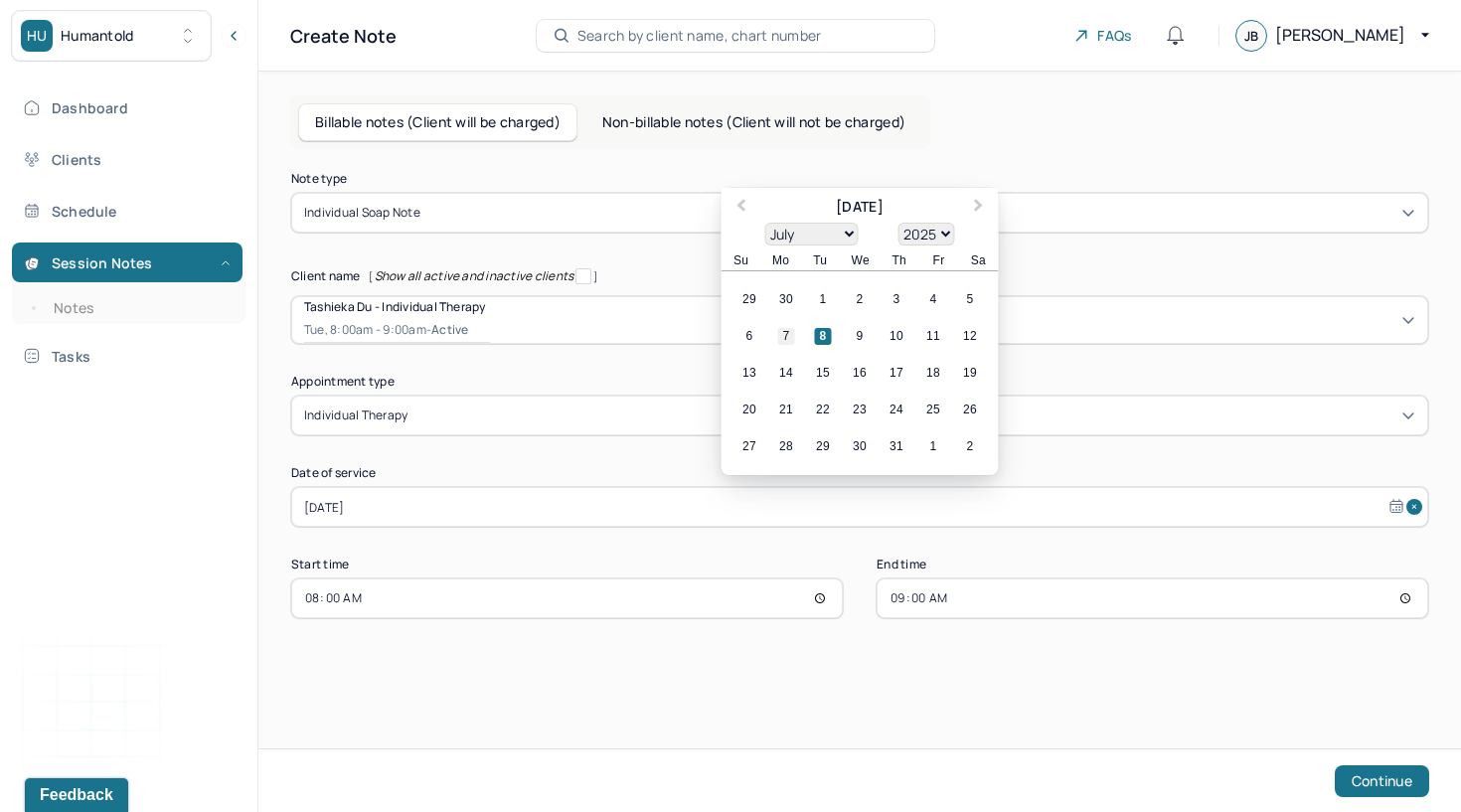 click on "7" at bounding box center (786, 336) 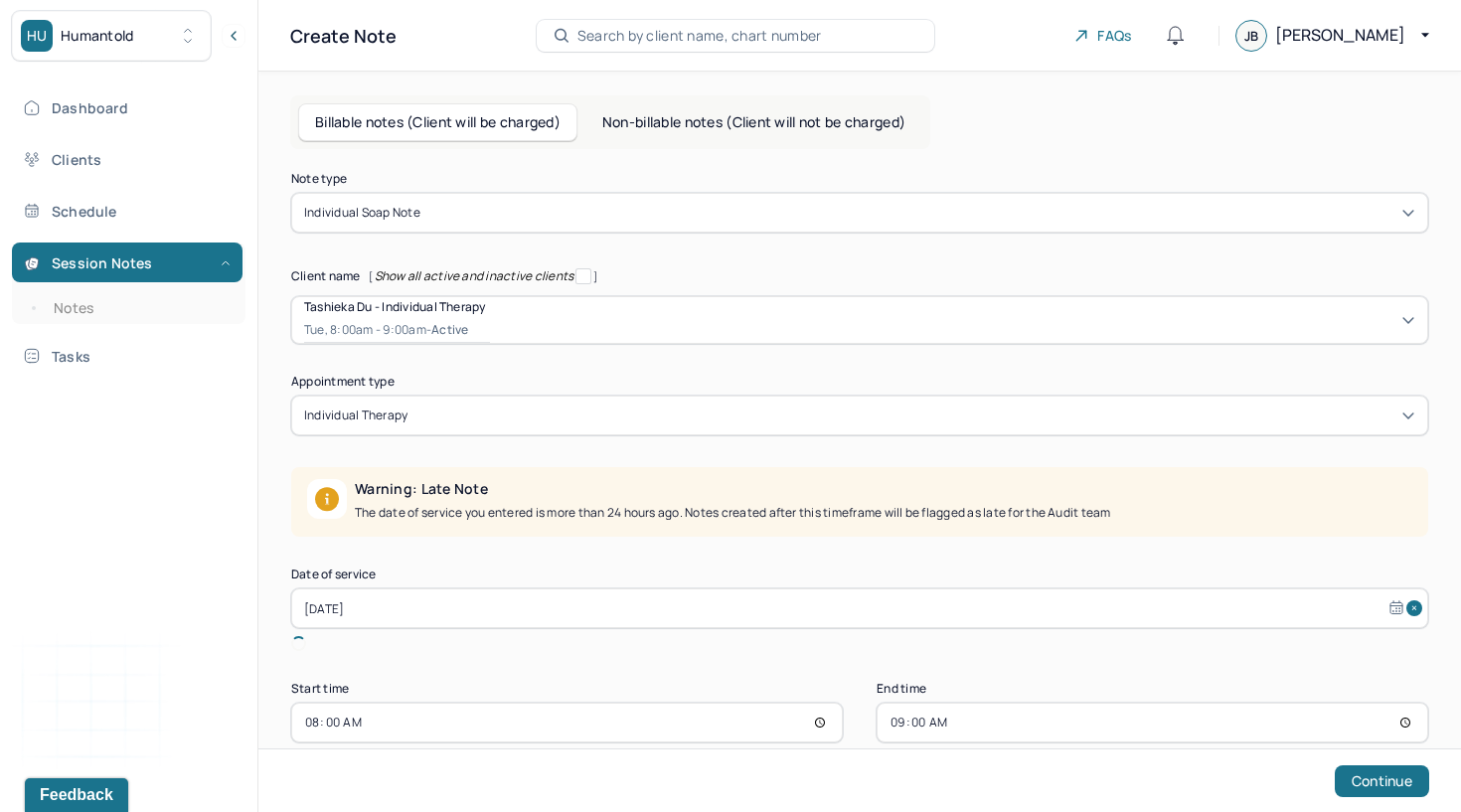 type on "[DATE]" 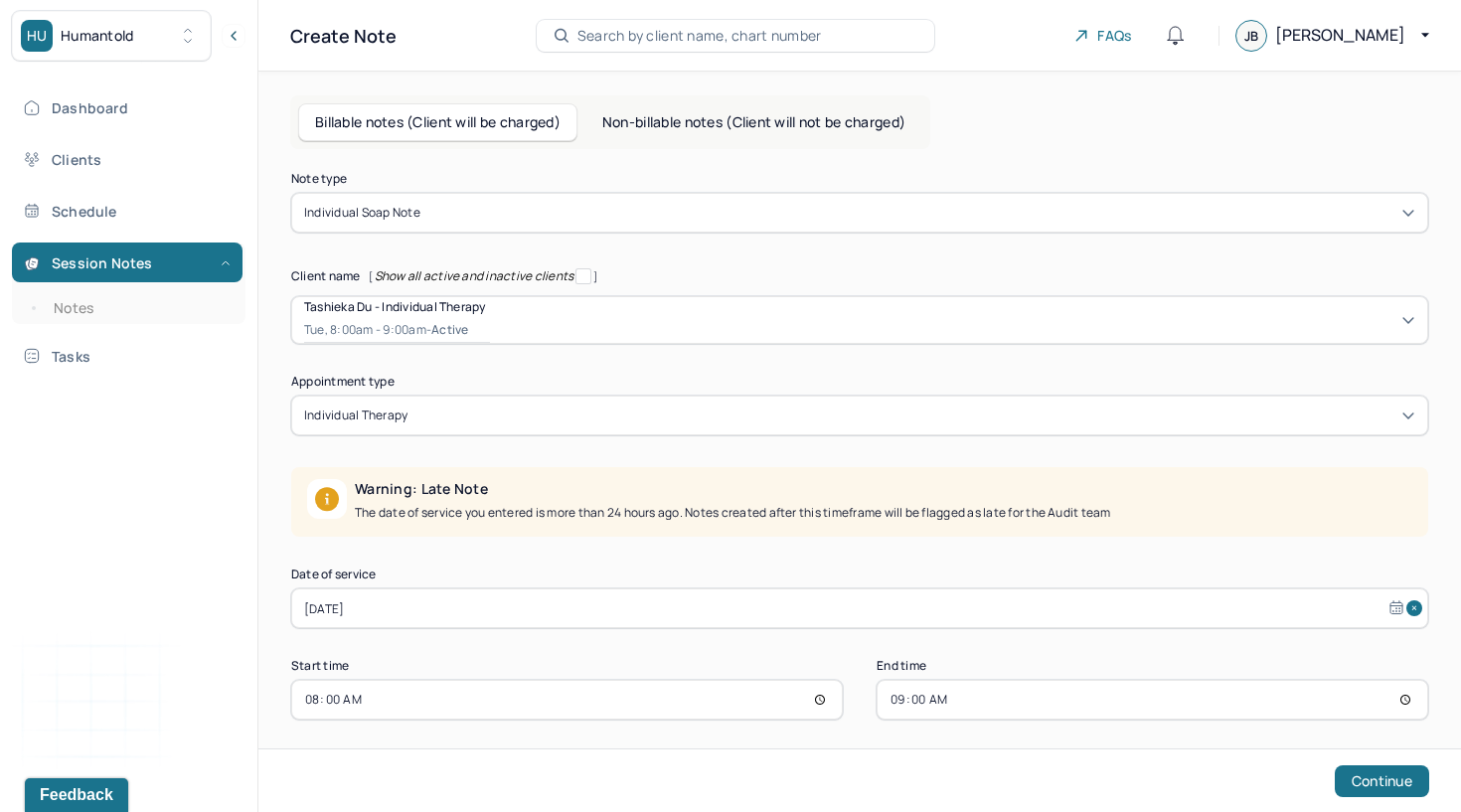 click on "08:00" at bounding box center [567, 700] 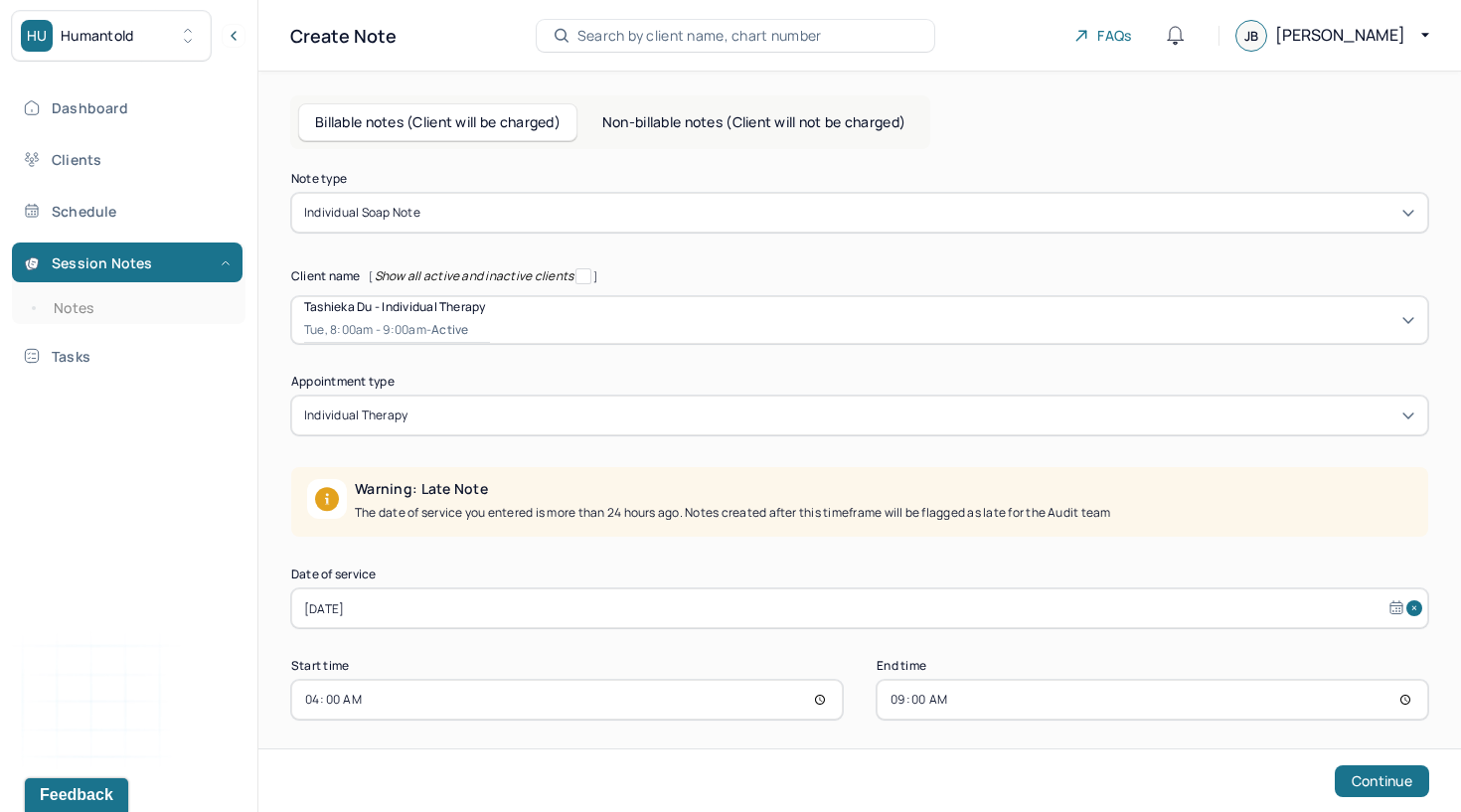 click on "04:00" at bounding box center [567, 700] 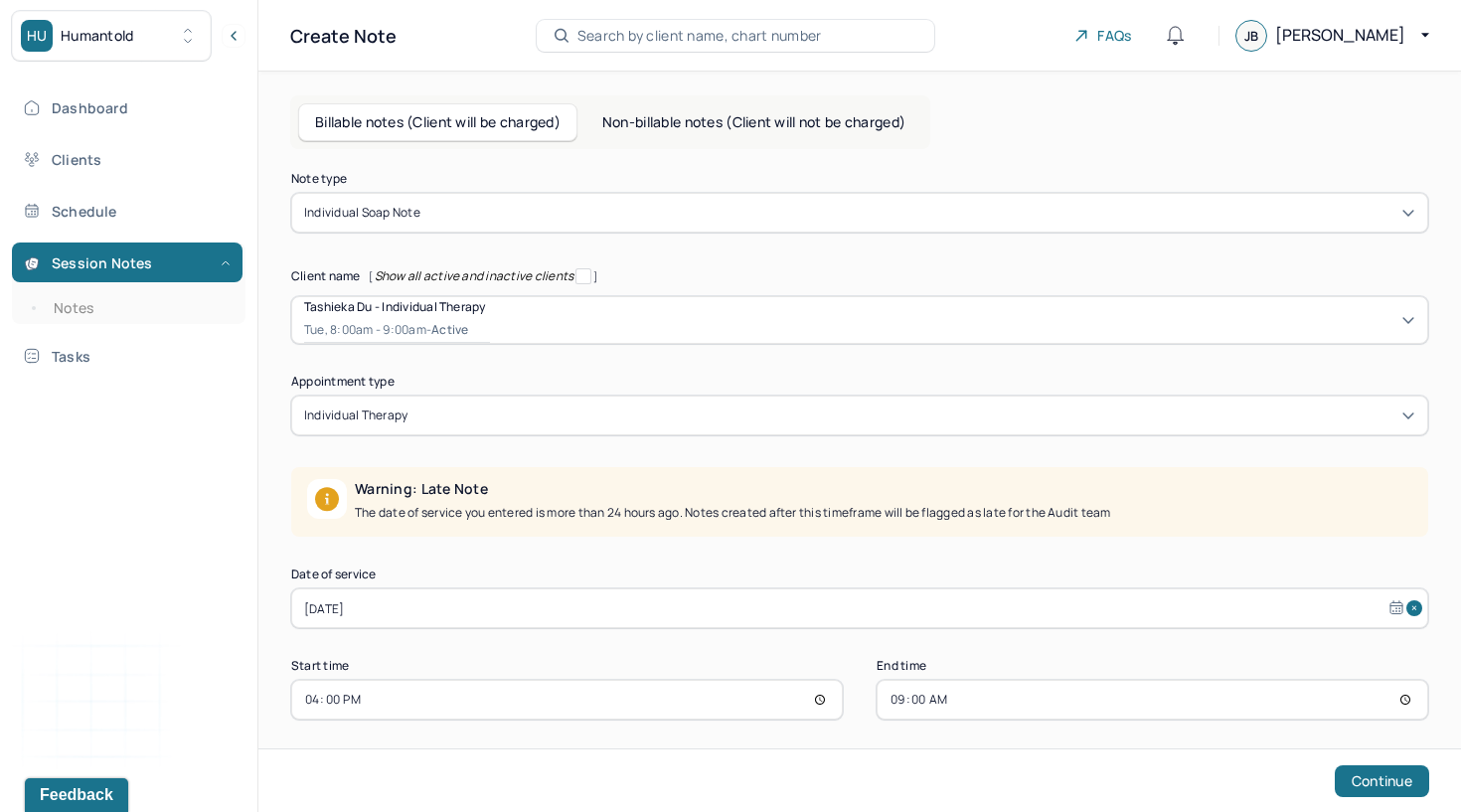 type on "16:00" 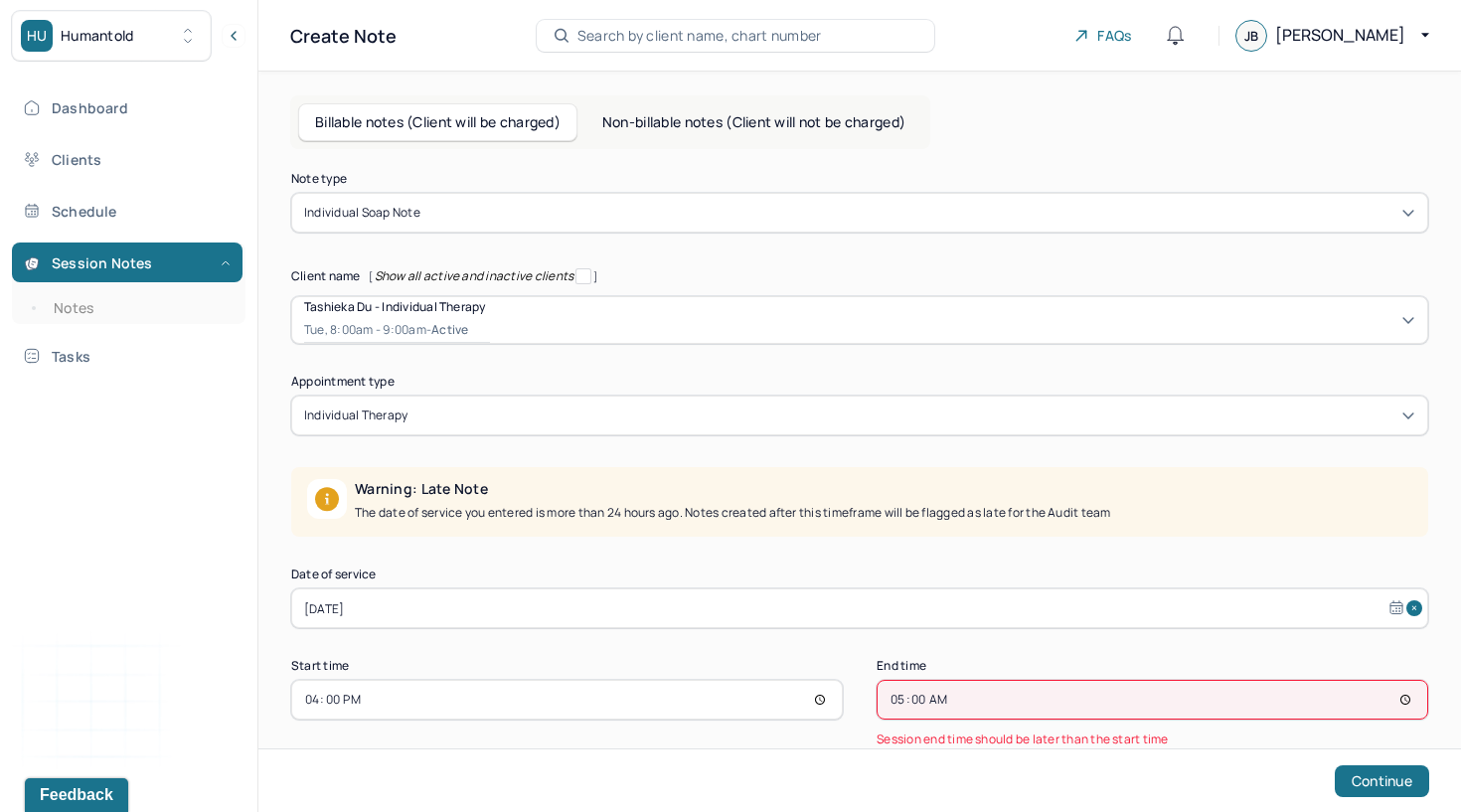 click on "05:00" at bounding box center (1152, 700) 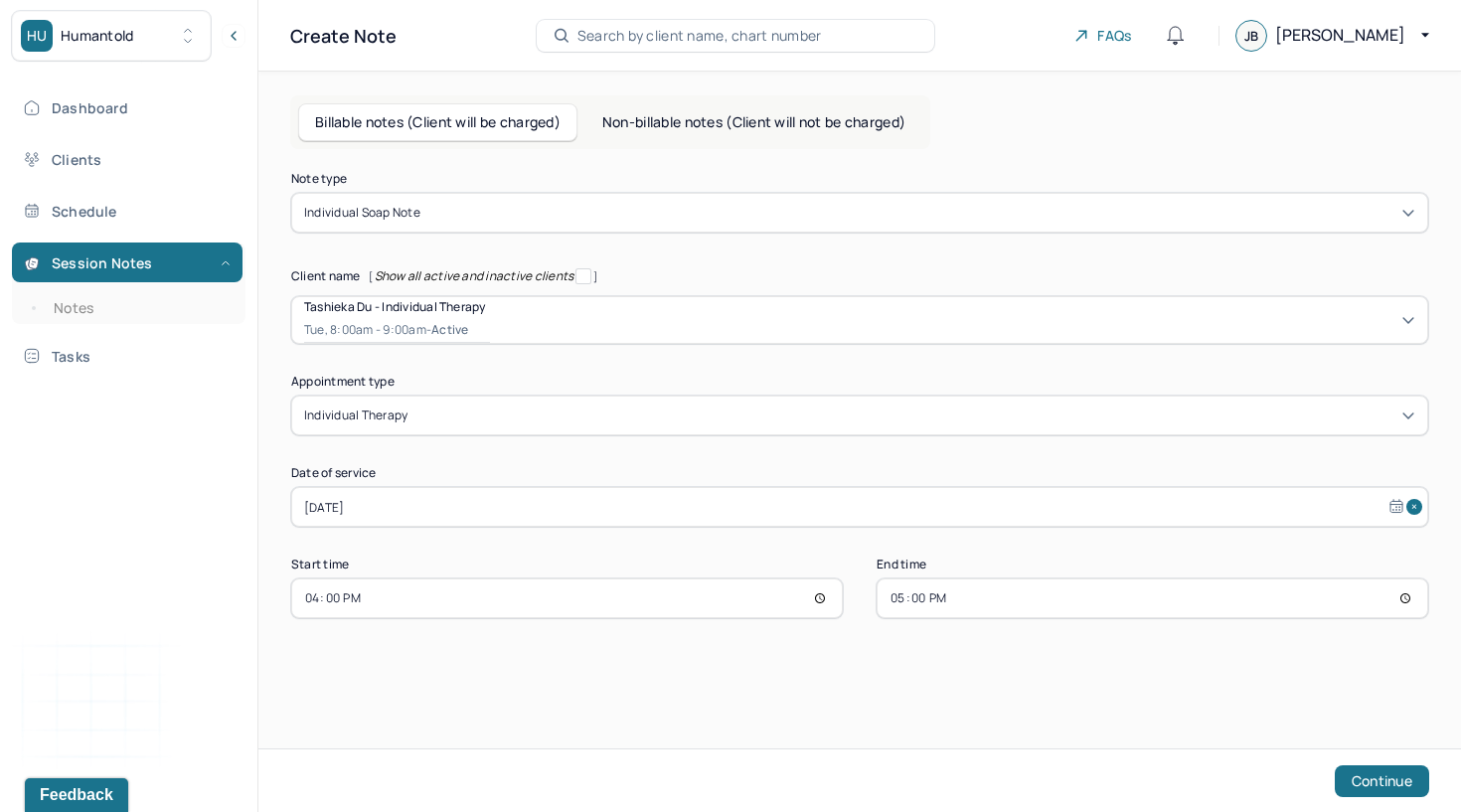 type on "17:00" 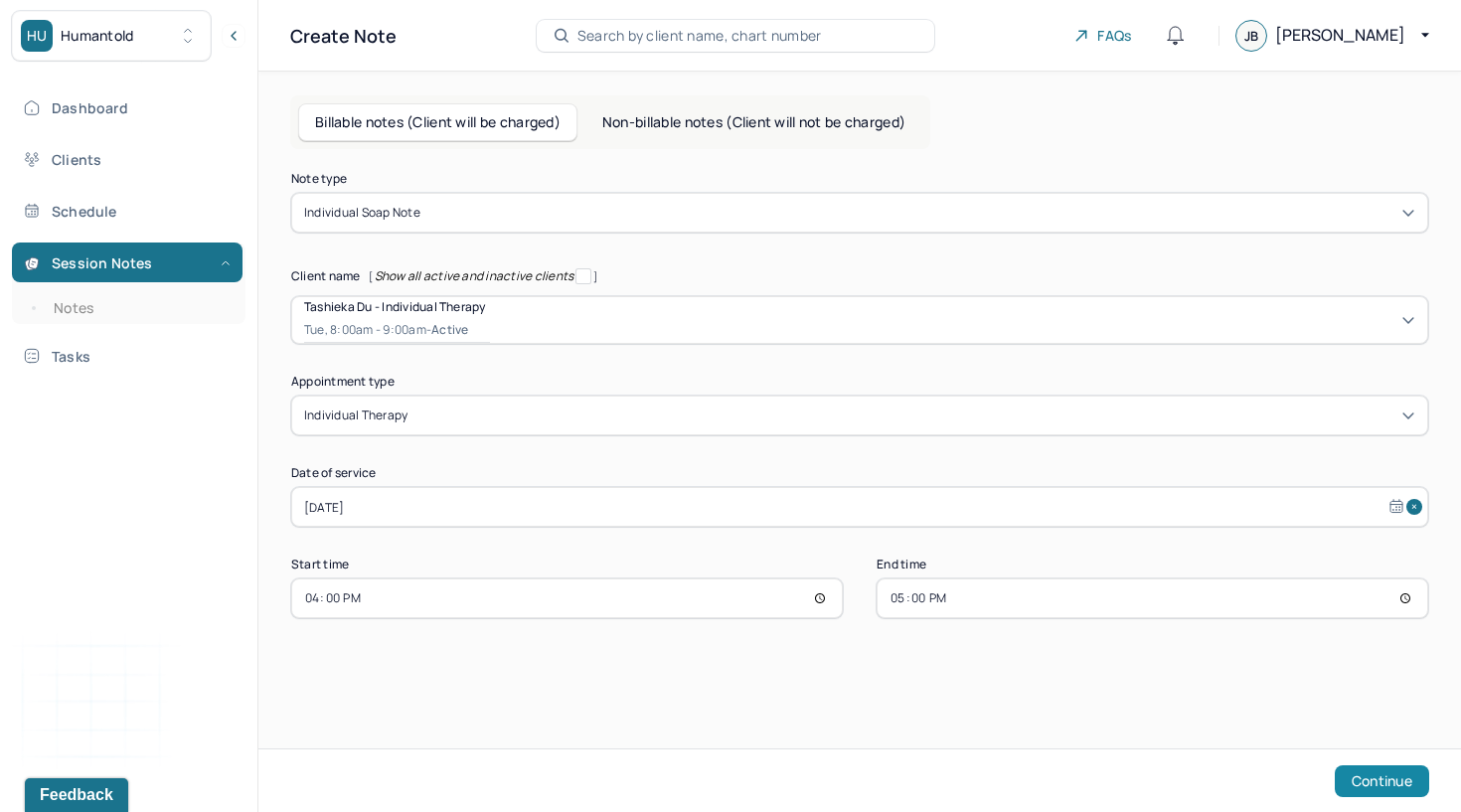 click on "Continue" at bounding box center (1381, 781) 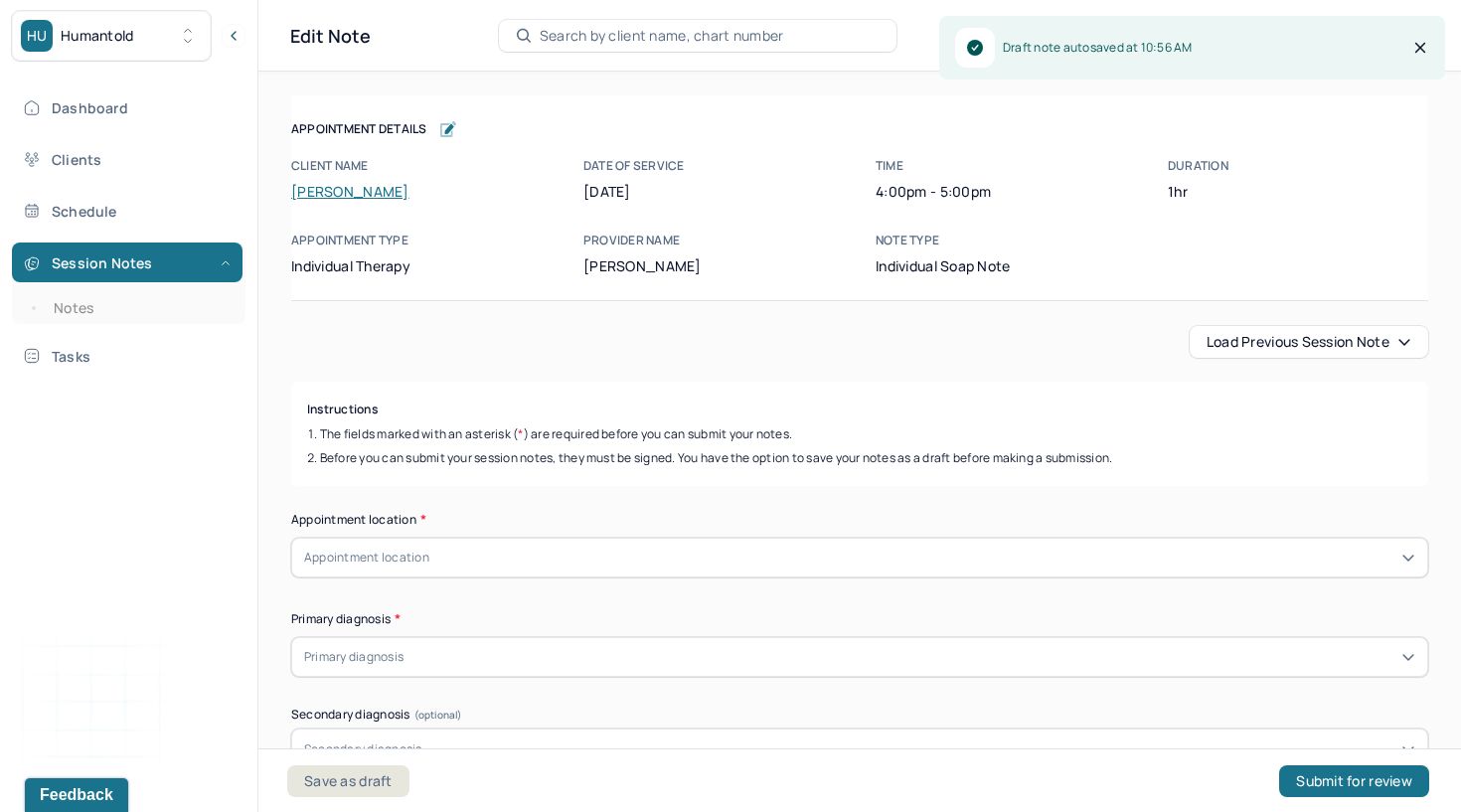 click on "Load previous session note" at bounding box center (1309, 342) 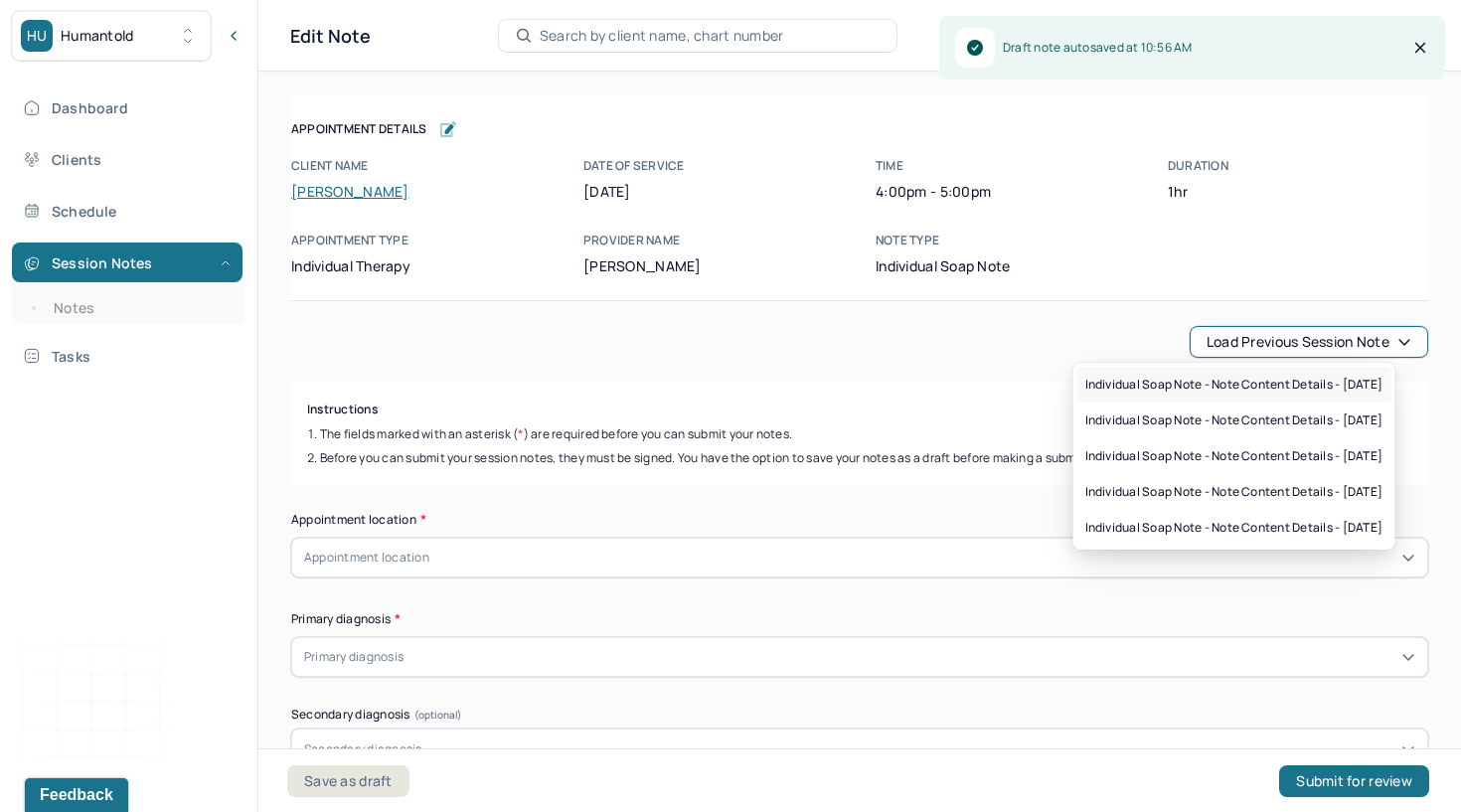 click on "Individual soap note   - Note content Details -   [DATE]" at bounding box center (1234, 385) 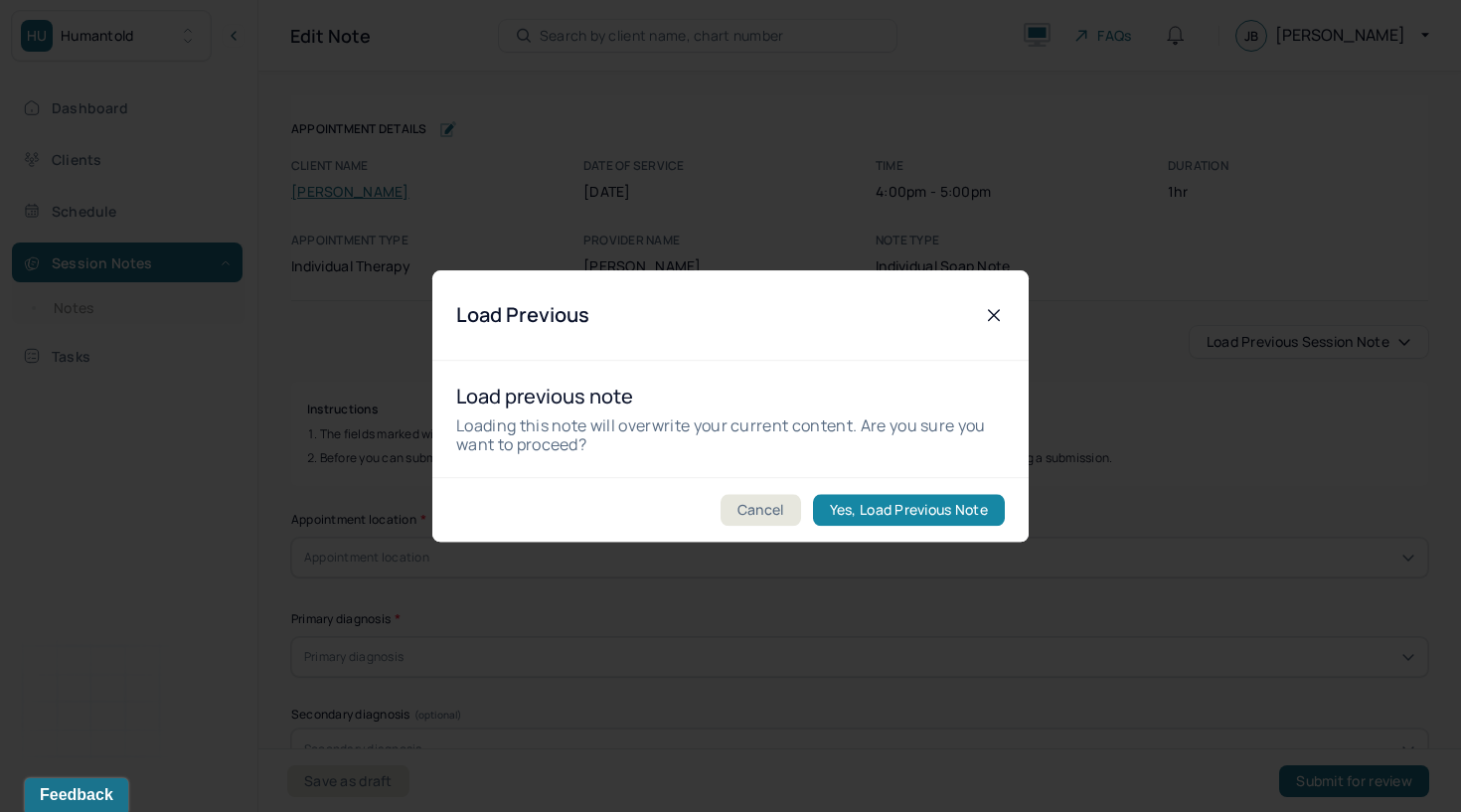 click on "Yes, Load Previous Note" at bounding box center (908, 510) 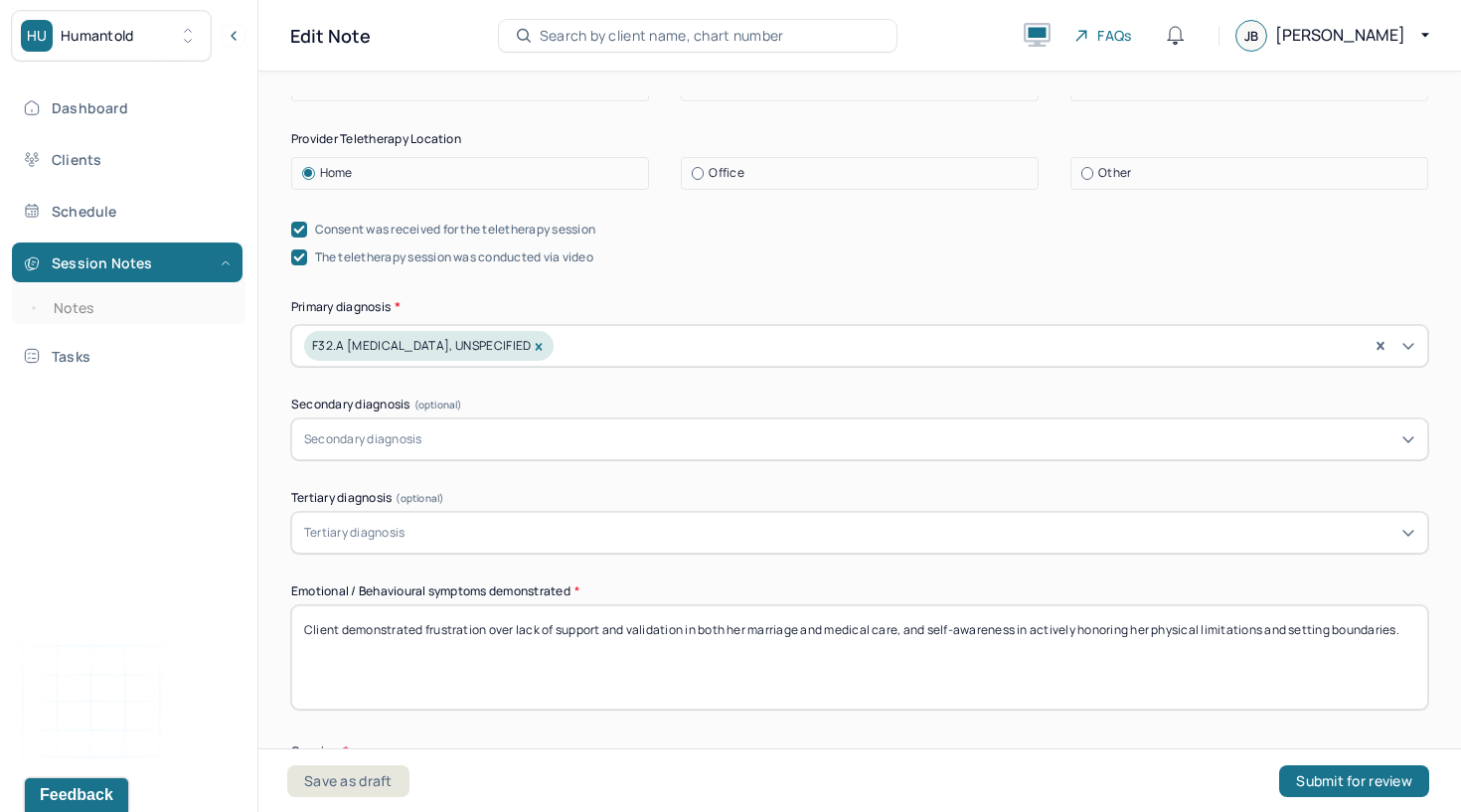 scroll, scrollTop: 702, scrollLeft: 0, axis: vertical 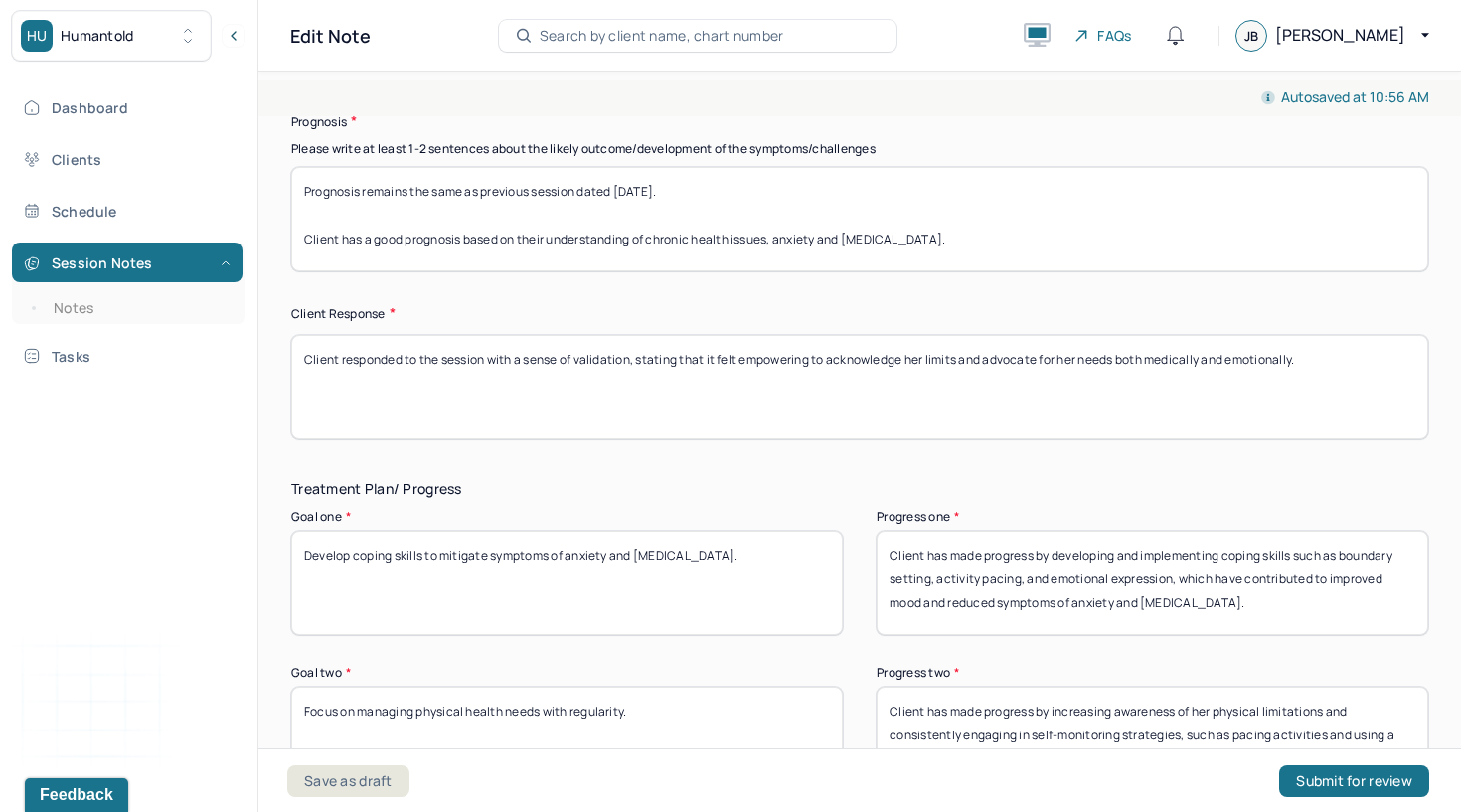 click on "Prognosis remains the same as previous session dated [DATE].
Client has a good prognosis based on their understanding of chronic health issues, anxiety and [MEDICAL_DATA]." at bounding box center (860, 219) 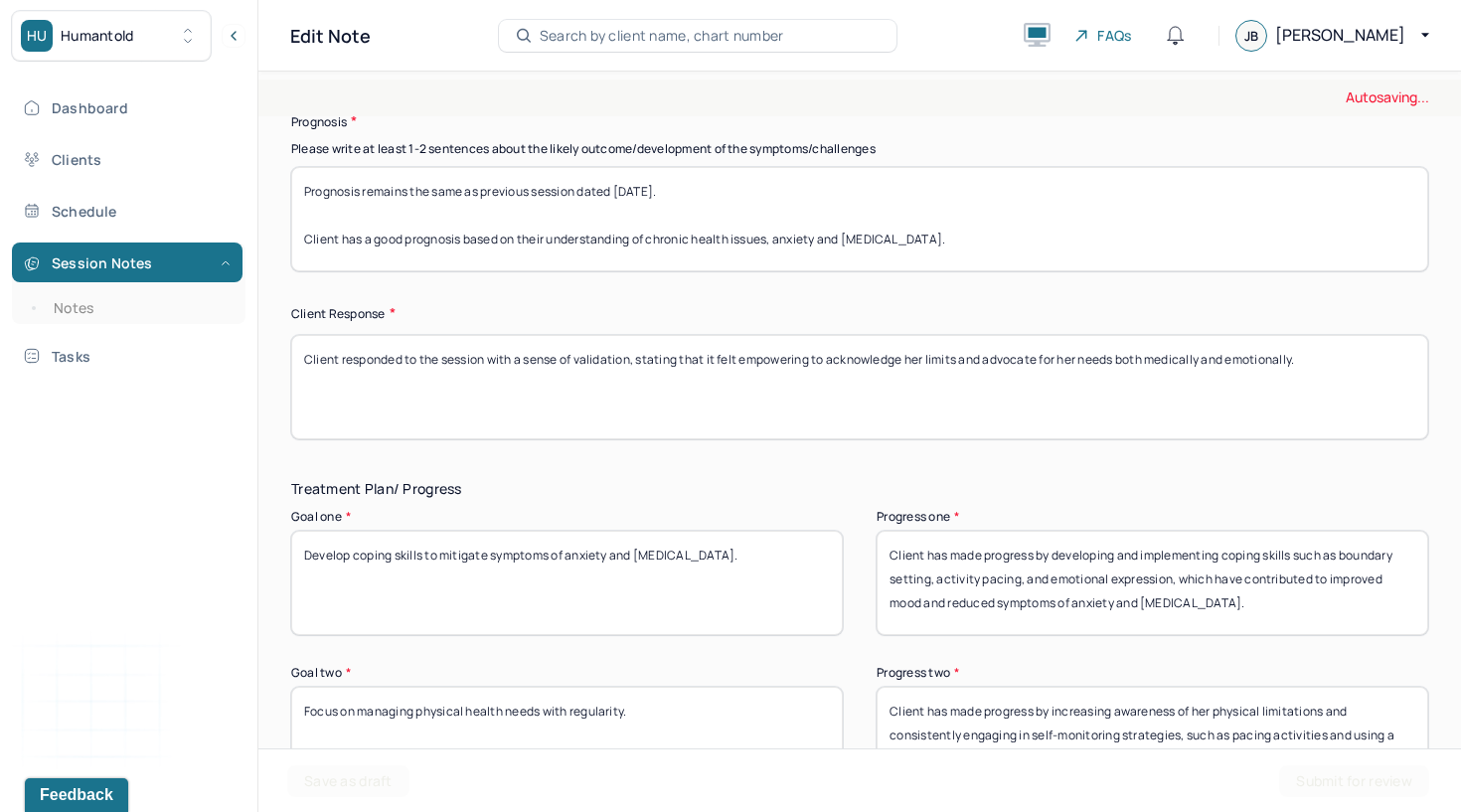 click on "Prognosis remains the same as previous session dated [DATE].
Client has a good prognosis based on their understanding of chronic health issues, anxiety and [MEDICAL_DATA]." at bounding box center [860, 219] 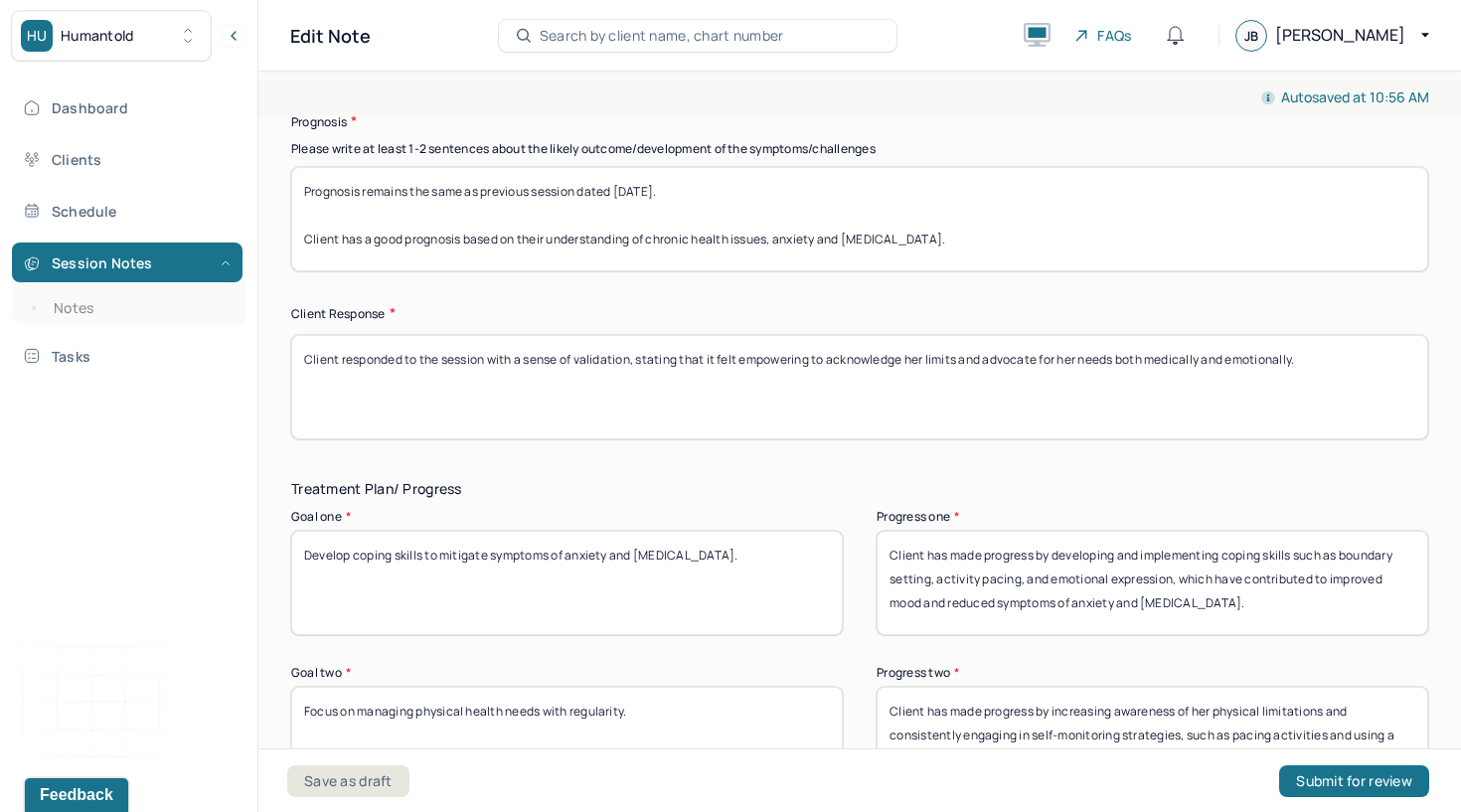 scroll, scrollTop: 2974, scrollLeft: 0, axis: vertical 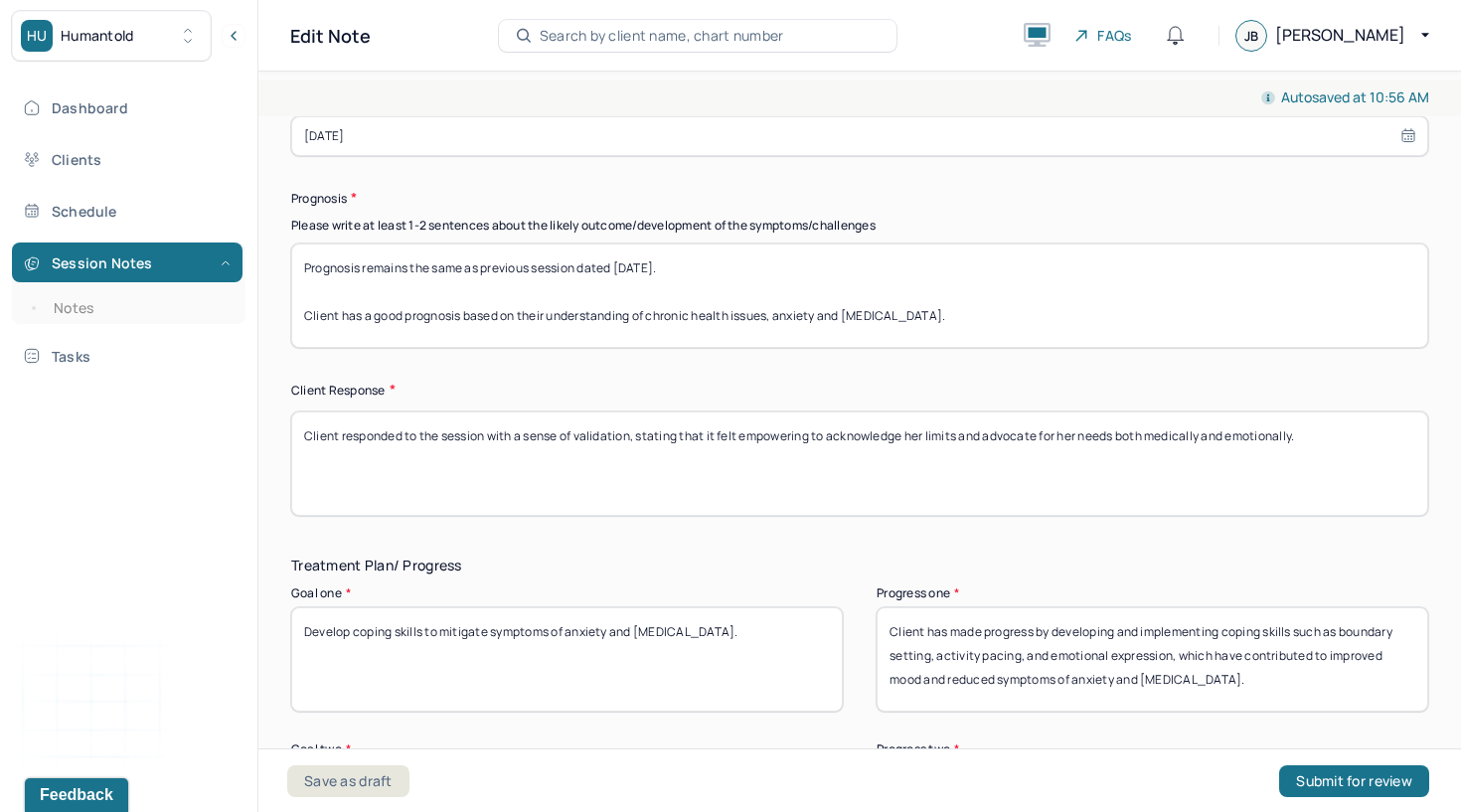type on "Prognosis remains the same as previous session dated [DATE].
Client has a good prognosis based on their understanding of chronic health issues, anxiety and [MEDICAL_DATA]." 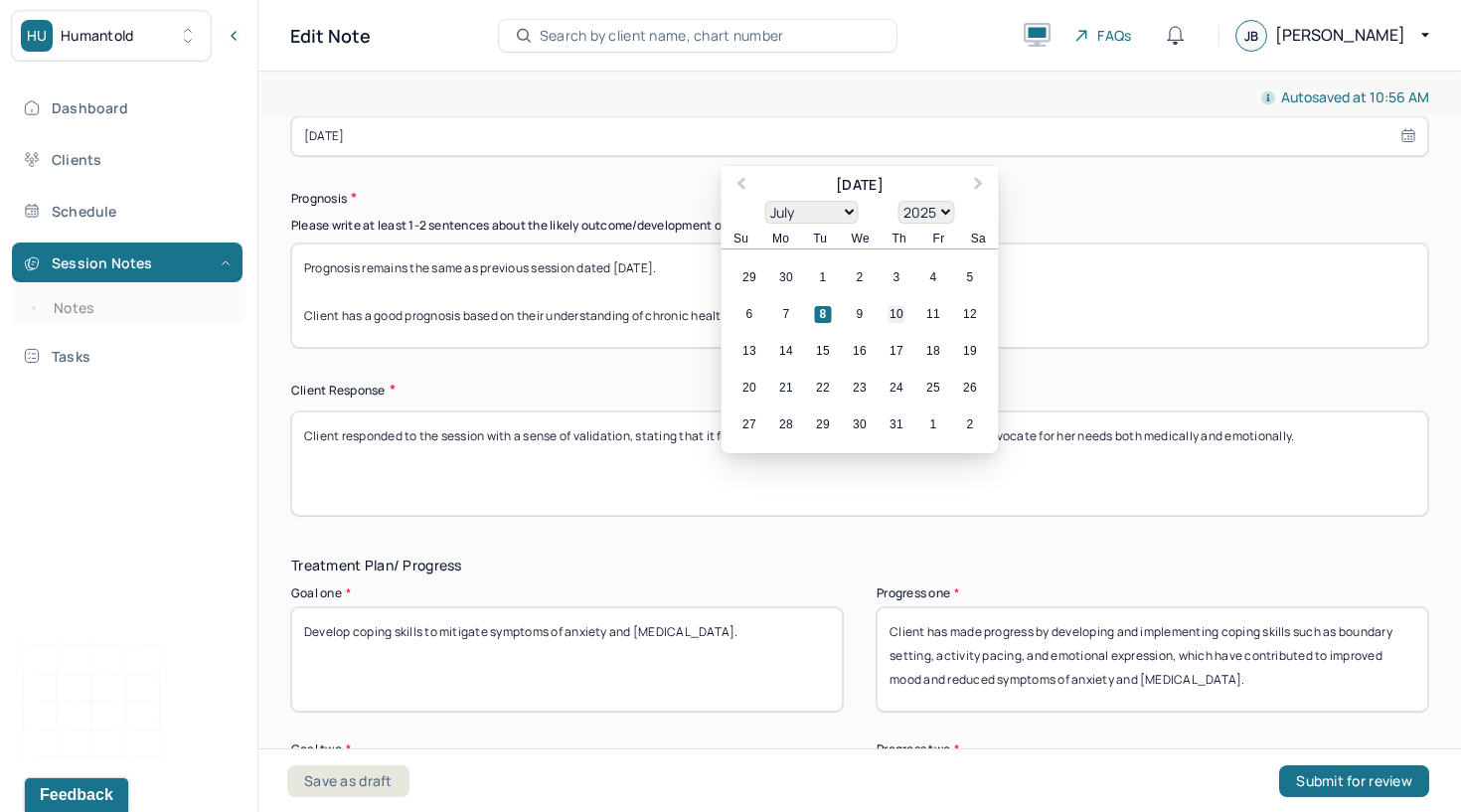 click on "10" at bounding box center [896, 314] 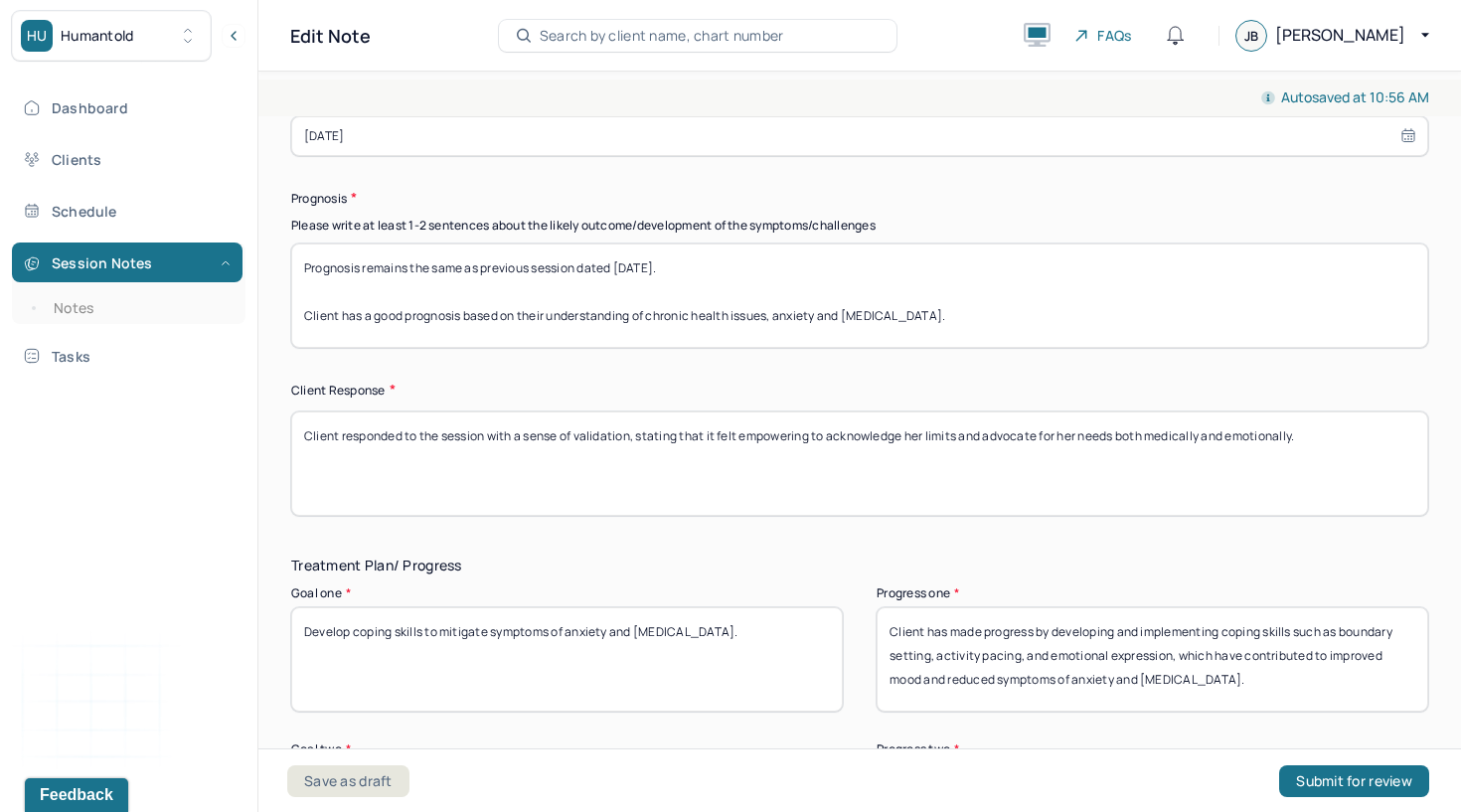 click on "Client responded to the session with a sense of validation, stating that it felt empowering to acknowledge her limits and advocate for her needs both medically and emotionally." at bounding box center [860, 463] 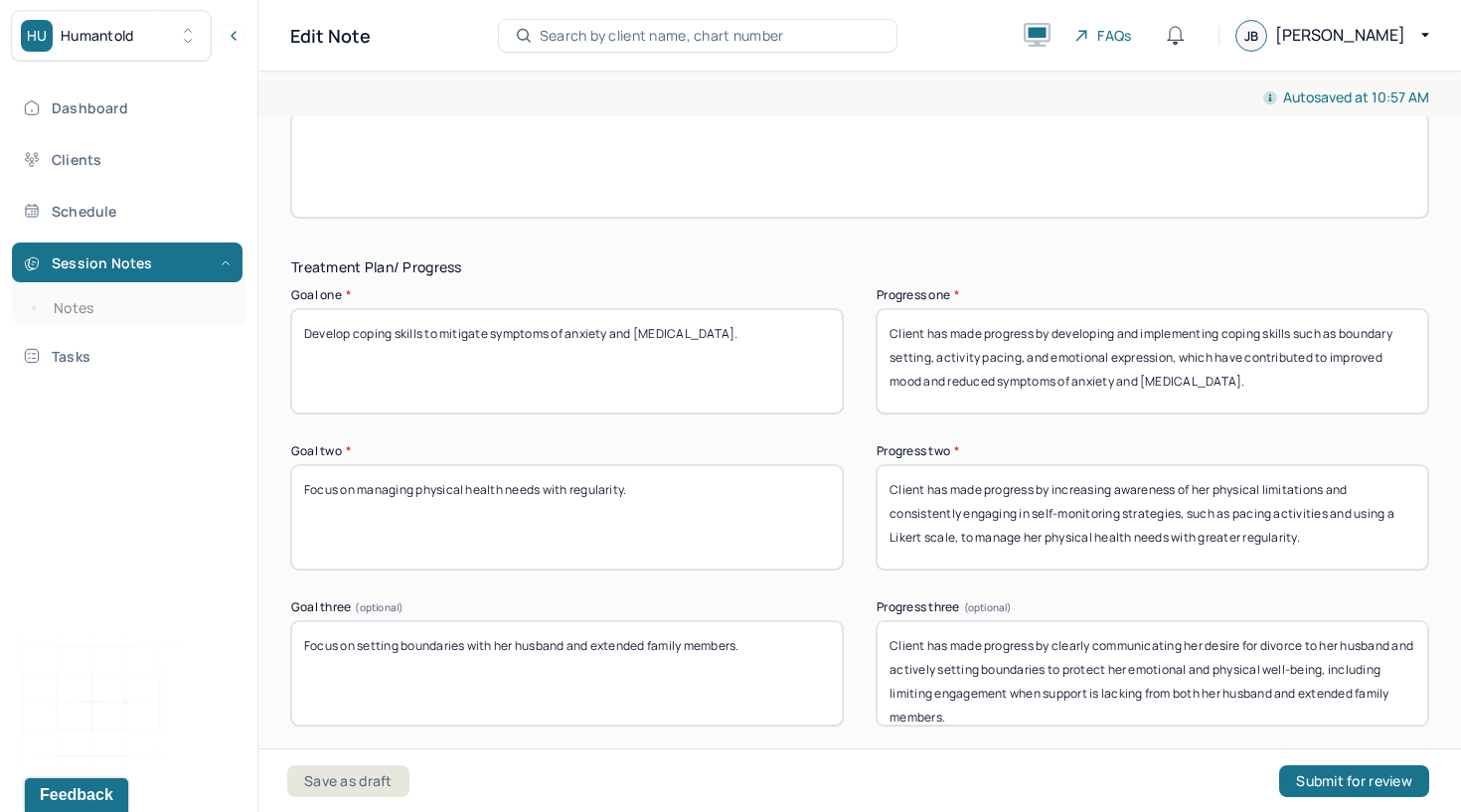 scroll, scrollTop: 3300, scrollLeft: 0, axis: vertical 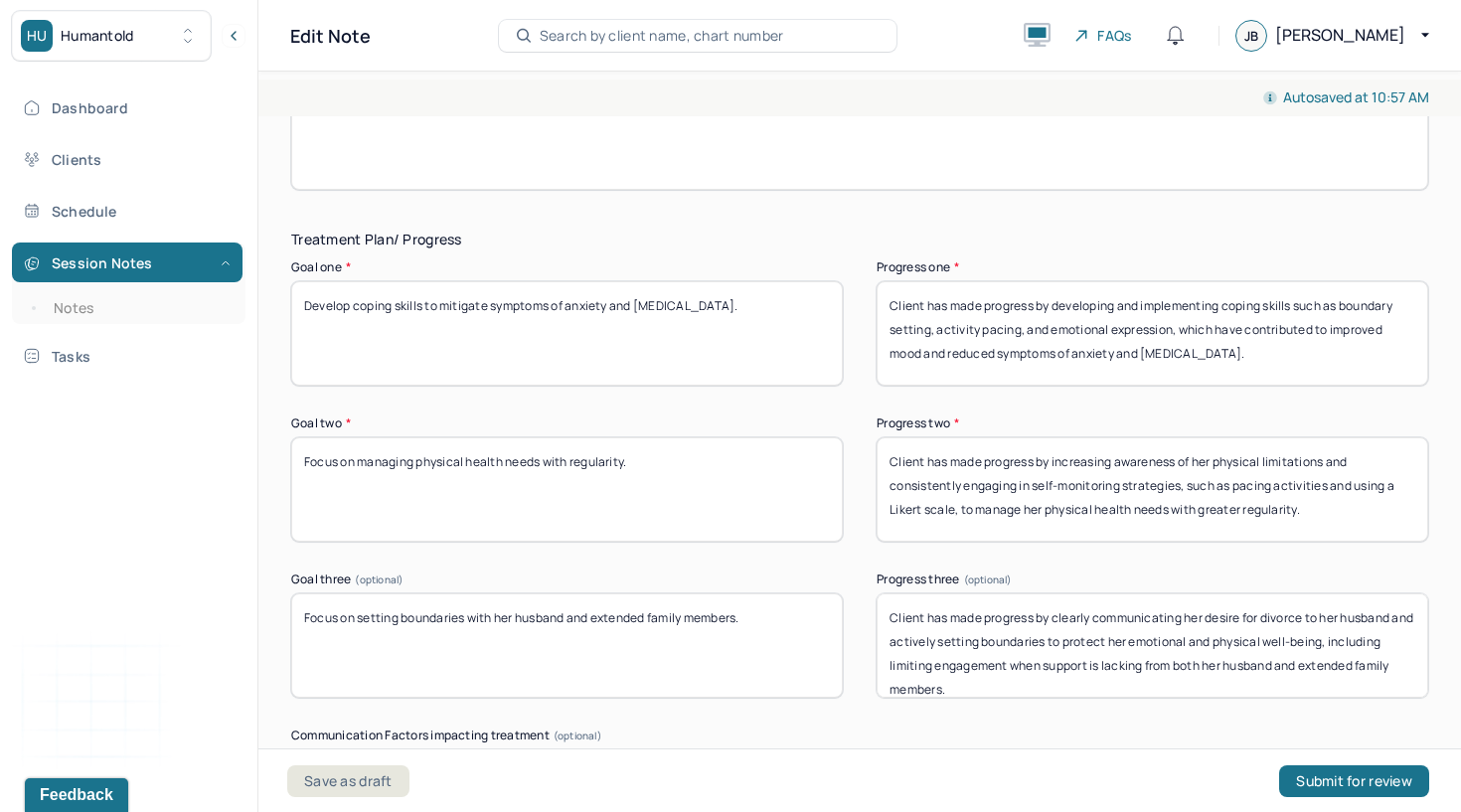type 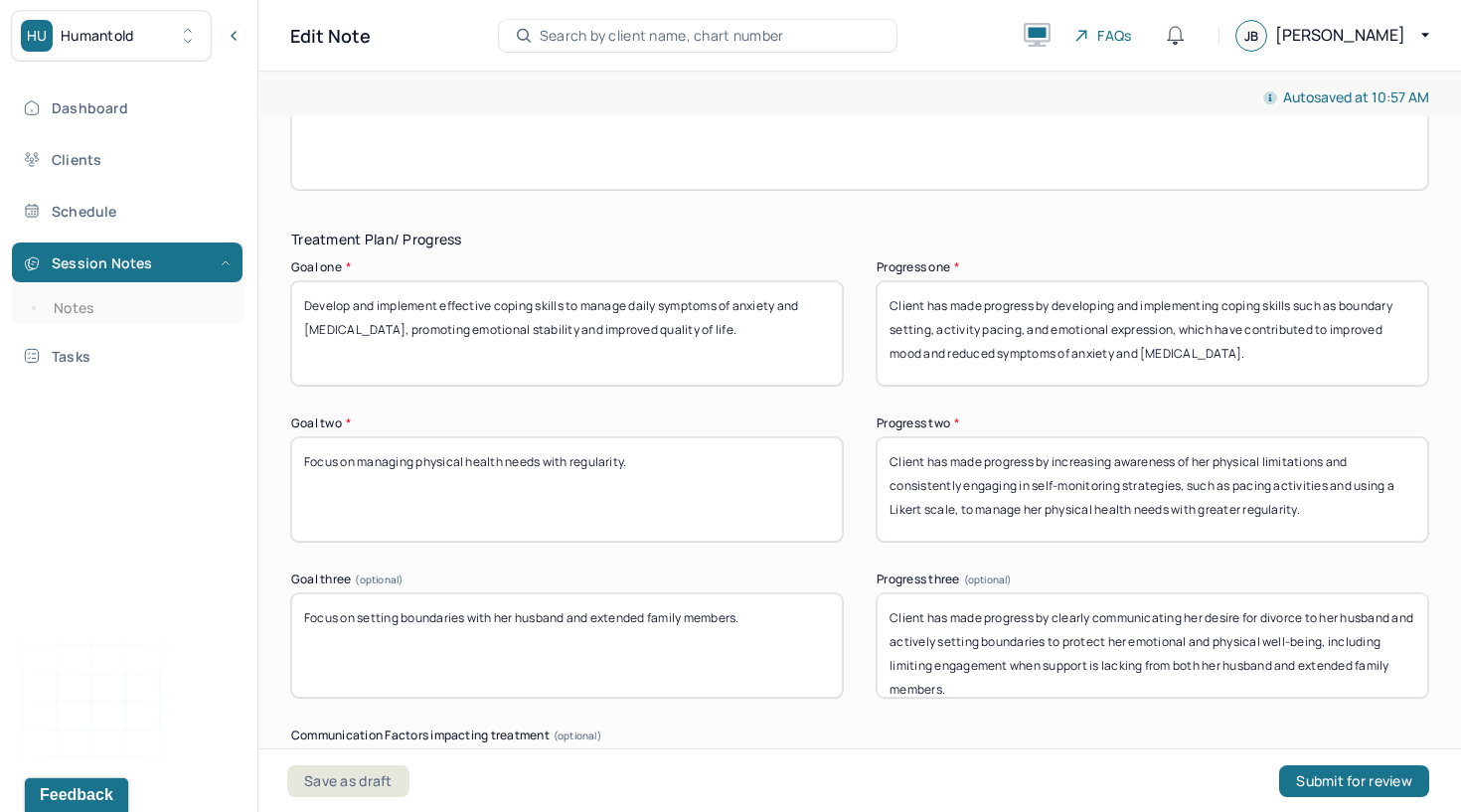 type on "Develop and implement effective coping skills to manage daily symptoms of anxiety and [MEDICAL_DATA], promoting emotional stability and improved quality of life." 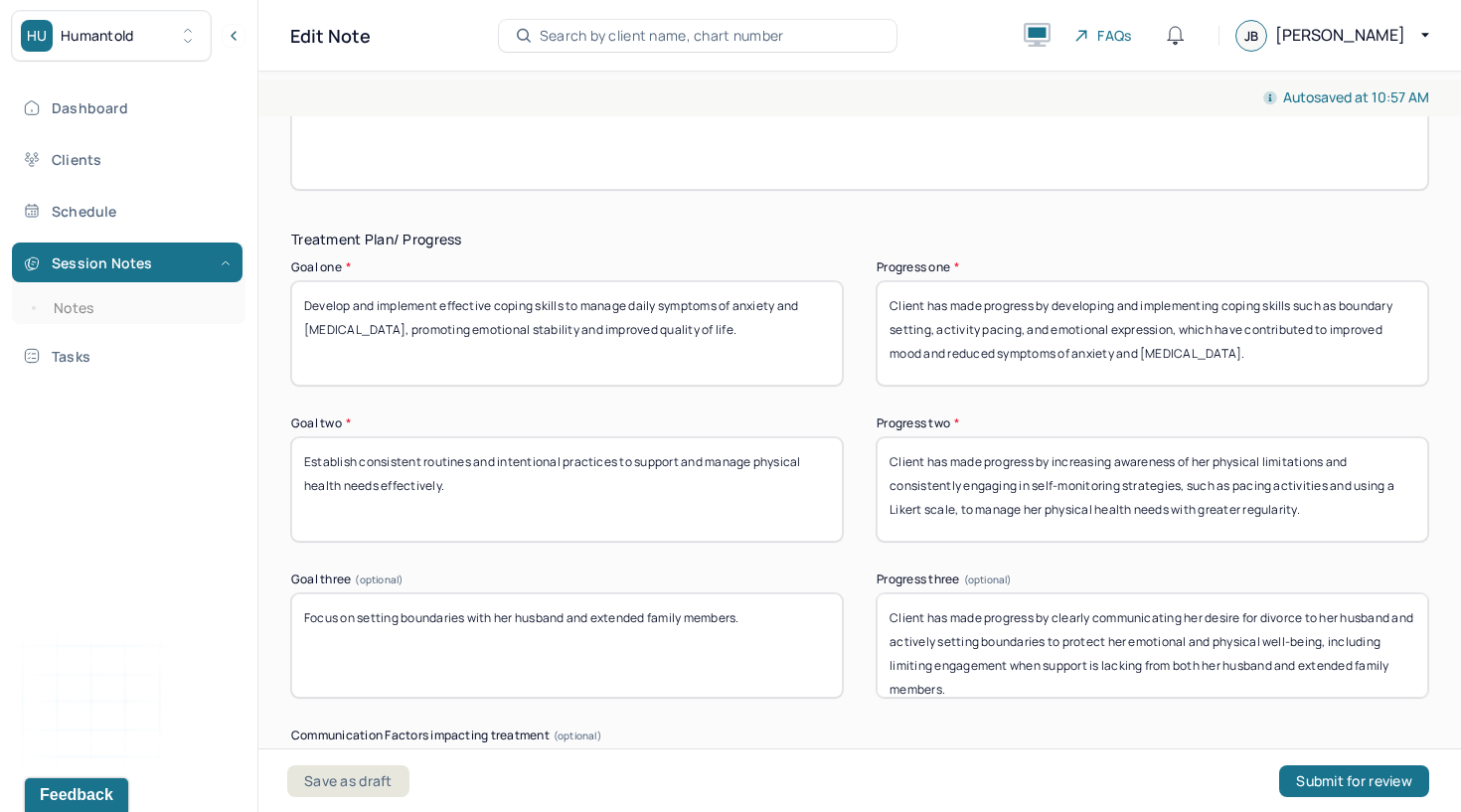 type on "Establish consistent routines and intentional practices to support and manage physical health needs effectively." 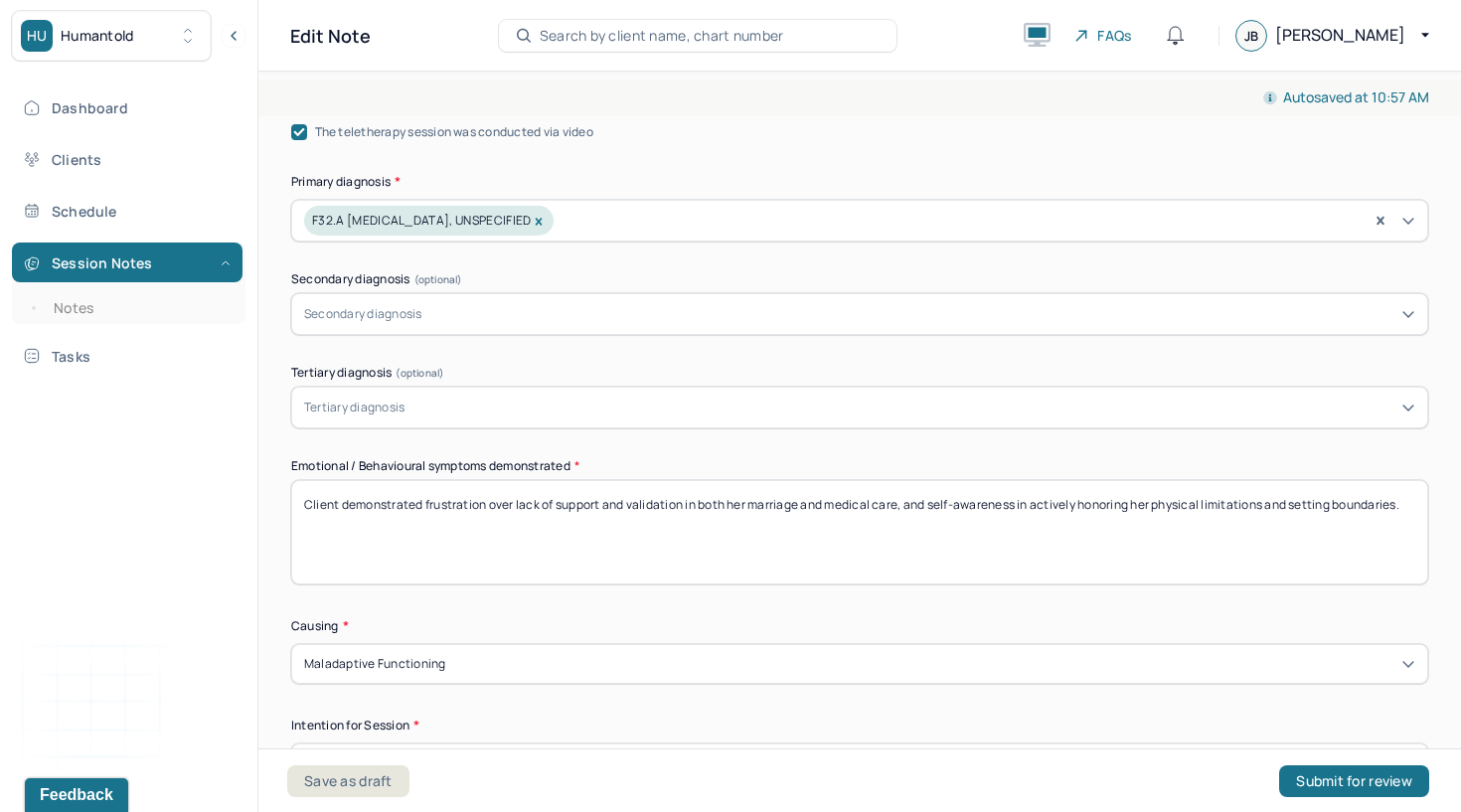 scroll, scrollTop: 694, scrollLeft: 0, axis: vertical 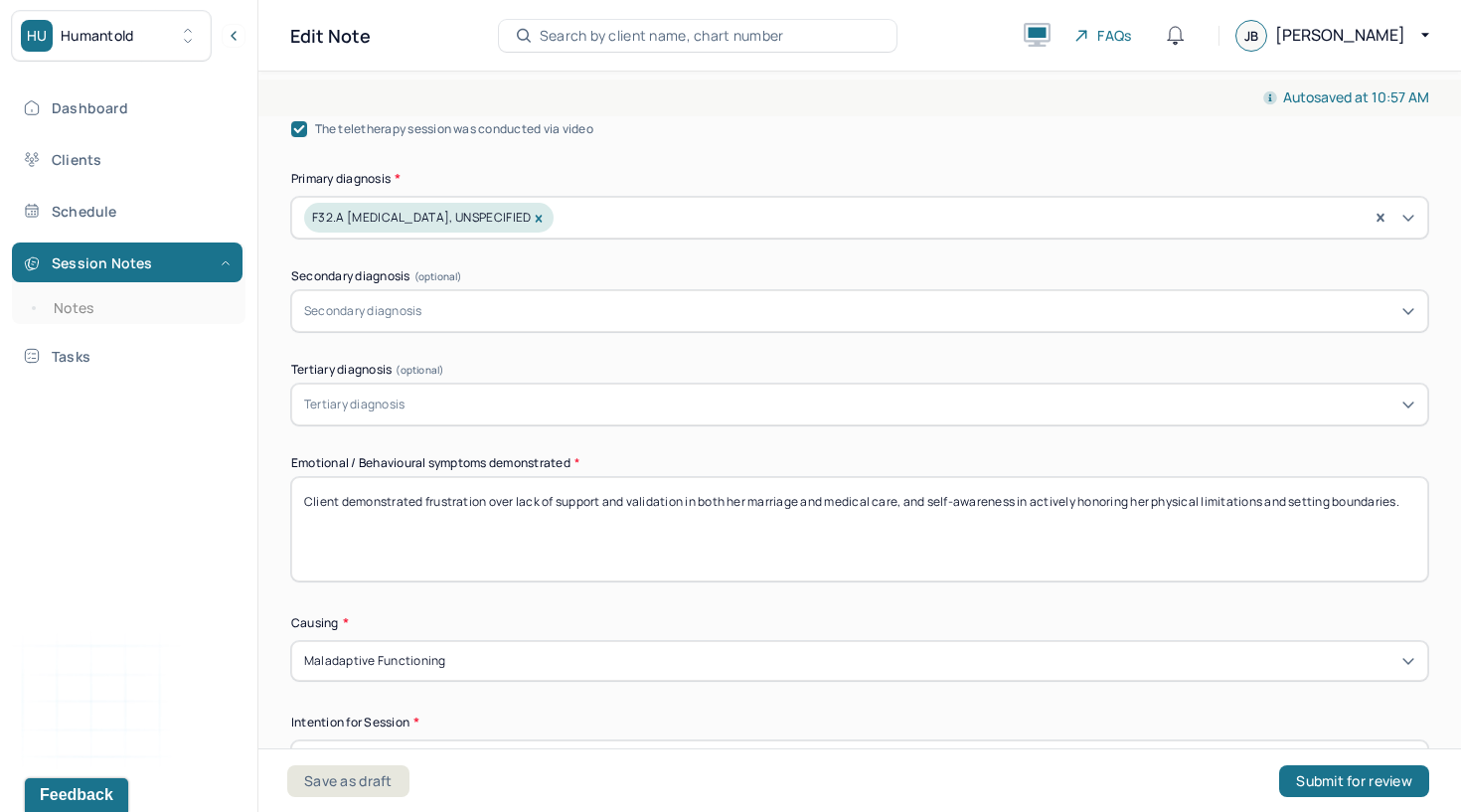 type on "Establish and maintain clear boundaries with husband and extended family to reduce emotional stress, alleviate symptoms of anxiety and [MEDICAL_DATA], and support the management of physical health." 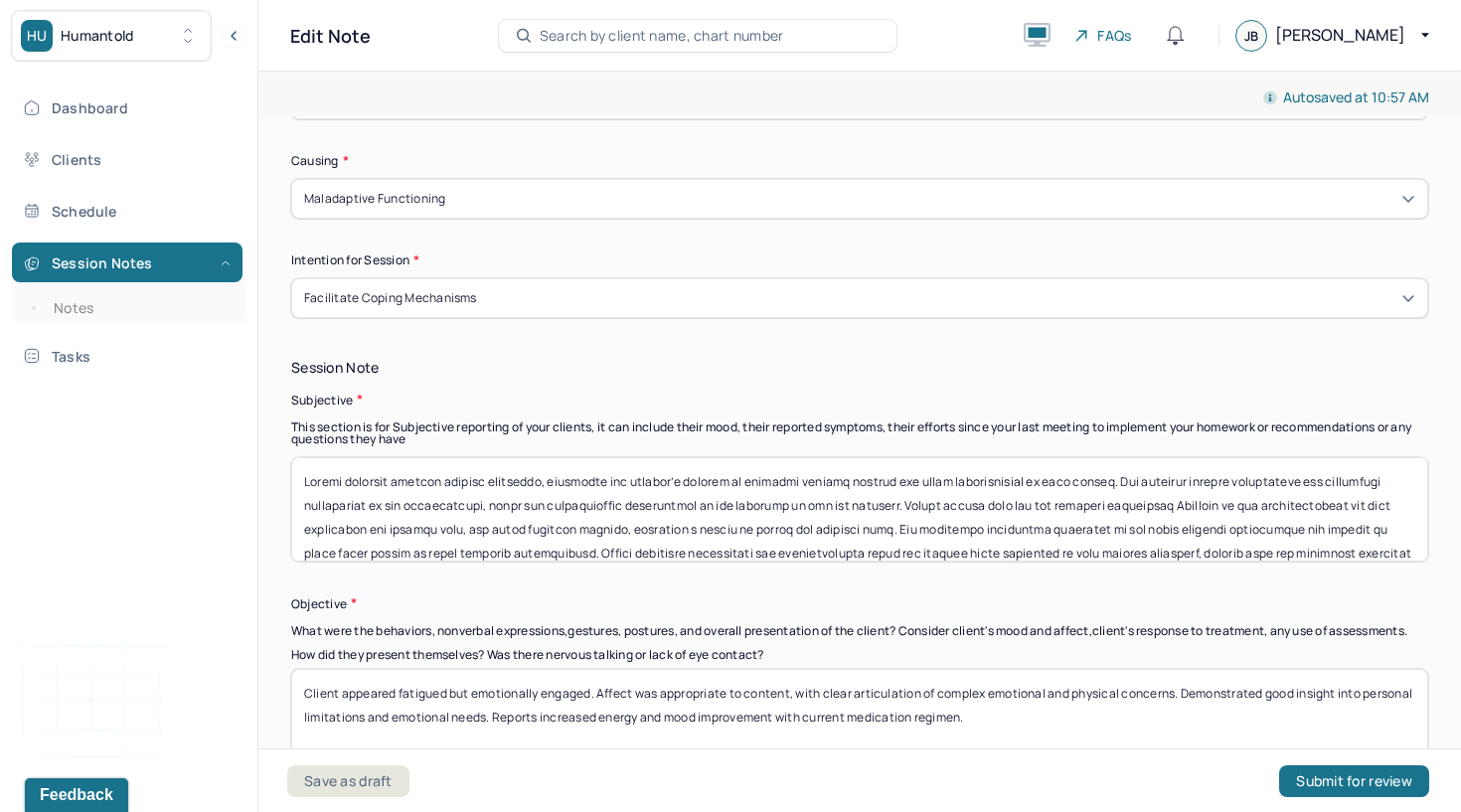 scroll, scrollTop: 1178, scrollLeft: 0, axis: vertical 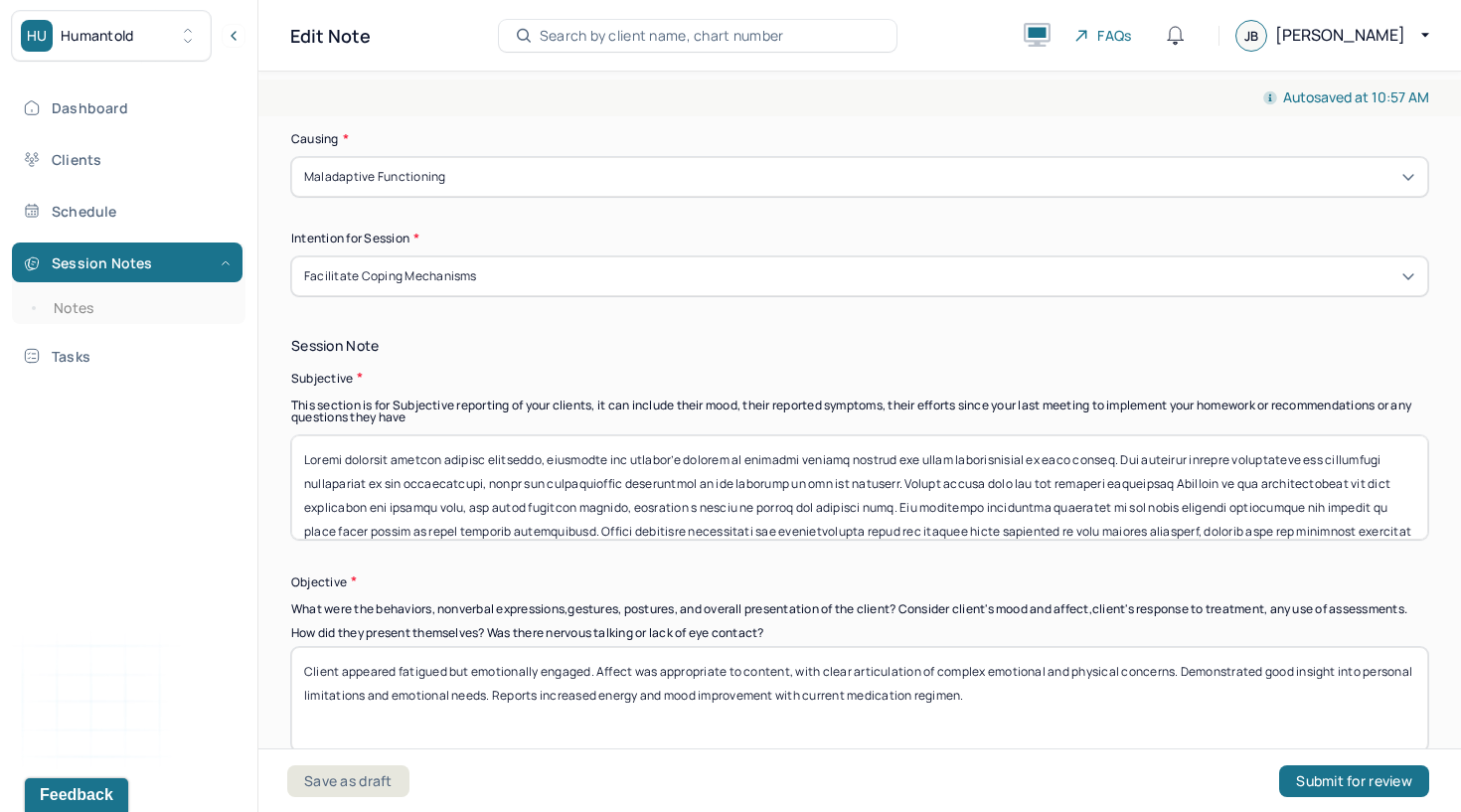 type 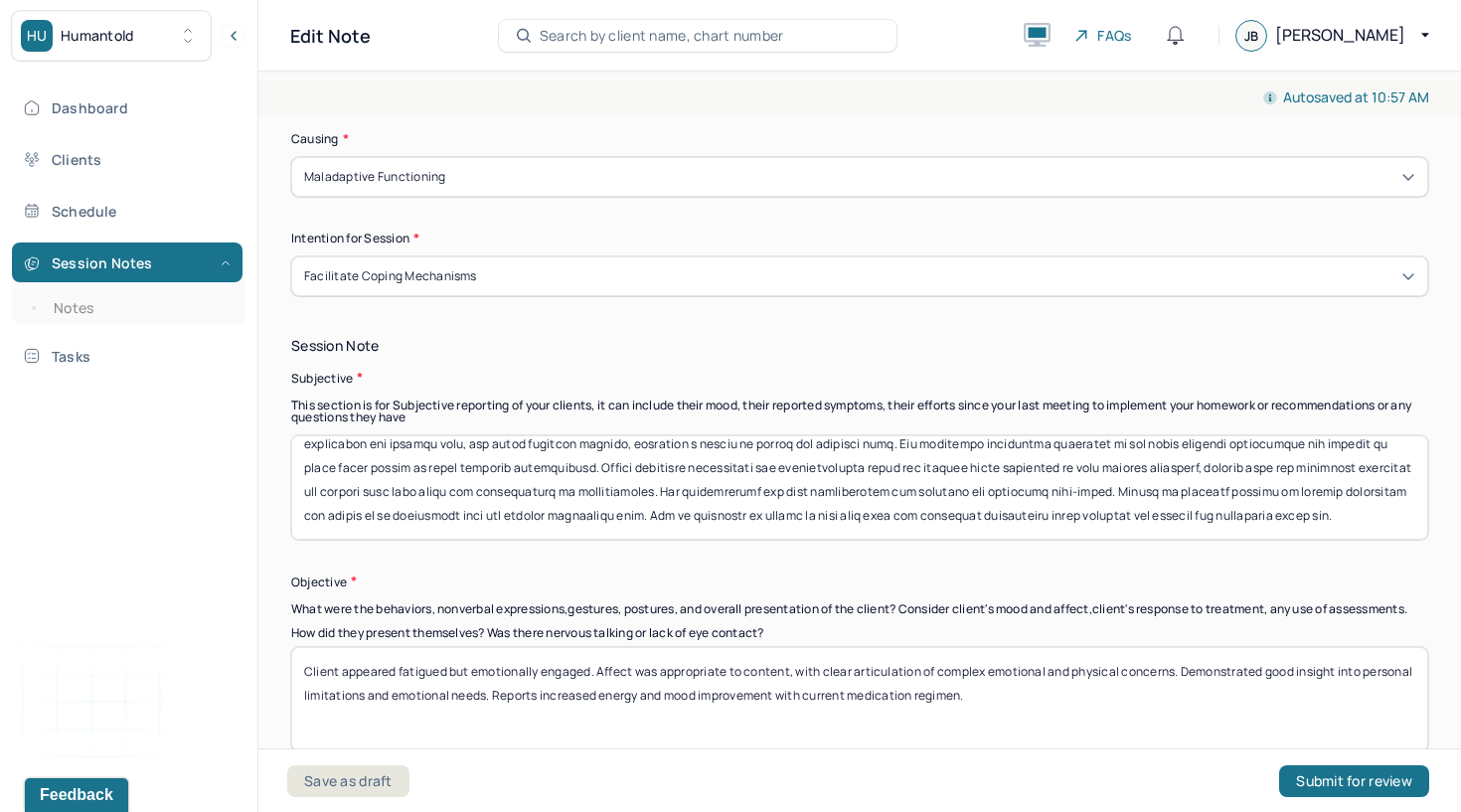 drag, startPoint x: 304, startPoint y: 448, endPoint x: 306, endPoint y: 643, distance: 195.01026 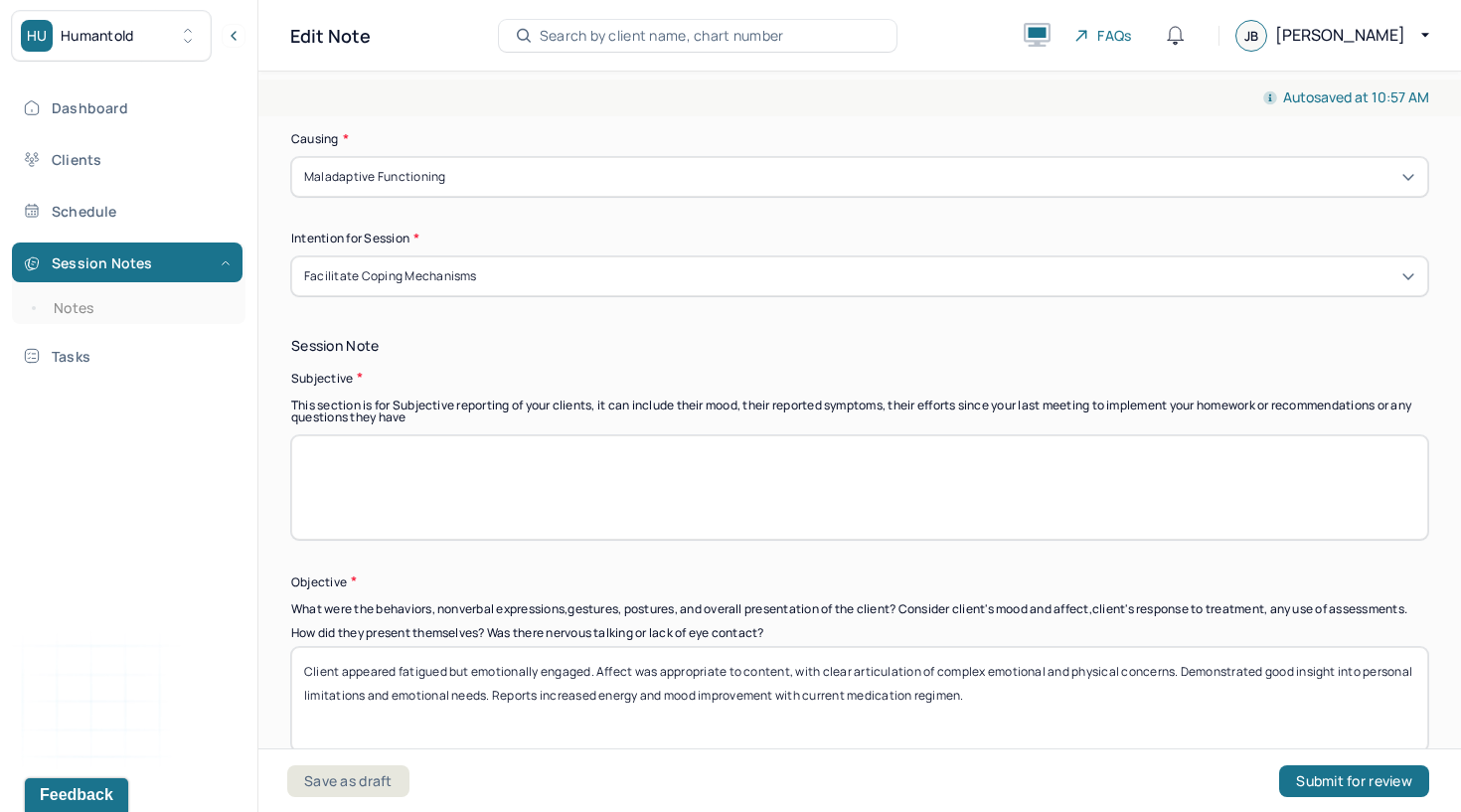 scroll, scrollTop: 0, scrollLeft: 0, axis: both 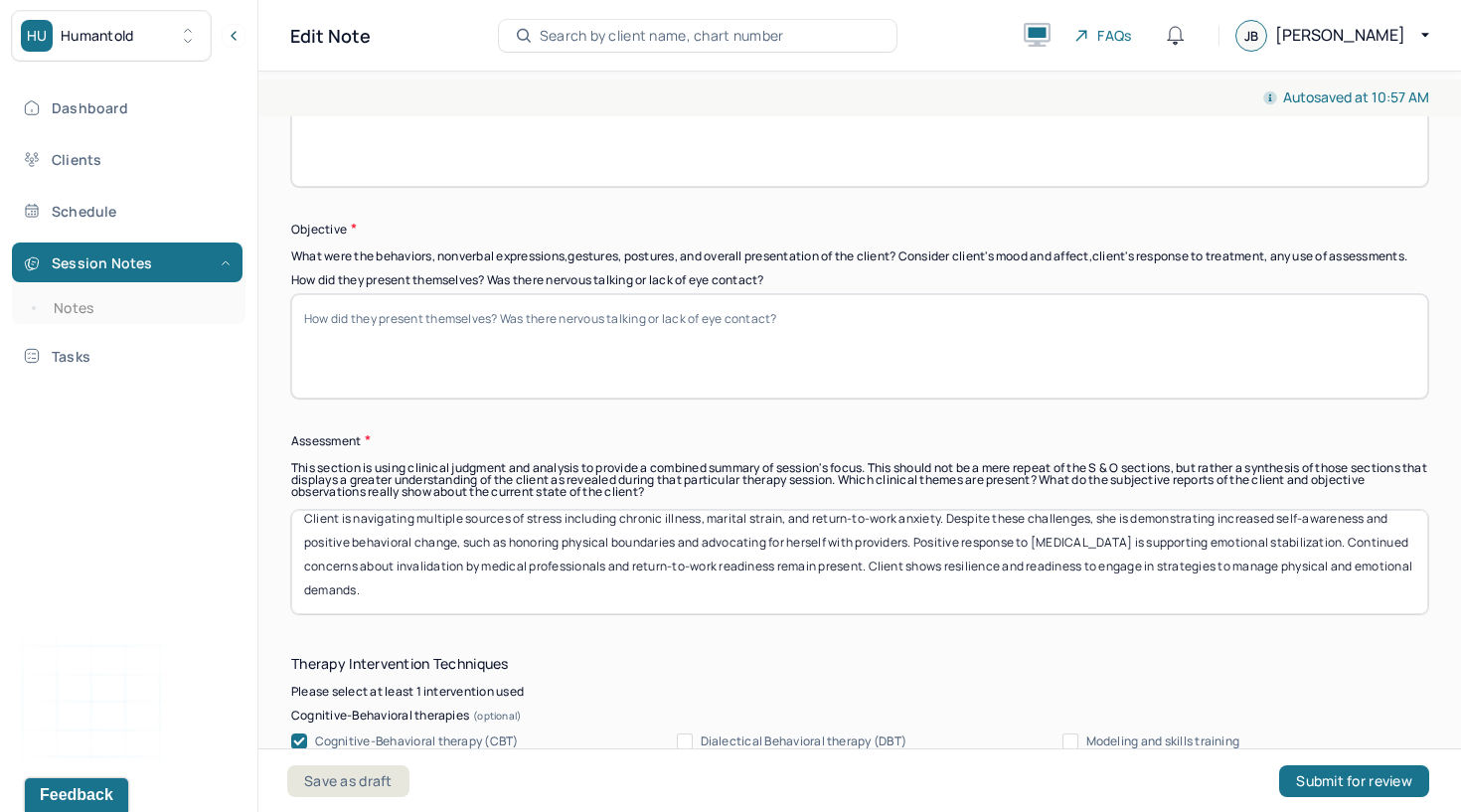 type 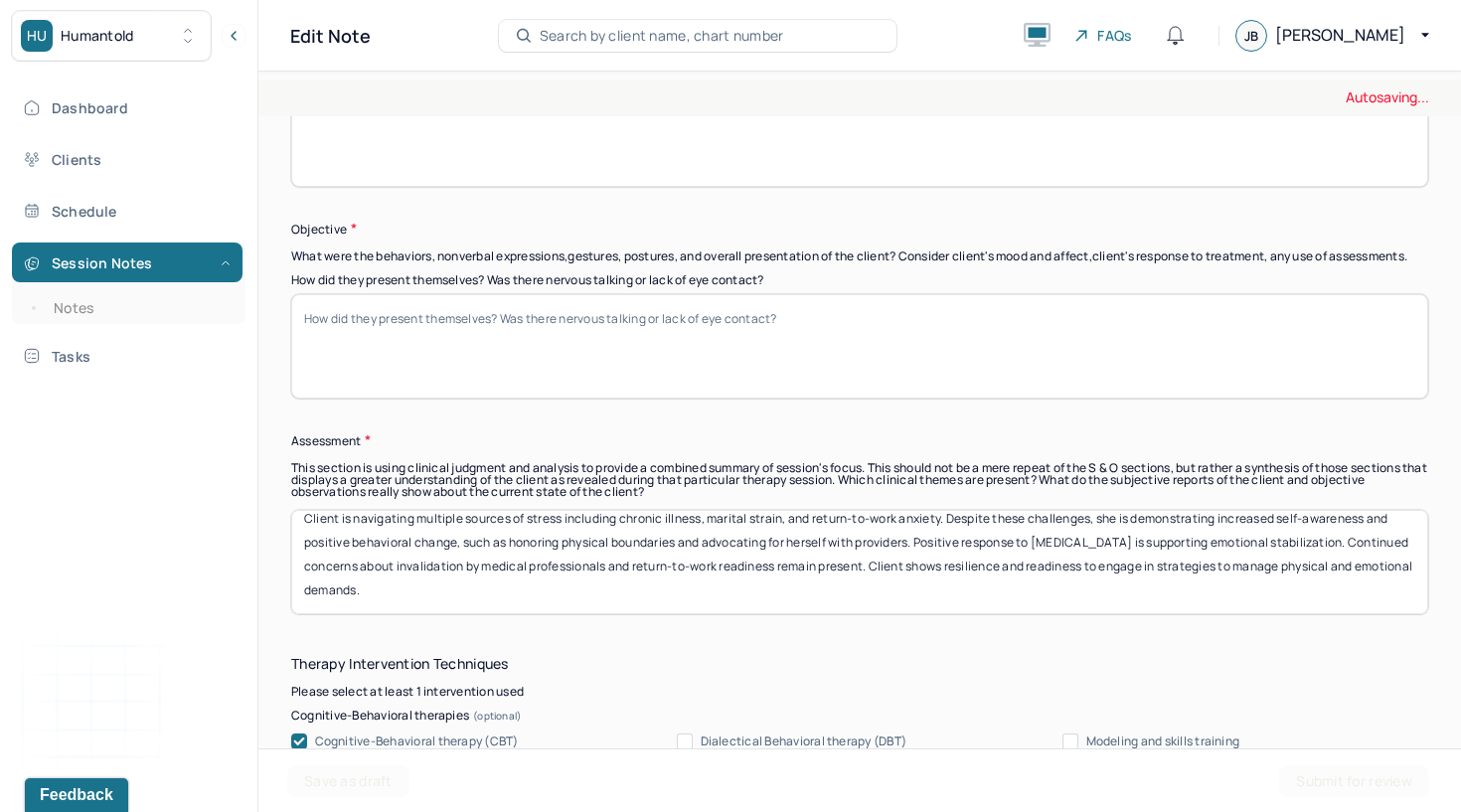 drag, startPoint x: 304, startPoint y: 523, endPoint x: 316, endPoint y: 654, distance: 131.54847 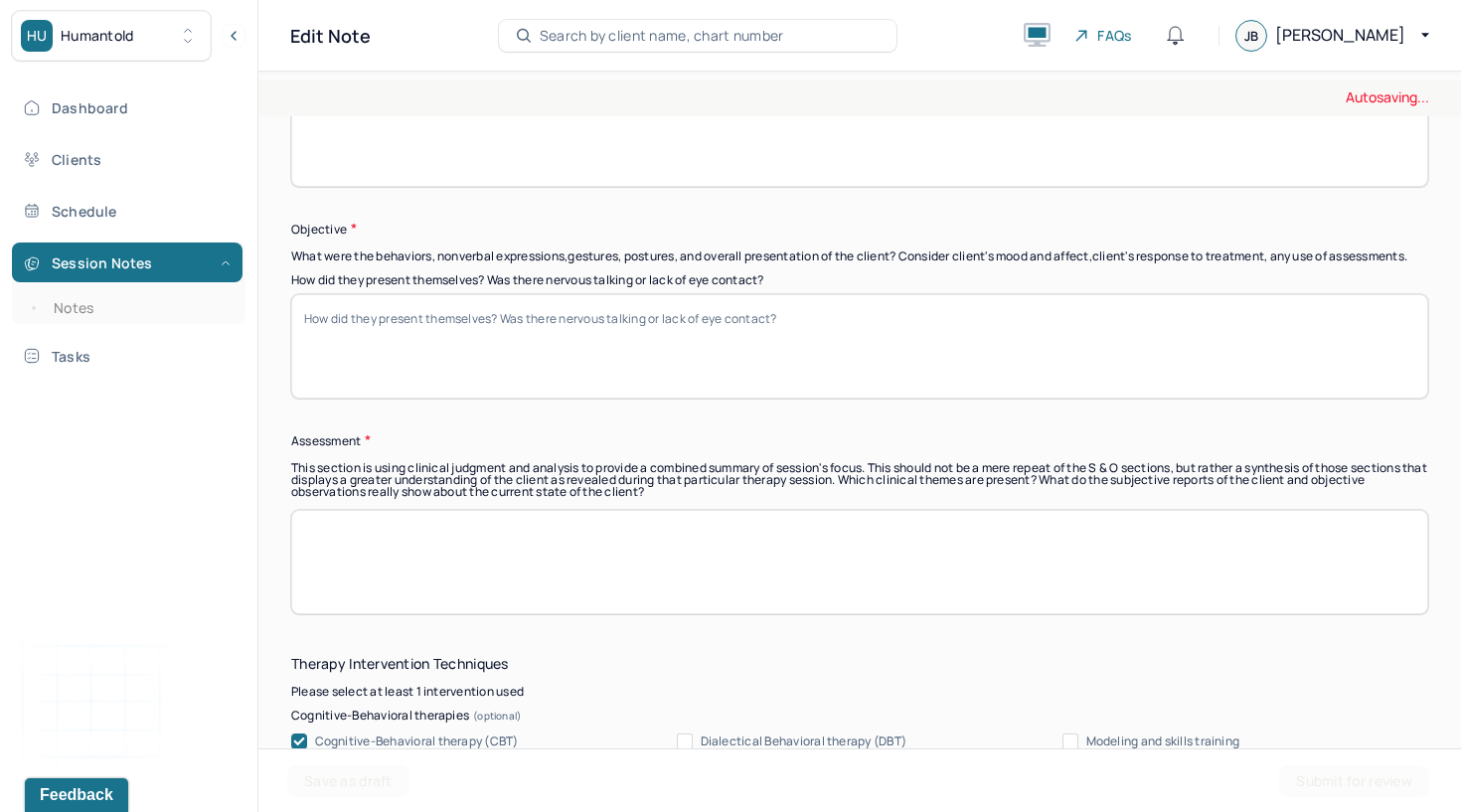 scroll, scrollTop: 0, scrollLeft: 0, axis: both 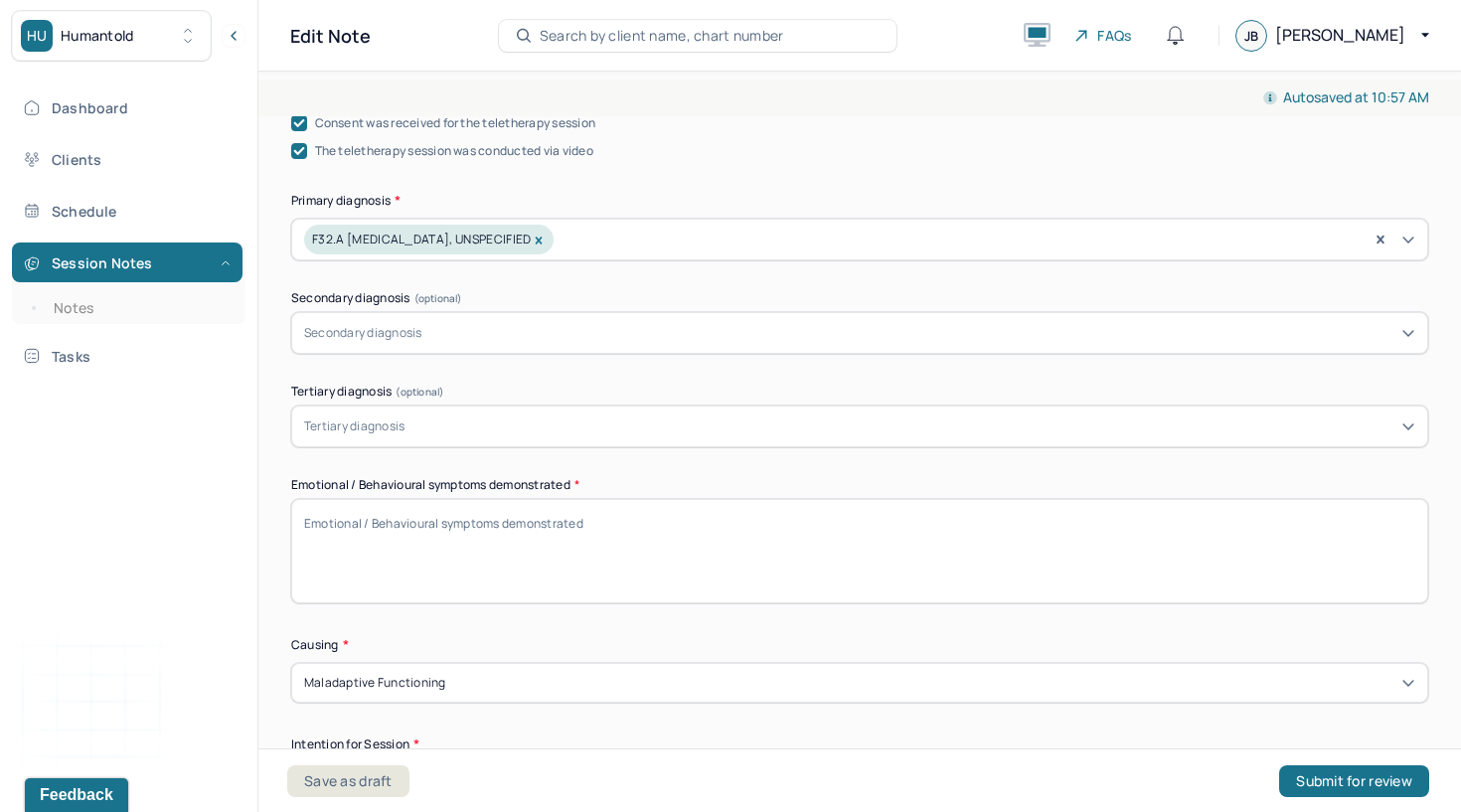 type 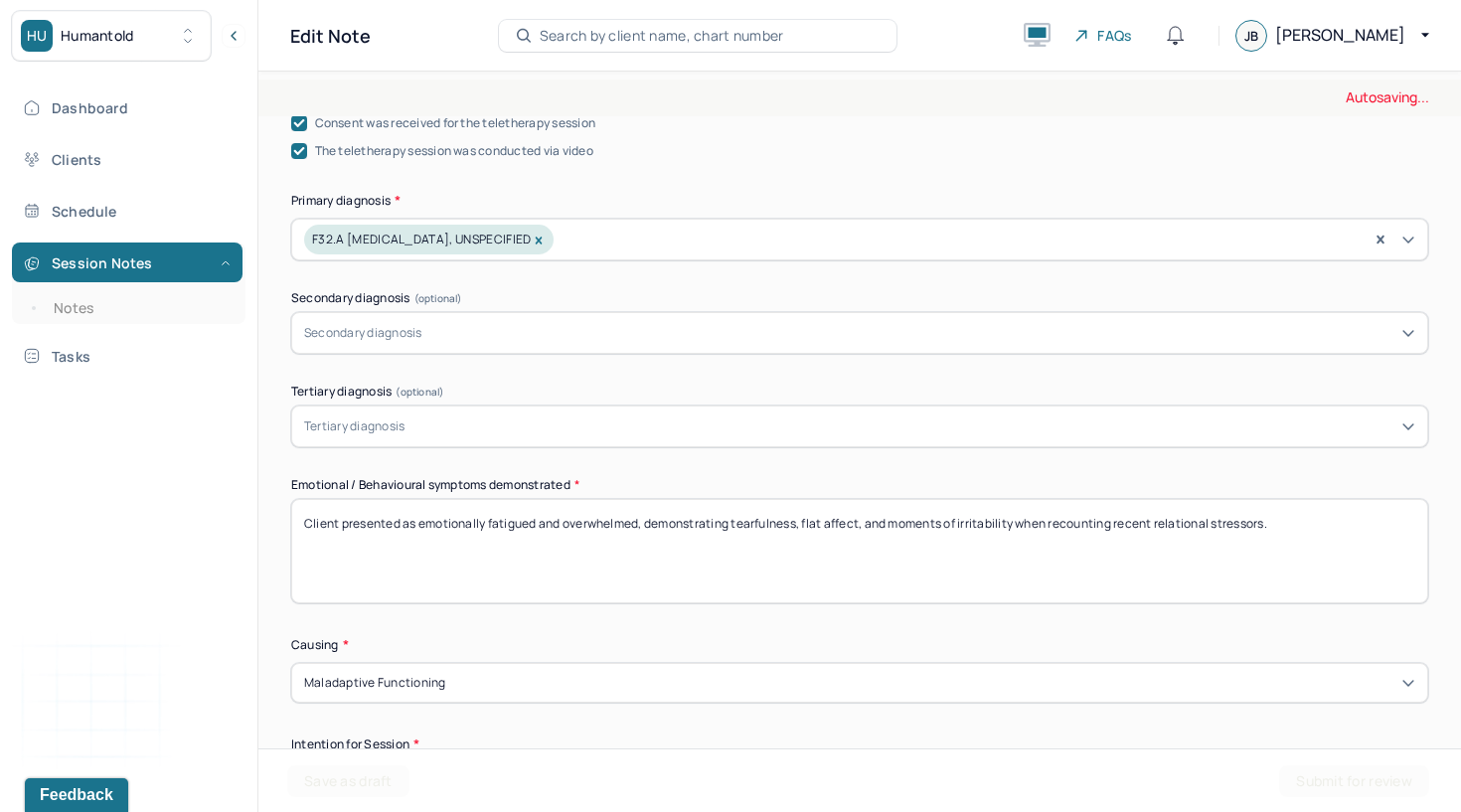 click on "Client presented as emotionally fatigued and overwhelmed, demonstrating tearfulness, flat affect, and moments of irritability when recounting recent relational stressors." at bounding box center (860, 551) 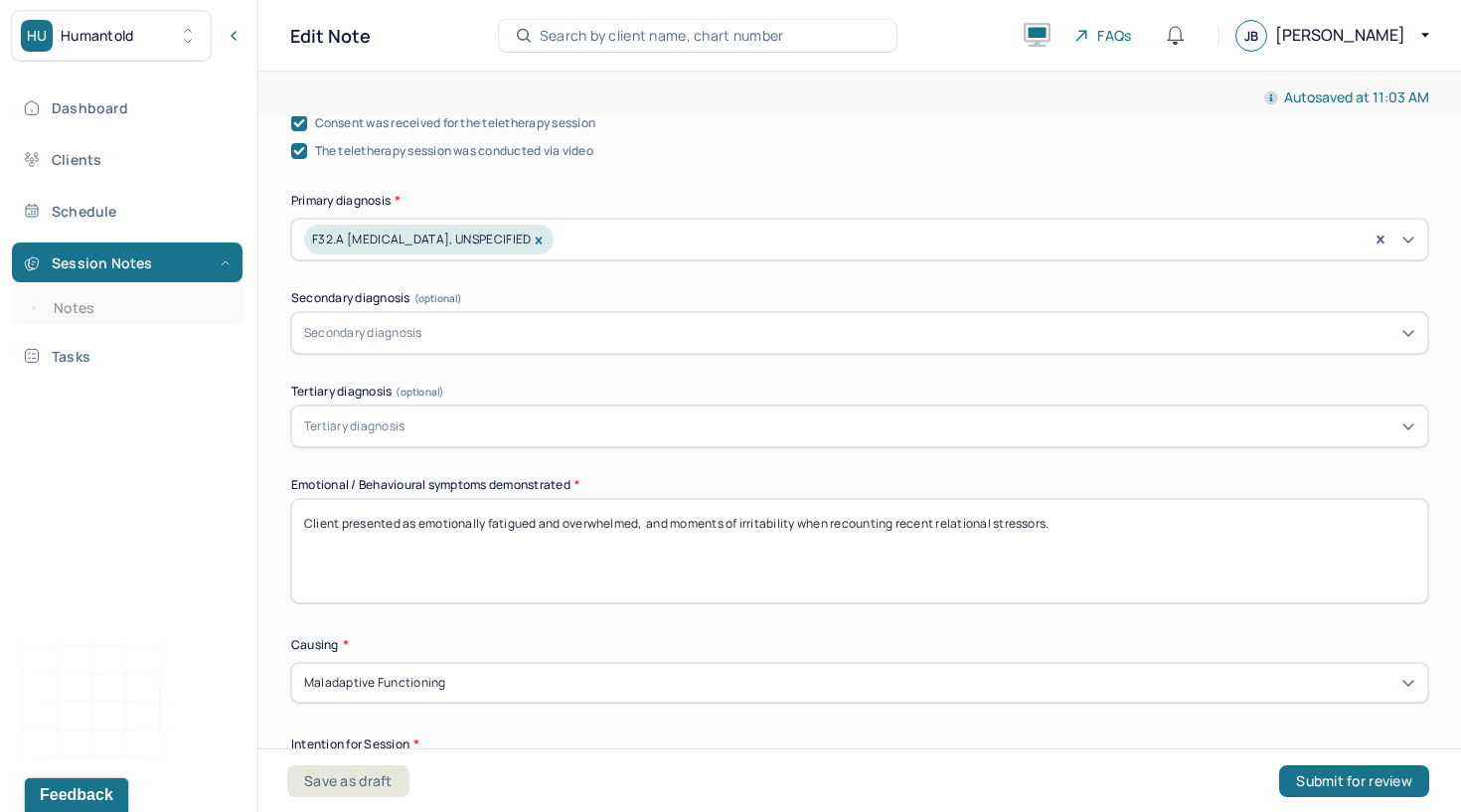 click on "Client presented as emotionally fatigued and overwhelmed,  and moments of irritability when recounting recent relational stressors." at bounding box center (860, 551) 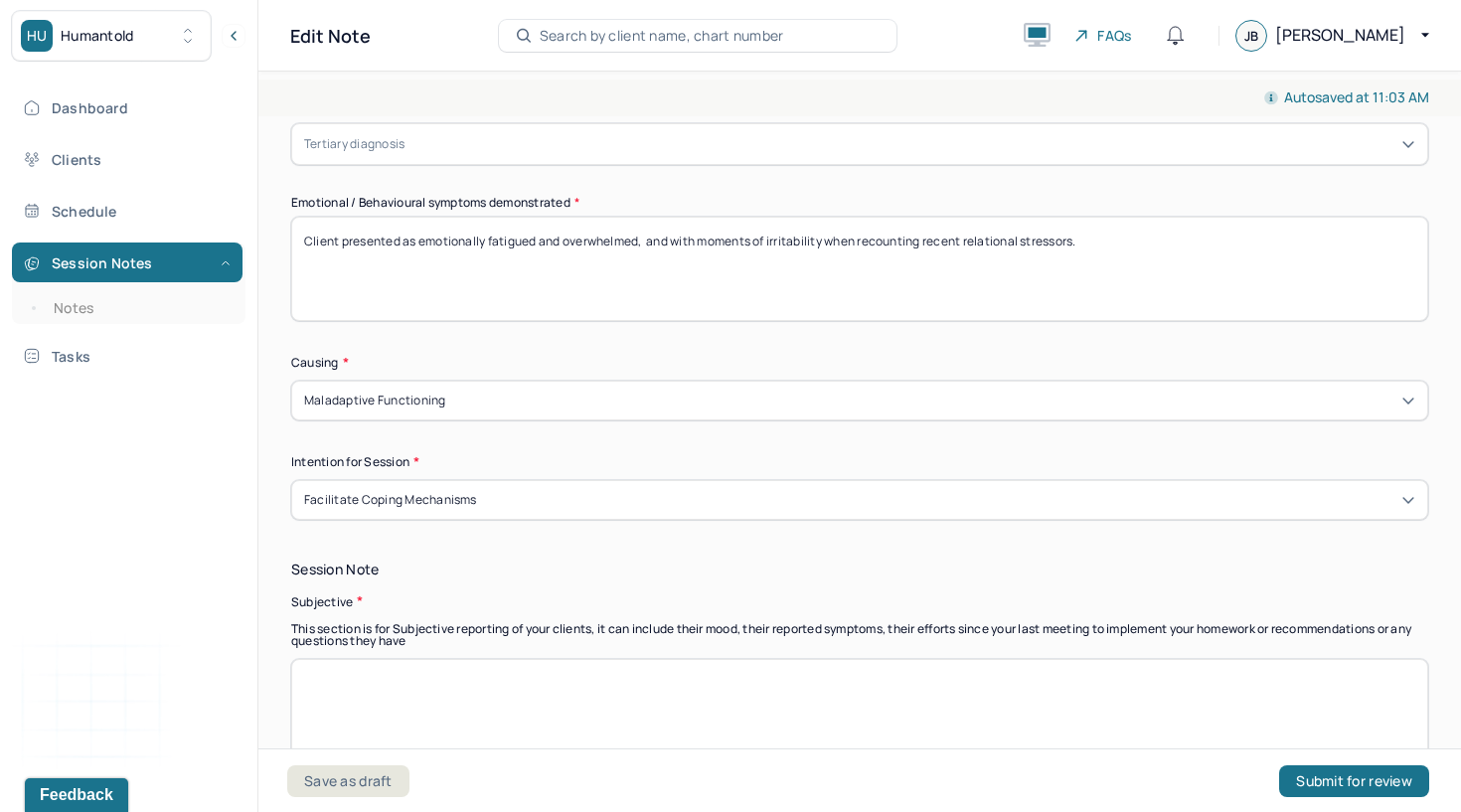 scroll, scrollTop: 1091, scrollLeft: 0, axis: vertical 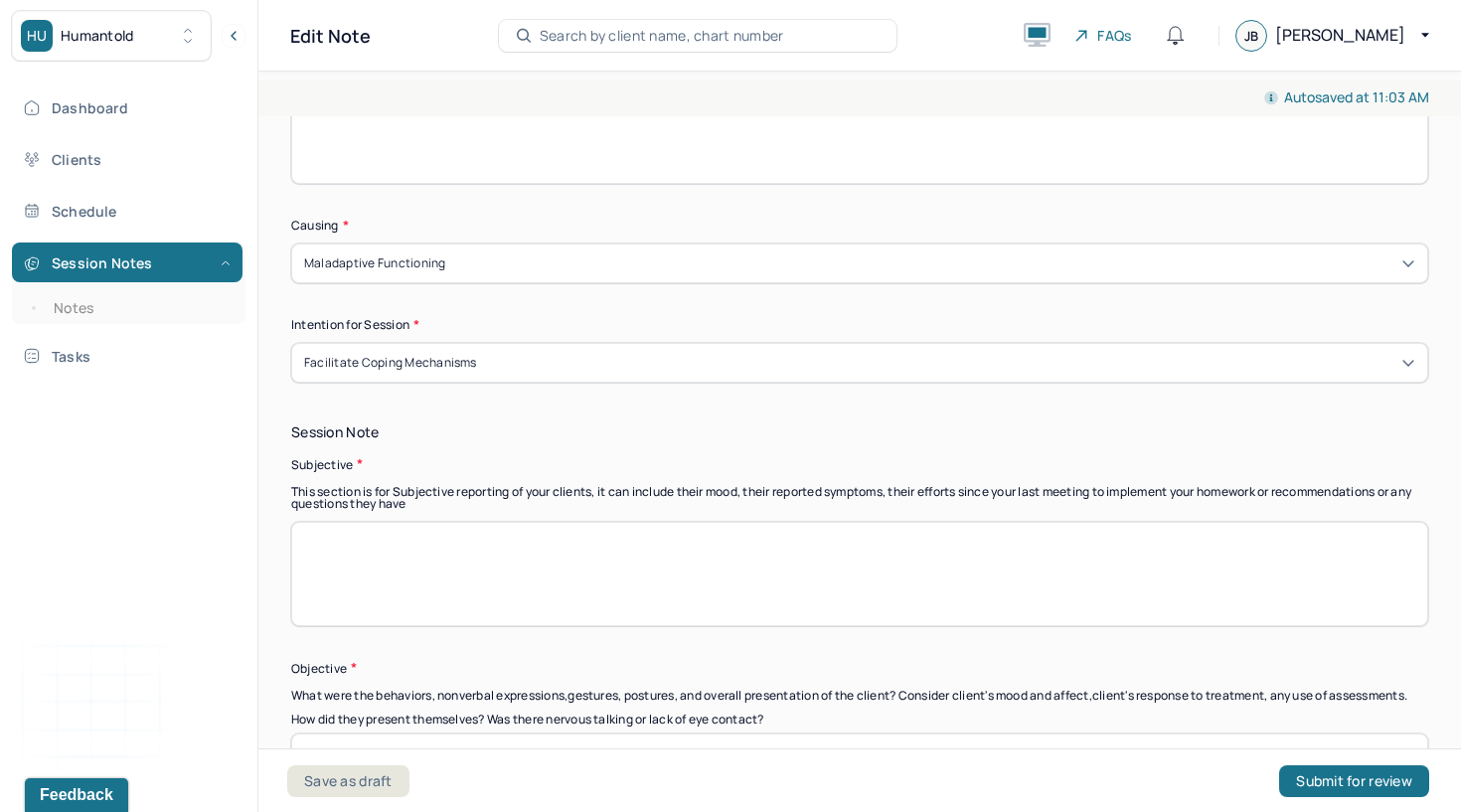 type on "Client presented as emotionally fatigued and overwhelmed,  and with moments of irritability when recounting recent relational stressors." 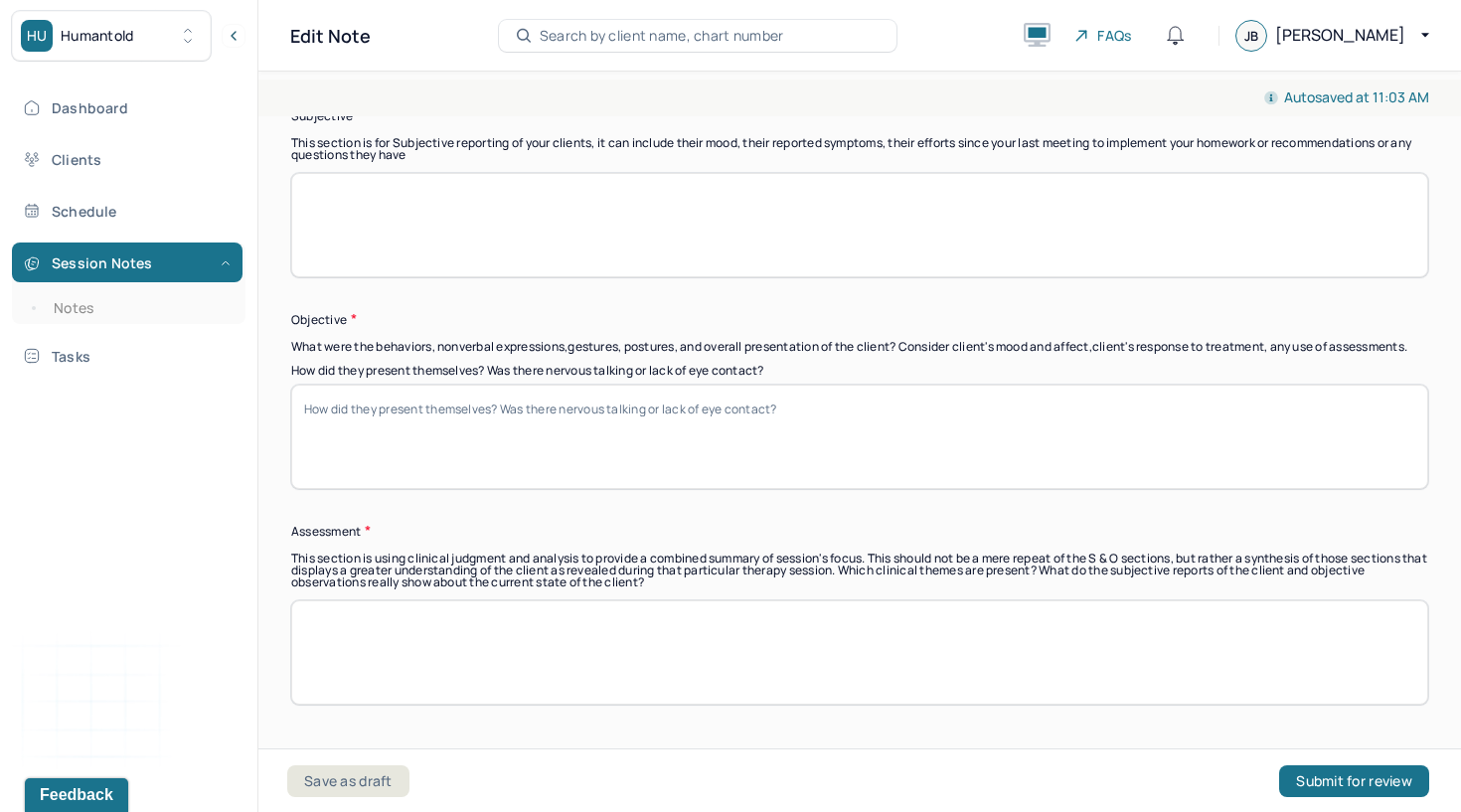 scroll, scrollTop: 1441, scrollLeft: 0, axis: vertical 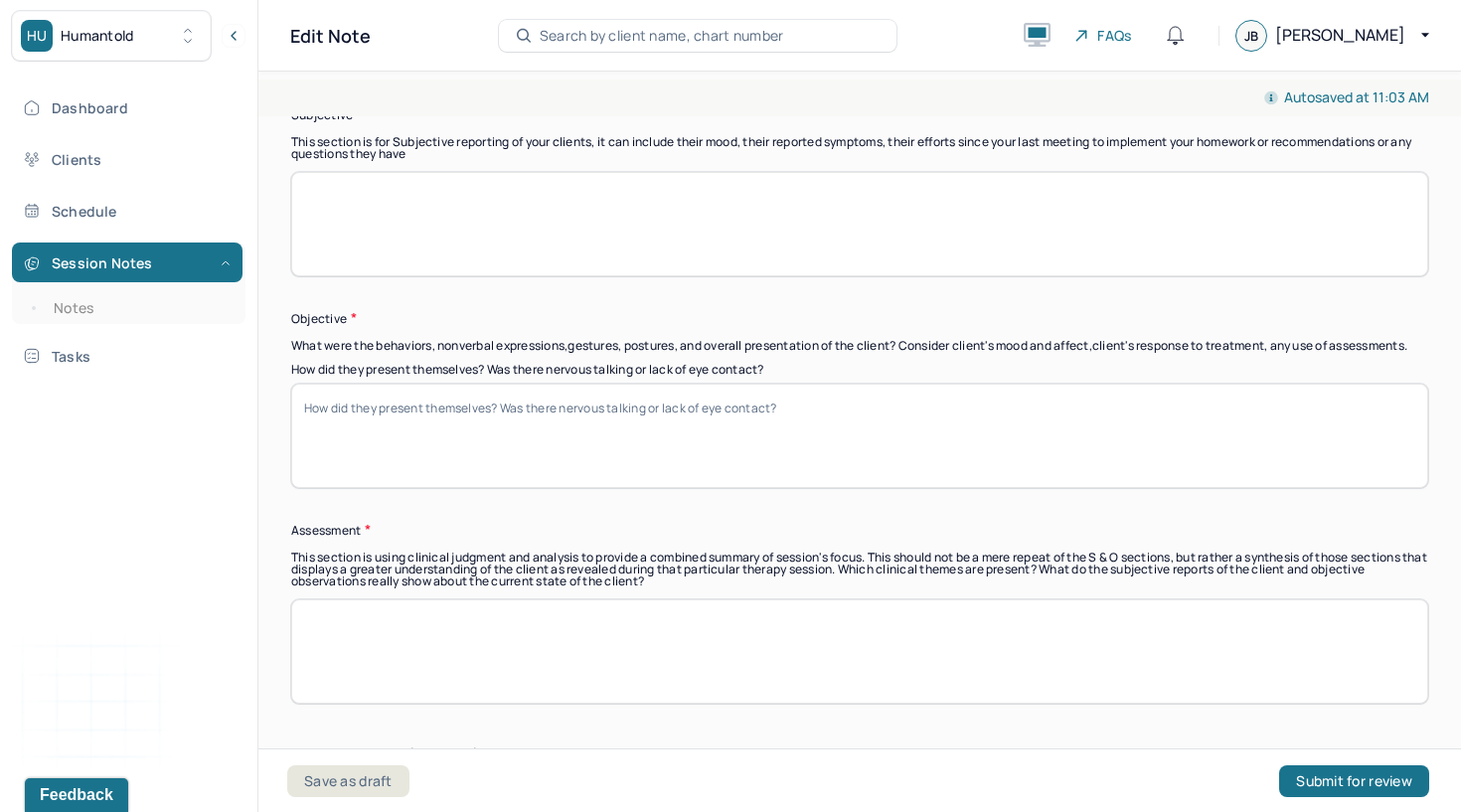 paste on "Client shared that she has made minor progress in communicating her emotional needs within the context of her marriage to her parents and siblings. She continues to report feeling unheard within her inner circles but acknowledges that her own minimization of stressors may have contributed to their lack of understanding. Client expressed a growing commitment to being more transparent about the emotional, financial, and physical lack of support in her marriage and her ongoing desire for a divorce. She cited several examples of continued lack of support and awareness from her husband since the previous session, which have left her feeling emotionally and physically exhausted and frustrated. Despite this, she reported some positive progress utilizing meditation and time in nature as emotional regulation tools." 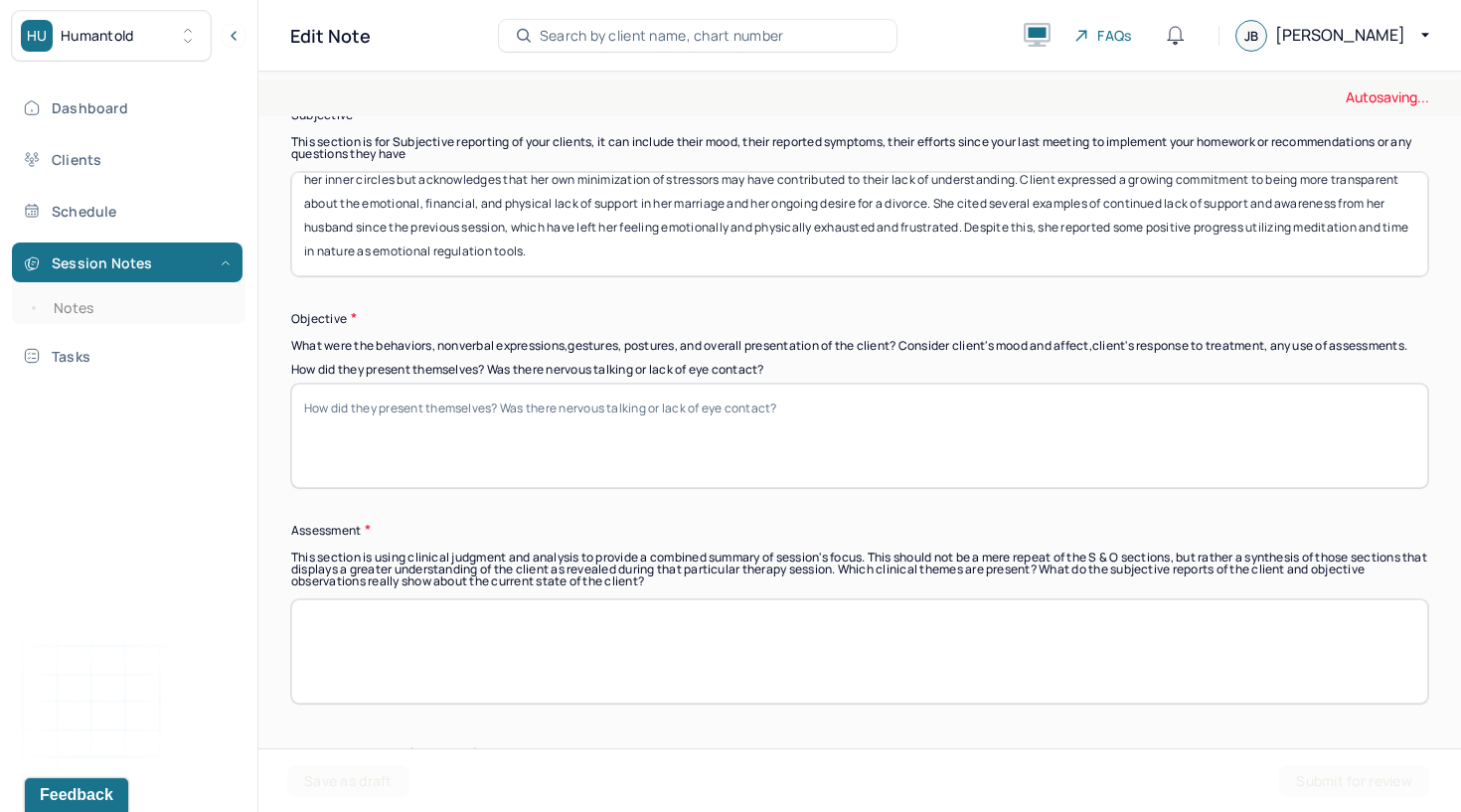 scroll, scrollTop: 0, scrollLeft: 0, axis: both 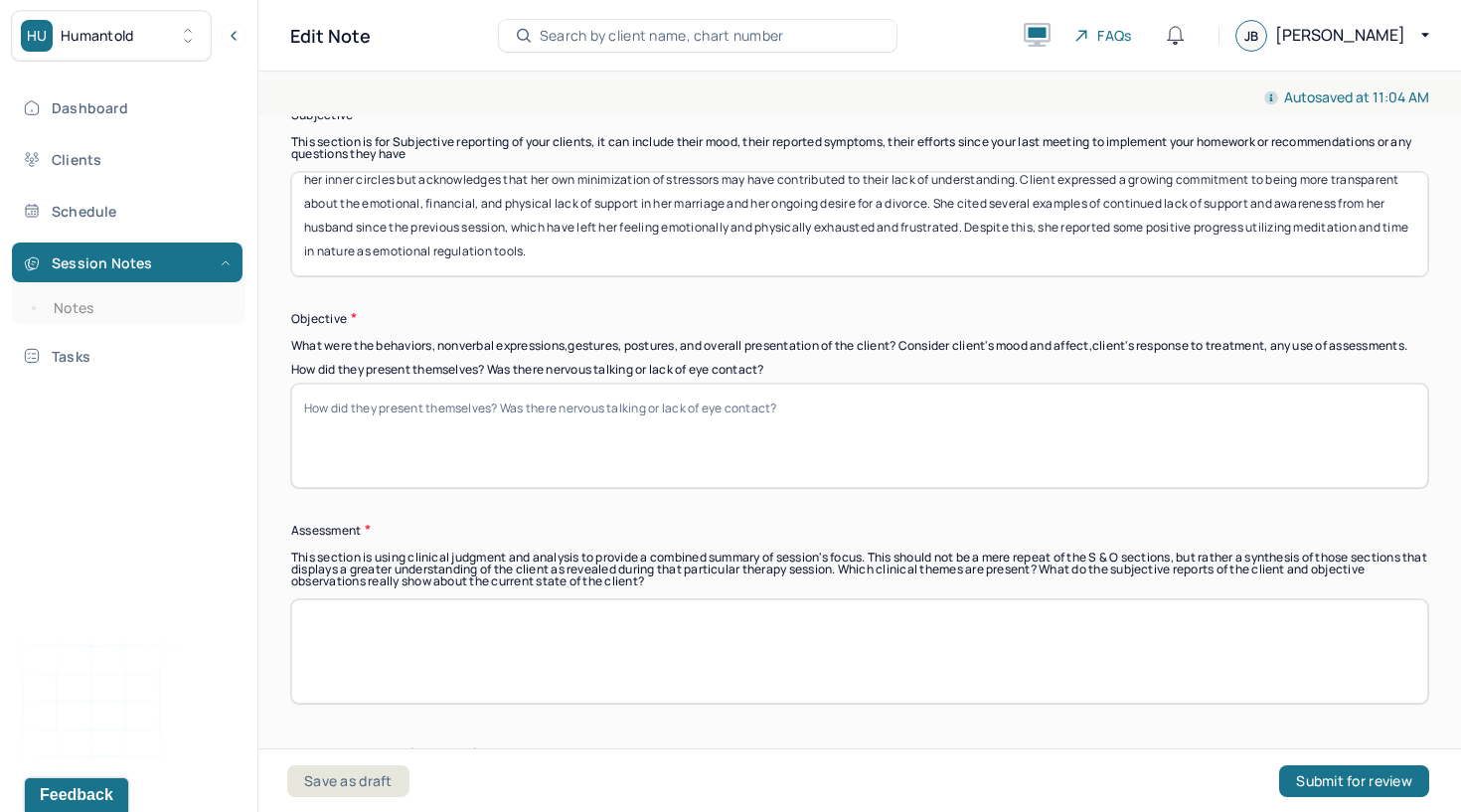 type on "Client shared that she has made minor progress in communicating her emotional needs within the context of her marriage to her parents and siblings. She continues to report feeling unheard within her inner circles but acknowledges that her own minimization of stressors may have contributed to their lack of understanding. Client expressed a growing commitment to being more transparent about the emotional, financial, and physical lack of support in her marriage and her ongoing desire for a divorce. She cited several examples of continued lack of support and awareness from her husband since the previous session, which have left her feeling emotionally and physically exhausted and frustrated. Despite this, she reported some positive progress utilizing meditation and time in nature as emotional regulation tools." 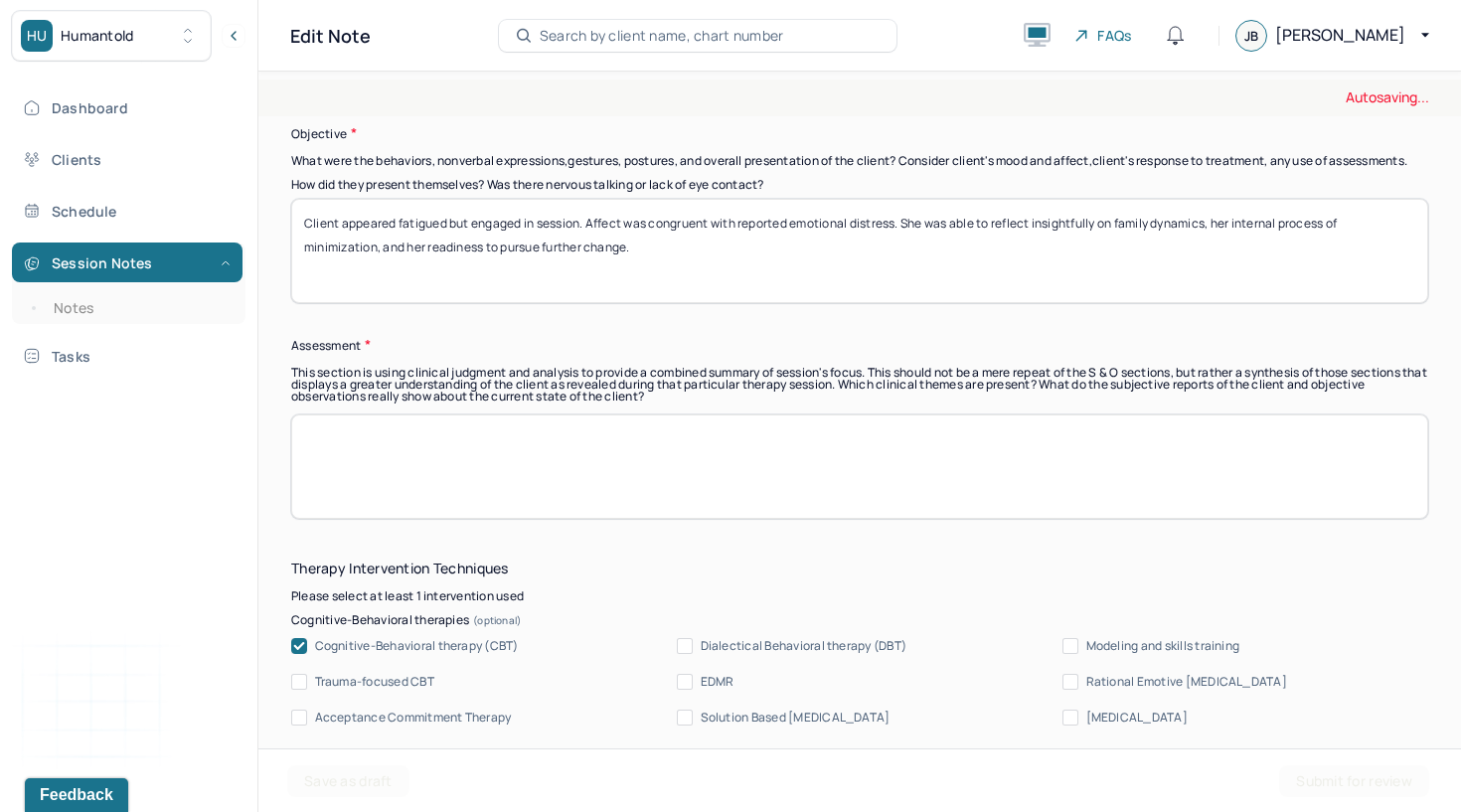 scroll, scrollTop: 1691, scrollLeft: 0, axis: vertical 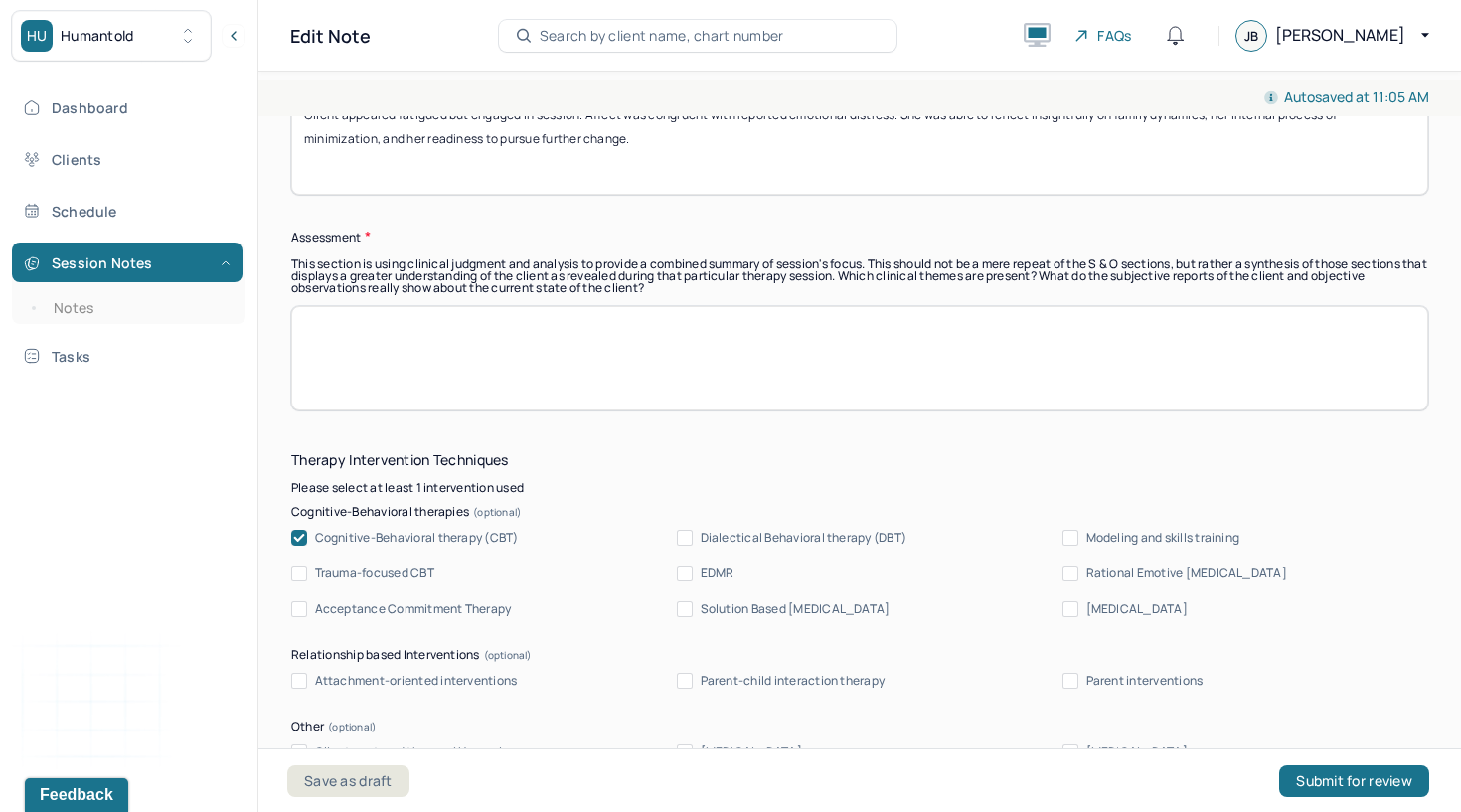 type on "Client appeared fatigued but engaged in session. Affect was congruent with reported emotional distress. She was able to reflect insightfully on family dynamics, her internal process of minimization, and her readiness to pursue further change." 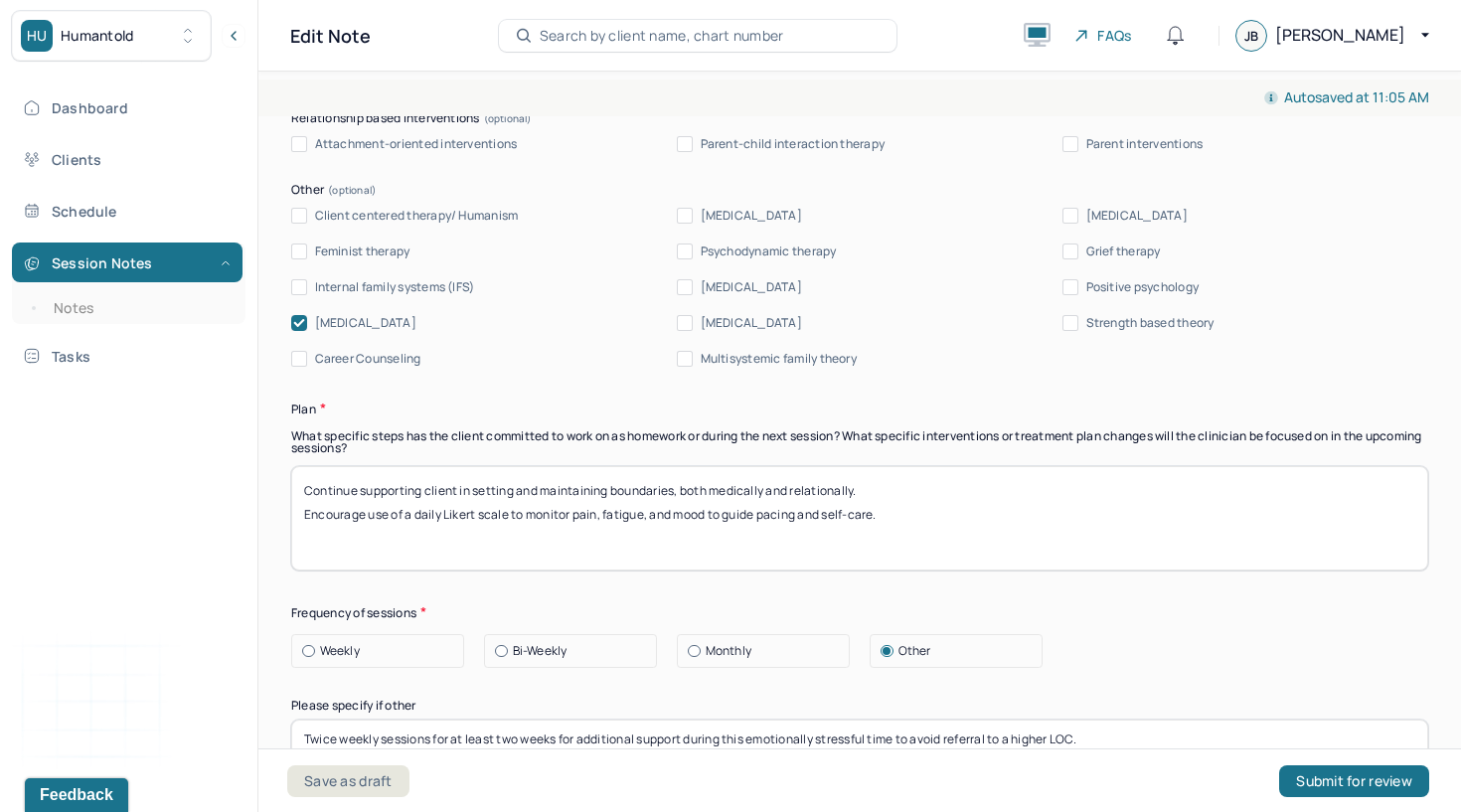 scroll, scrollTop: 2351, scrollLeft: 0, axis: vertical 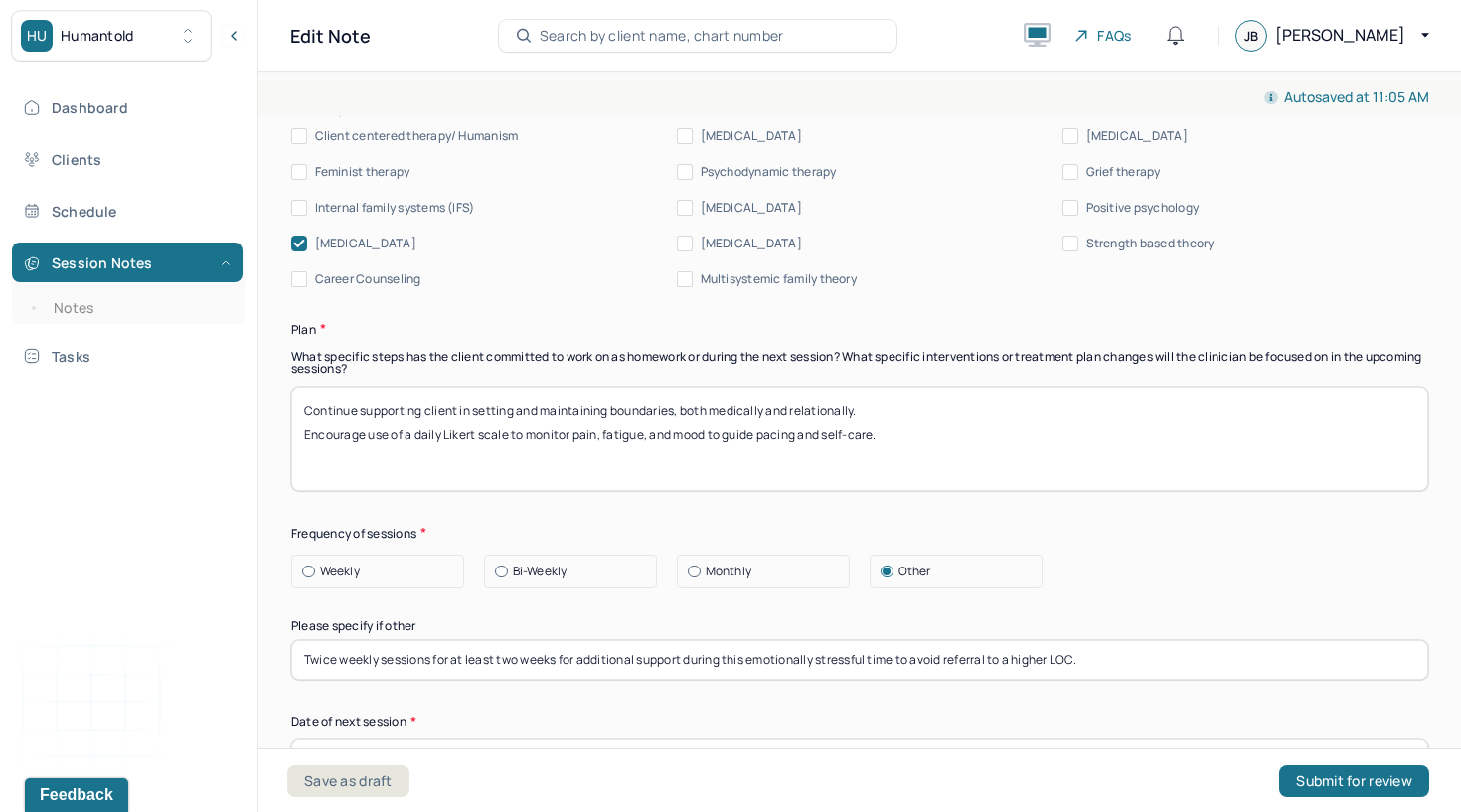 type on "Client continues to experience significant emotional and physical exhaustion related to ongoing marital stress and limited support. Her insight into relational patterns and personal coping strategies is increasing, which may support future decision-making. She demonstrates motivation to improve self-advocacy and transparency, though ambivalence regarding her current work and living situation continues to contribute to stress. Client's positive use of mindfulness-based coping skills is a strength." 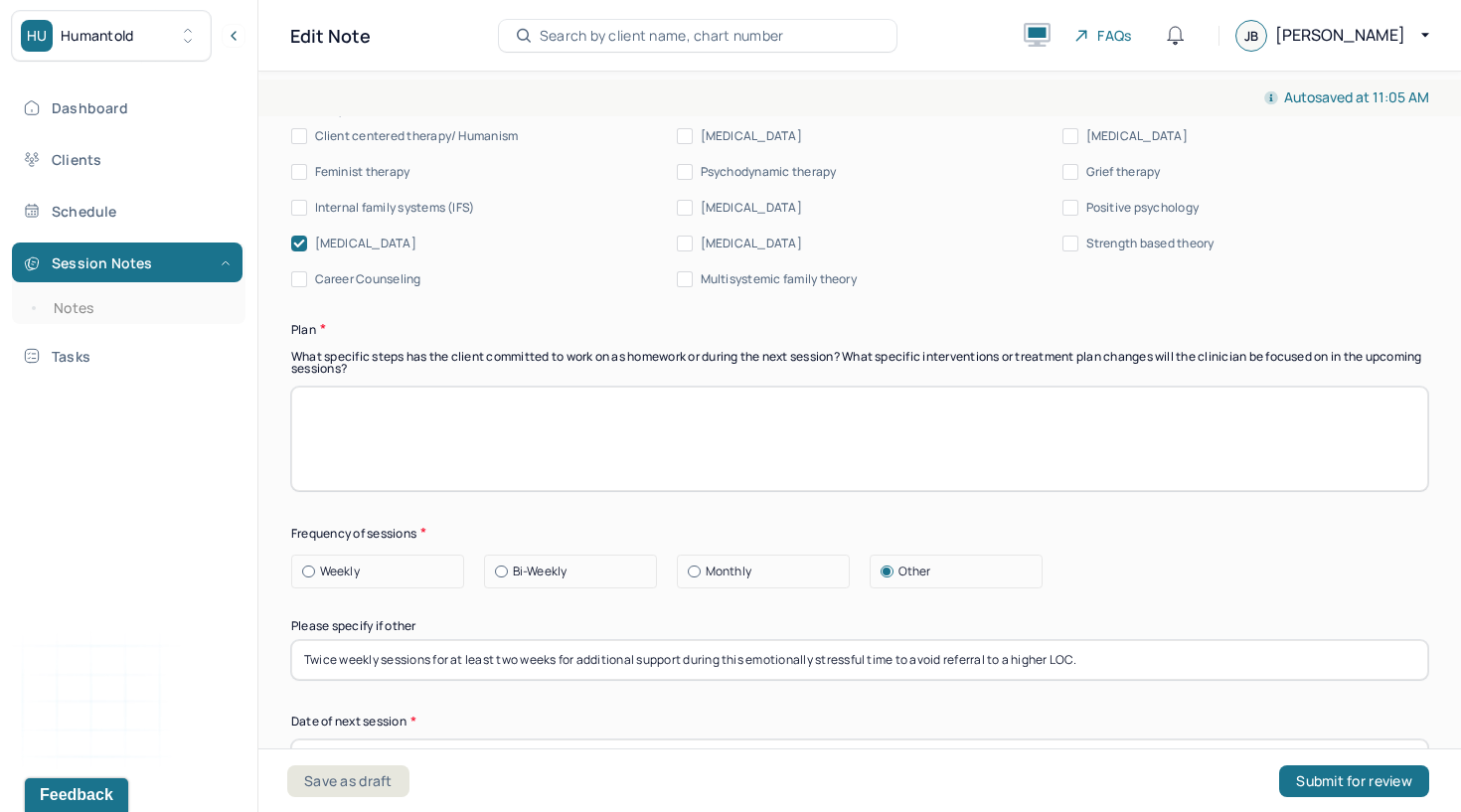paste on "Continue to explore strategies for self-advocacy and setting boundaries within personal and familial relationships.
Support client in processing emotions surrounding her desire for divorce and potential career transition.
Monitor adjustment as client returns to work following medical leave; assess impact on emotional well-being.
Reinforce use of meditation and nature-based strategies for emotional regulation.
Schedule follow-up for next week." 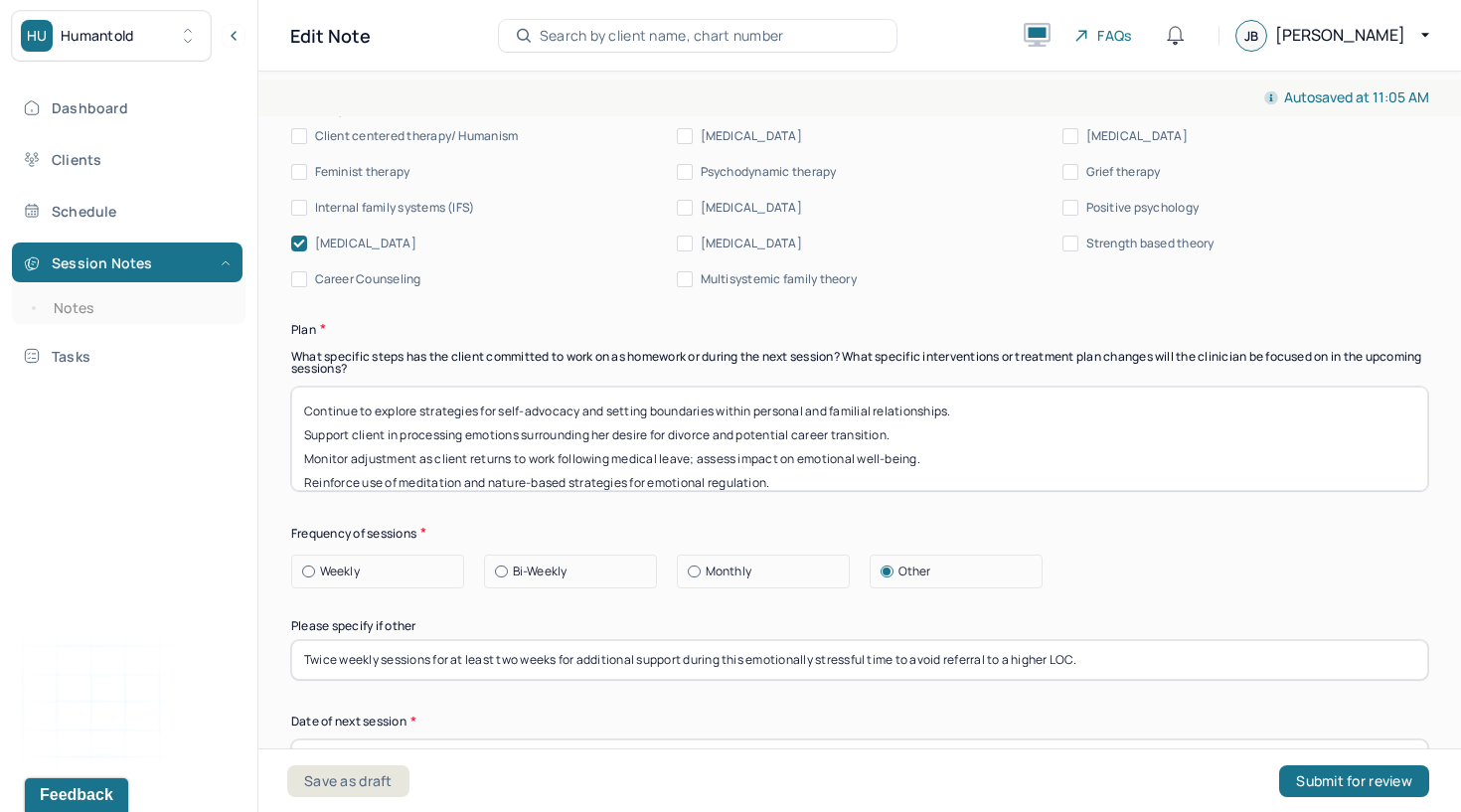 scroll, scrollTop: 25, scrollLeft: 0, axis: vertical 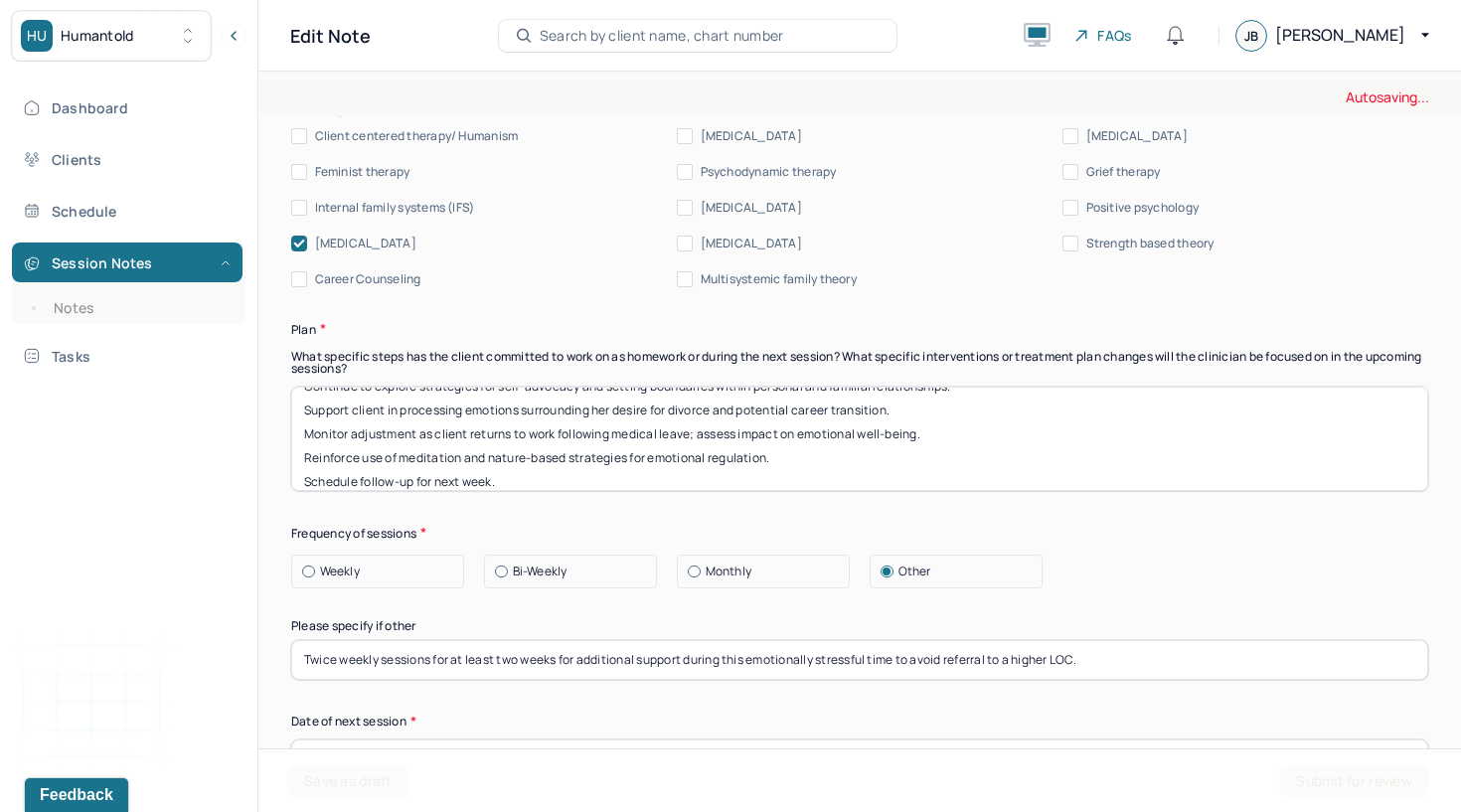 drag, startPoint x: 503, startPoint y: 491, endPoint x: 267, endPoint y: 488, distance: 236.01907 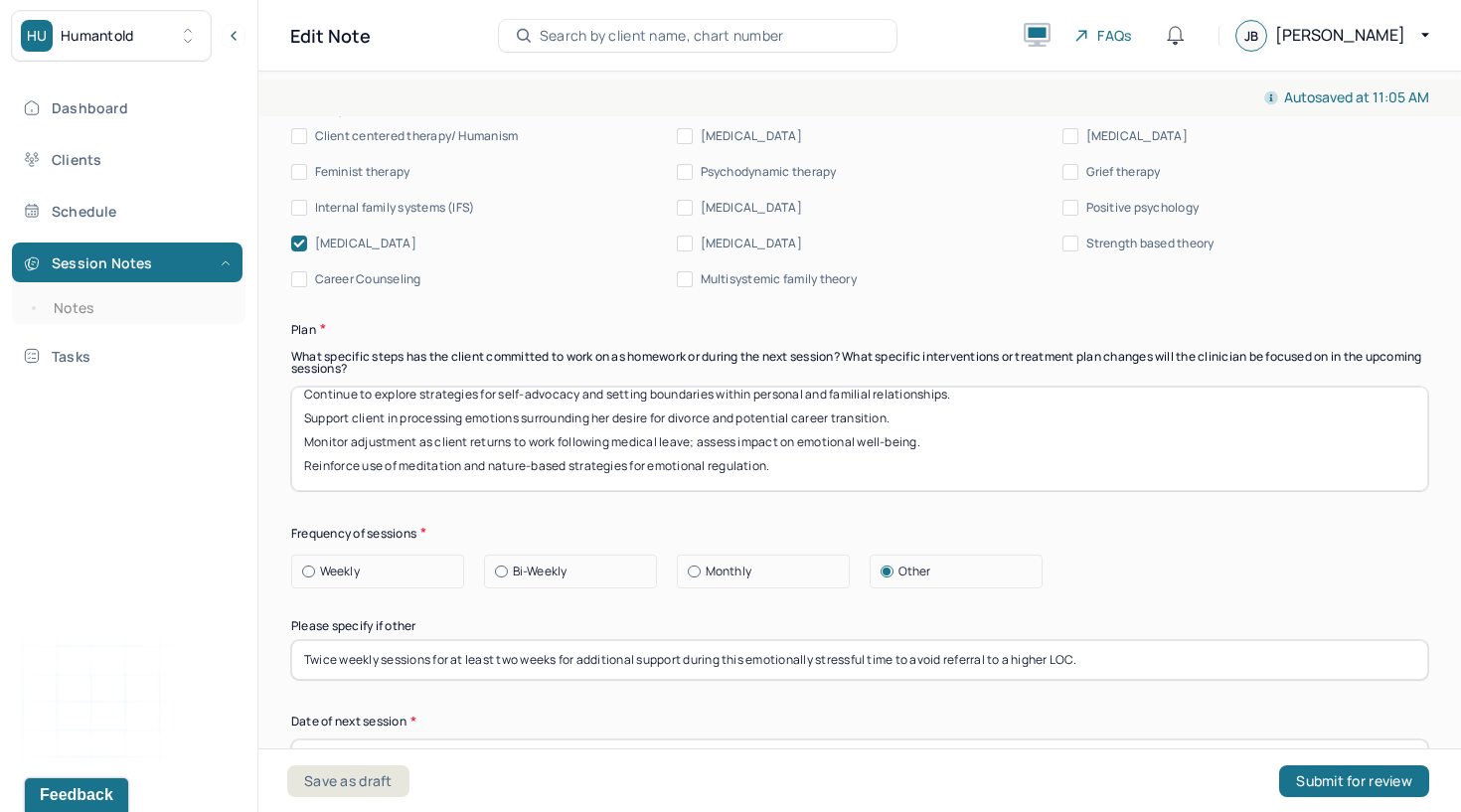 scroll, scrollTop: 40, scrollLeft: 0, axis: vertical 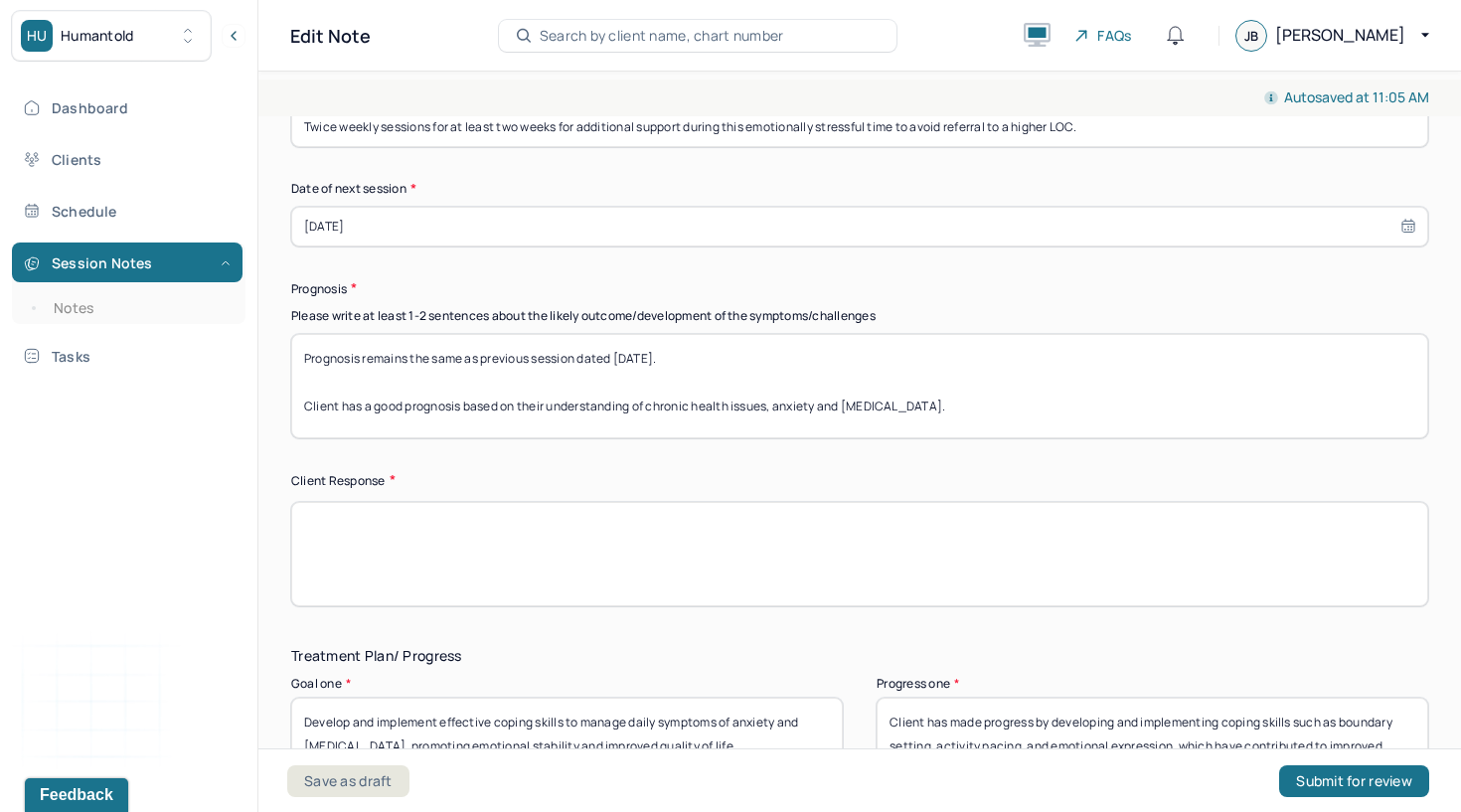 type on "Continue to explore strategies for self-advocacy and setting boundaries within personal and familial relationships.
Support client in processing emotions surrounding her desire for divorce and potential career transition.
Monitor adjustment as client returns to work following medical leave; assess impact on emotional well-being.
Reinforce use of meditation and nature-based strategies for emotional regulation." 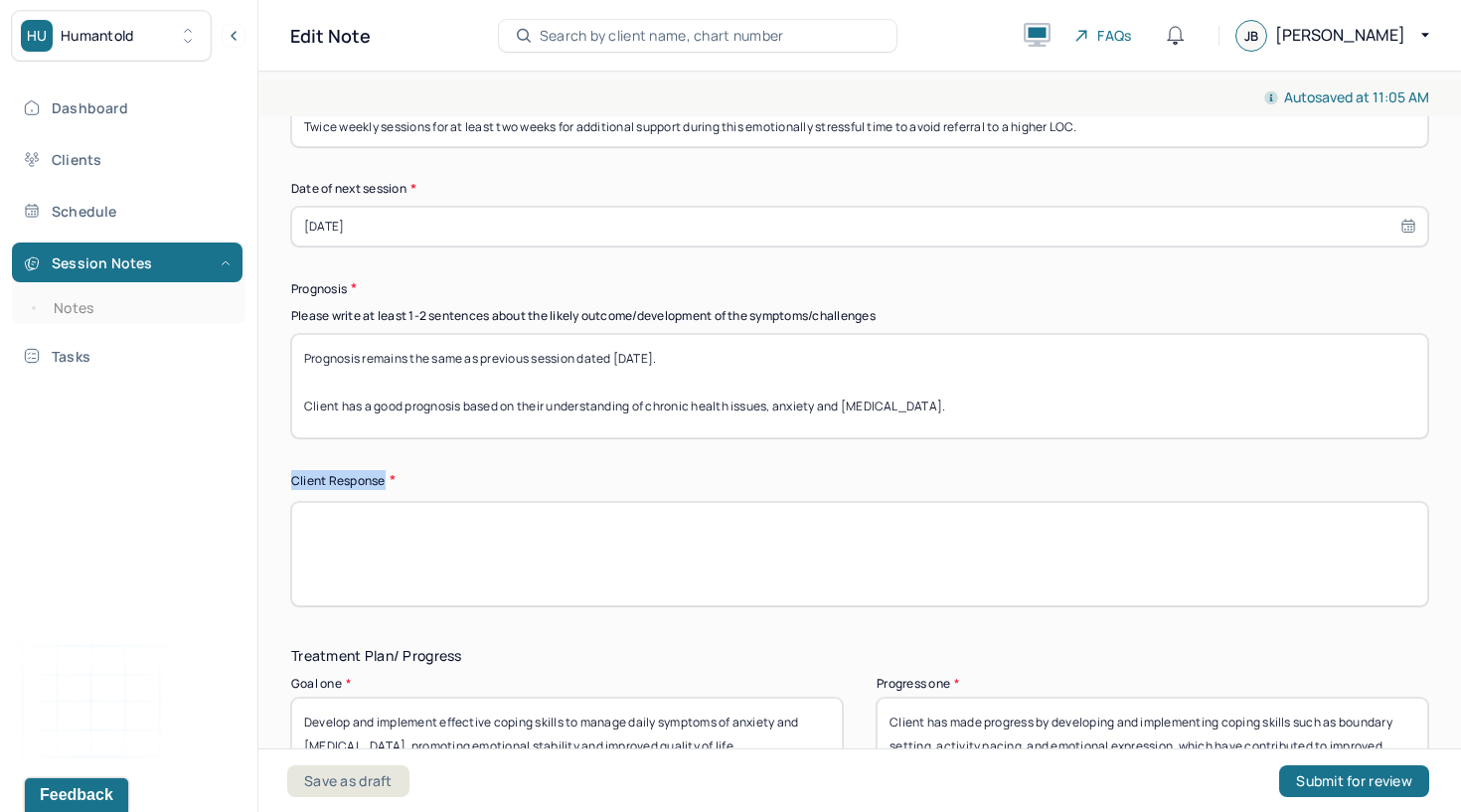 click on "Client Response" at bounding box center (860, 480) 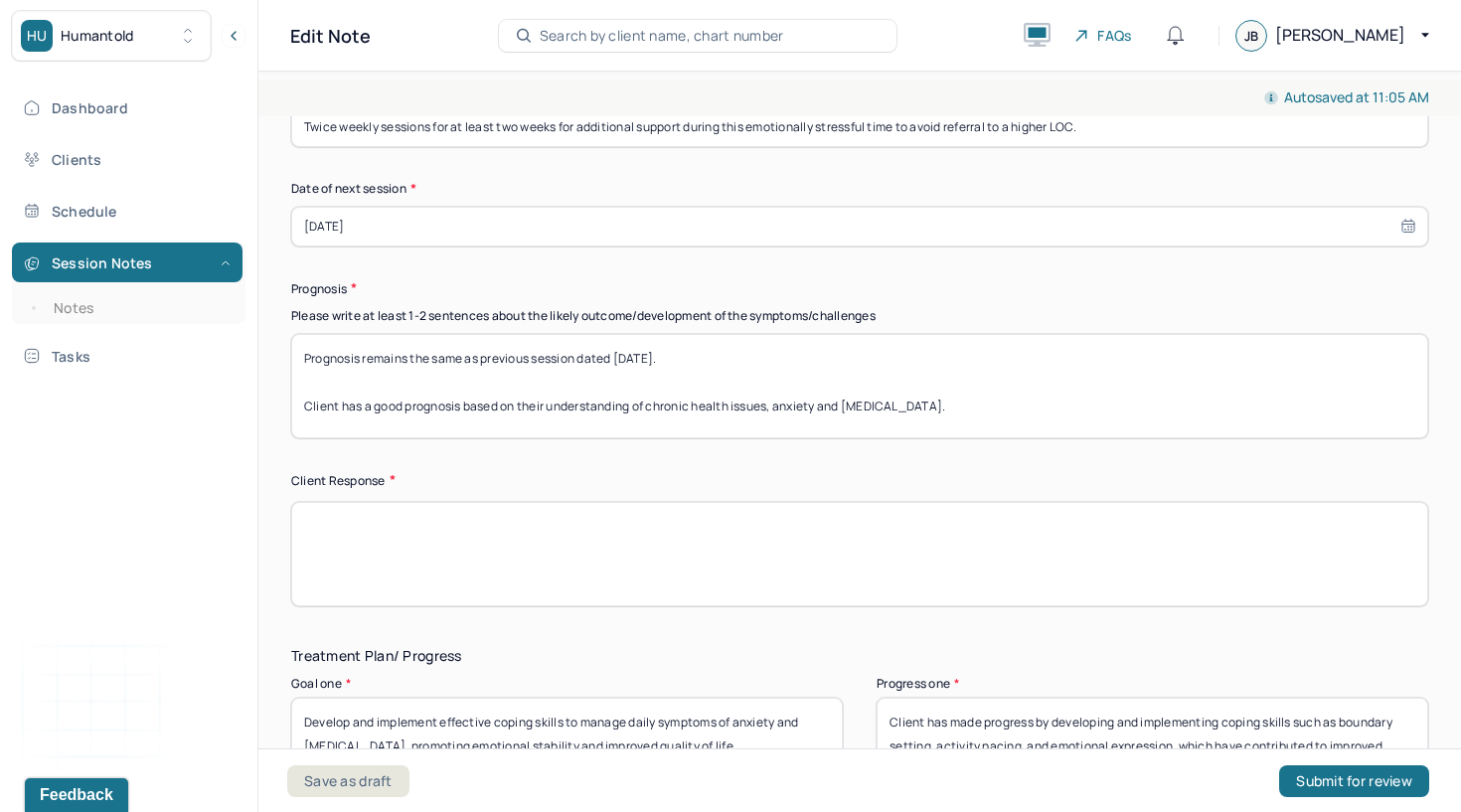 click at bounding box center [860, 554] 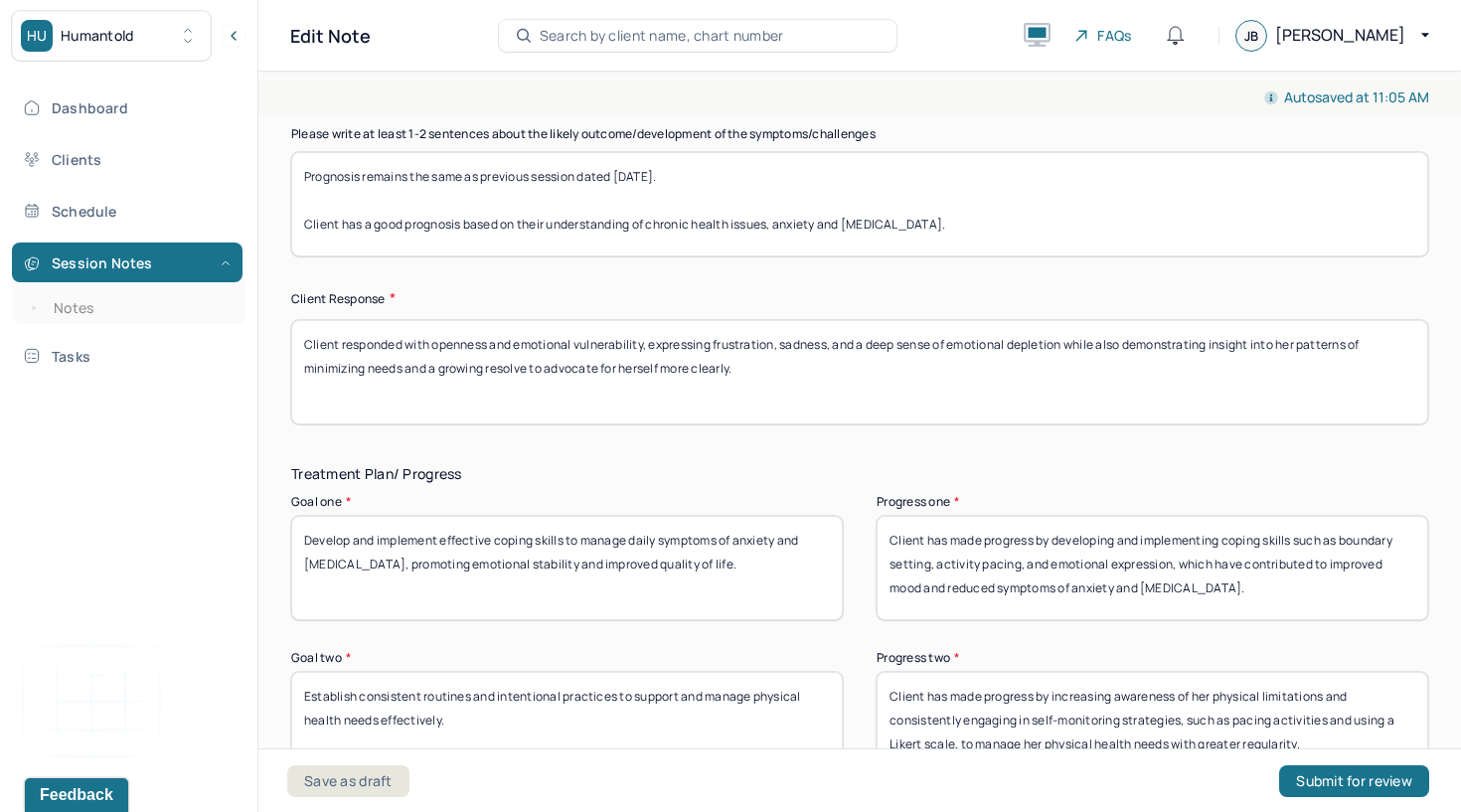 scroll, scrollTop: 3098, scrollLeft: 0, axis: vertical 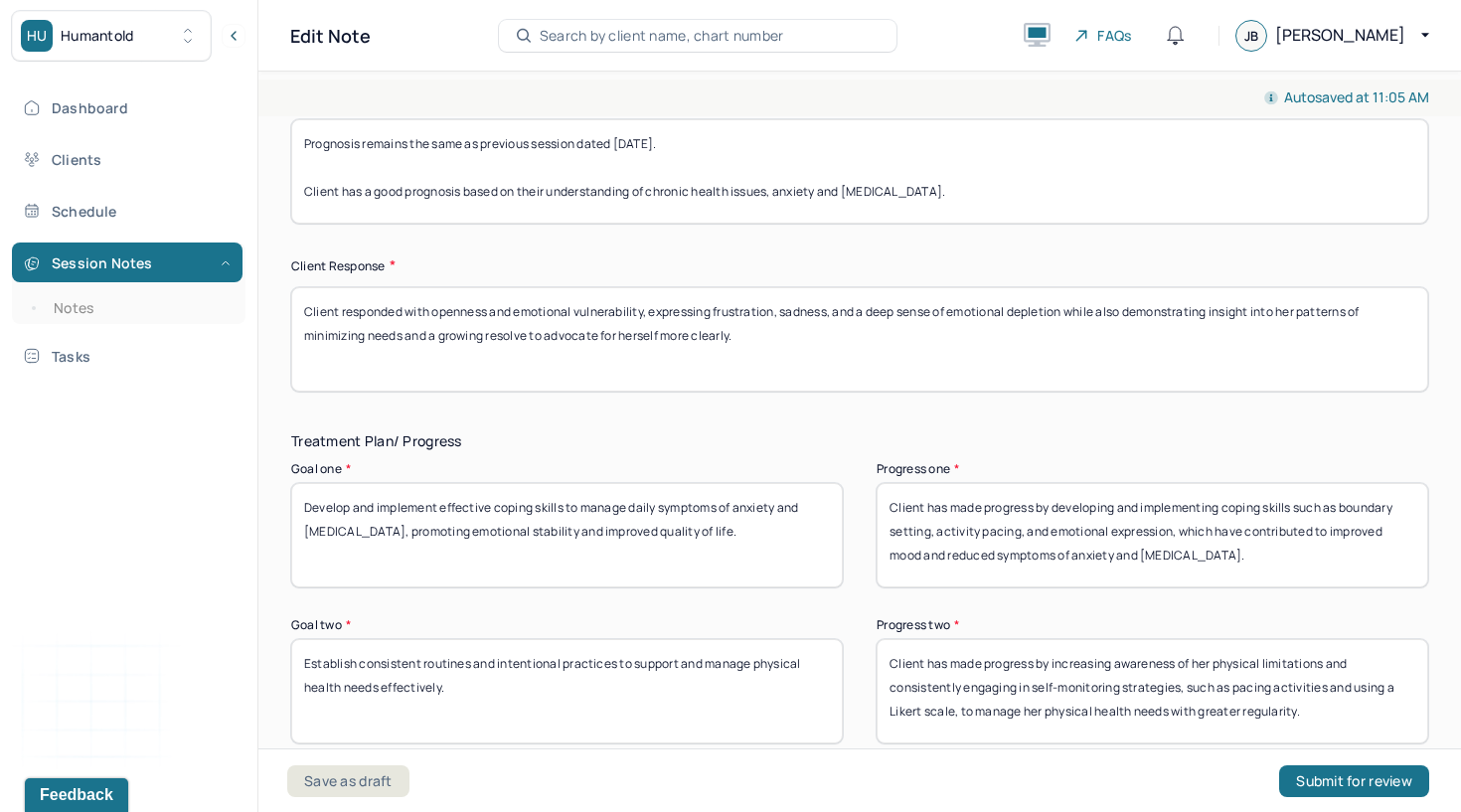 type on "Client responded with openness and emotional vulnerability, expressing frustration, sadness, and a deep sense of emotional depletion while also demonstrating insight into her patterns of minimizing needs and a growing resolve to advocate for herself more clearly." 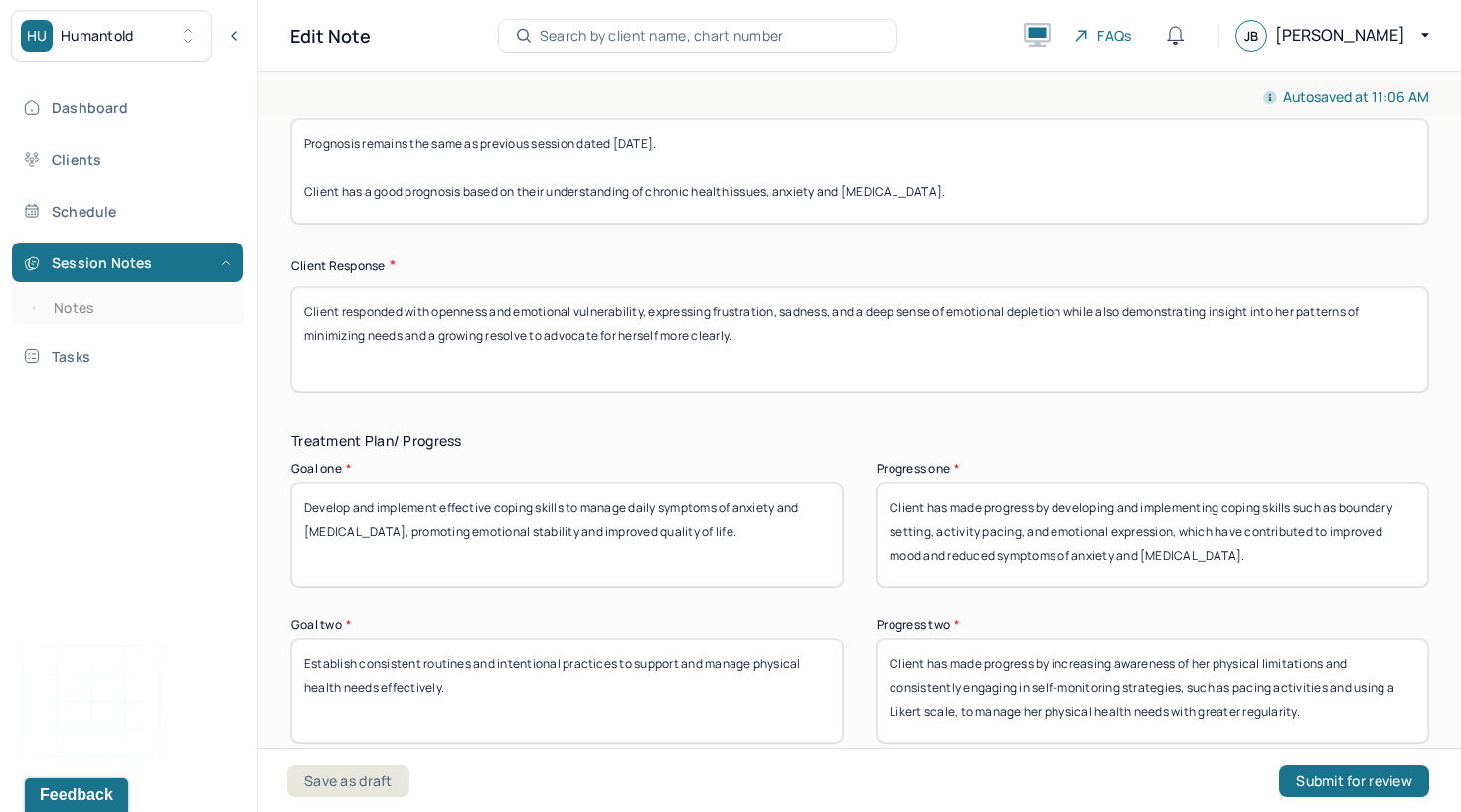click on "Client has made progress by developing and implementing coping skills such as boundary setting, activity pacing, and emotional expression, which have contributed to improved mood and reduced symptoms of anxiety and [MEDICAL_DATA]." at bounding box center (1152, 535) 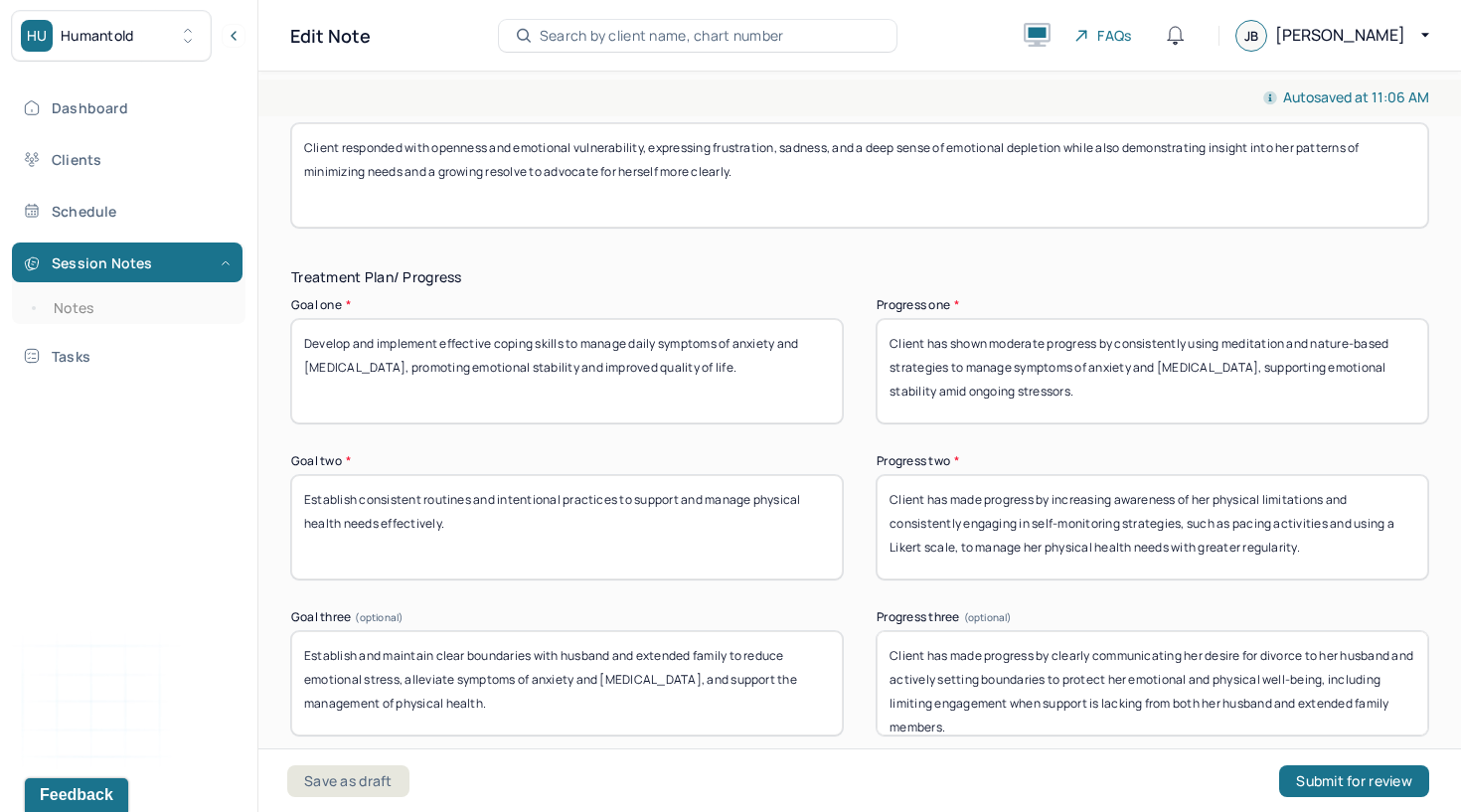 scroll, scrollTop: 3292, scrollLeft: 0, axis: vertical 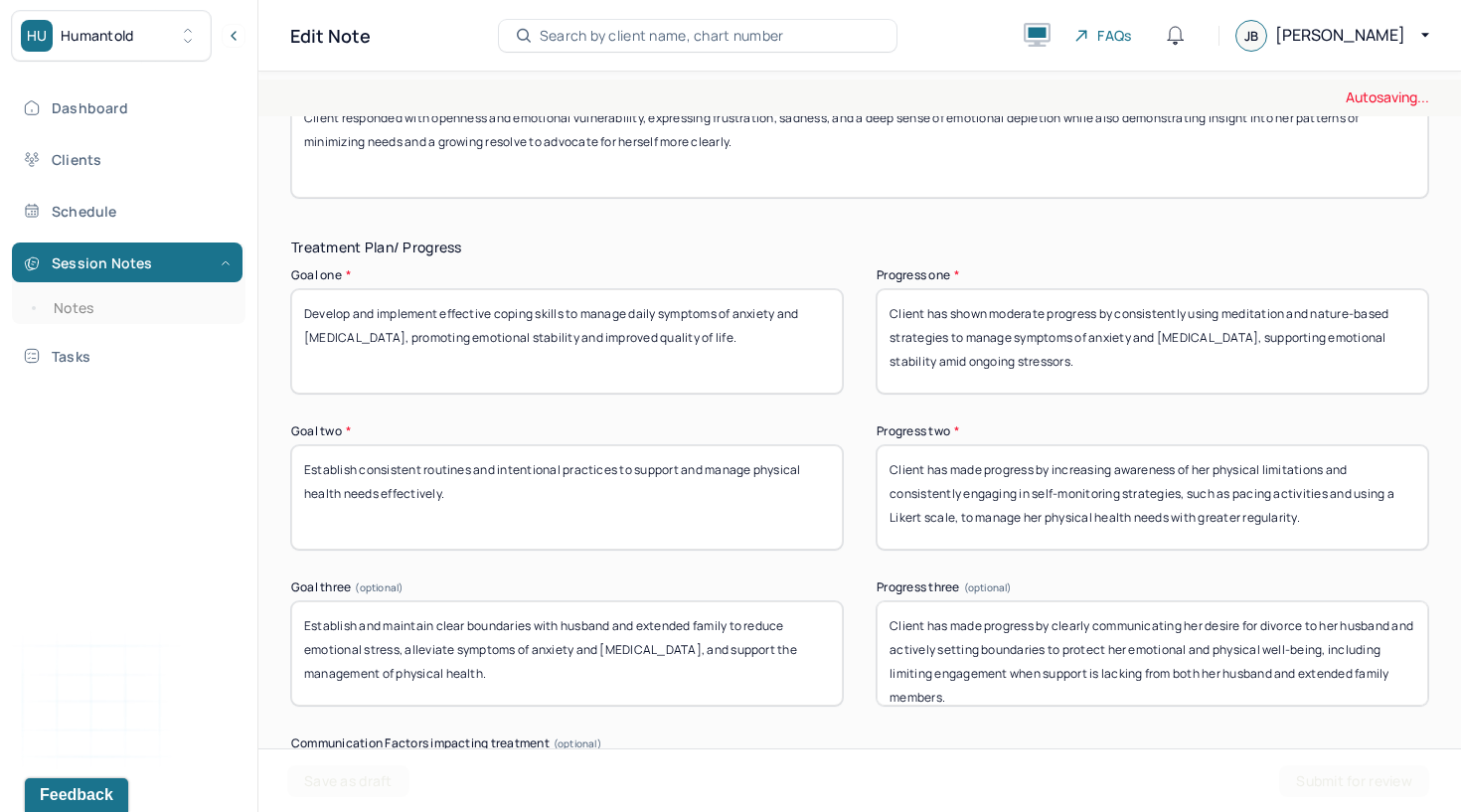 type on "Client has shown moderate progress by consistently using meditation and nature-based strategies to manage symptoms of anxiety and [MEDICAL_DATA], supporting emotional stability amid ongoing stressors." 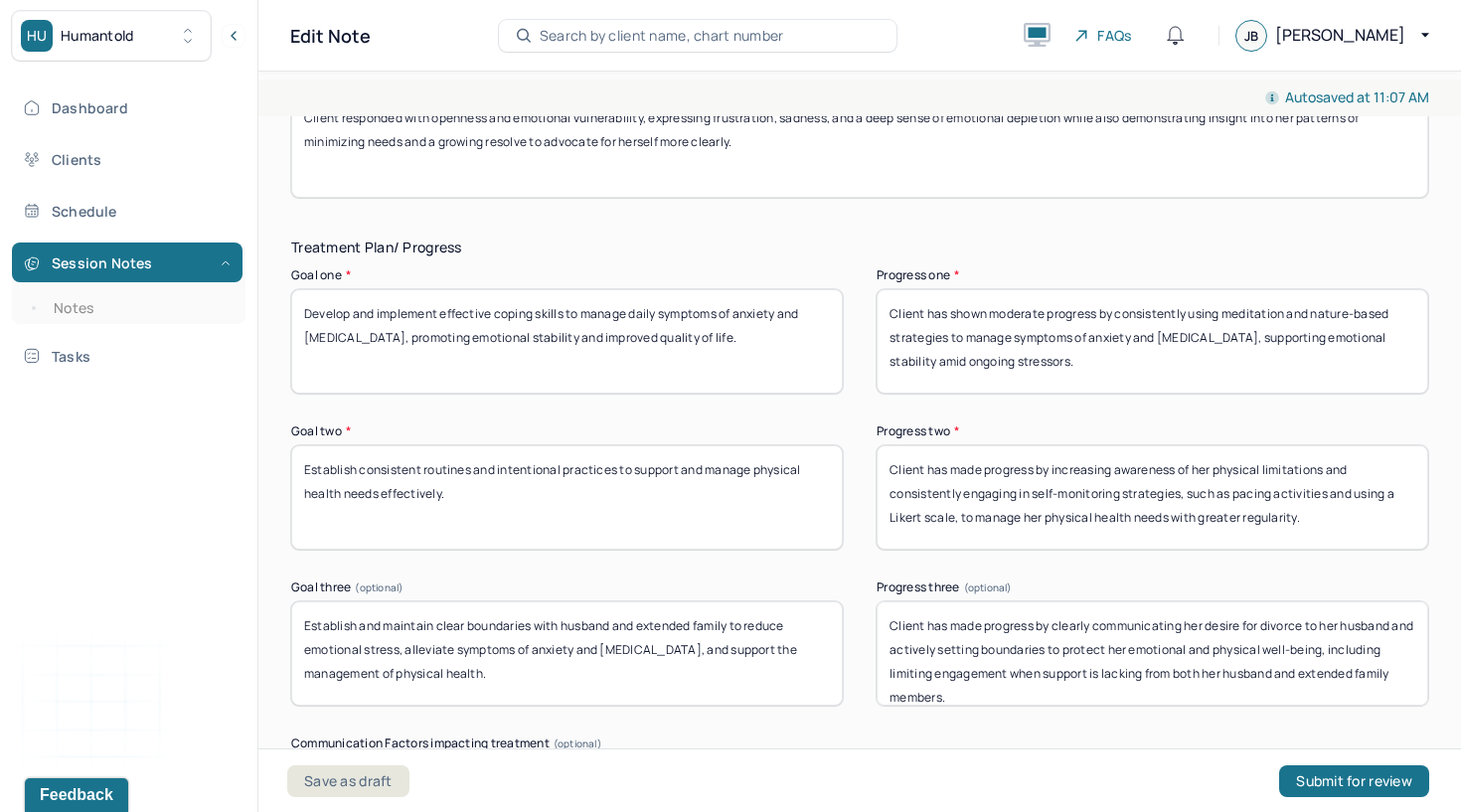 click on "Client has made progress by increasing awareness of her physical limitations and consistently engaging in self-monitoring strategies, such as pacing activities and using a Likert scale, to manage her physical health needs with greater regularity." at bounding box center [1152, 497] 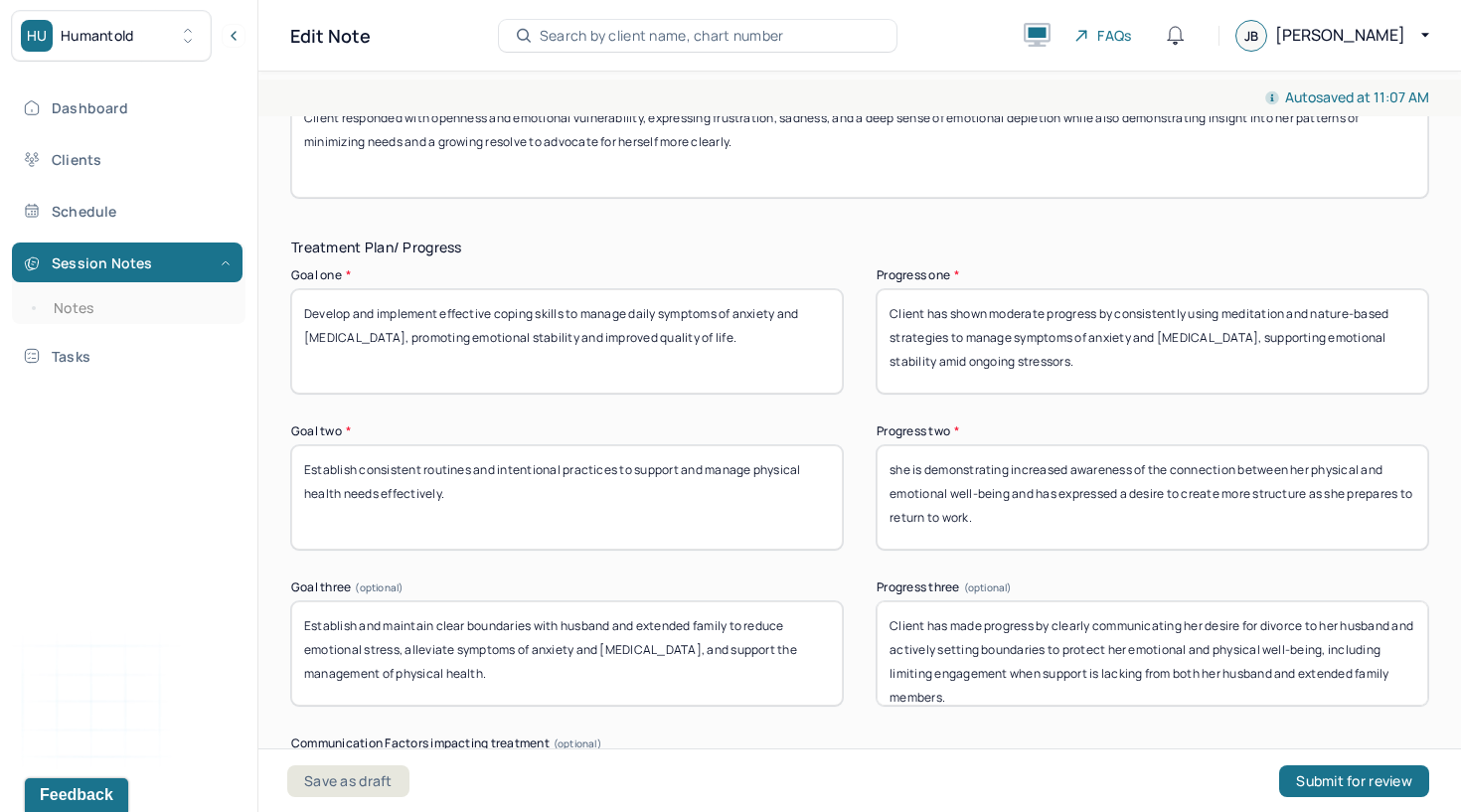 click on "Client has made progress by increasing awareness of her physical limitations and consistently engaging in self-monitoring strategies, such as pacing activities and using a Likert scale, to manage her physical health needs with greater regularity." at bounding box center (1152, 497) 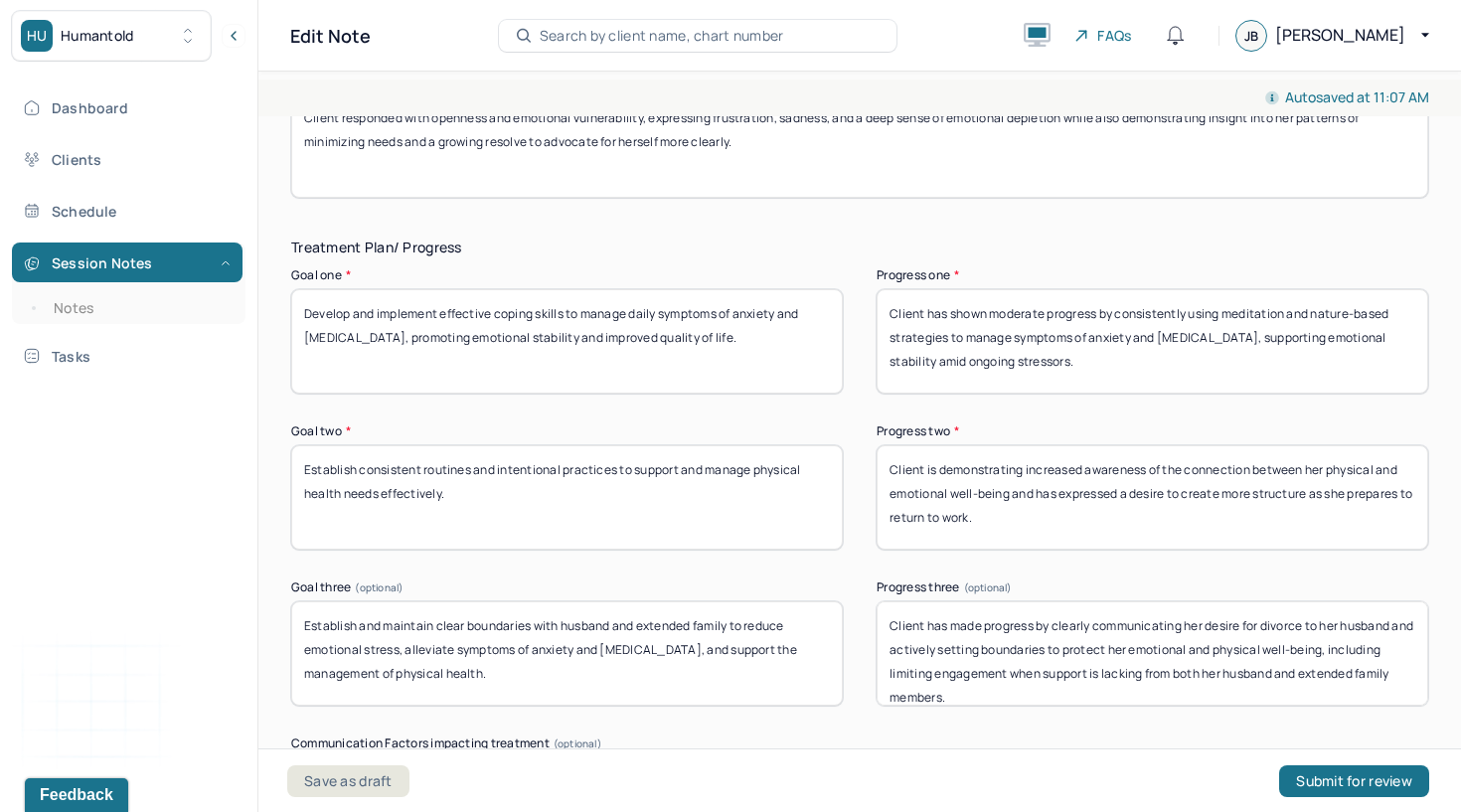 type on "Client is demonstrating increased awareness of the connection between her physical and emotional well-being and has expressed a desire to create more structure as she prepares to return to work." 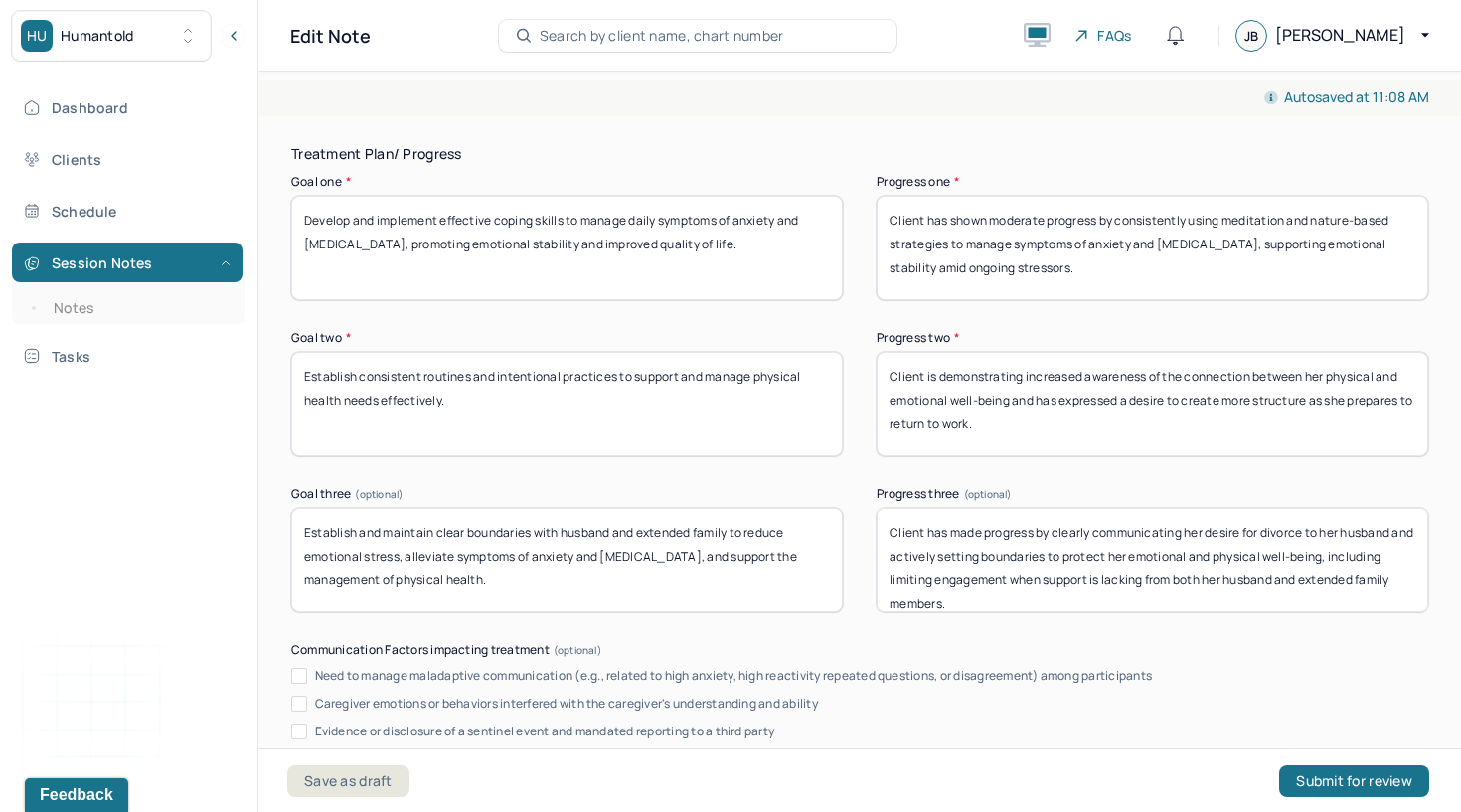 scroll, scrollTop: 3386, scrollLeft: 0, axis: vertical 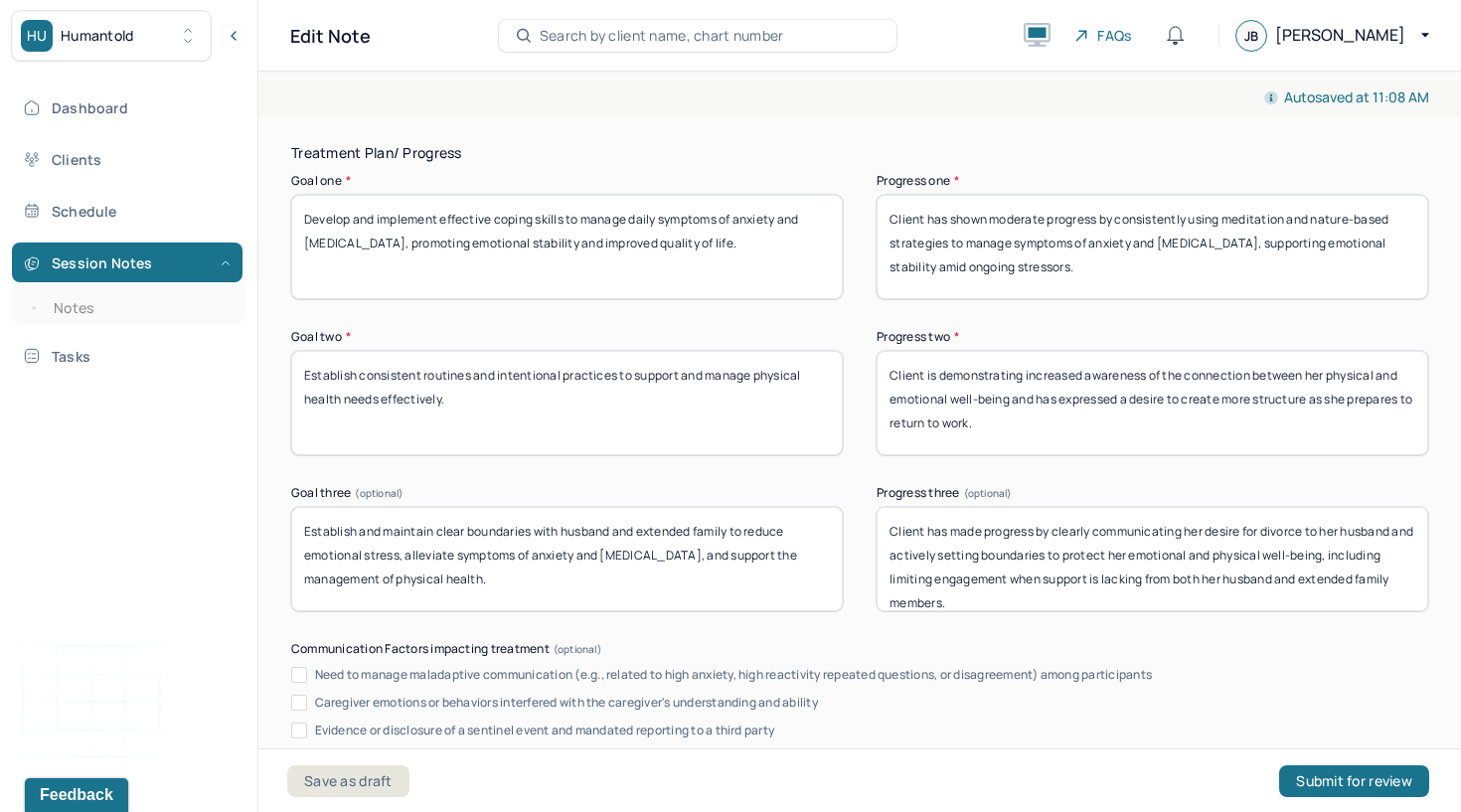 drag, startPoint x: 964, startPoint y: 615, endPoint x: 832, endPoint y: 509, distance: 169.29265 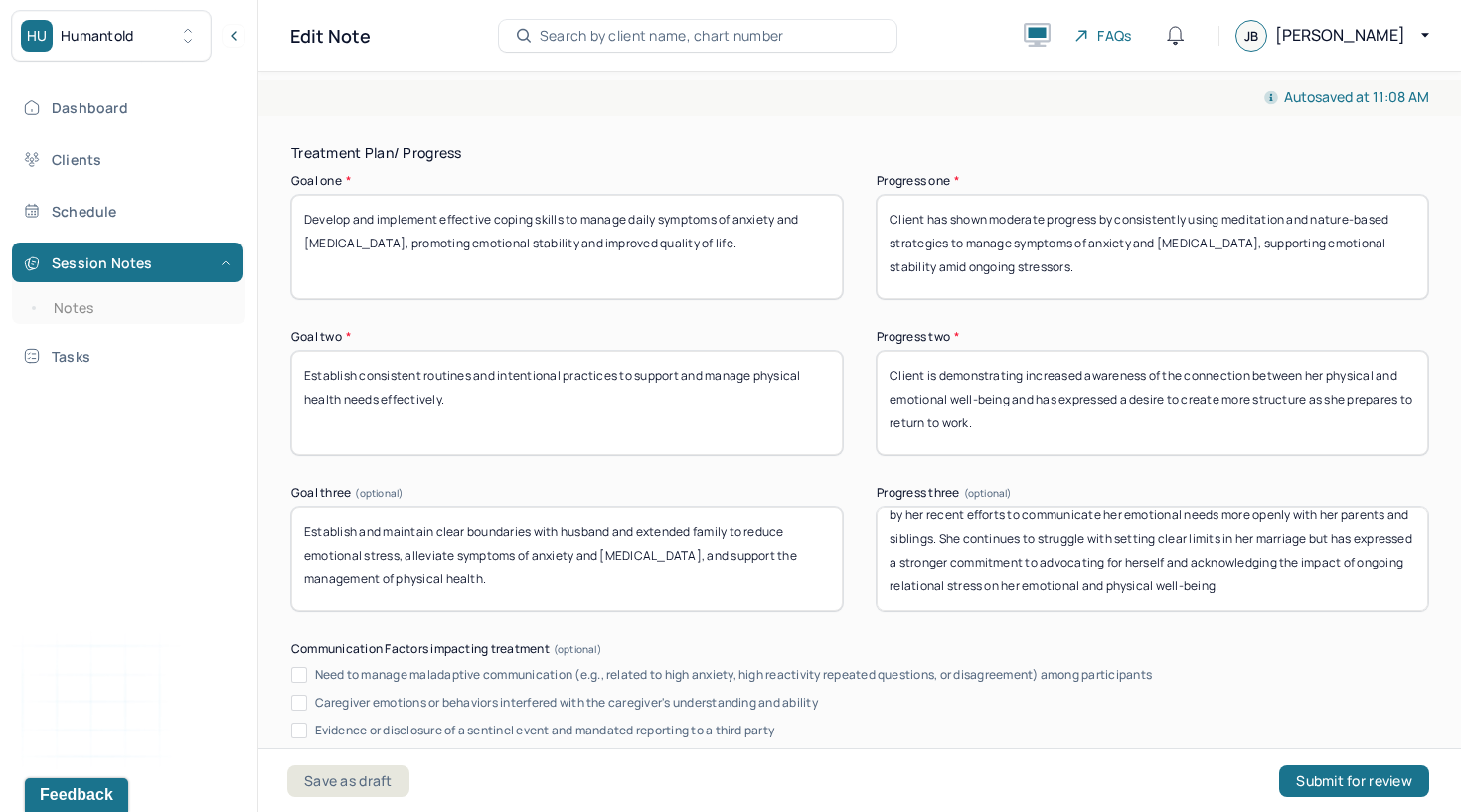 scroll, scrollTop: 40, scrollLeft: 0, axis: vertical 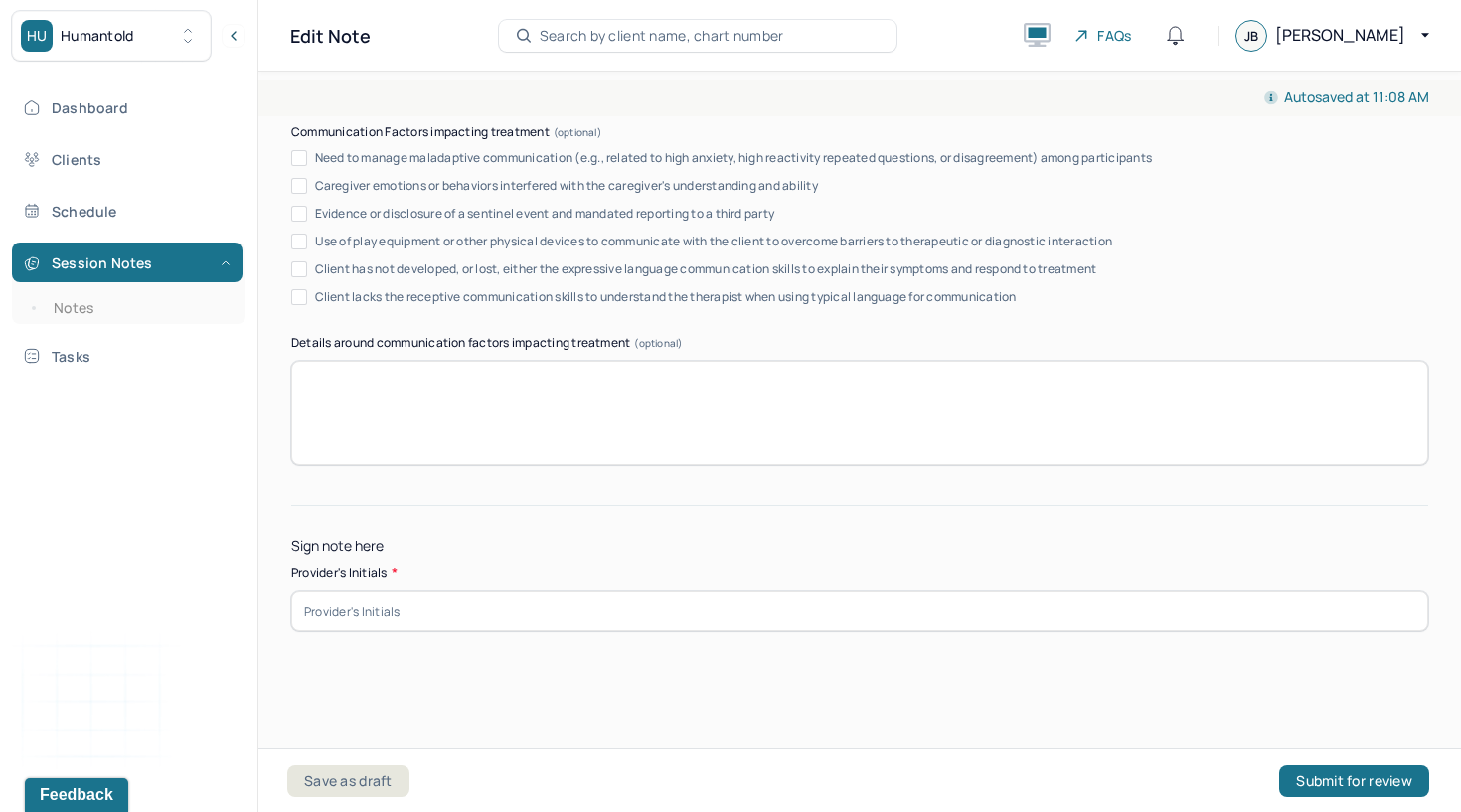 type on "Client has shown emerging progress in establishing and maintaining boundaries, evidenced by her recent efforts to communicate her emotional needs more openly with her parents and siblings. She continues to struggle with setting clear limits in her marriage but has expressed a stronger commitment to advocating for herself and acknowledging the impact of ongoing relational stress on her emotional and physical well-being." 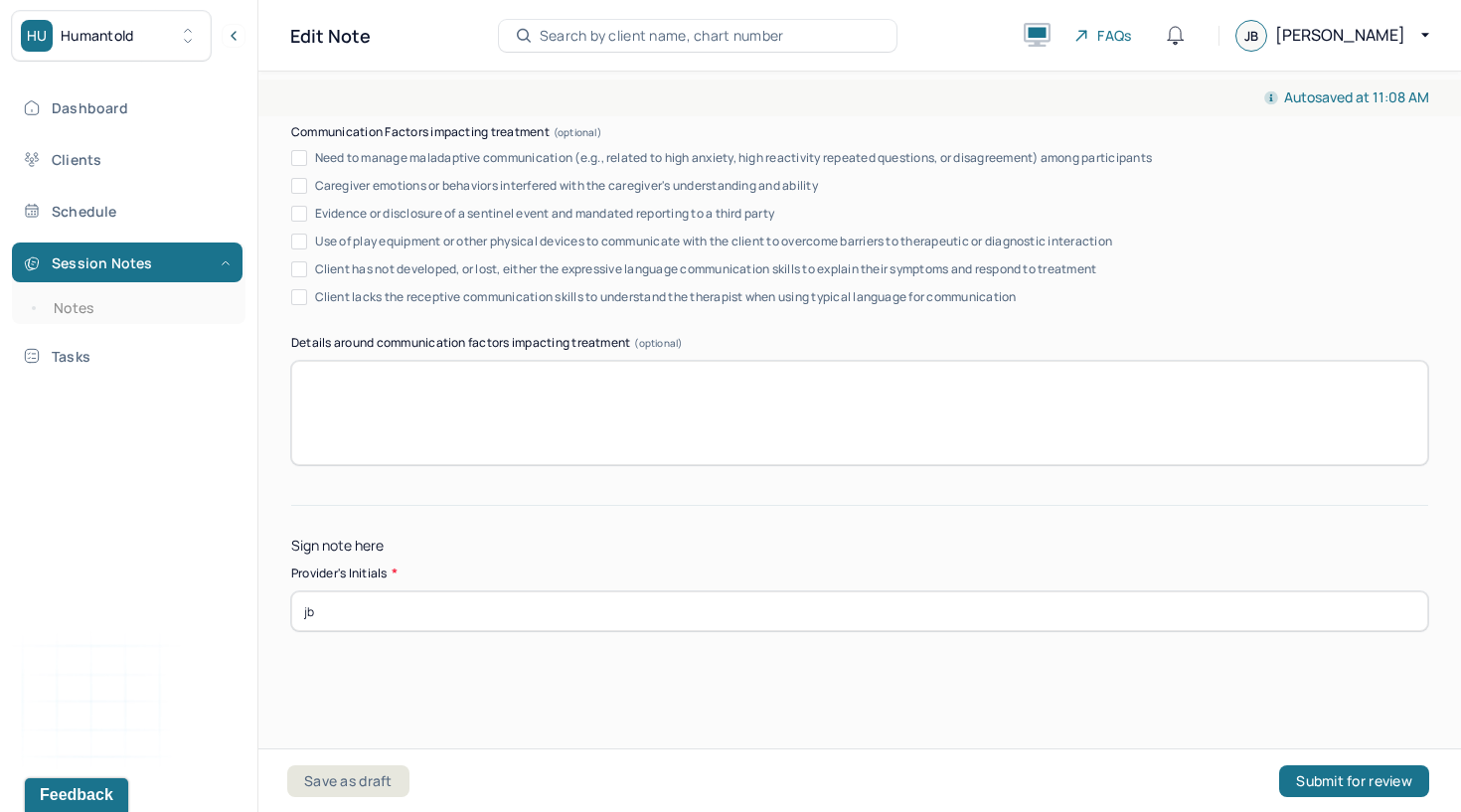 type on "jb" 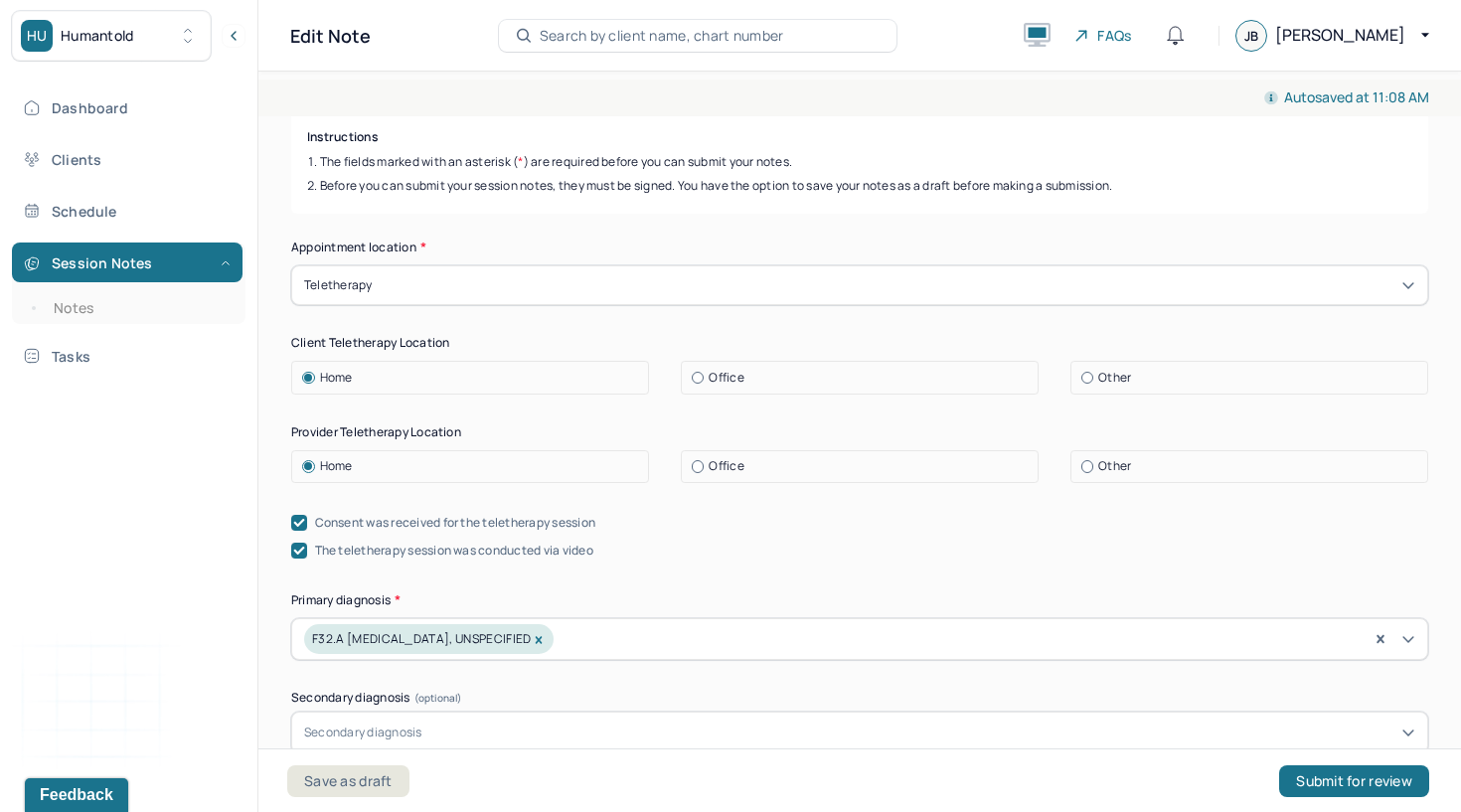 scroll, scrollTop: 255, scrollLeft: 0, axis: vertical 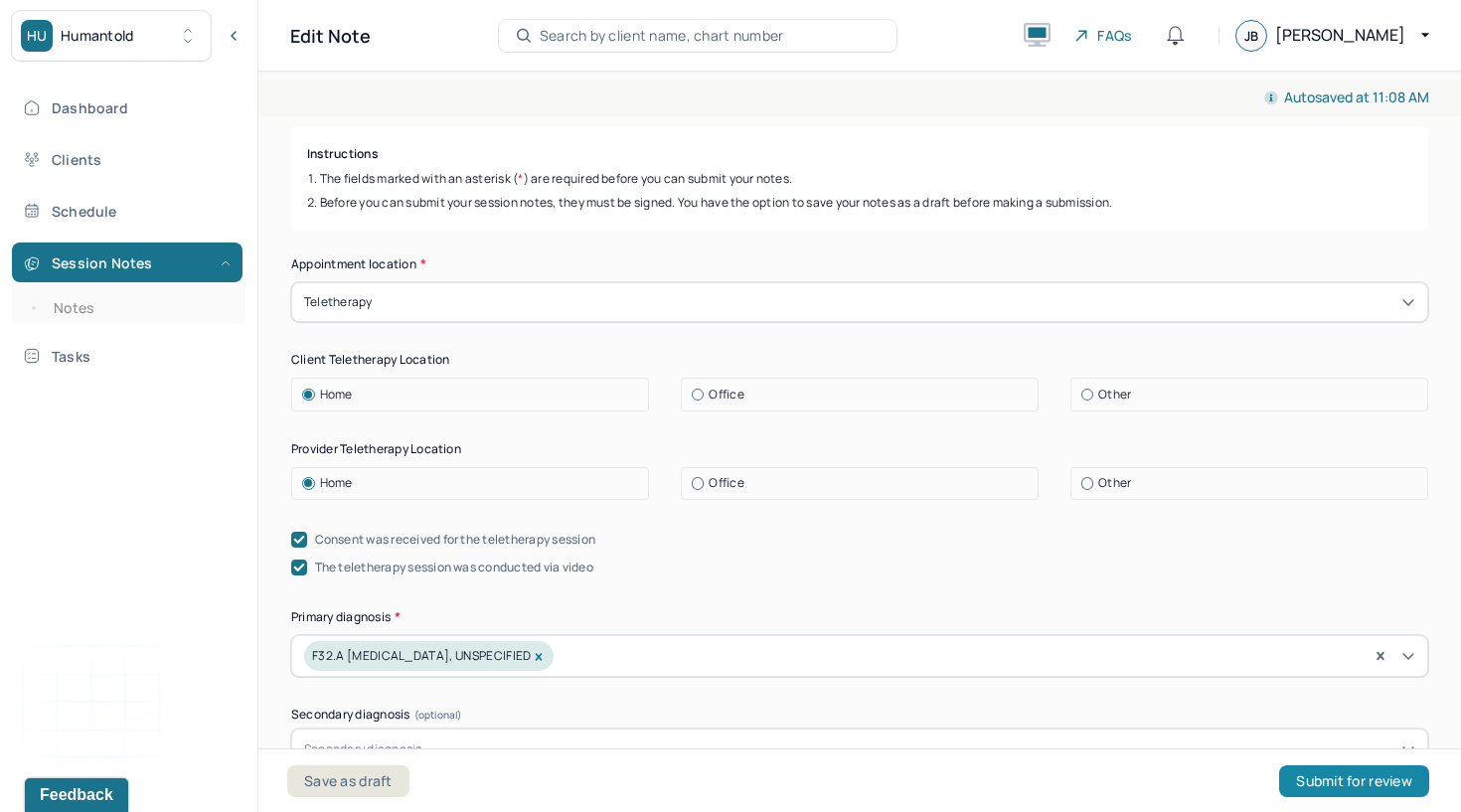 click on "Submit for review" at bounding box center (1354, 781) 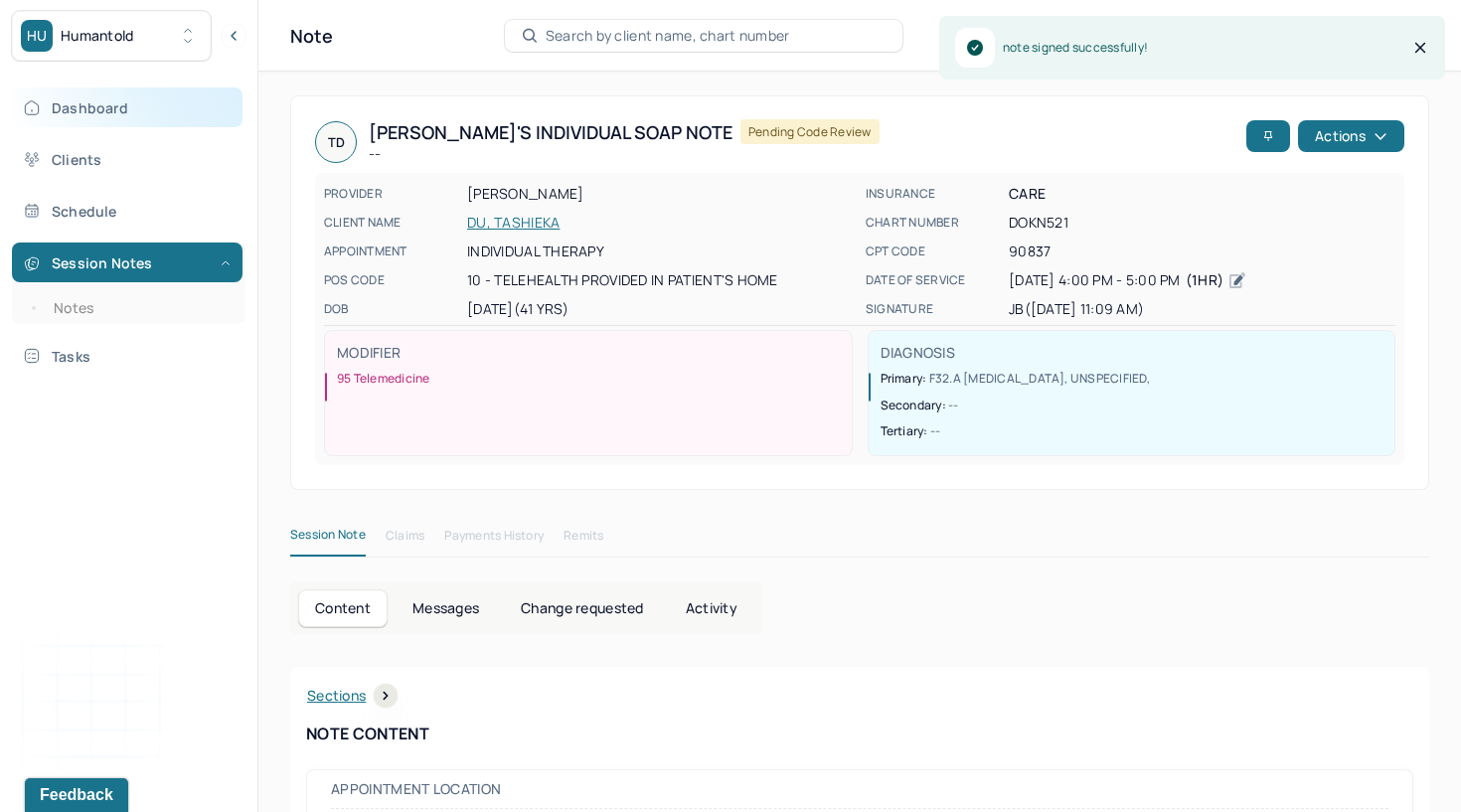 click on "Dashboard" at bounding box center (127, 107) 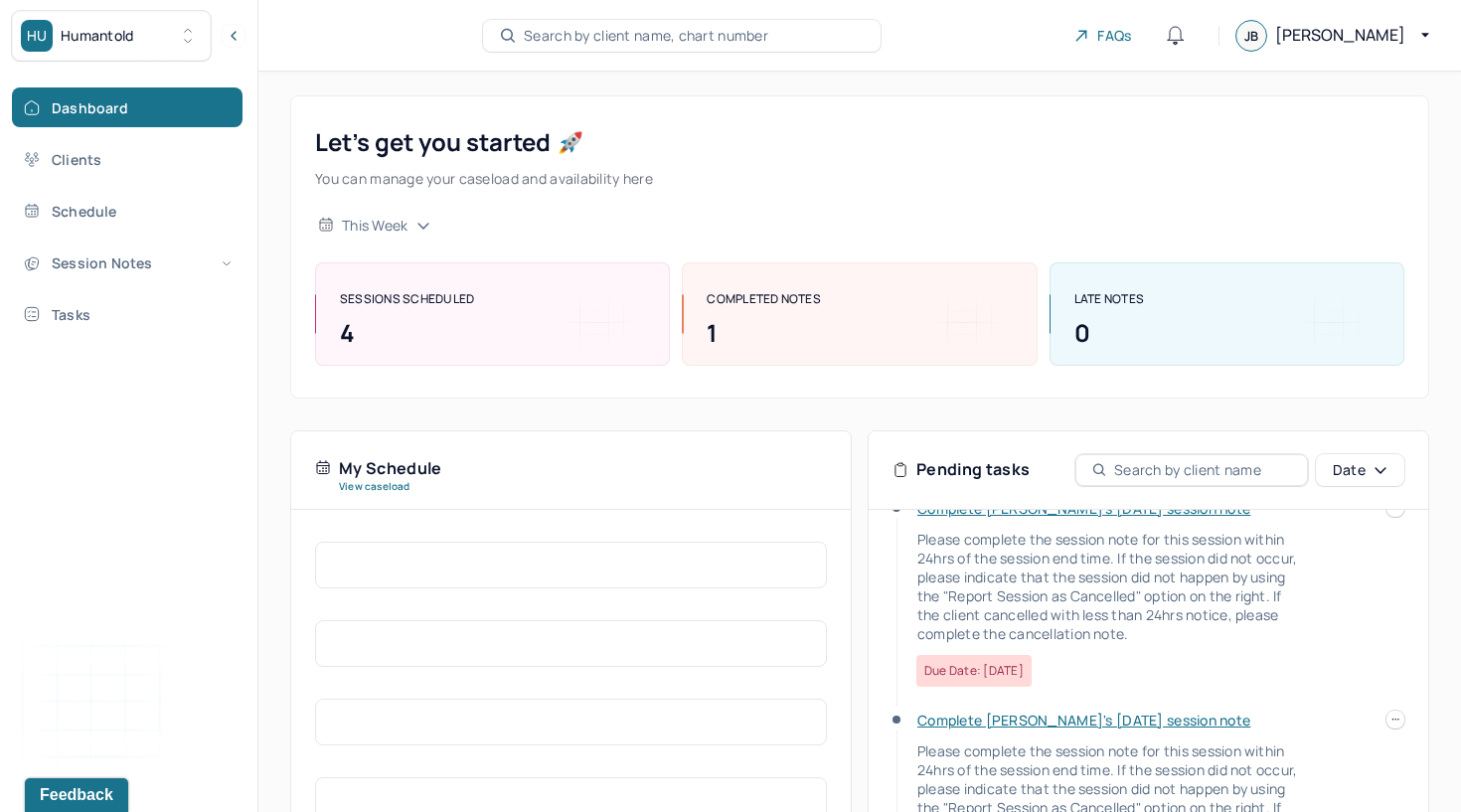 scroll, scrollTop: 43, scrollLeft: 0, axis: vertical 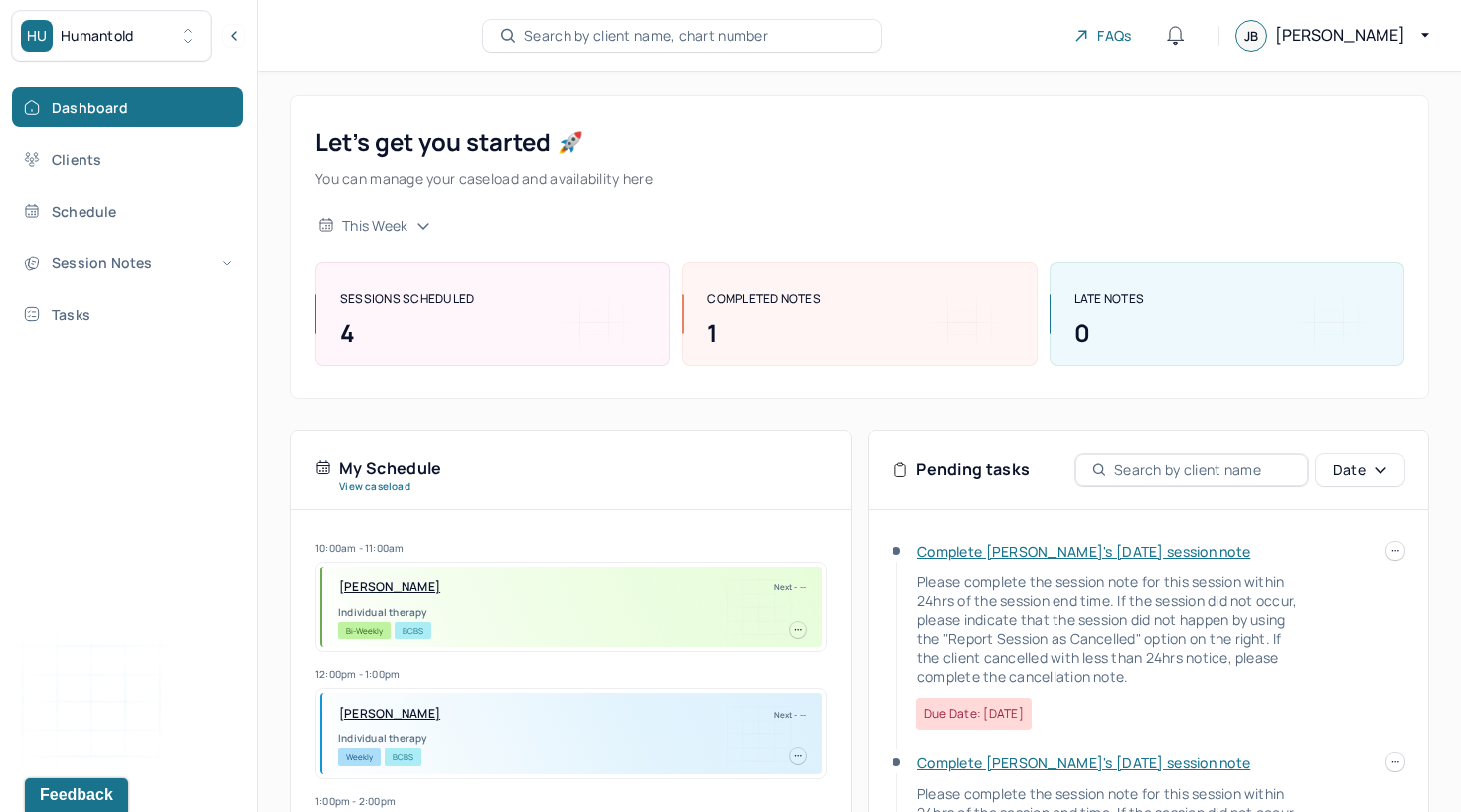 click on "Let’s get you started 🚀 You can manage your caseload and availability here" at bounding box center [860, 158] 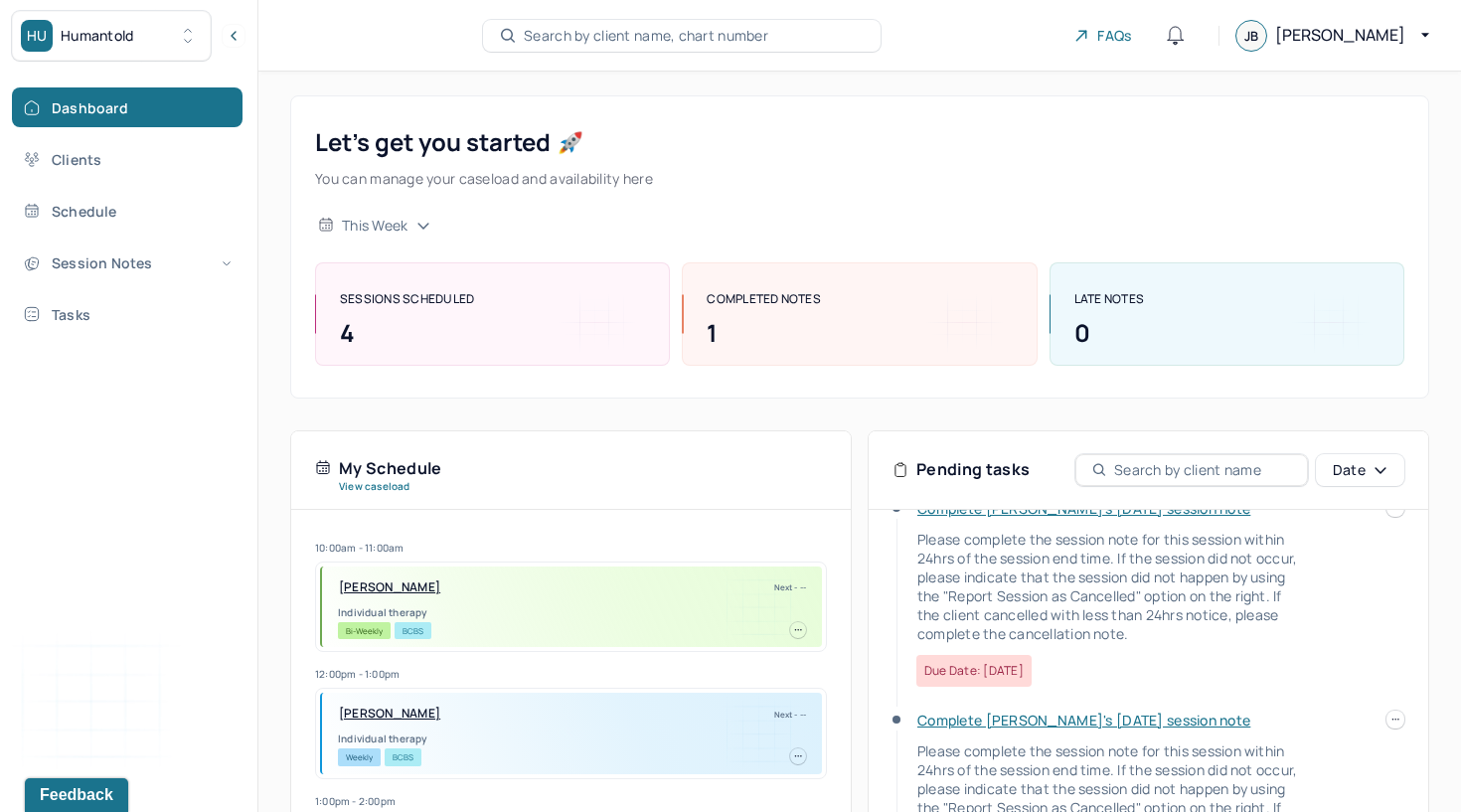 scroll, scrollTop: 43, scrollLeft: 0, axis: vertical 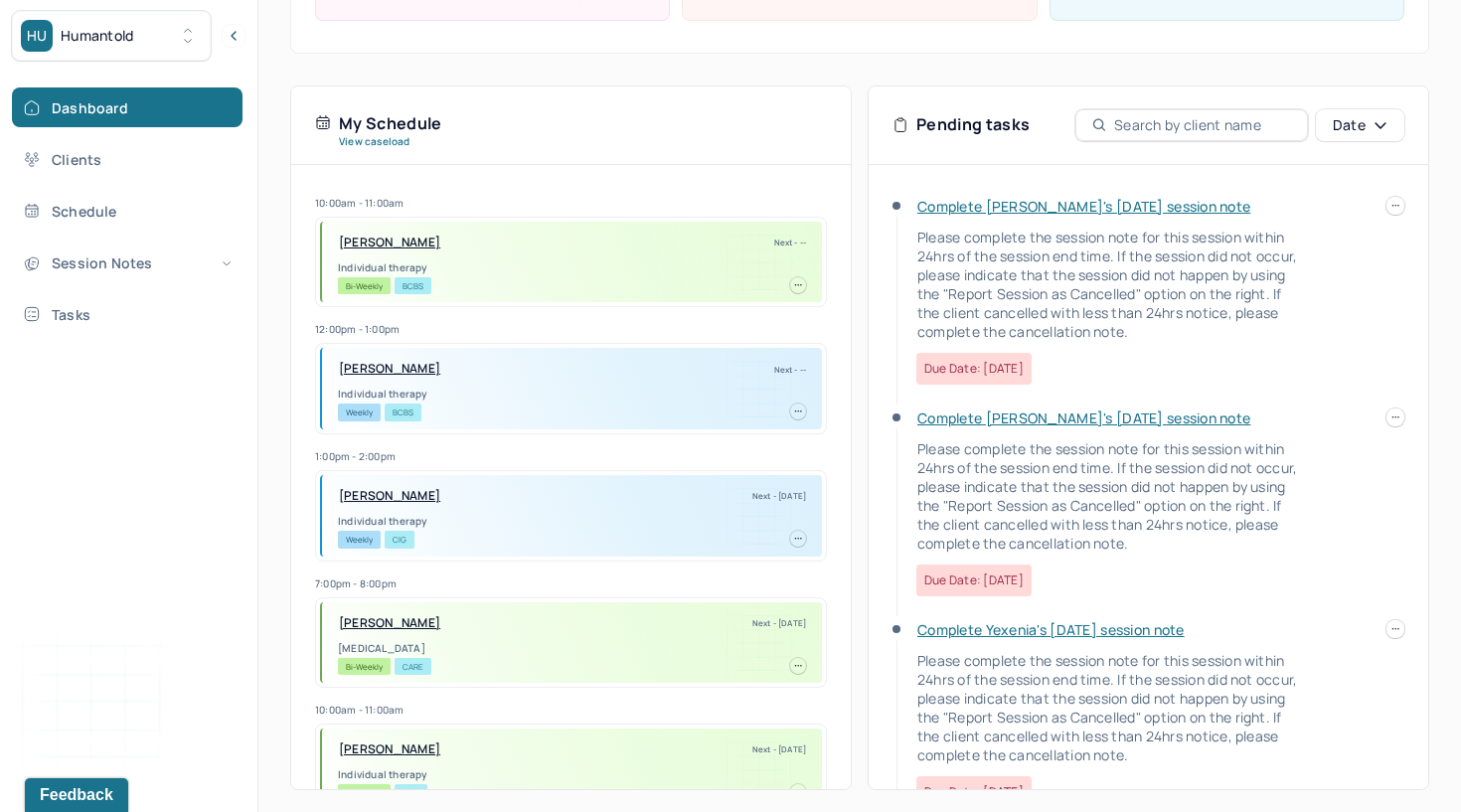 click on "Complete [PERSON_NAME]'s [DATE] session note" at bounding box center (1083, 206) 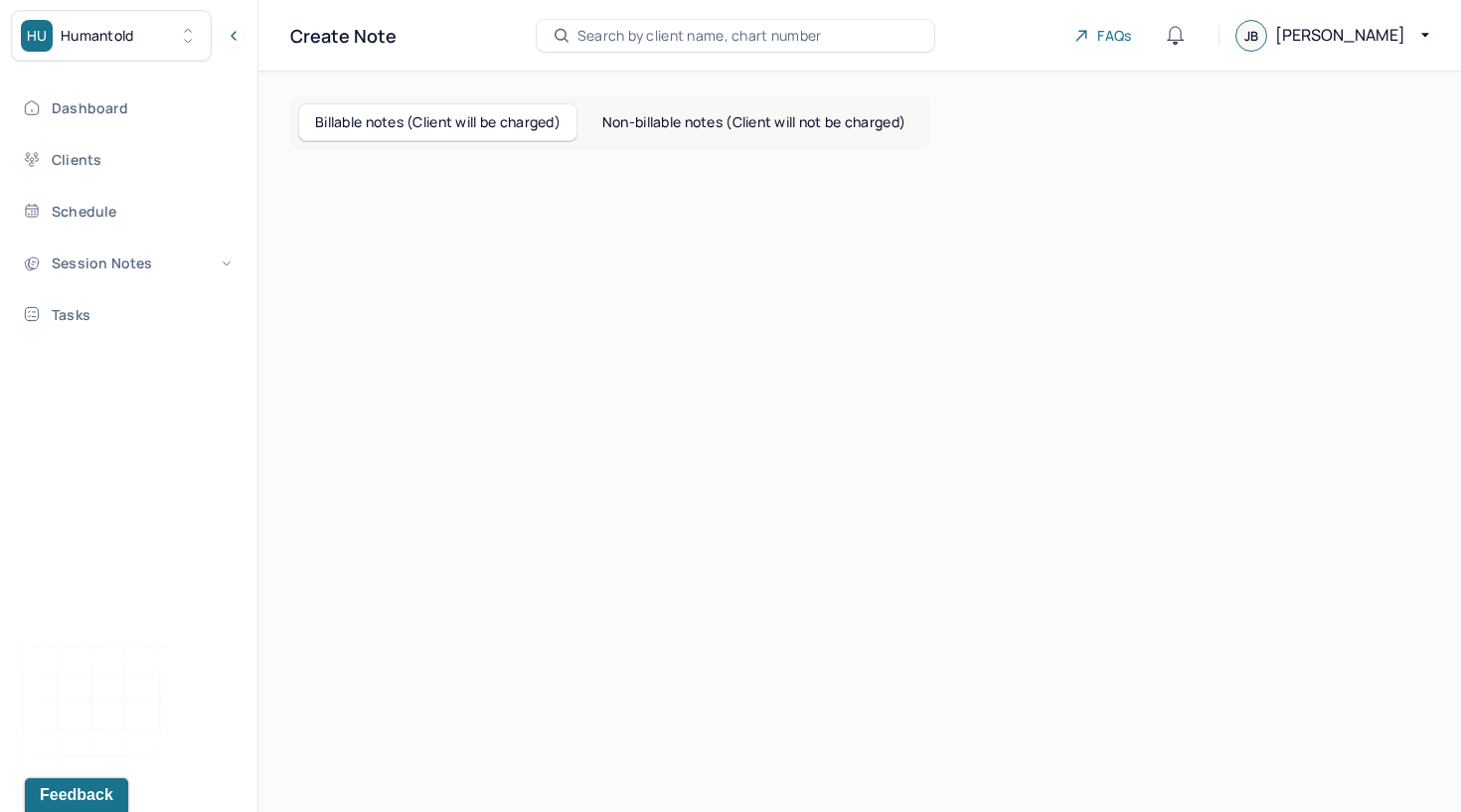 scroll, scrollTop: 0, scrollLeft: 0, axis: both 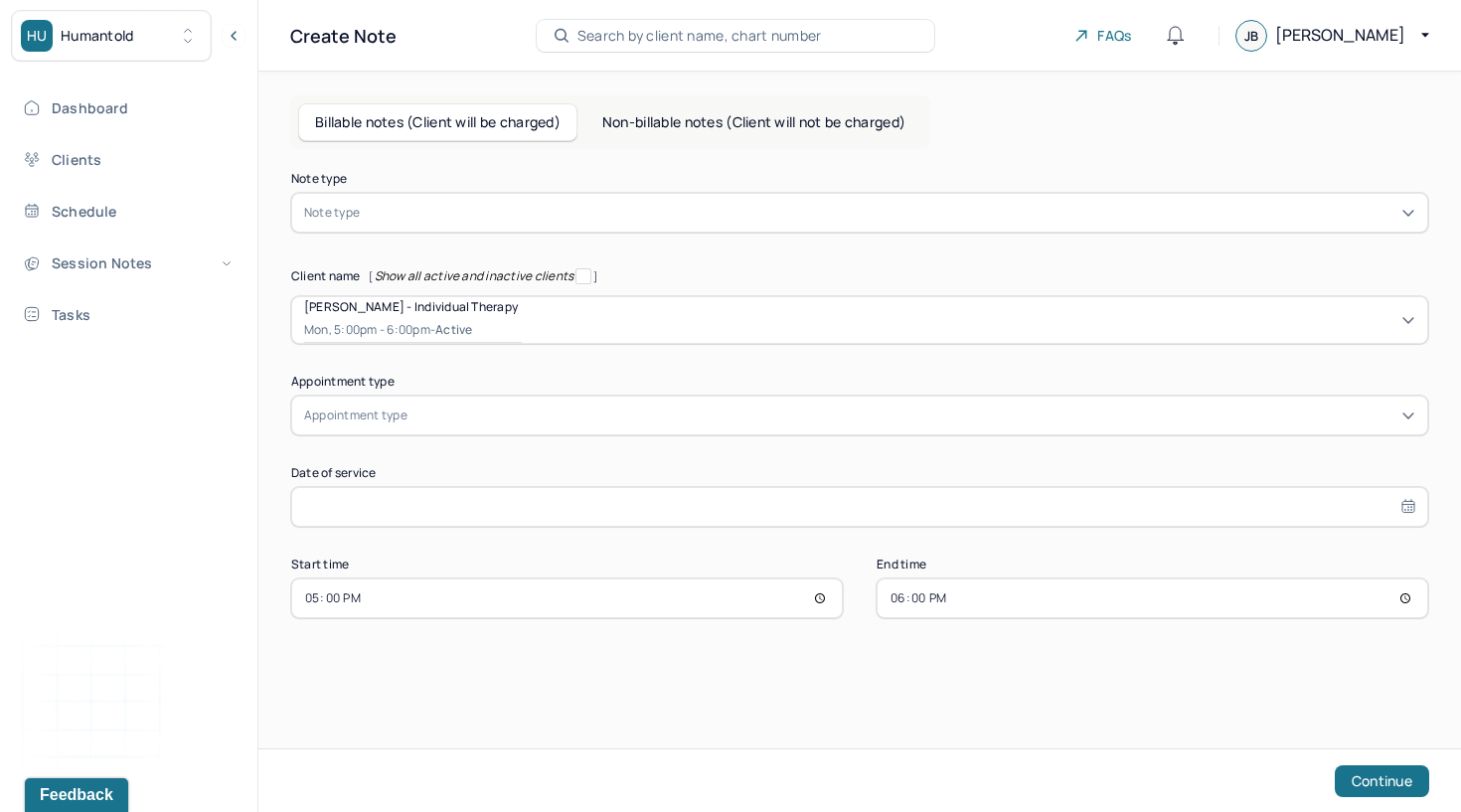 type on "[DATE]" 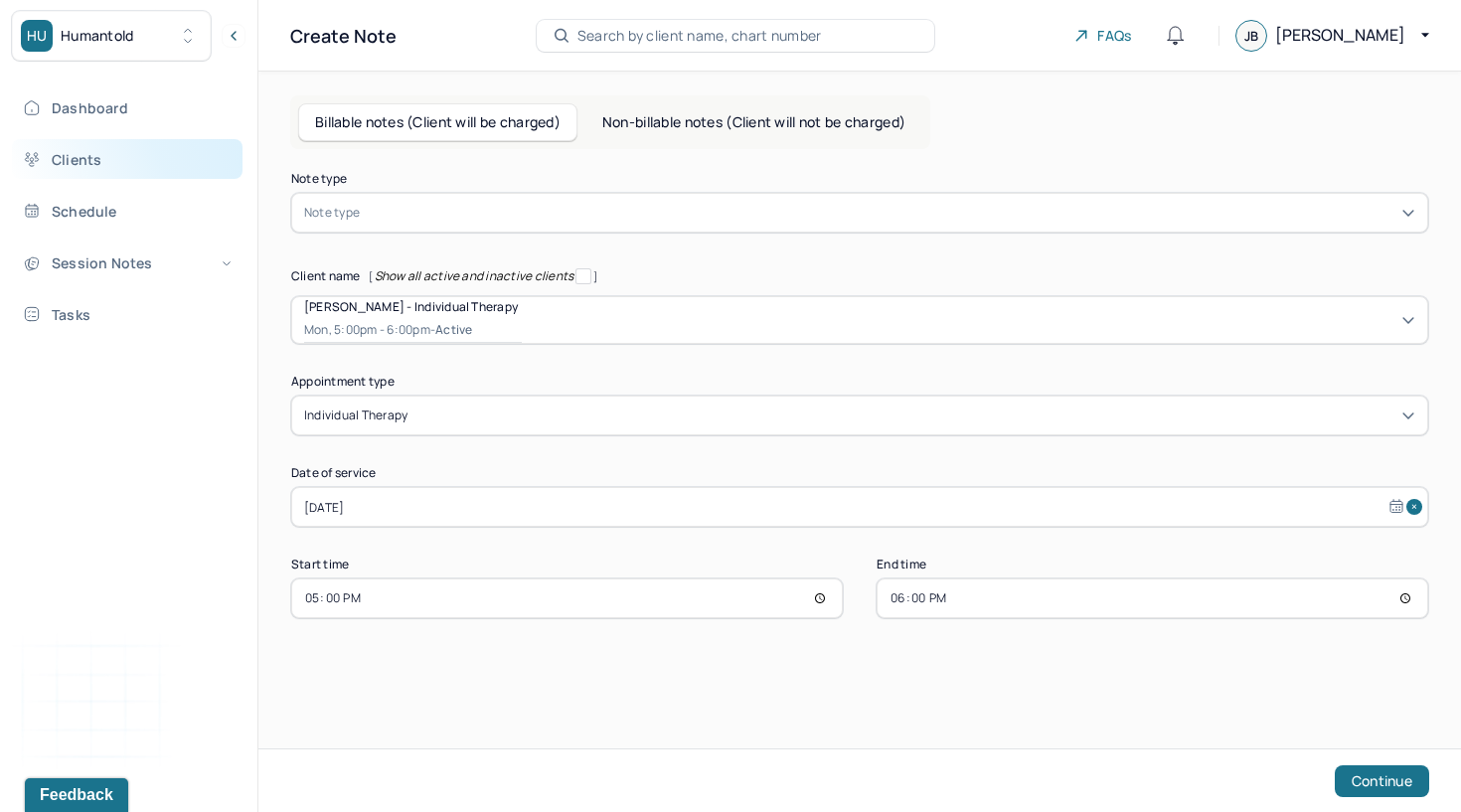 click on "Clients" at bounding box center (127, 159) 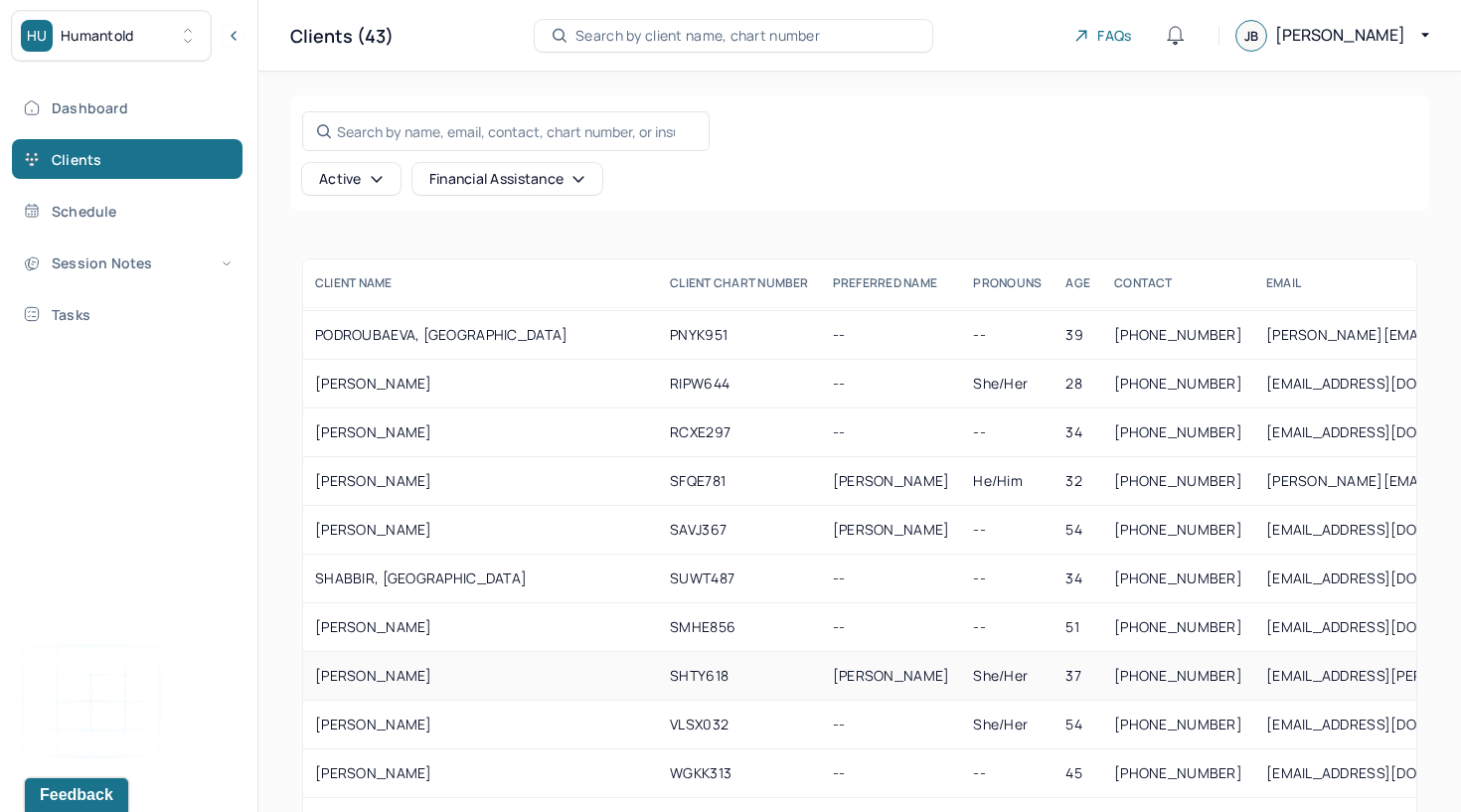 scroll, scrollTop: 1554, scrollLeft: 0, axis: vertical 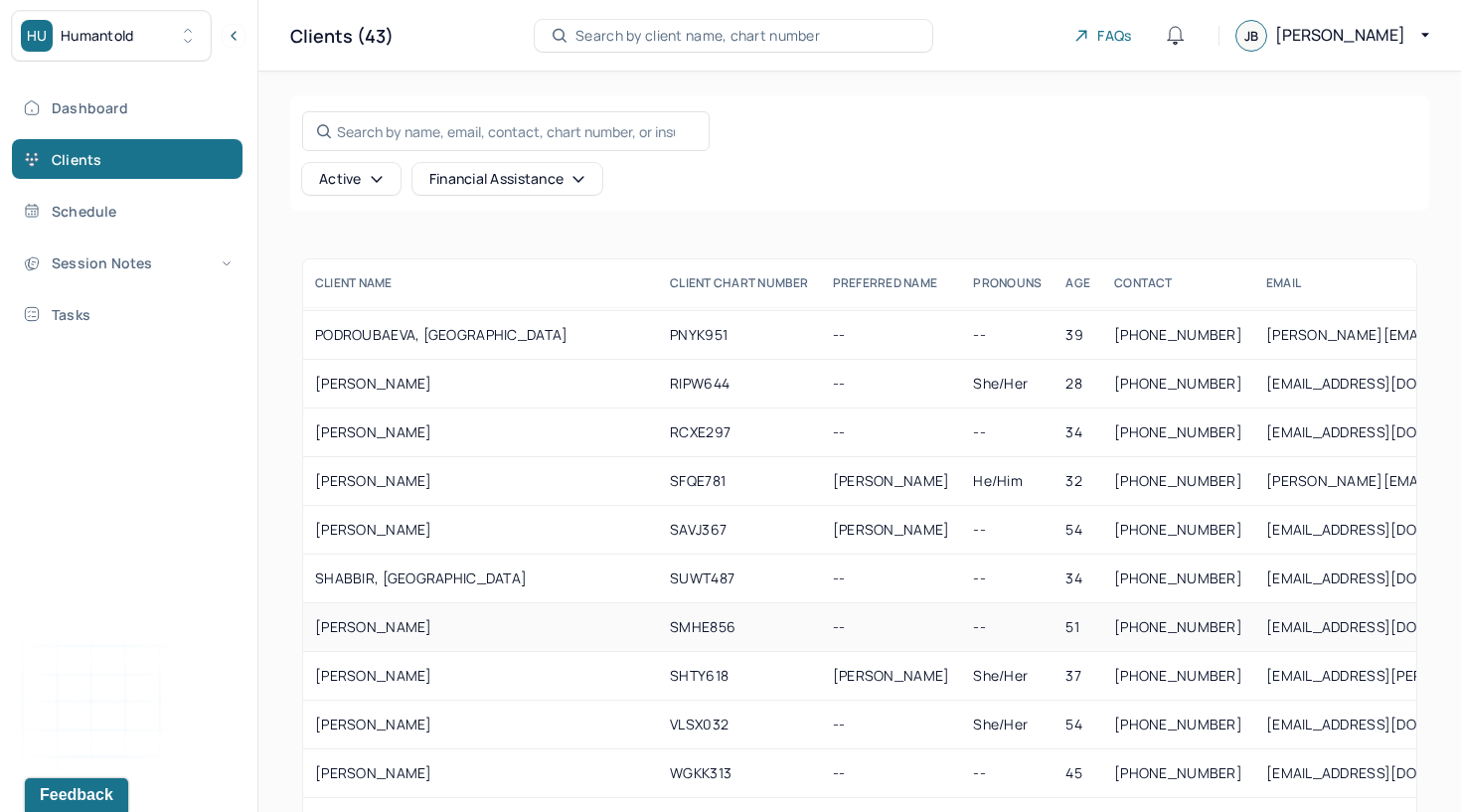 click on "[PERSON_NAME]" at bounding box center (480, 627) 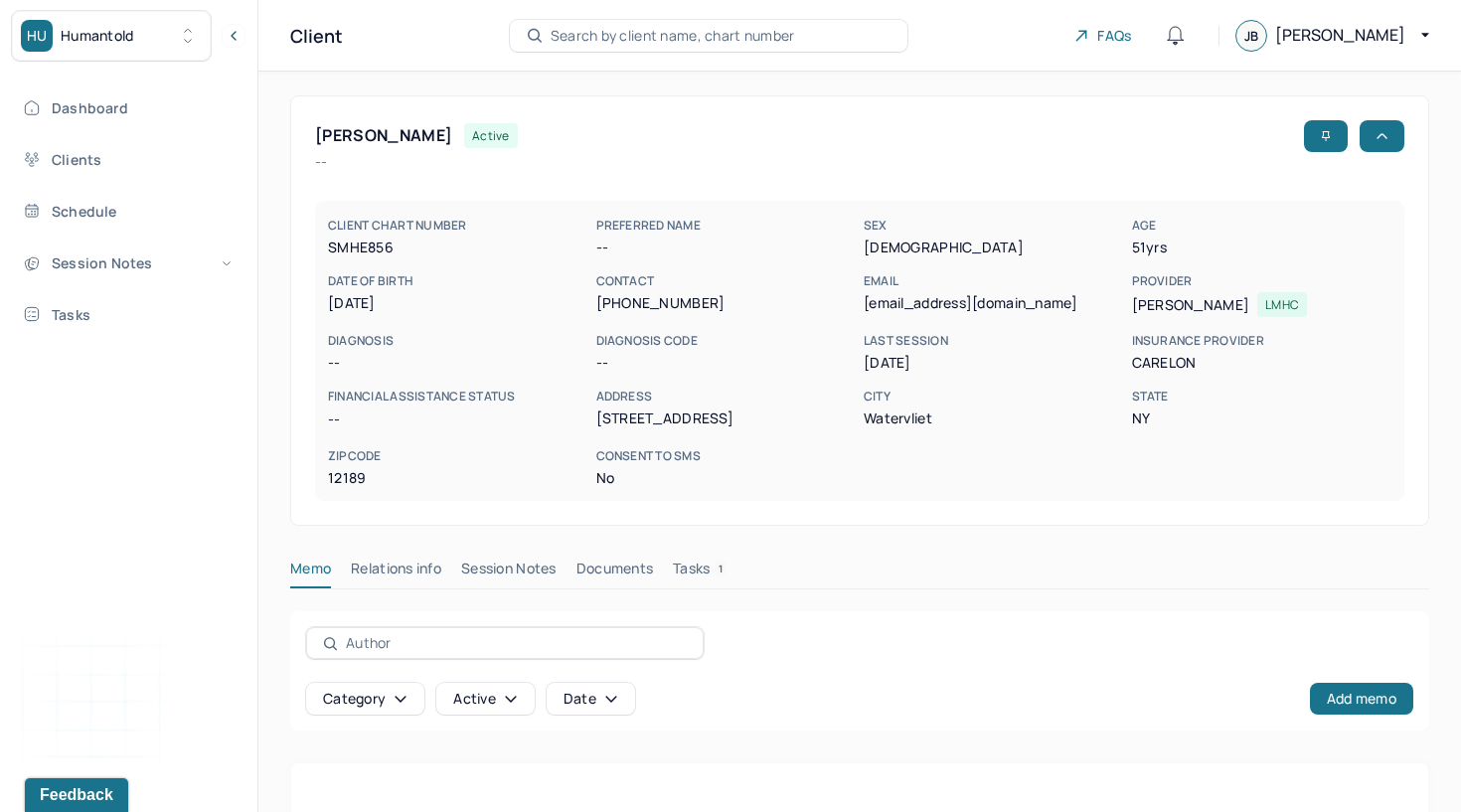 click on "Session Notes" at bounding box center [509, 572] 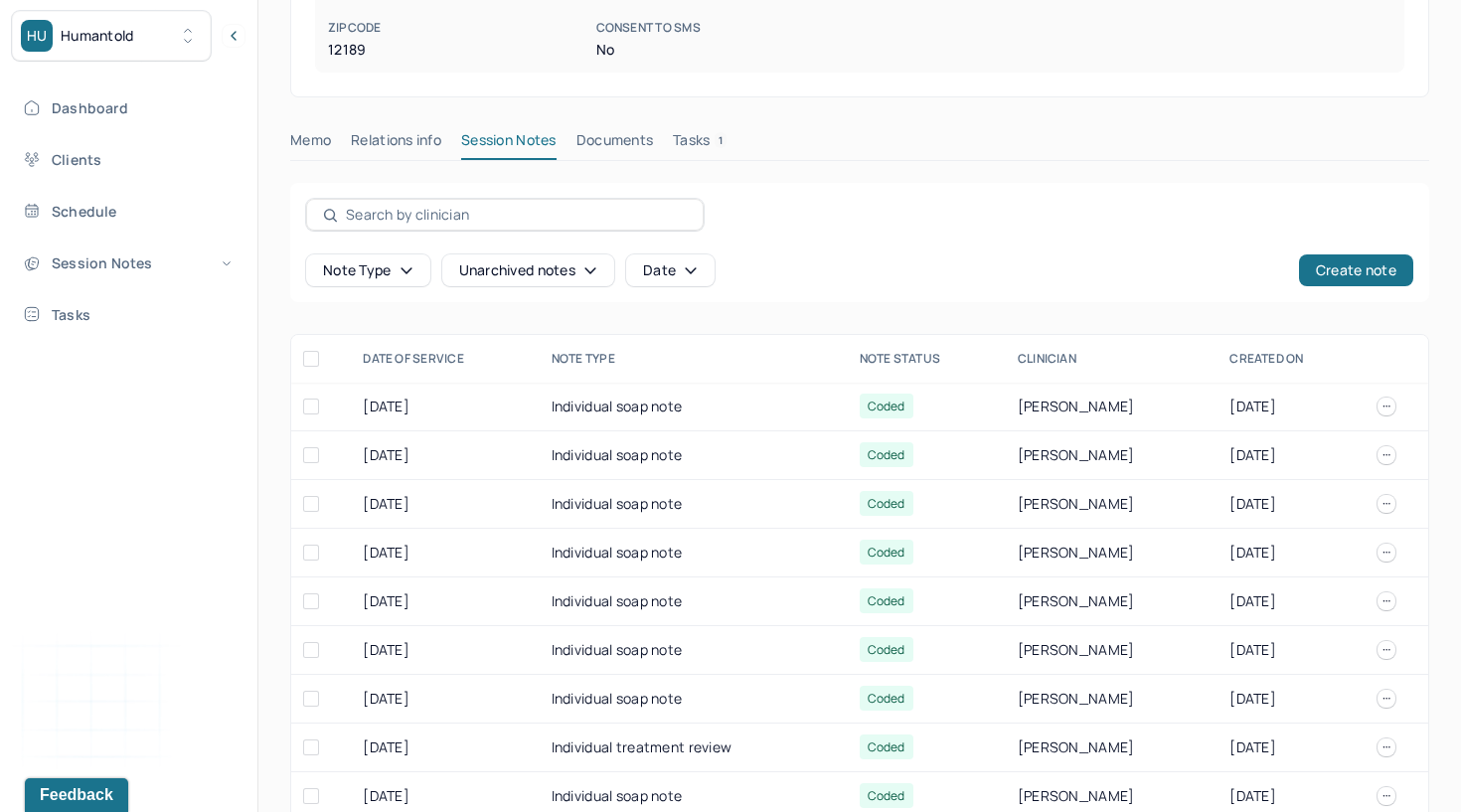 scroll, scrollTop: 431, scrollLeft: 0, axis: vertical 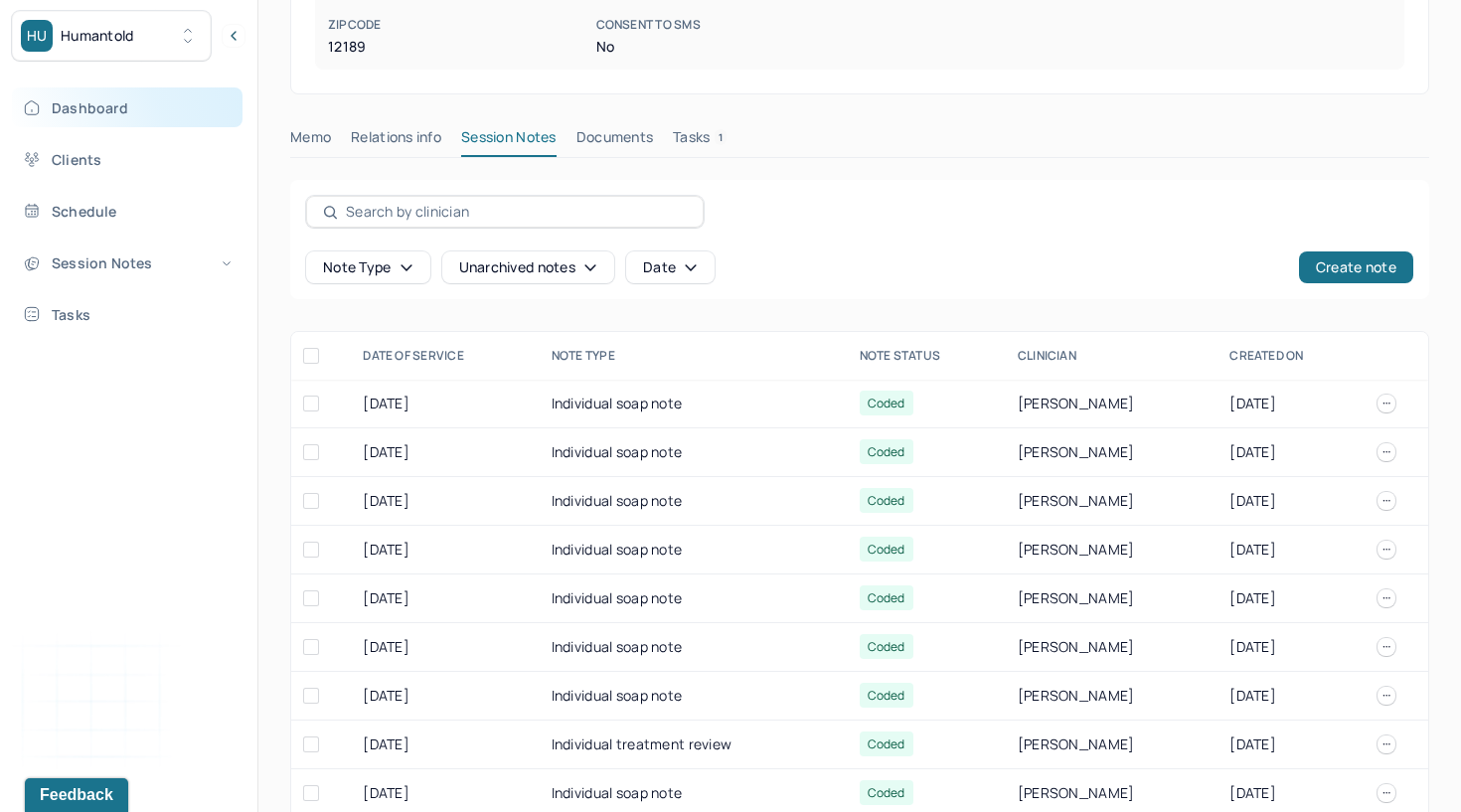 click on "Dashboard" at bounding box center [127, 107] 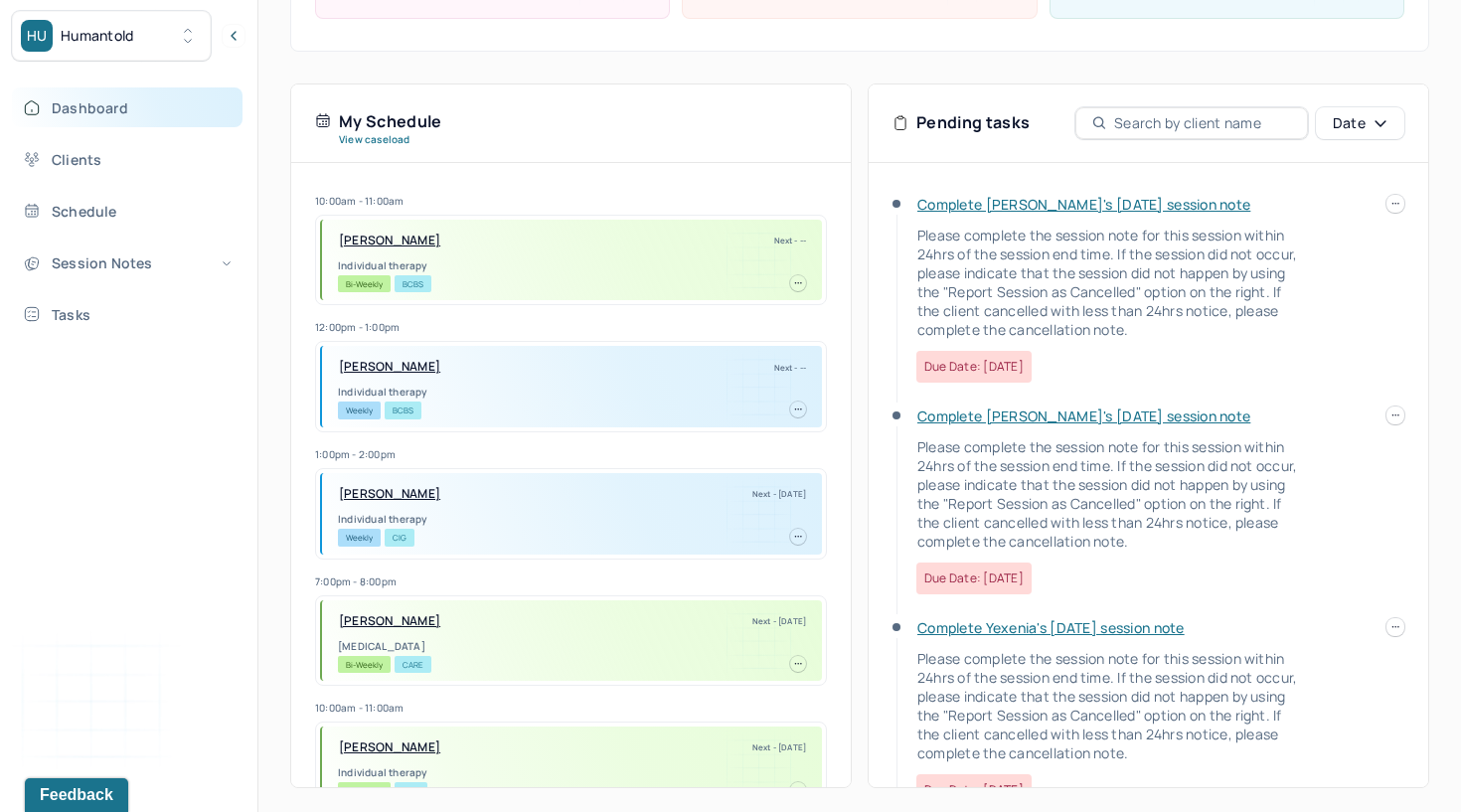 scroll, scrollTop: 345, scrollLeft: 0, axis: vertical 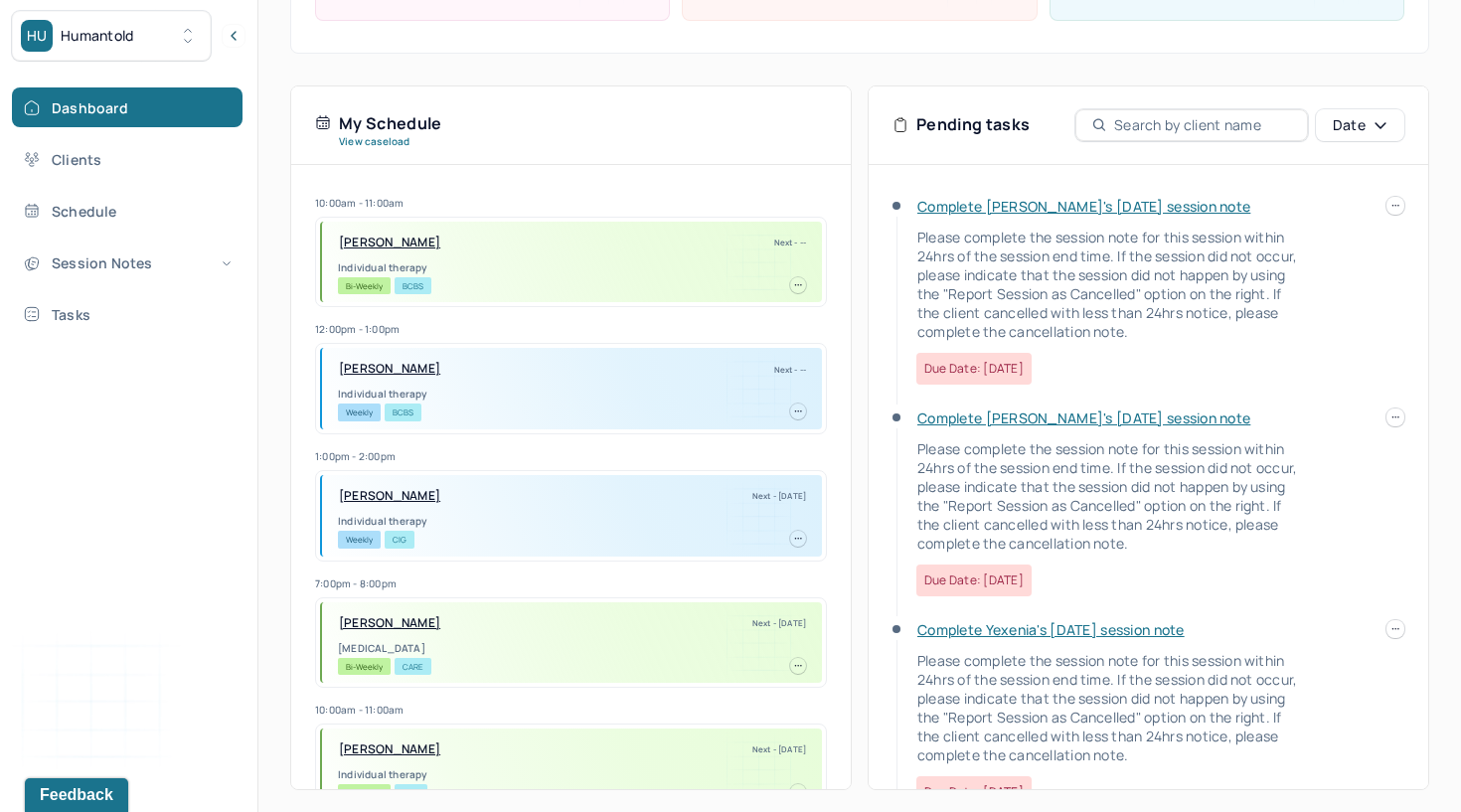 click on "Complete [PERSON_NAME]'s [DATE] session note" at bounding box center (1083, 206) 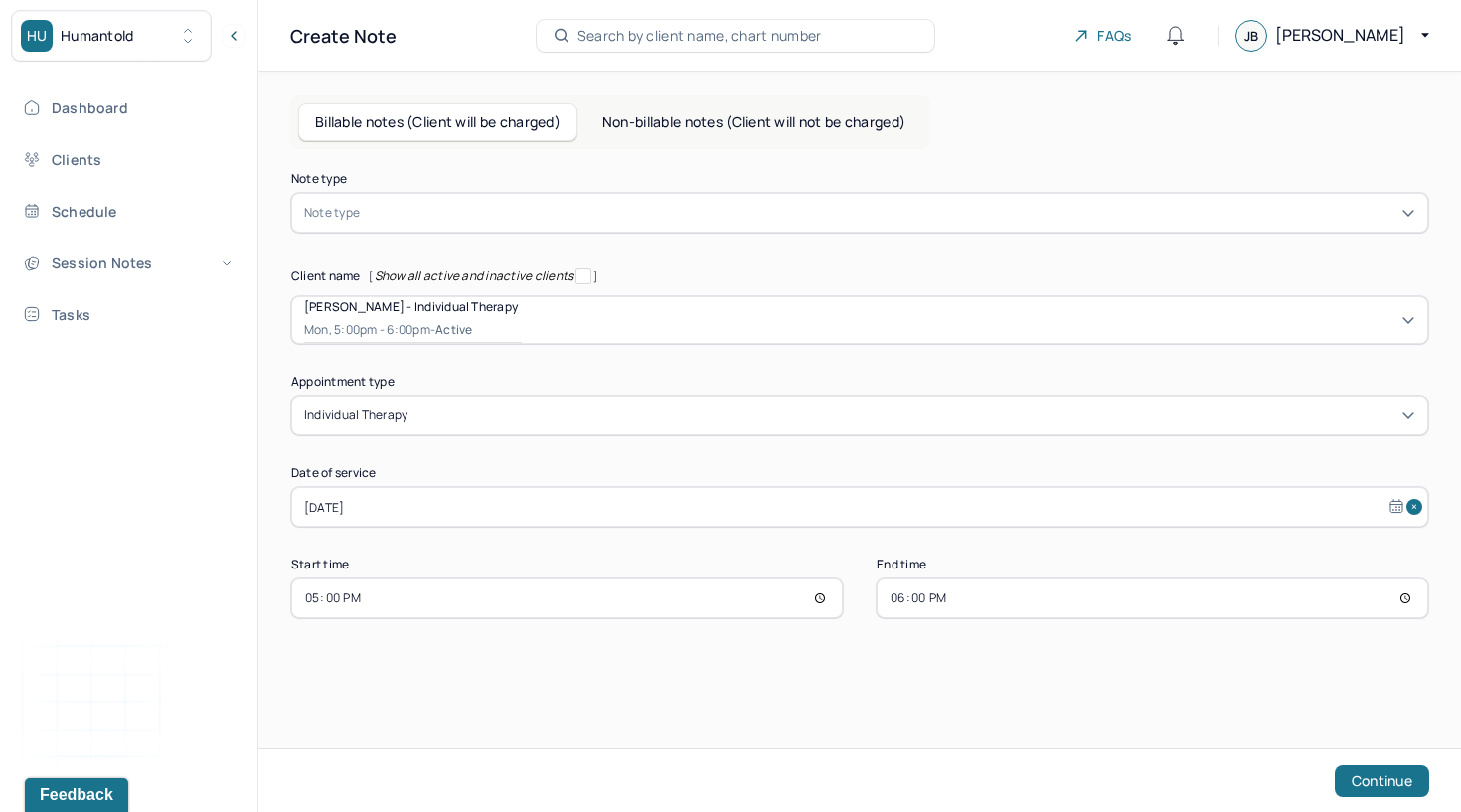click at bounding box center [890, 213] 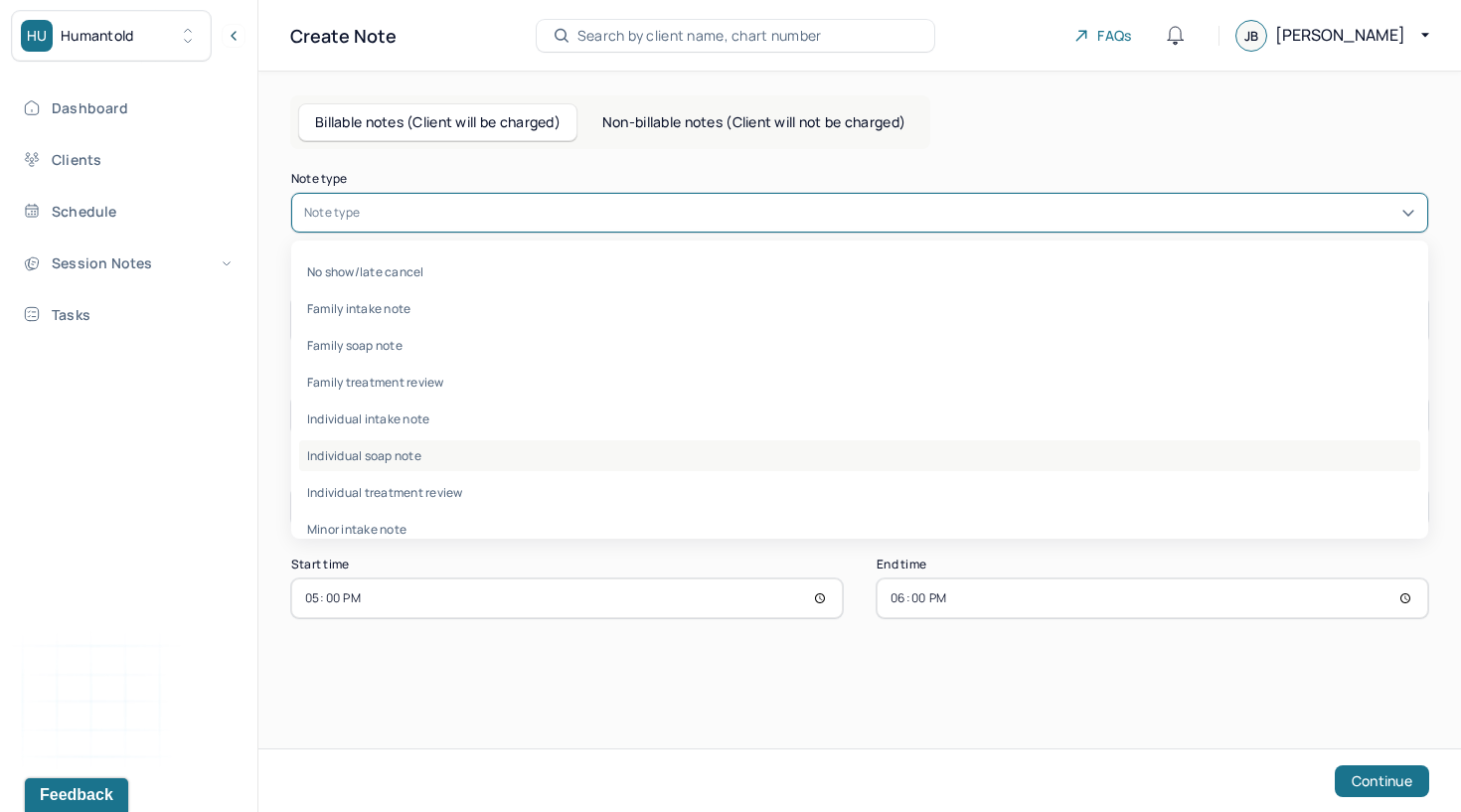 click on "Individual soap note" at bounding box center [860, 455] 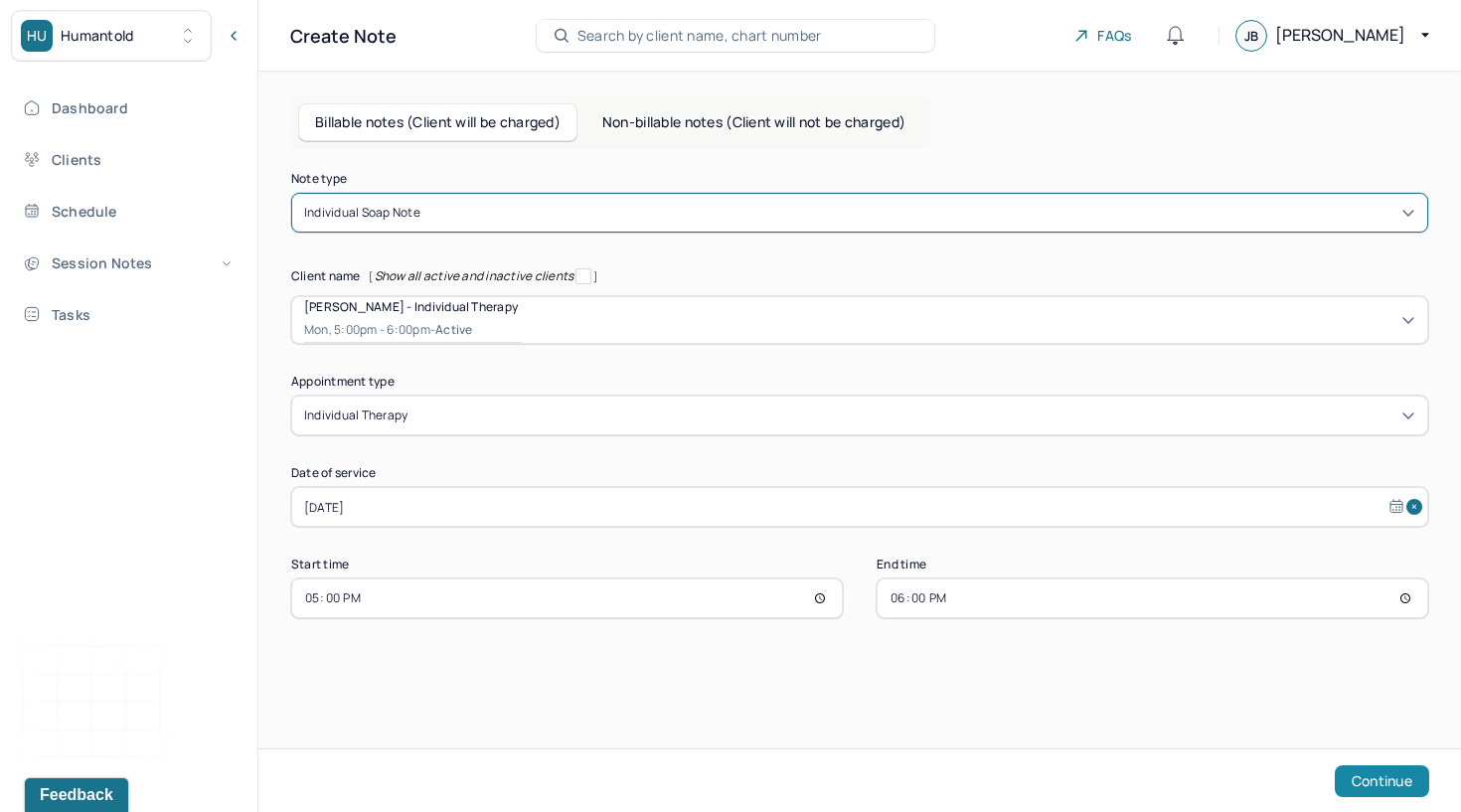 click on "Continue" at bounding box center [1381, 781] 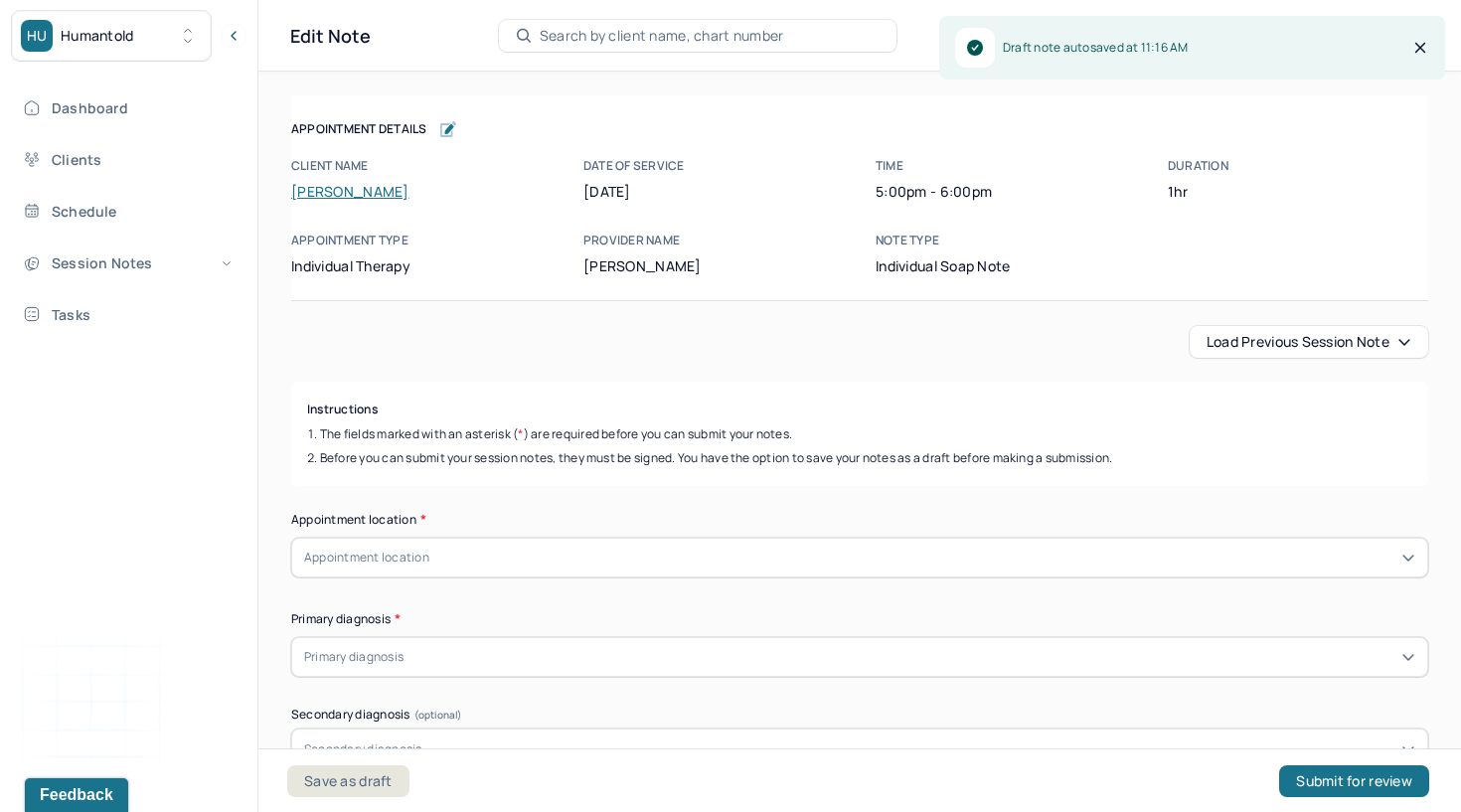 click on "Load previous session note" at bounding box center (1309, 342) 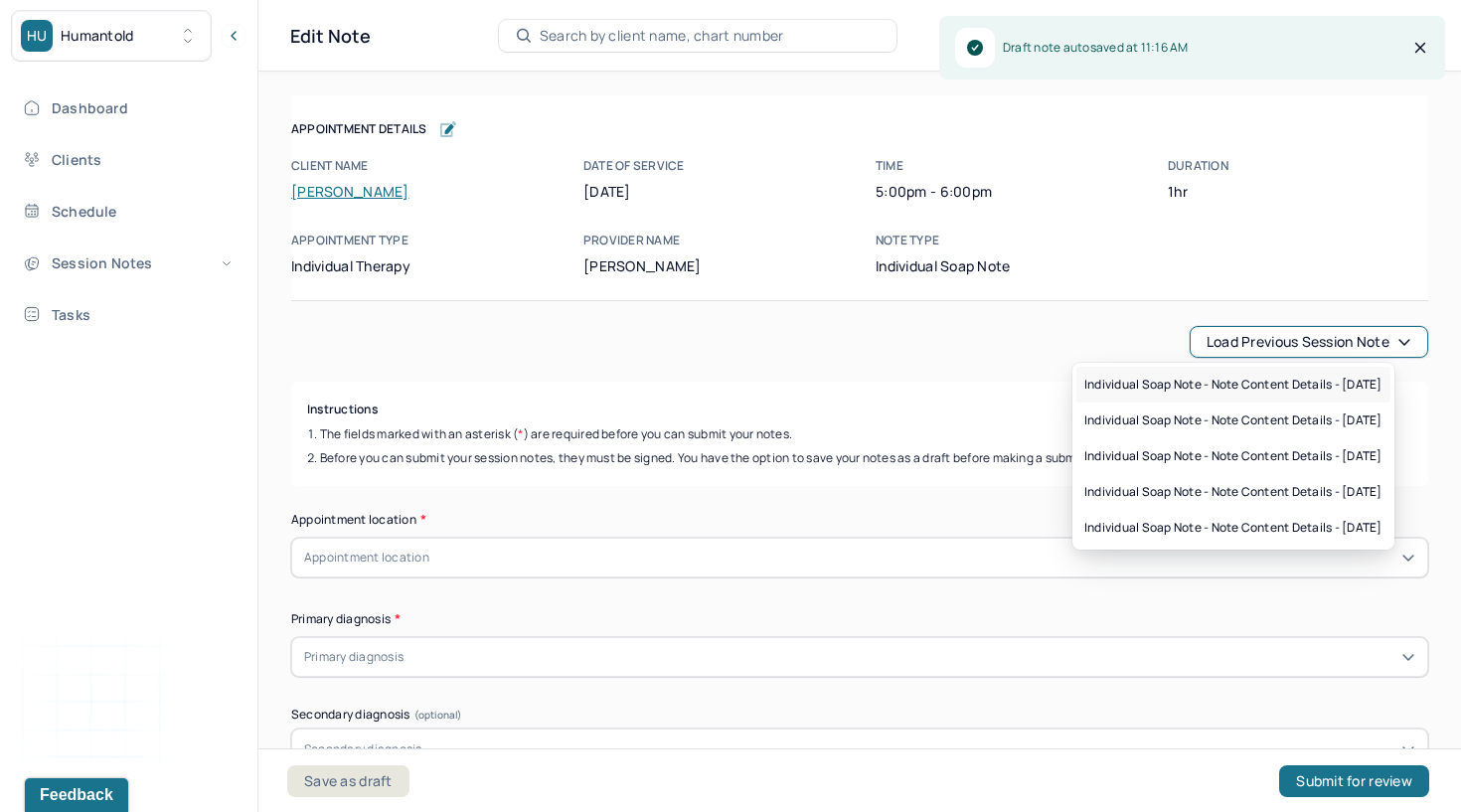 click on "Individual soap note   - Note content Details -   [DATE]" at bounding box center [1233, 385] 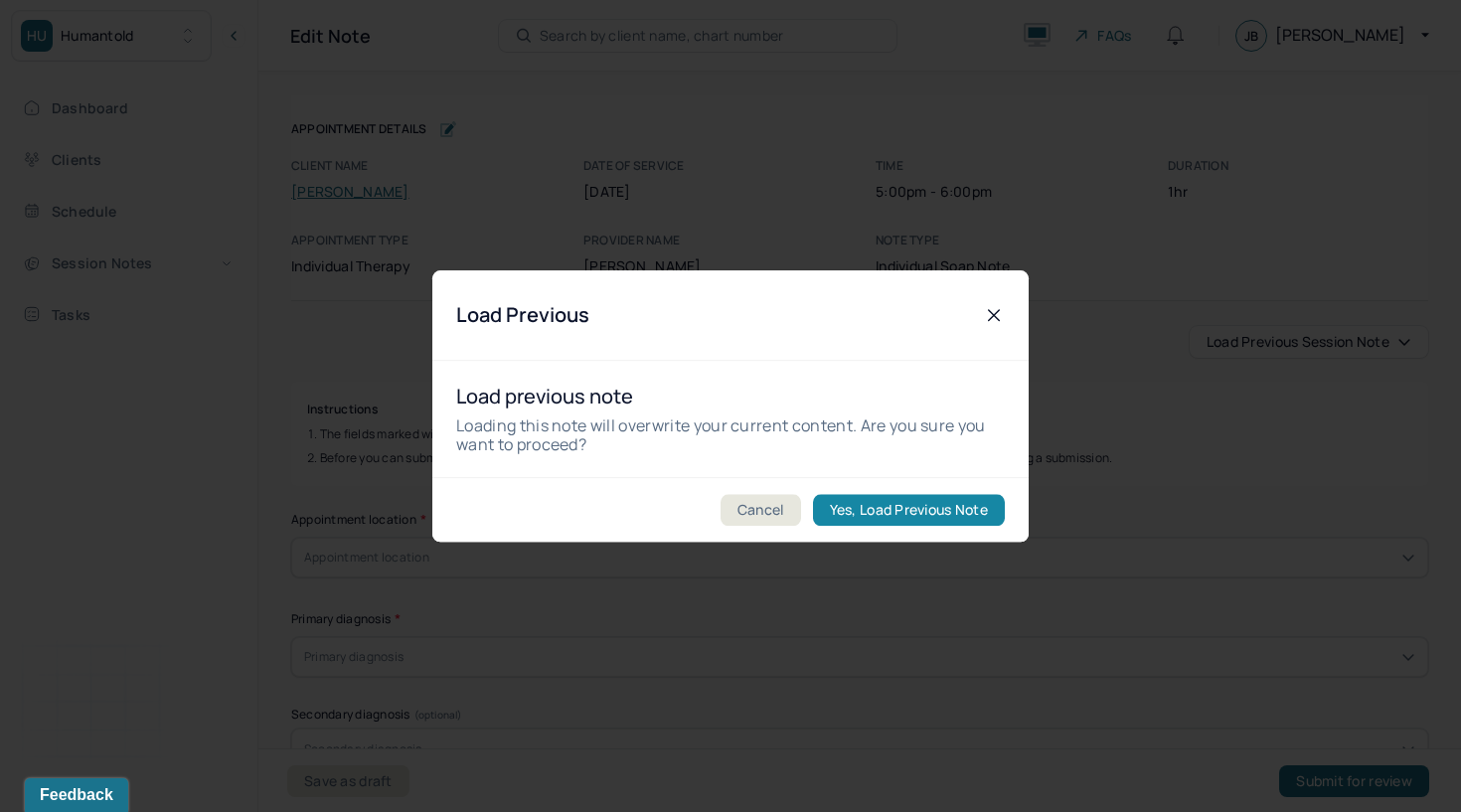click on "Yes, Load Previous Note" at bounding box center [908, 510] 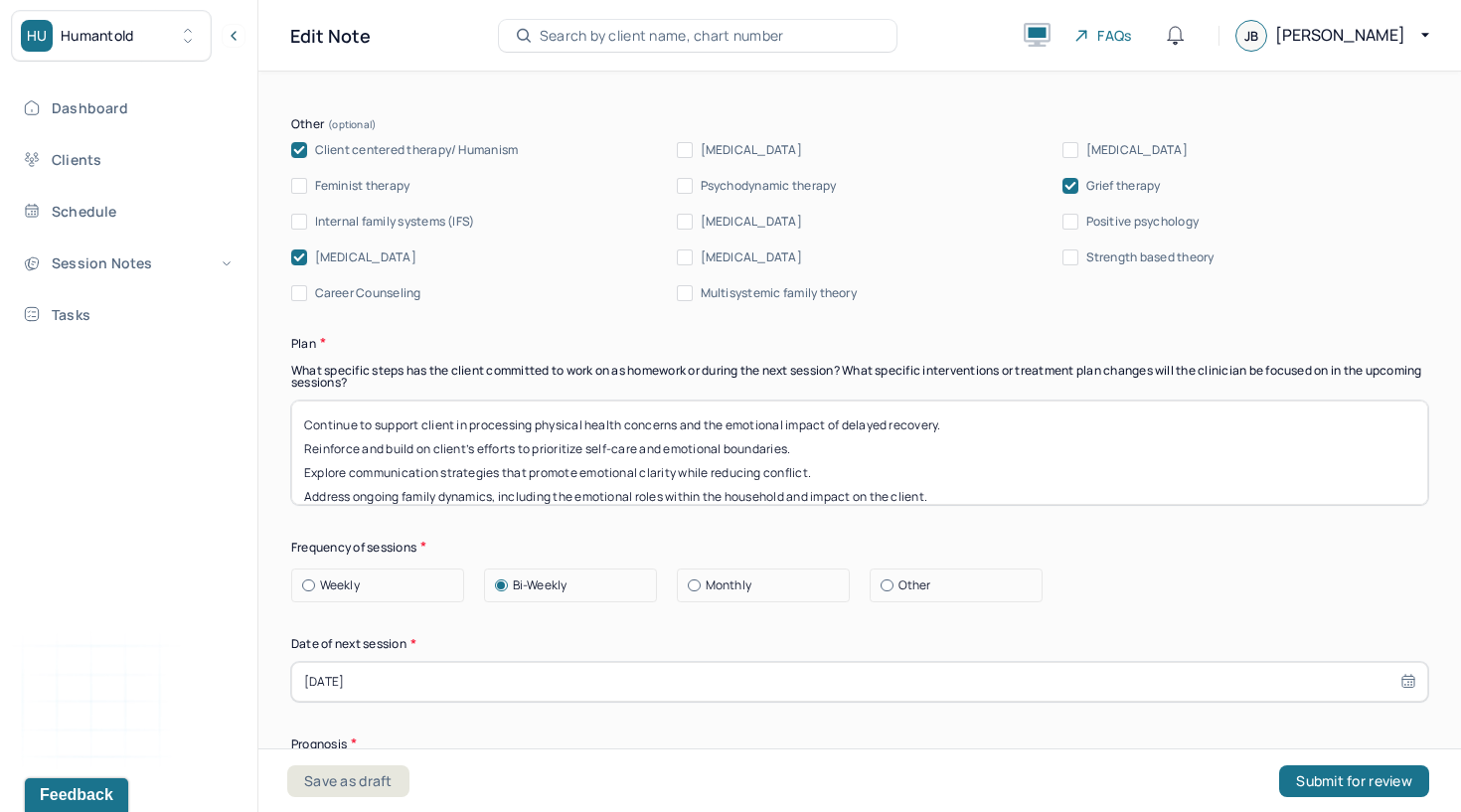 scroll, scrollTop: 2720, scrollLeft: 0, axis: vertical 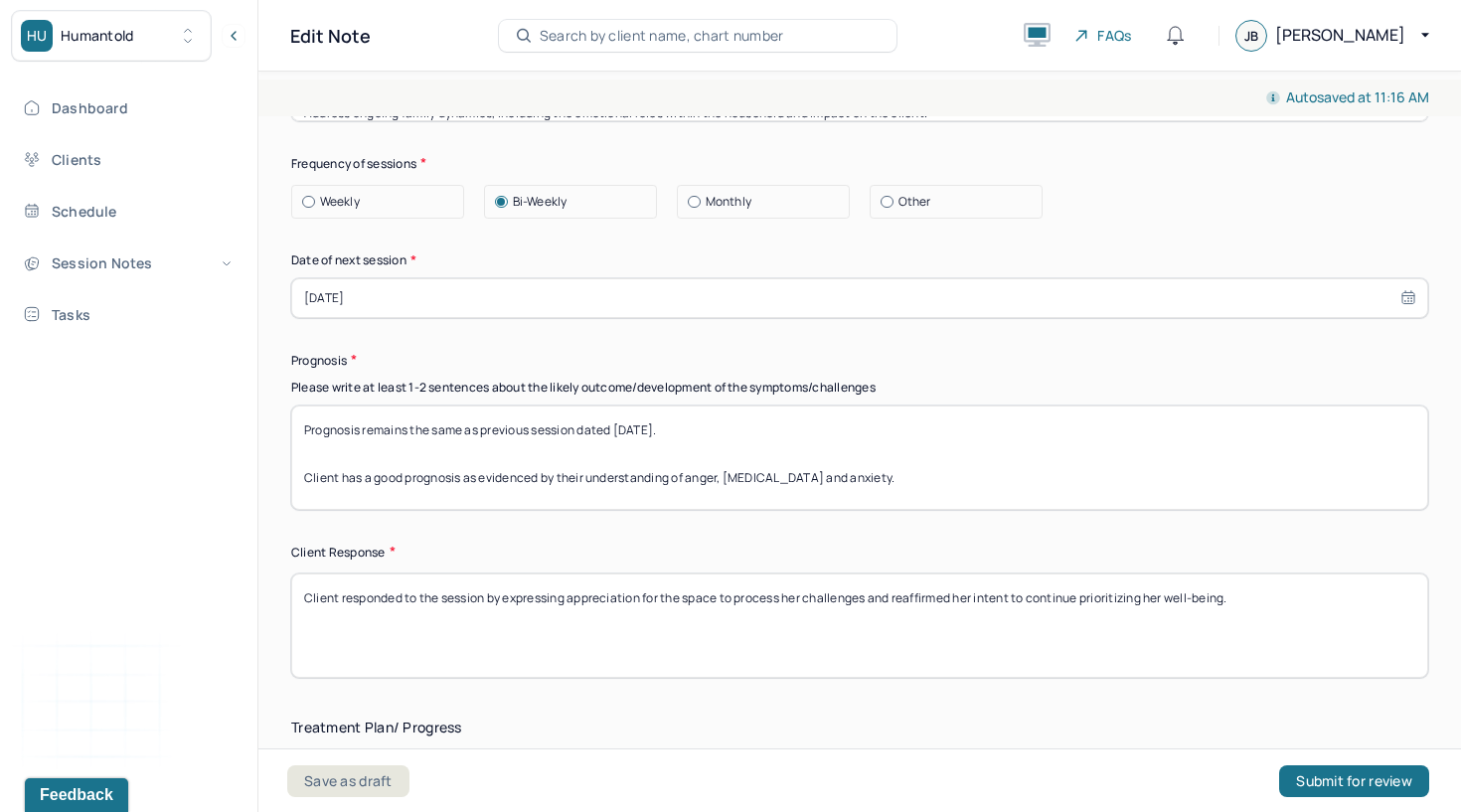 click on "Client responded to the session by expressing appreciation for the space to process her challenges and reaffirmed her intent to continue prioritizing her well-being." at bounding box center (860, 625) 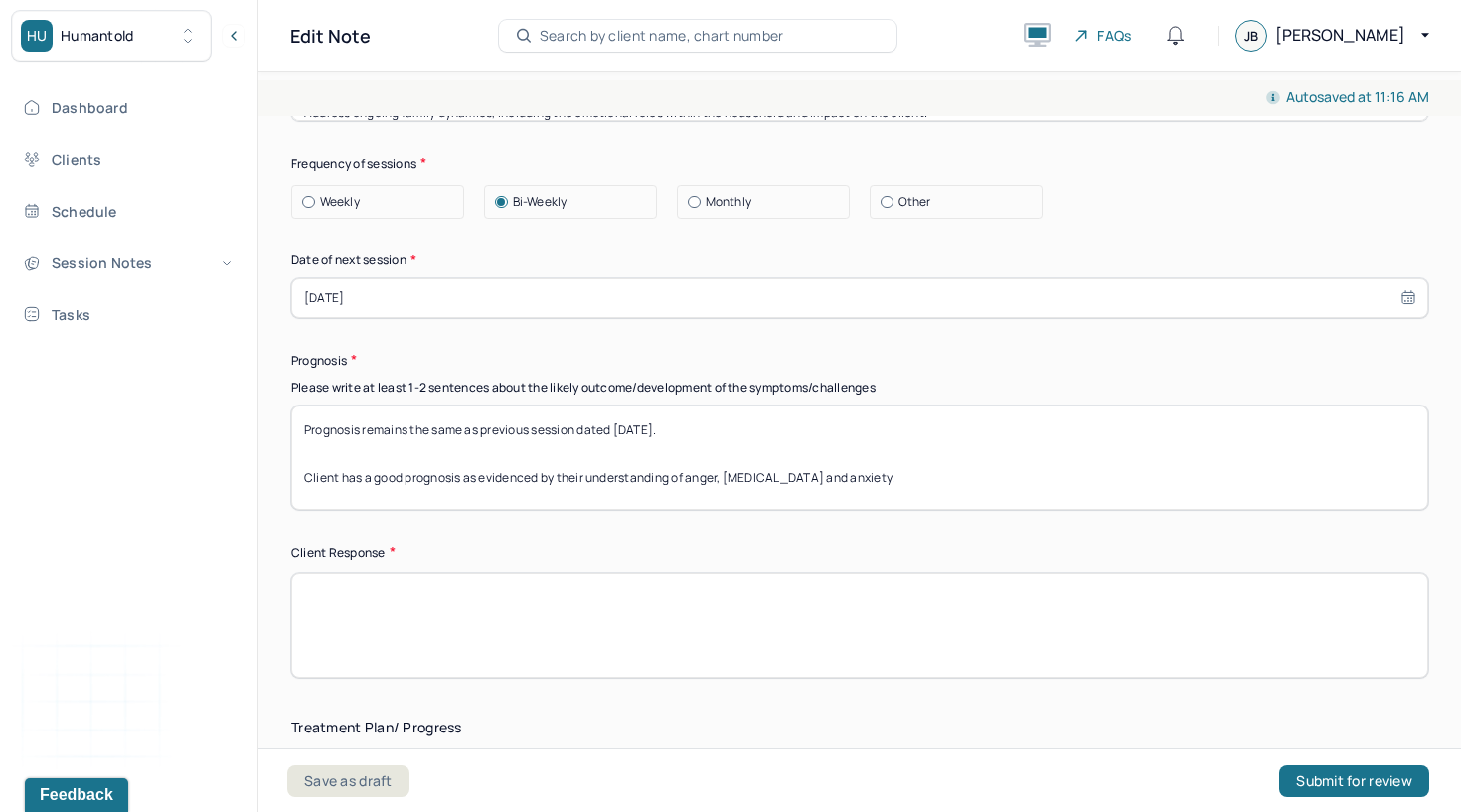 type 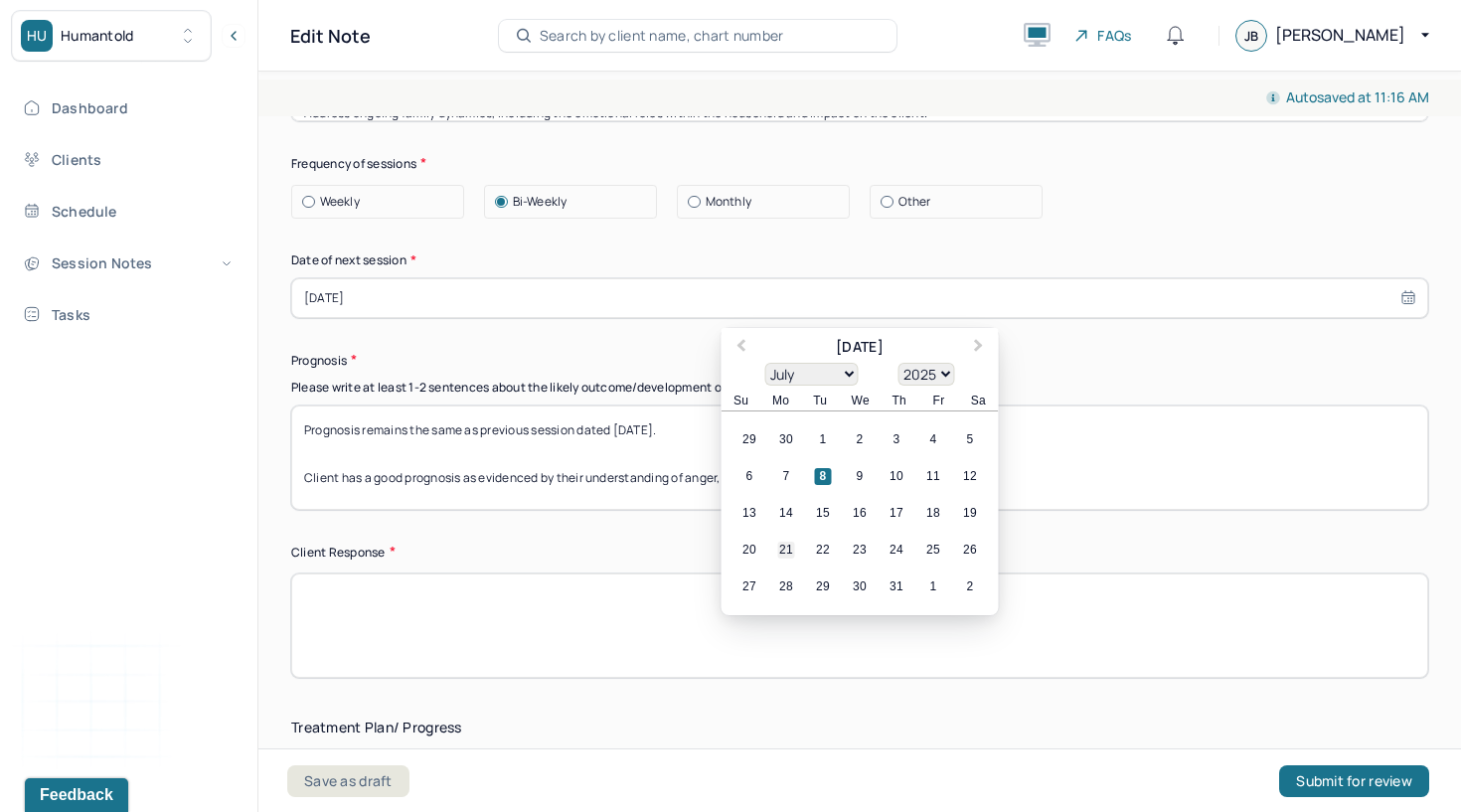 click on "21" at bounding box center [786, 550] 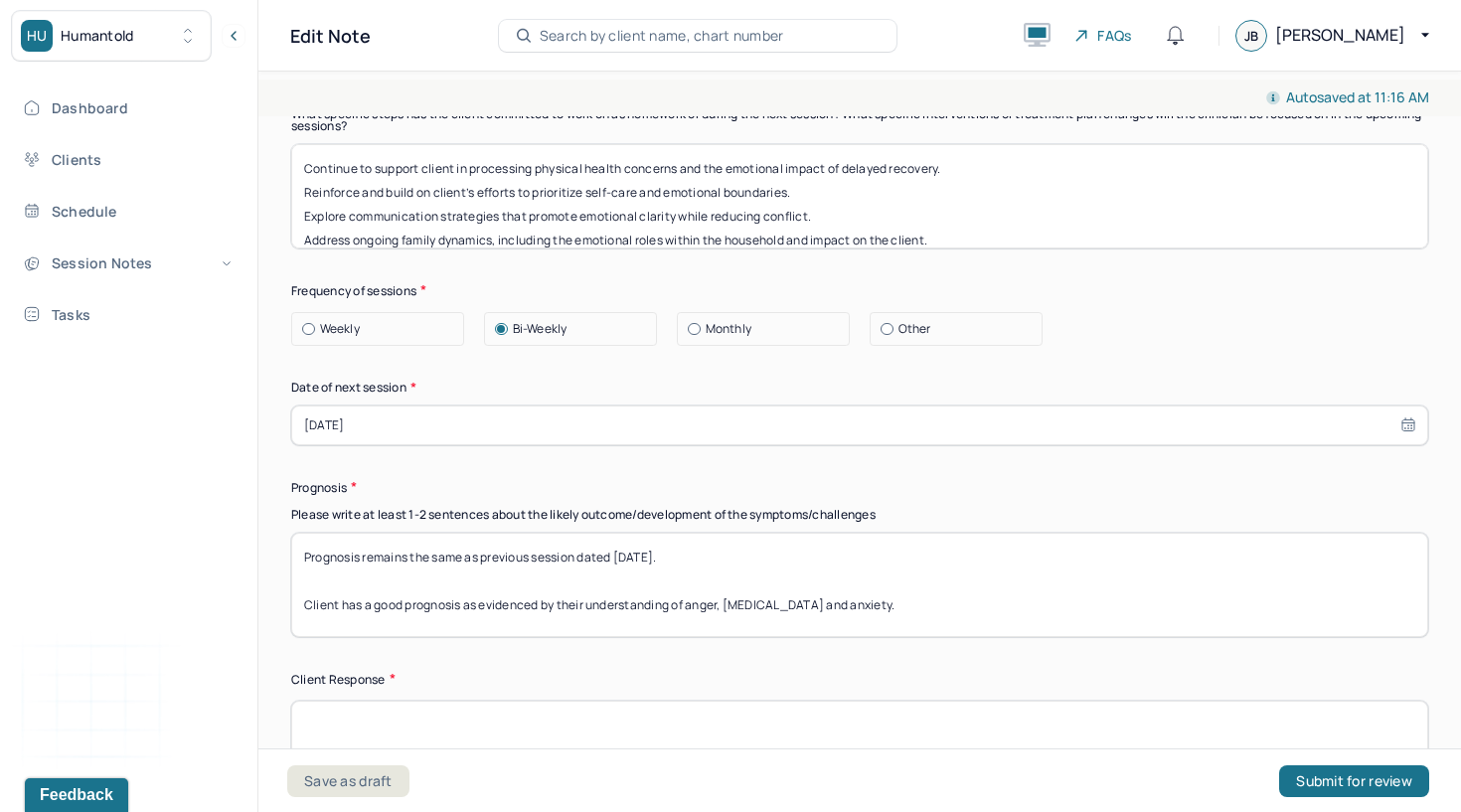scroll, scrollTop: 2517, scrollLeft: 0, axis: vertical 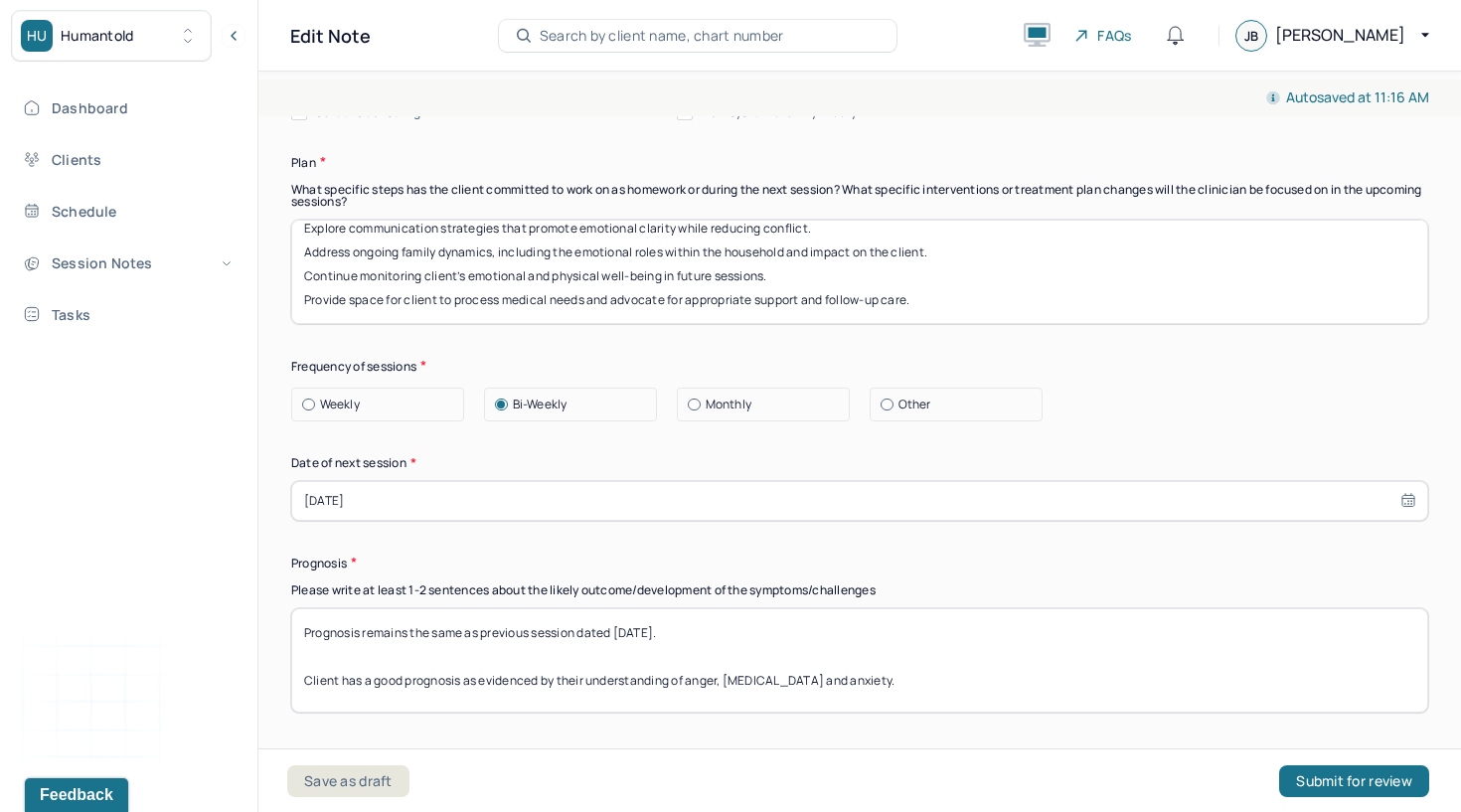 drag, startPoint x: 304, startPoint y: 252, endPoint x: 312, endPoint y: 502, distance: 250.12797 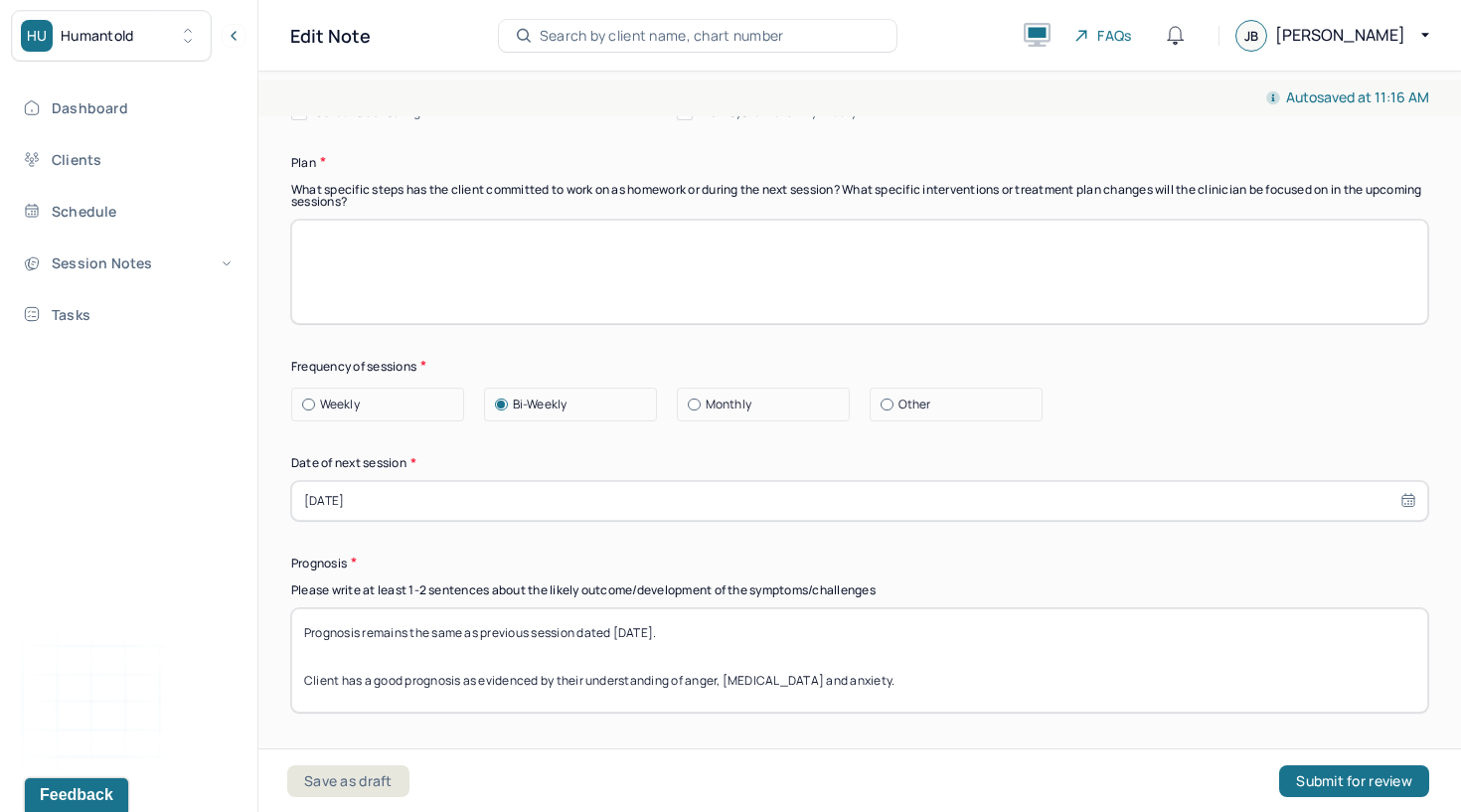 scroll, scrollTop: 0, scrollLeft: 0, axis: both 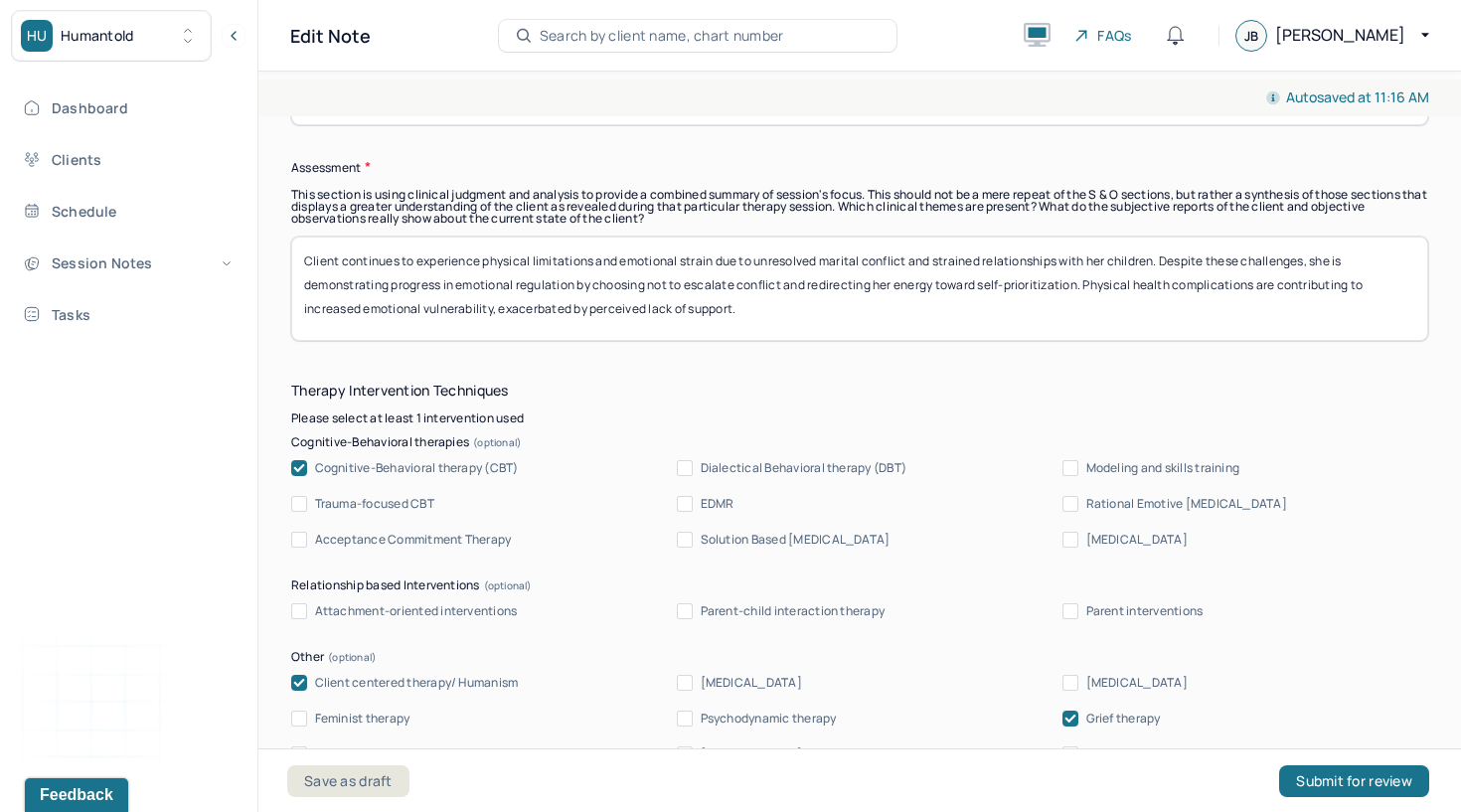 type 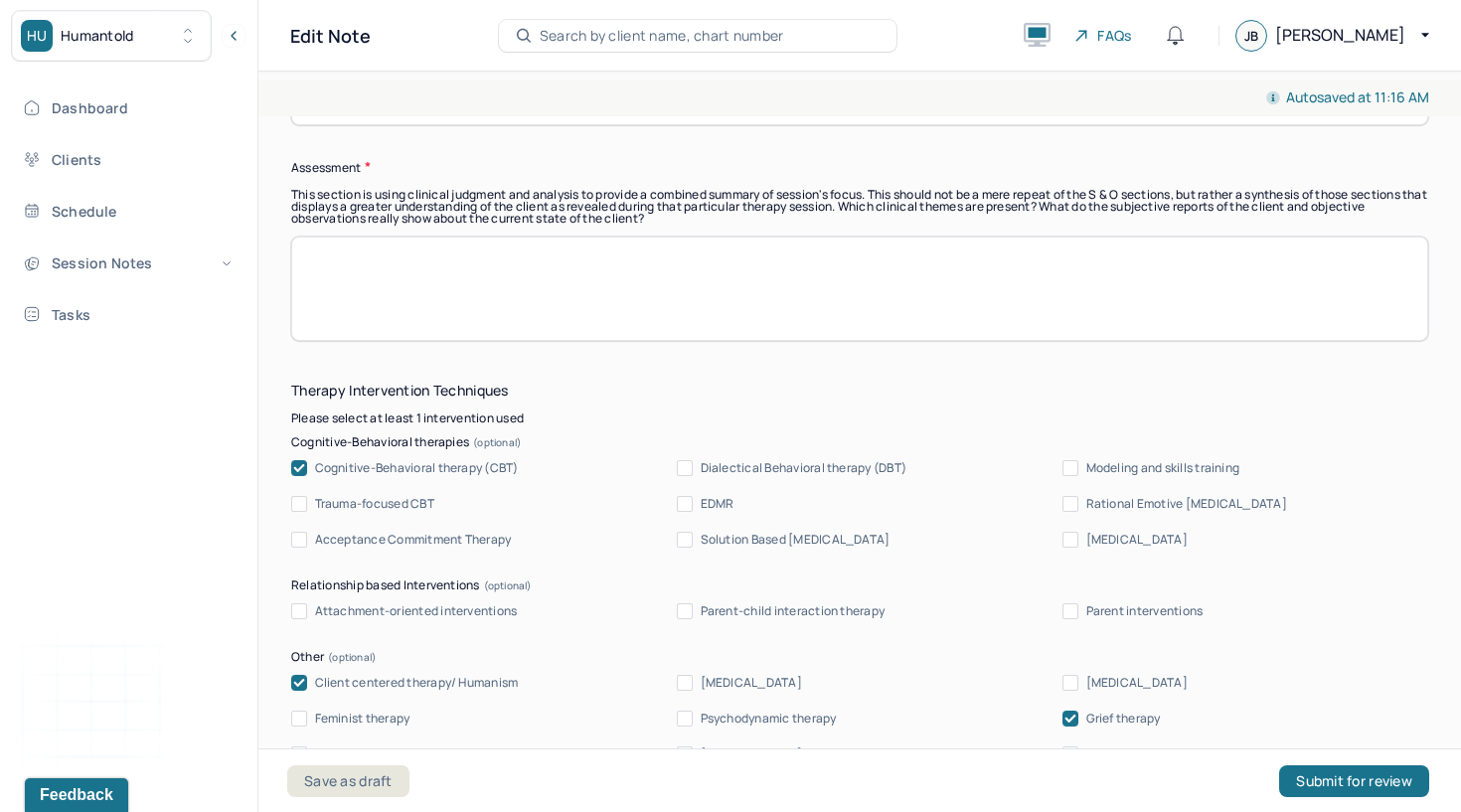 scroll, scrollTop: 1618, scrollLeft: 0, axis: vertical 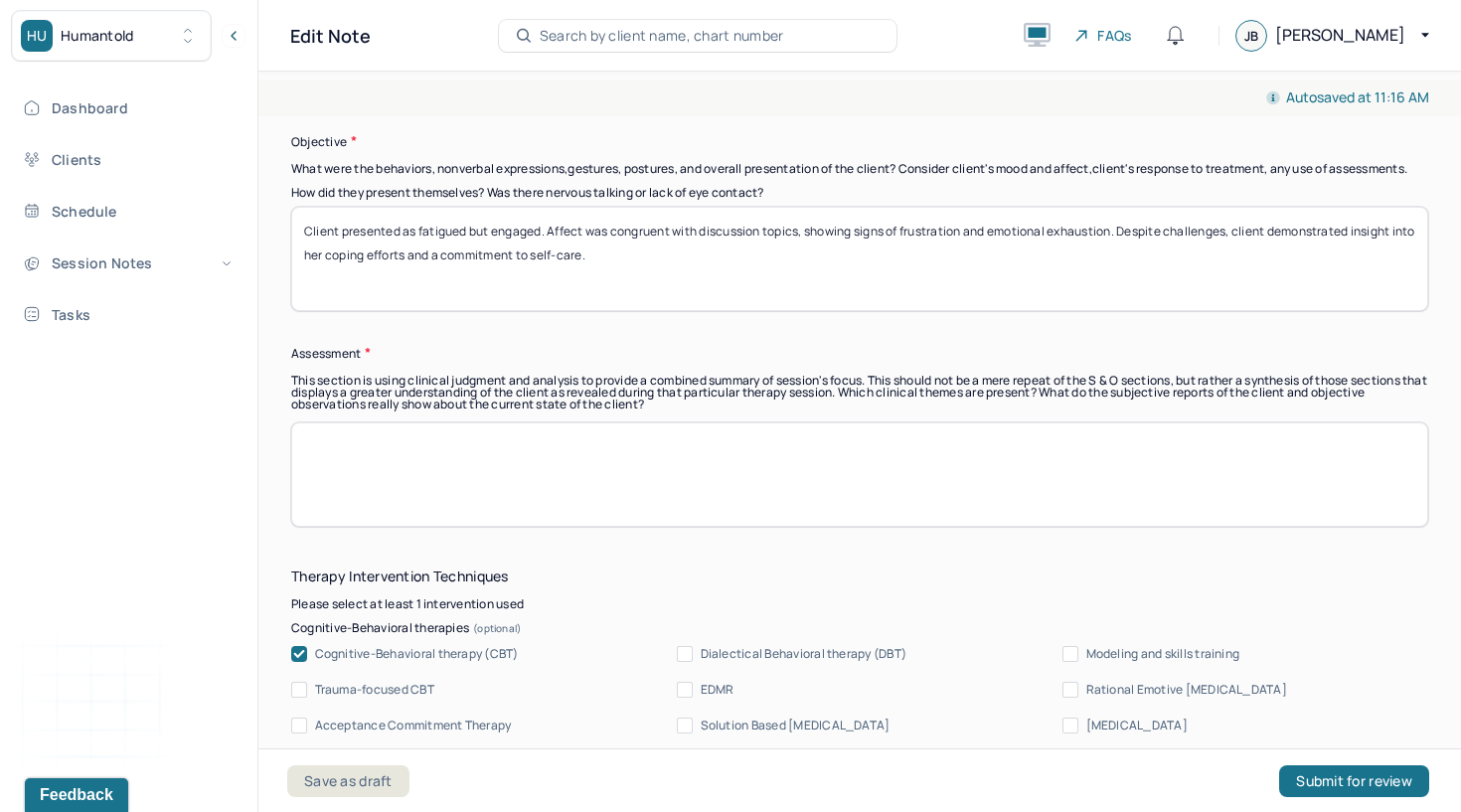 type 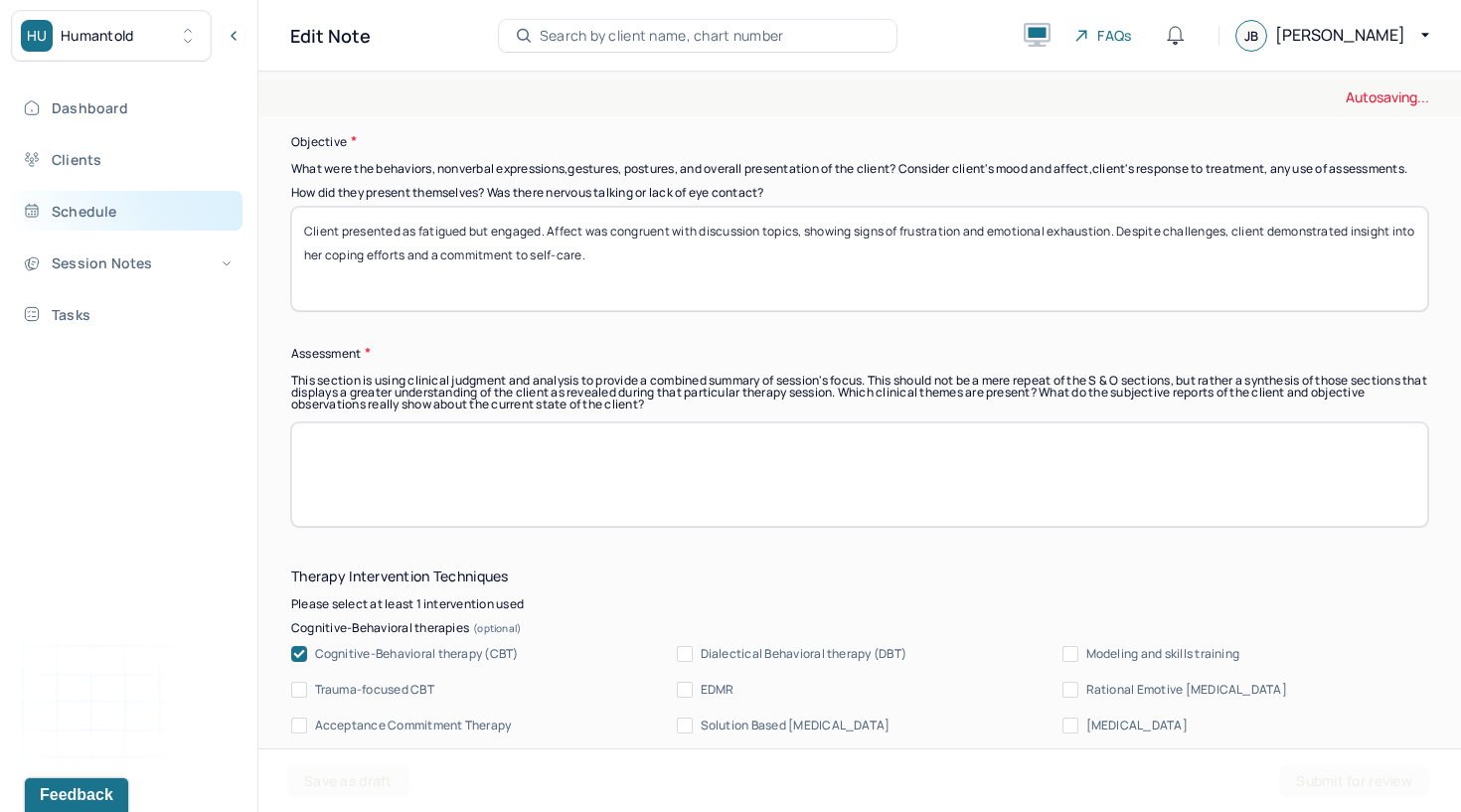 drag, startPoint x: 637, startPoint y: 269, endPoint x: 212, endPoint y: 226, distance: 427.16976 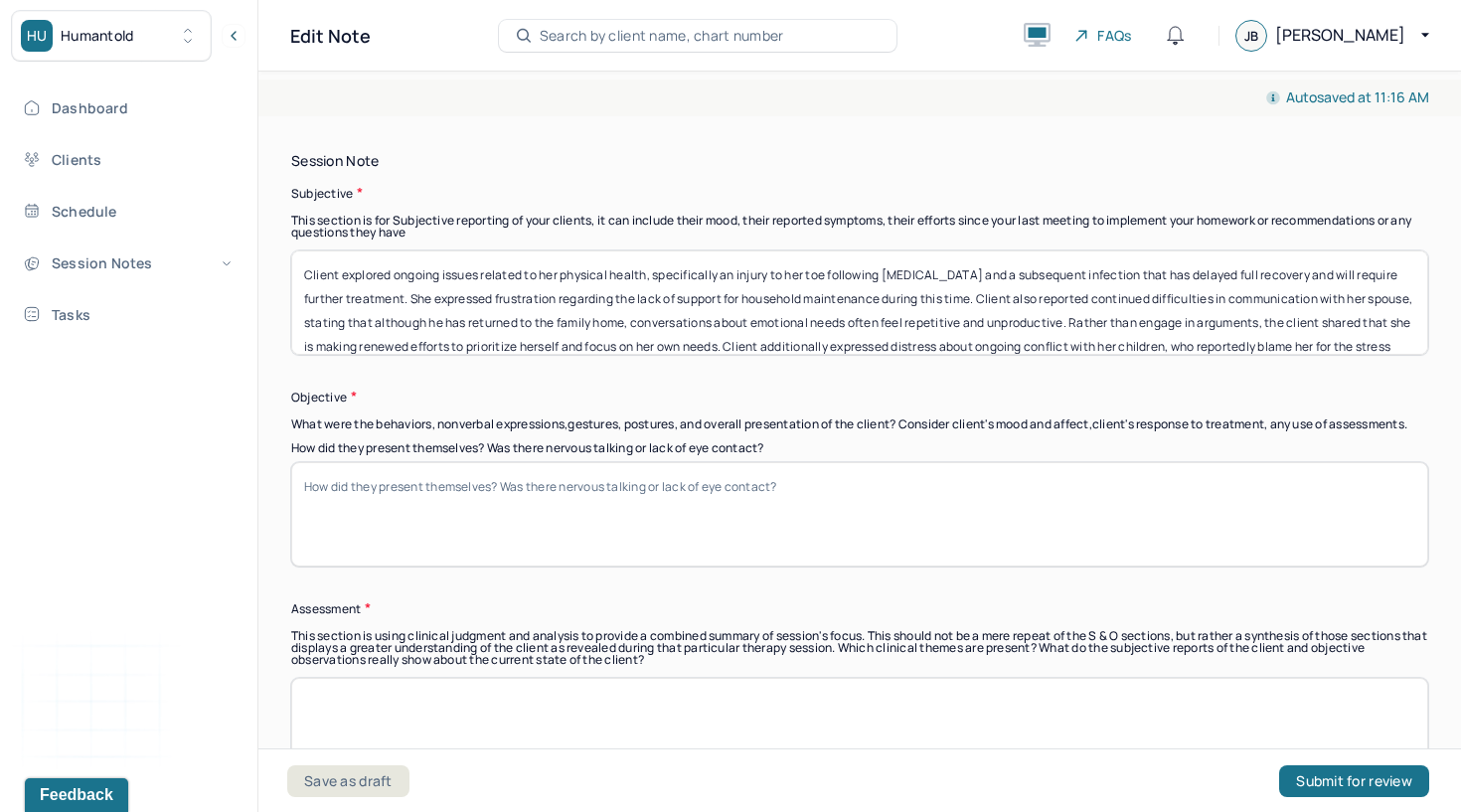 scroll, scrollTop: 1357, scrollLeft: 0, axis: vertical 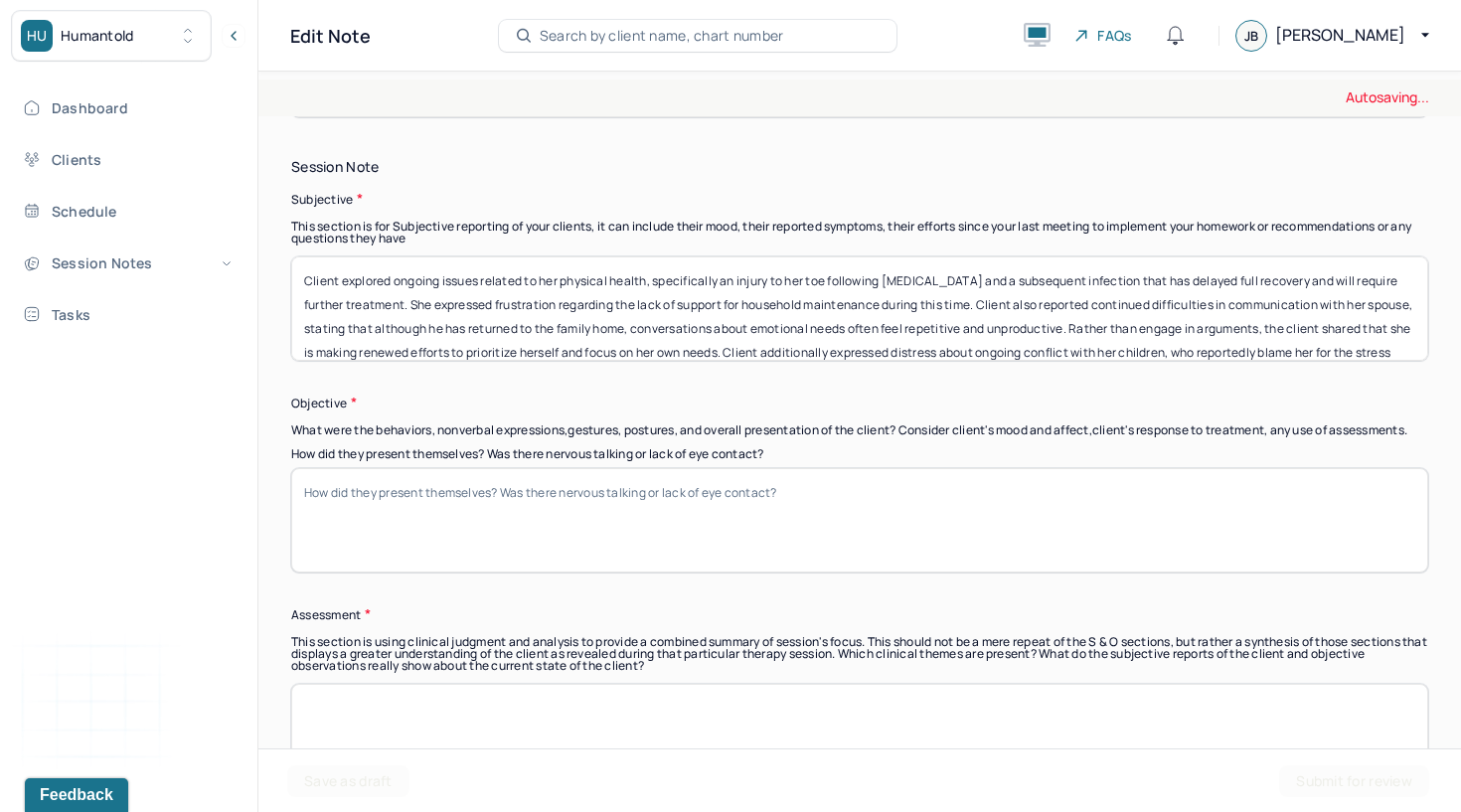 type 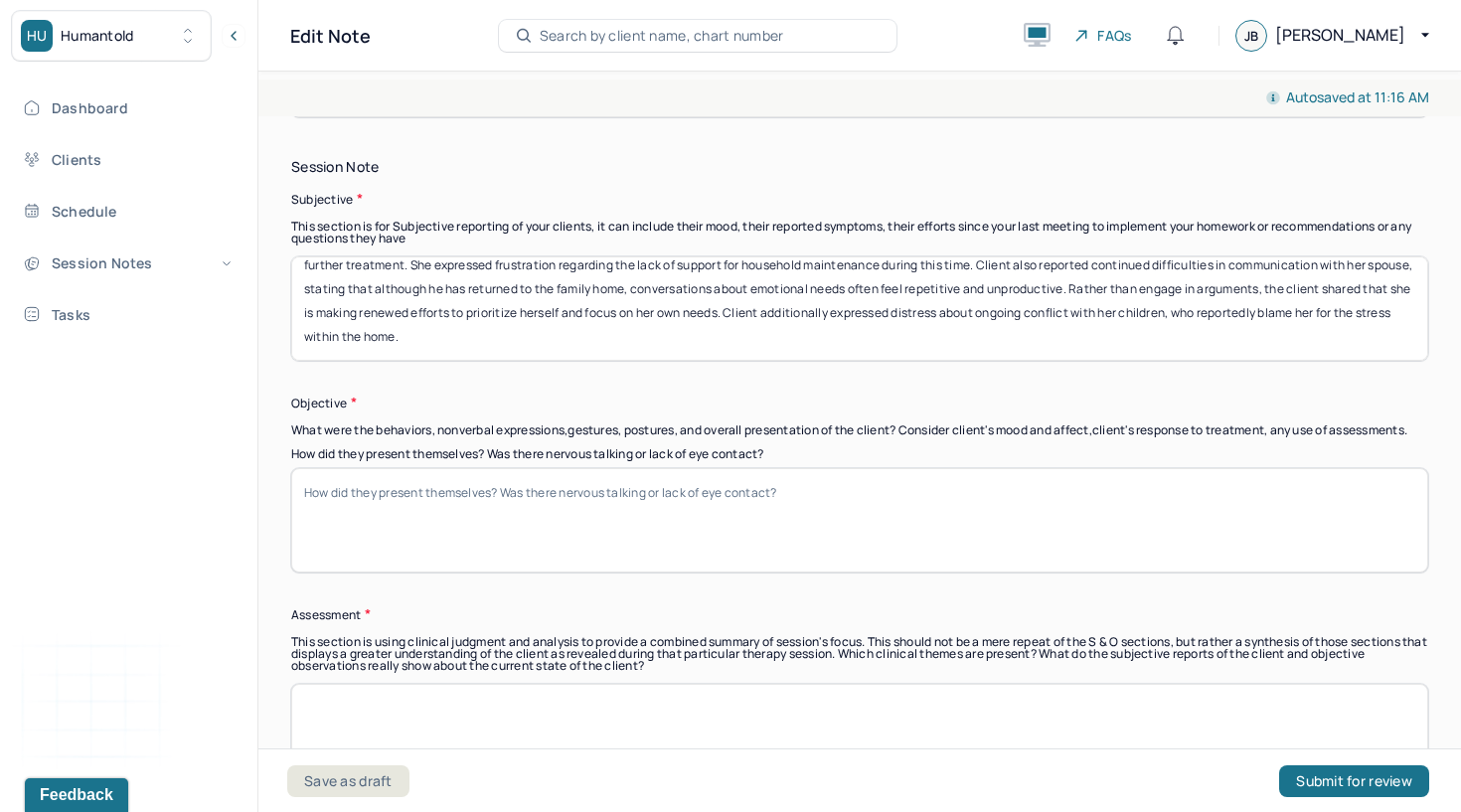 drag, startPoint x: 301, startPoint y: 271, endPoint x: 309, endPoint y: 431, distance: 160.19988 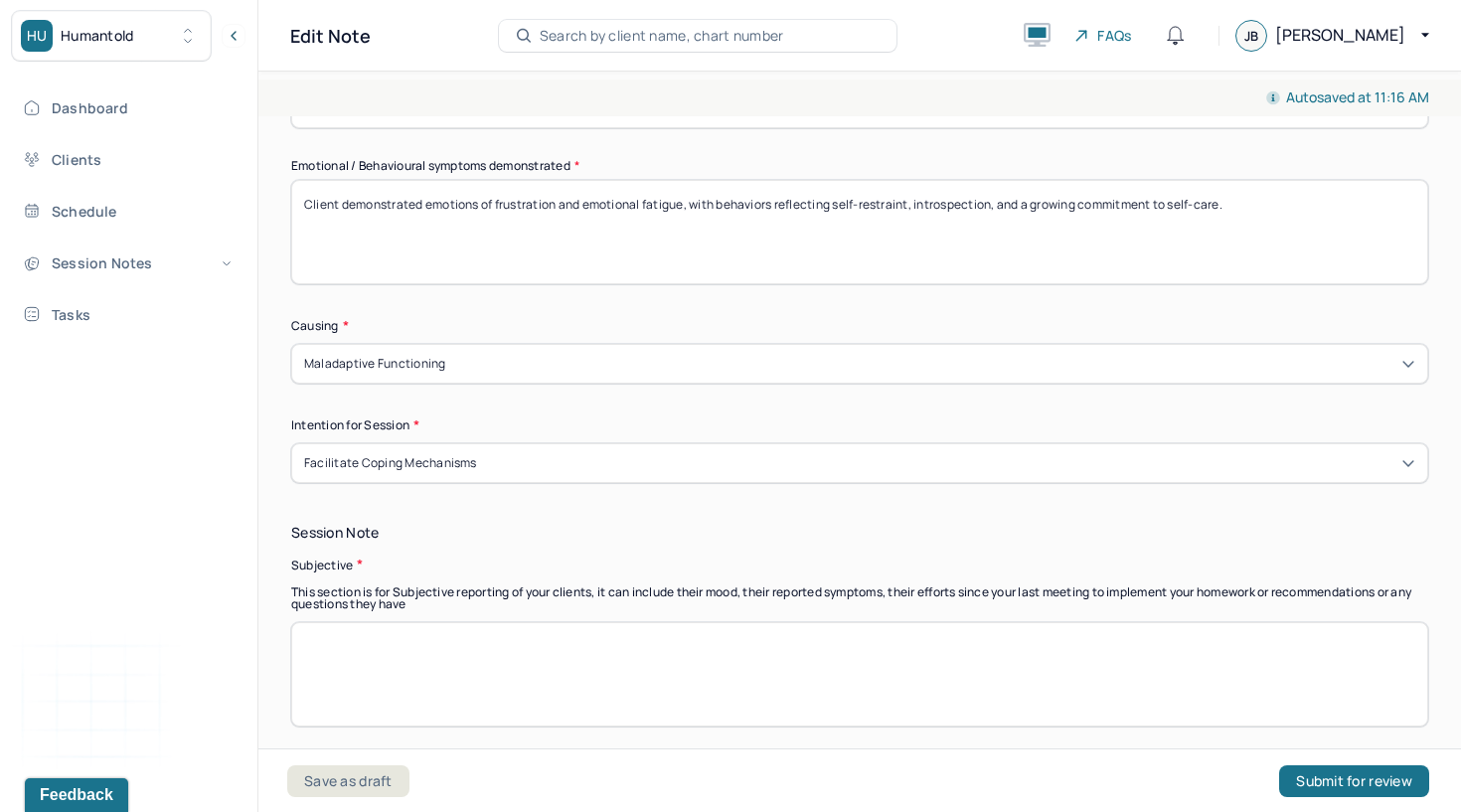 scroll, scrollTop: 733, scrollLeft: 0, axis: vertical 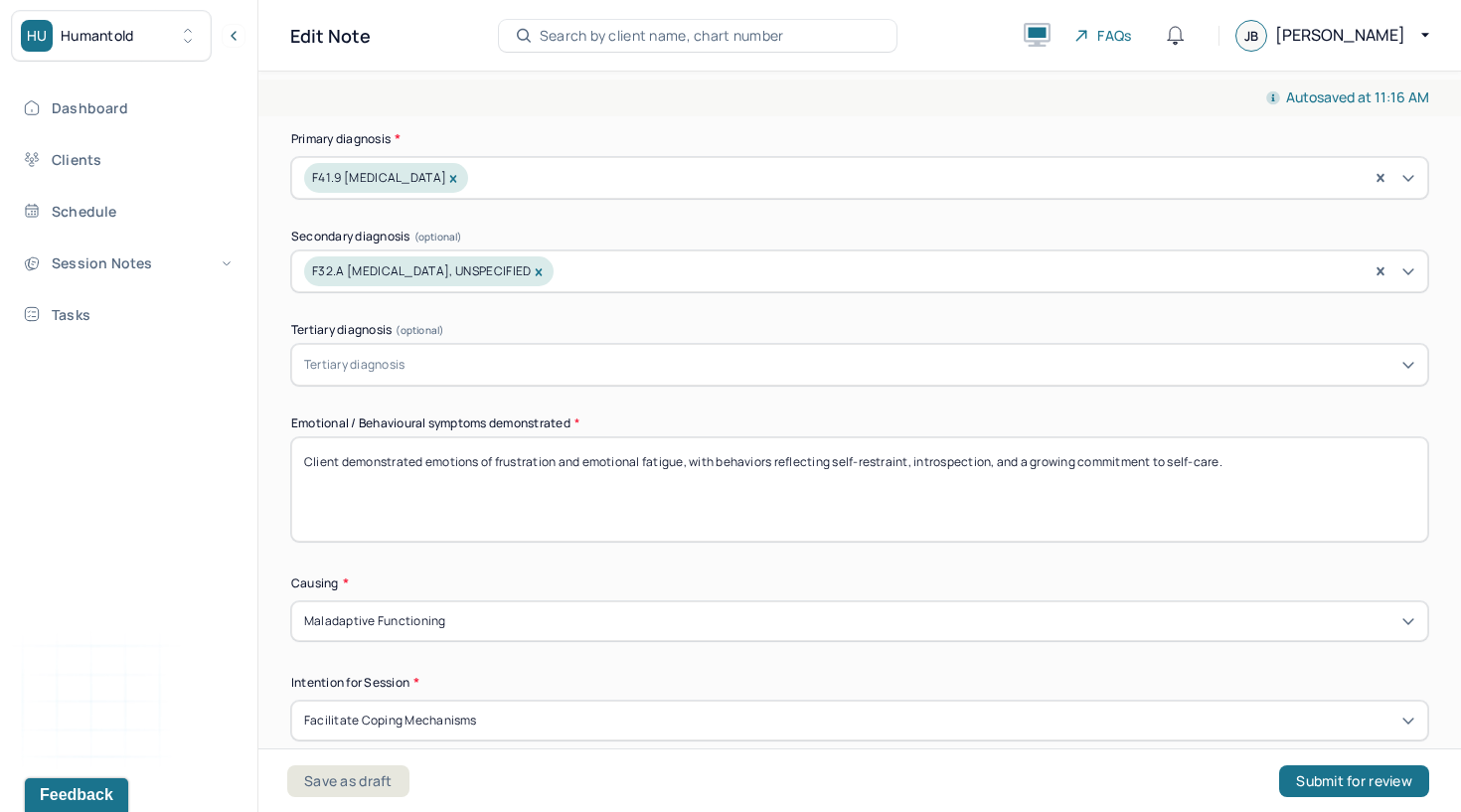 type 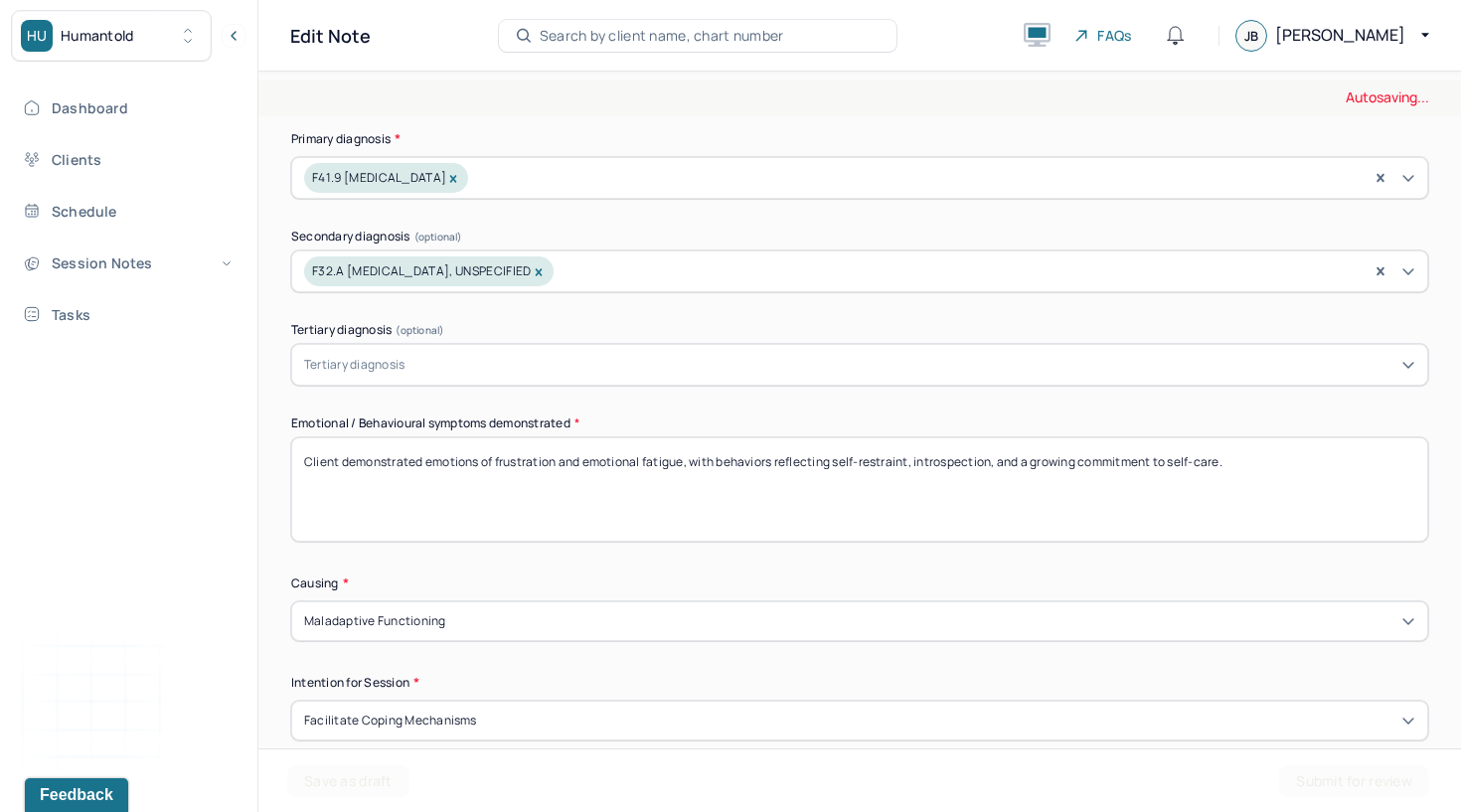 click on "Client demonstrated emotions of frustration and emotional fatigue, with behaviors reflecting self-restraint, introspection, and a growing commitment to self-care." at bounding box center [860, 489] 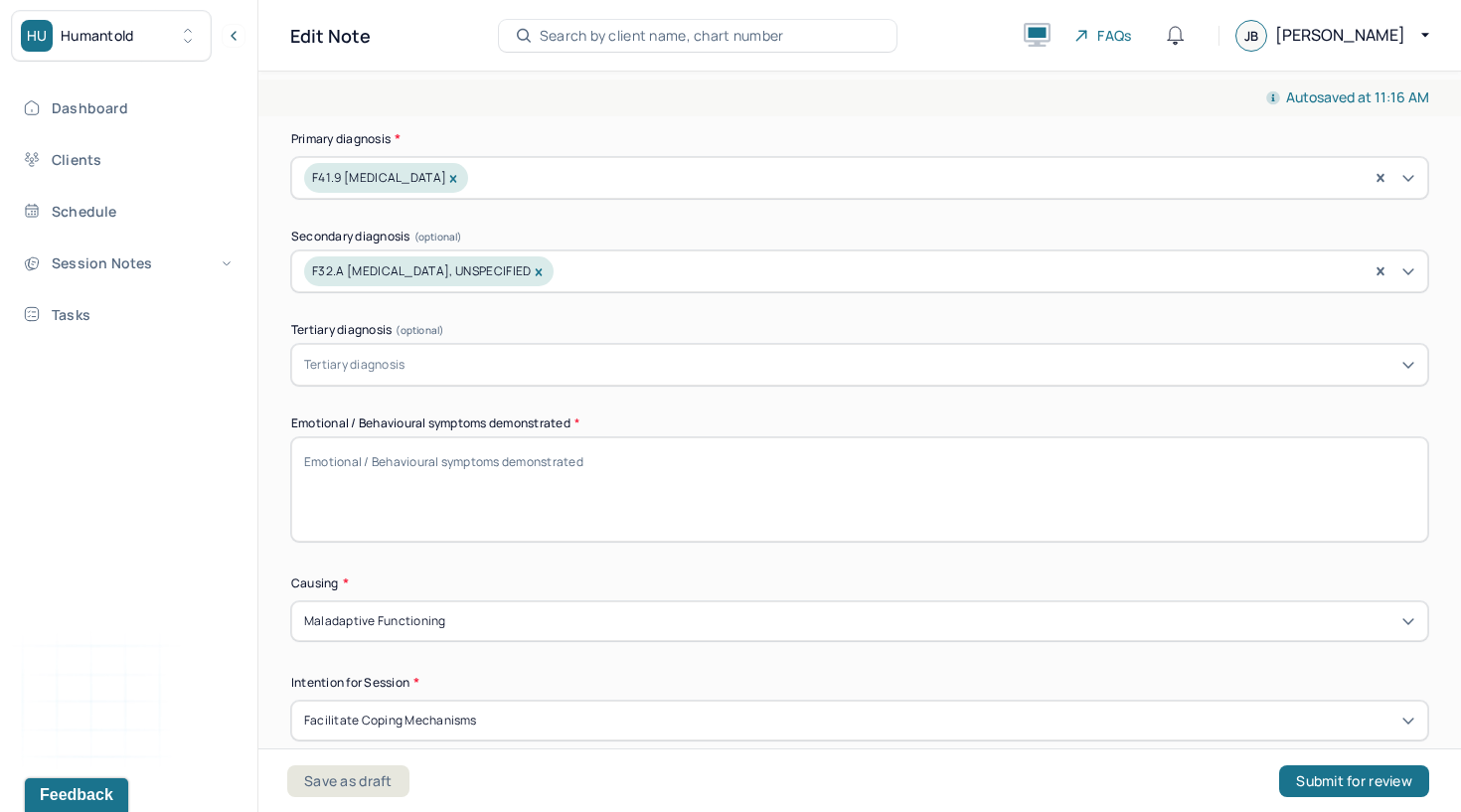 scroll, scrollTop: 0, scrollLeft: 0, axis: both 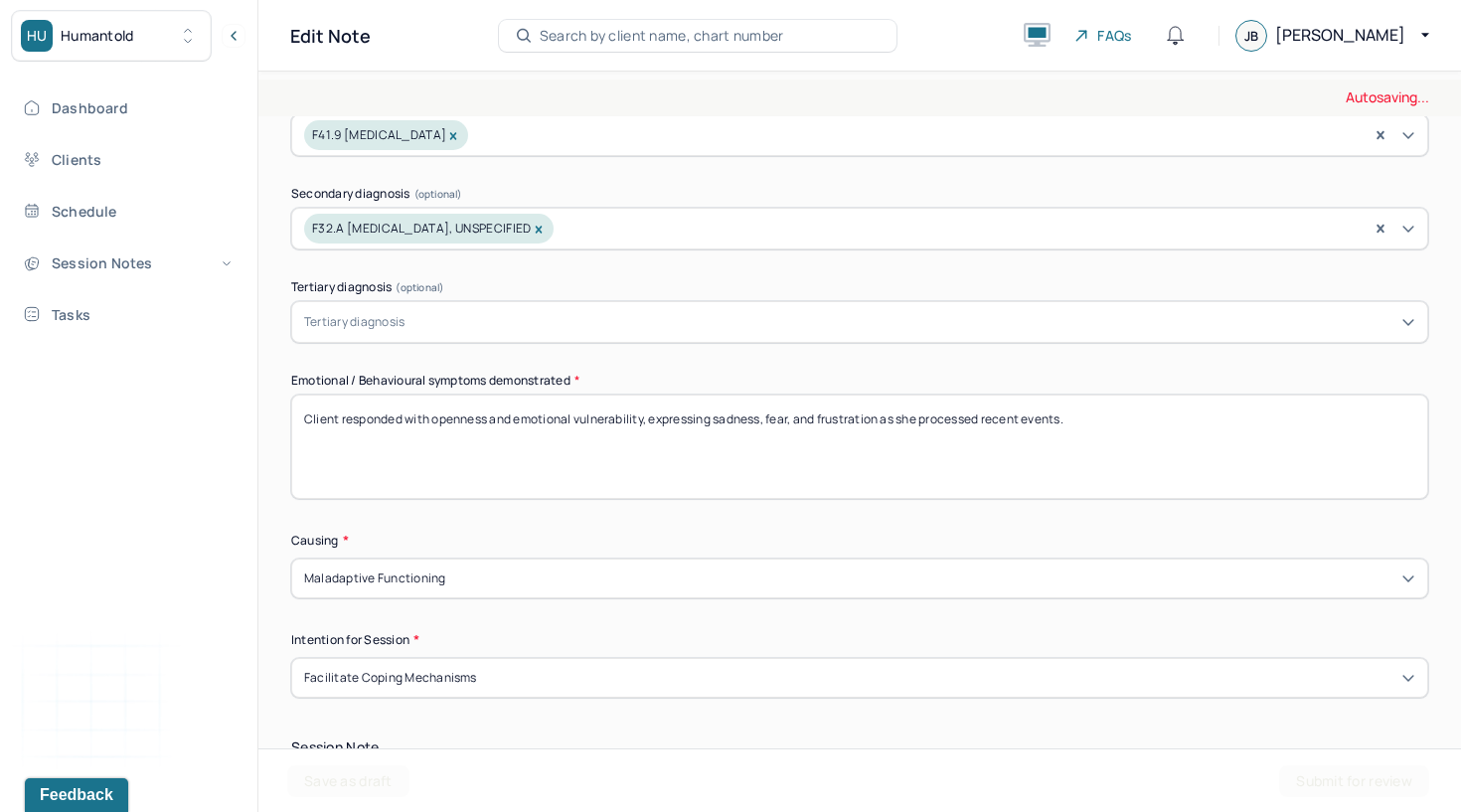 click on "Client responded with openness and emotional vulnerability, expressing sadness, fear, and frustration as she processed recent events." at bounding box center (860, 446) 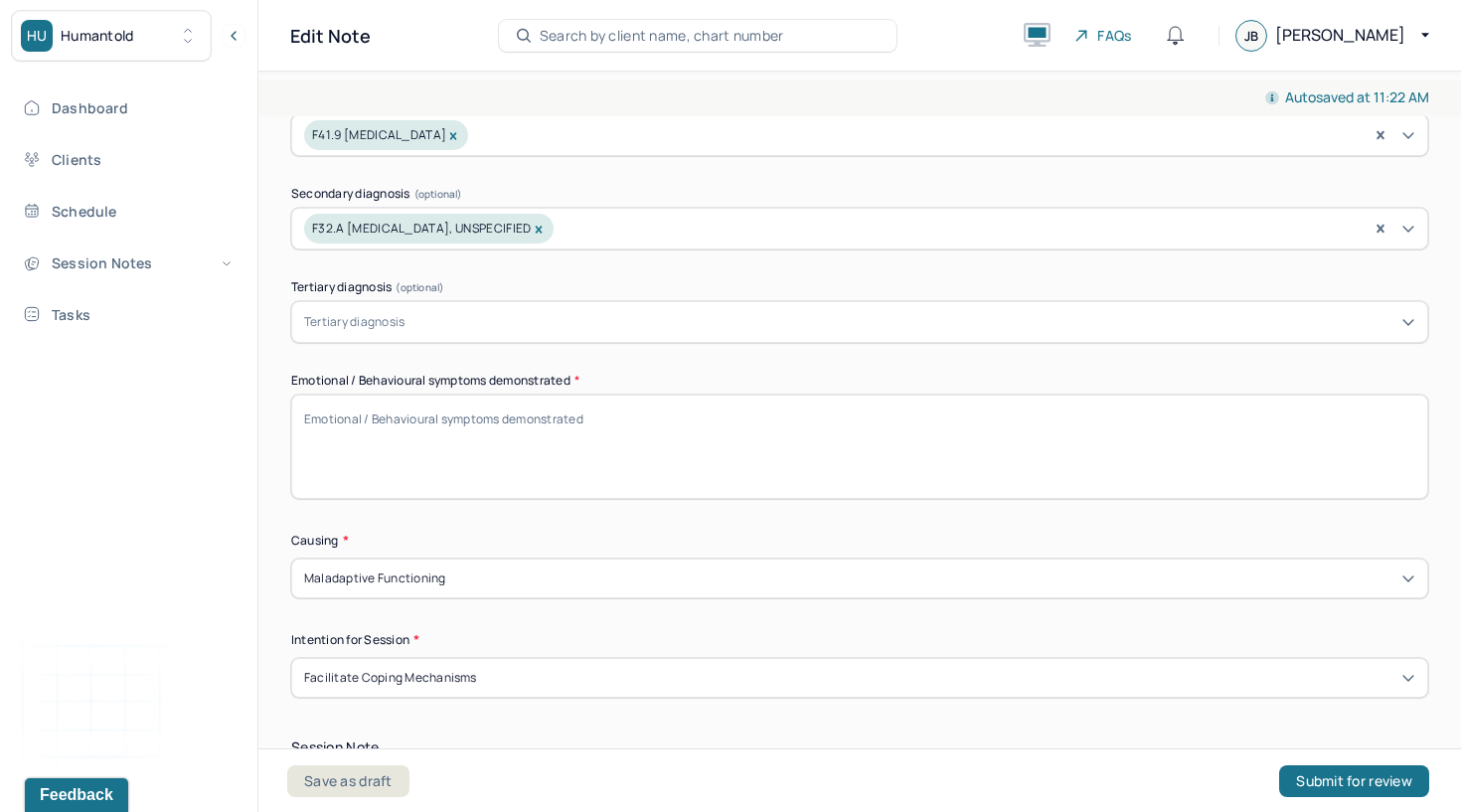 paste on "She demonstrated tearfulness, a subdued tone, and moments of dissociation when recalling her mother’s hospitalization, but remained engaged and receptive to support throughout the session." 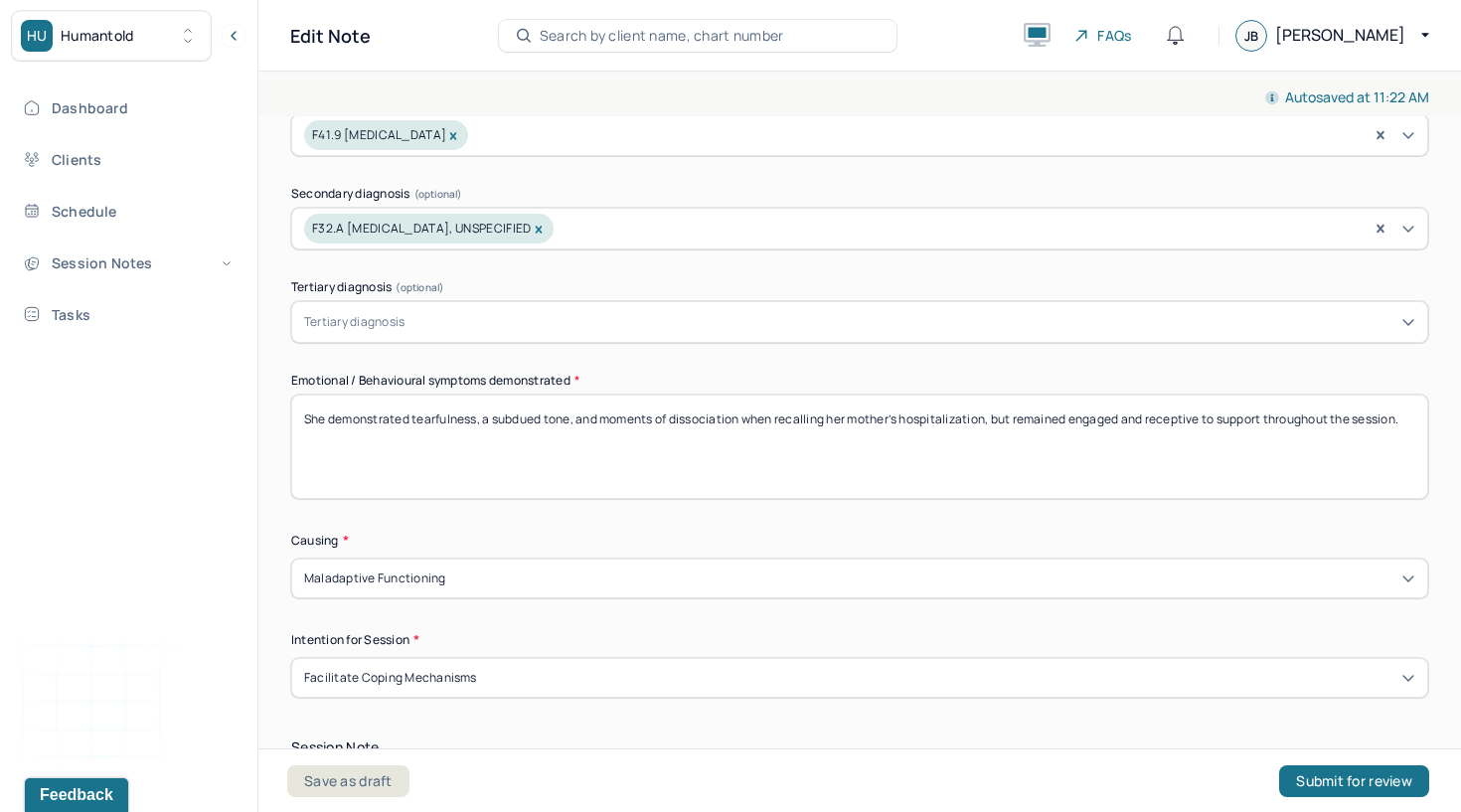 drag, startPoint x: 744, startPoint y: 409, endPoint x: 624, endPoint y: 410, distance: 120.004167 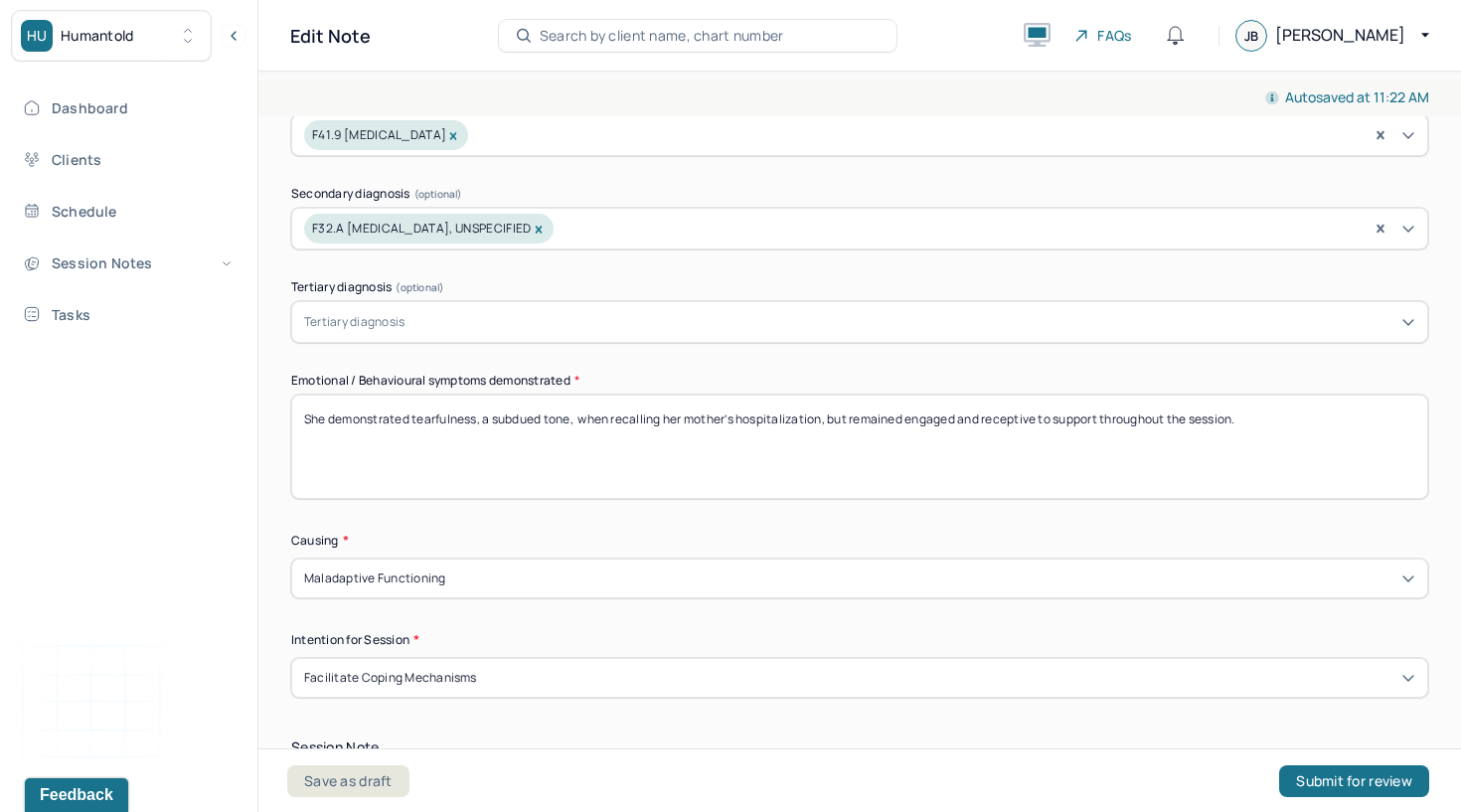 click on "She demonstrated tearfulness, a subdued tone, and moments of dissociation when recalling her mother’s hospitalization, but remained engaged and receptive to support throughout the session." at bounding box center (860, 446) 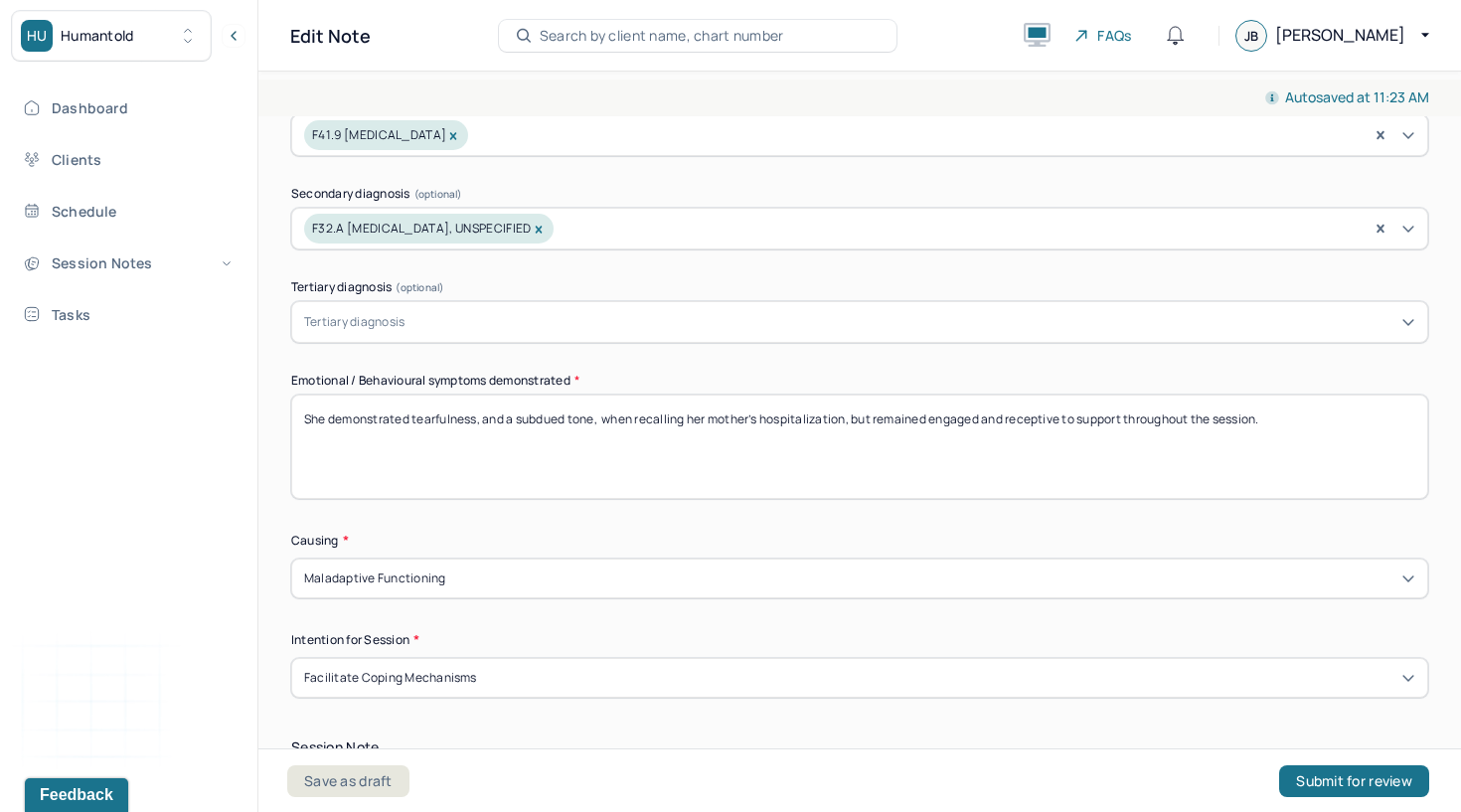 click on "She demonstrated tearfulness, a subdued tone,  when recalling her mother’s hospitalization, but remained engaged and receptive to support throughout the session." at bounding box center [860, 446] 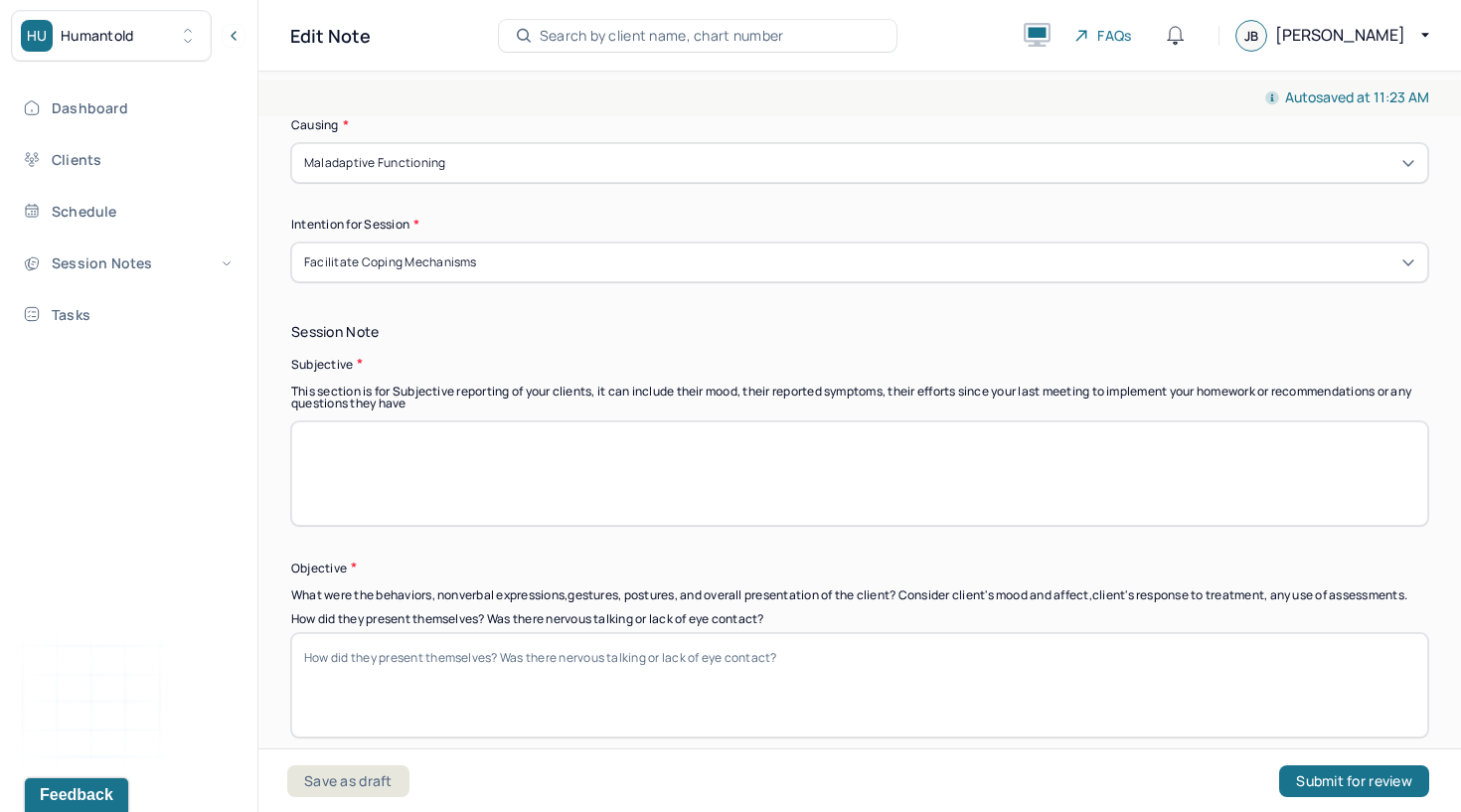 scroll, scrollTop: 1195, scrollLeft: 0, axis: vertical 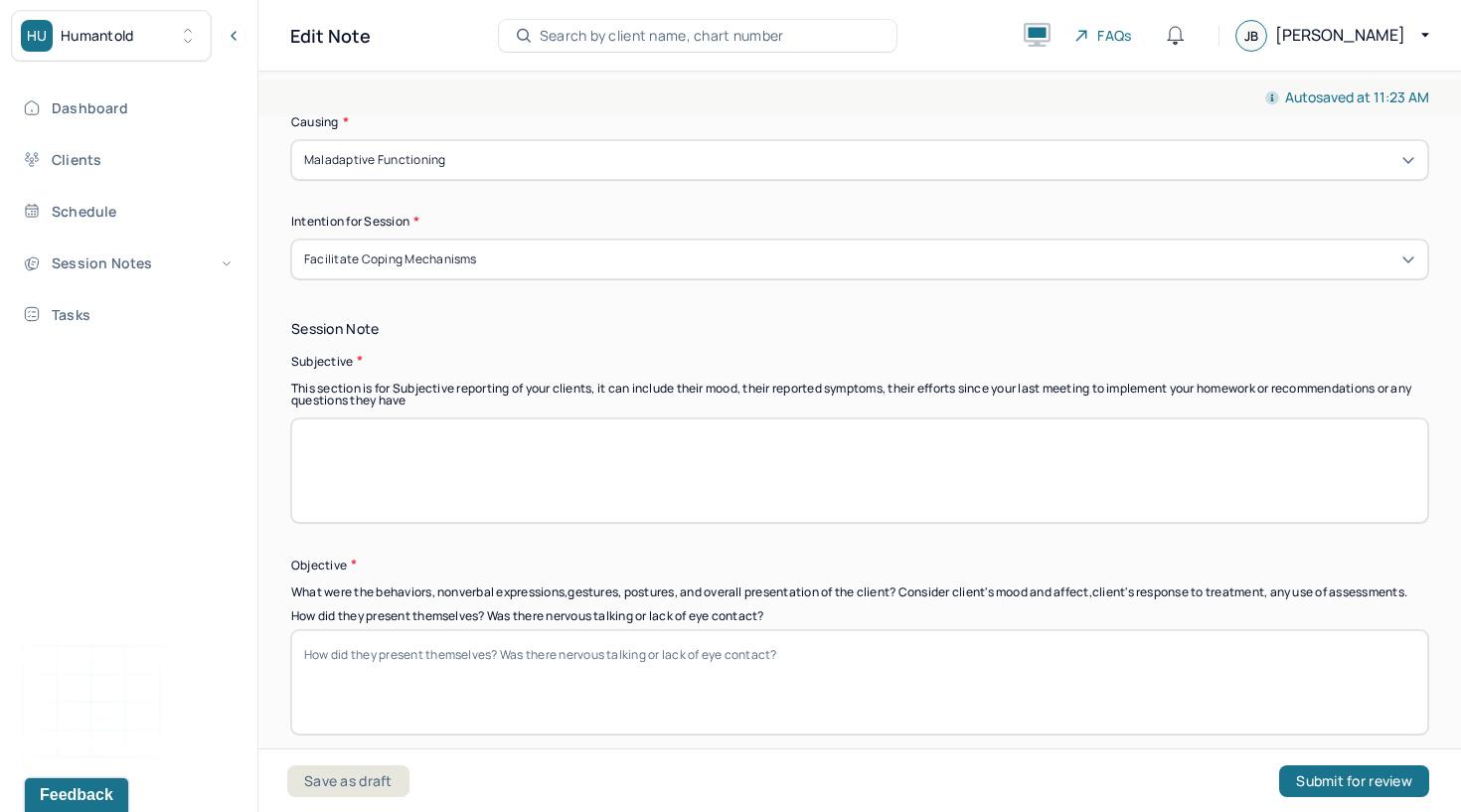 type on "She demonstrated tearfulness, and a subdued tone,  when recalling her mother’s hospitalization anon her sister's, but remained engaged and receptive to support throughout the session." 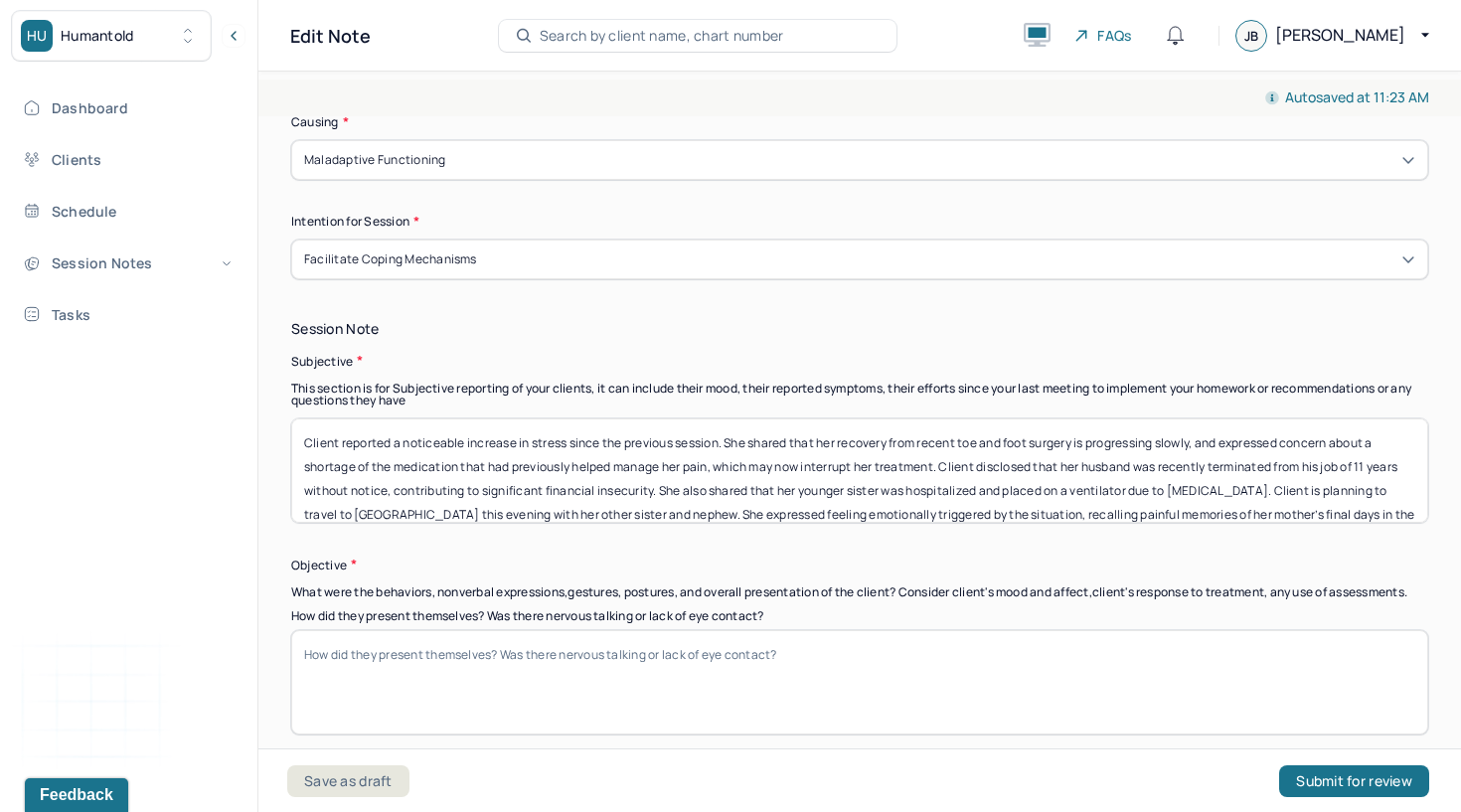 scroll, scrollTop: 25, scrollLeft: 0, axis: vertical 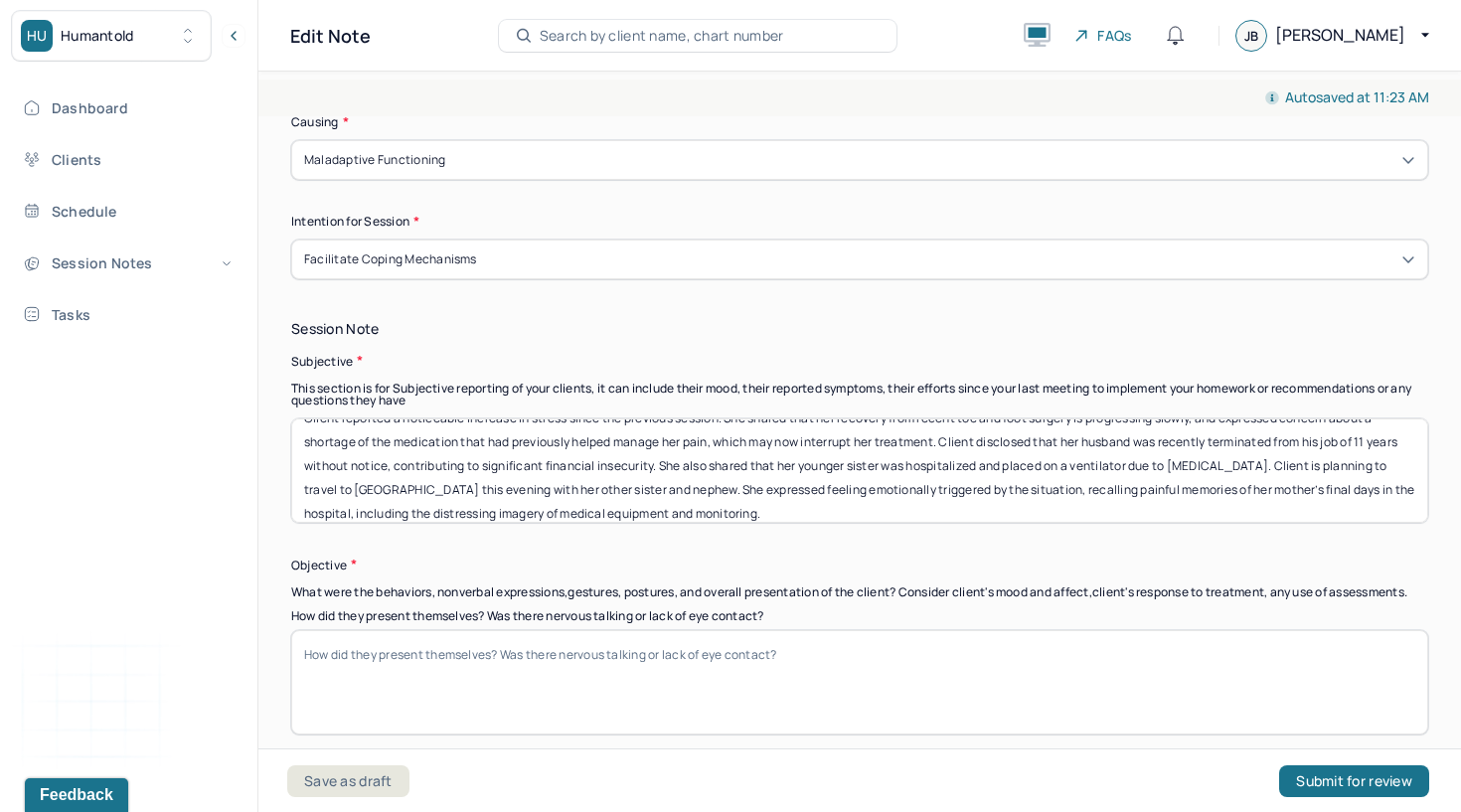 click on "Client reported a noticeable increase in stress since the previous session. She shared that her recovery from recent toe and foot surgery is progressing slowly, and expressed concern about a shortage of the medication that had previously helped manage her pain, which may now interrupt her treatment. Client disclosed that her husband was recently terminated from his job of 11 years without notice, contributing to significant financial insecurity. She also shared that her younger sister was hospitalized and placed on a ventilator due to [MEDICAL_DATA]. Client is planning to travel to [GEOGRAPHIC_DATA] this evening with her other sister and nephew. She expressed feeling emotionally triggered by the situation, recalling painful memories of her mother’s final days in the hospital, including the distressing imagery of medical equipment and monitoring." at bounding box center [860, 470] 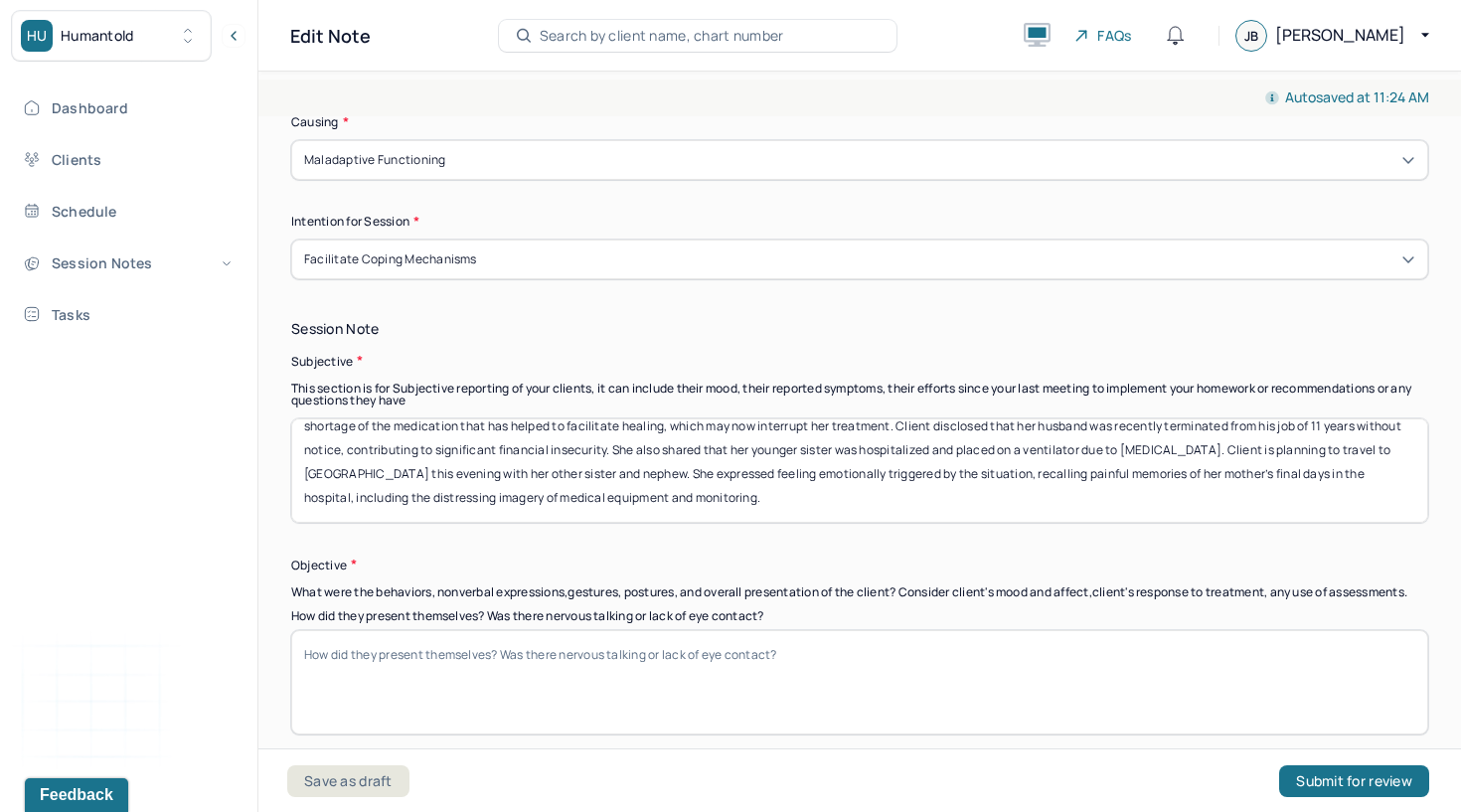 scroll, scrollTop: 40, scrollLeft: 0, axis: vertical 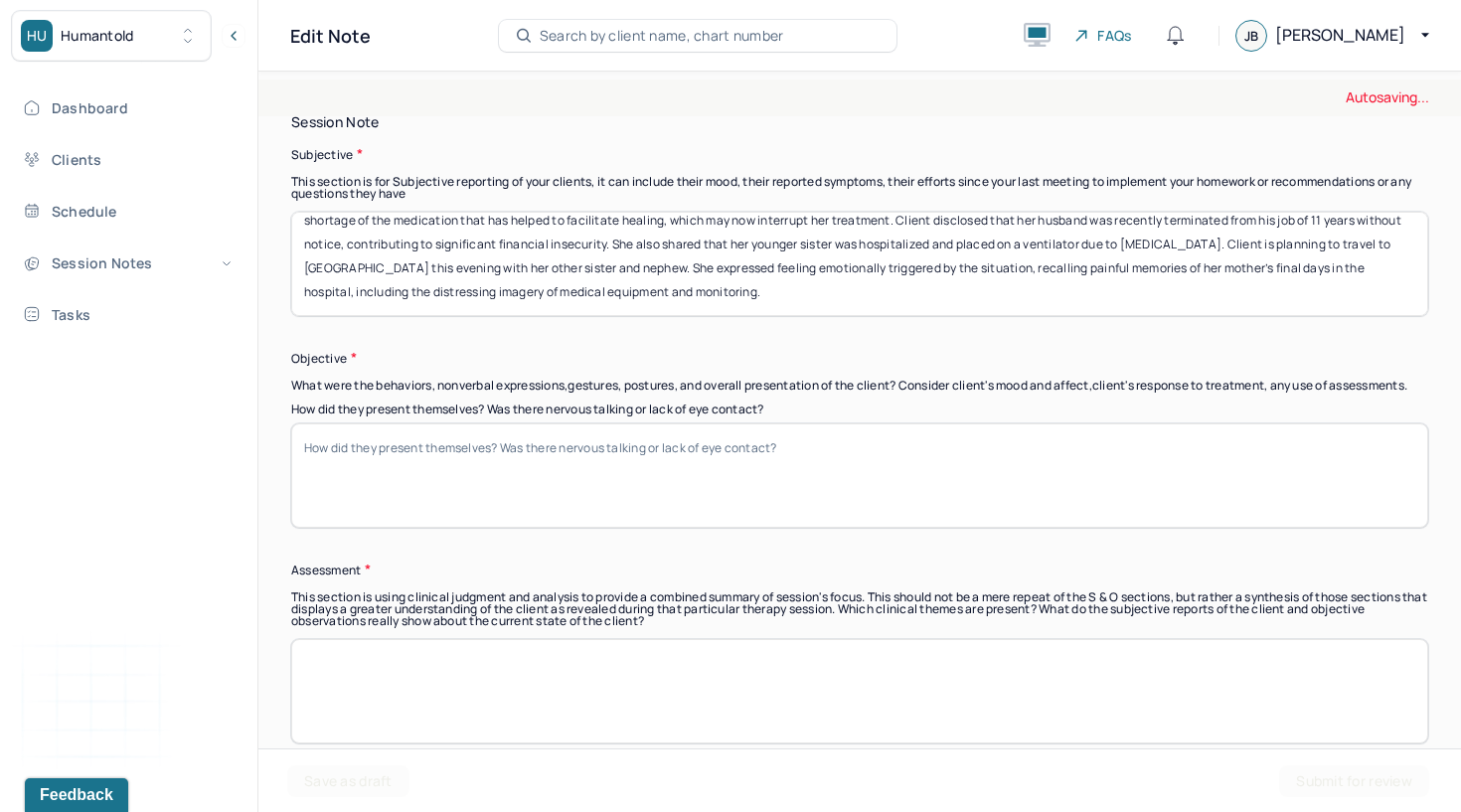 type on "Client reported a noticeable increase in stress since the previous session. She shared that her recovery from recent toe and foot surgery is progressing slowly, and expressed concern about a shortage of the medication that has helped to facilitate healing, which may now interrupt her treatment. Client disclosed that her husband was recently terminated from his job of 11 years without notice, contributing to significant financial insecurity. She also shared that her younger sister was hospitalized and placed on a ventilator due to [MEDICAL_DATA]. Client is planning to travel to [GEOGRAPHIC_DATA] this evening with her other sister and nephew. She expressed feeling emotionally triggered by the situation, recalling painful memories of her mother’s final days in the hospital, including the distressing imagery of medical equipment and monitoring." 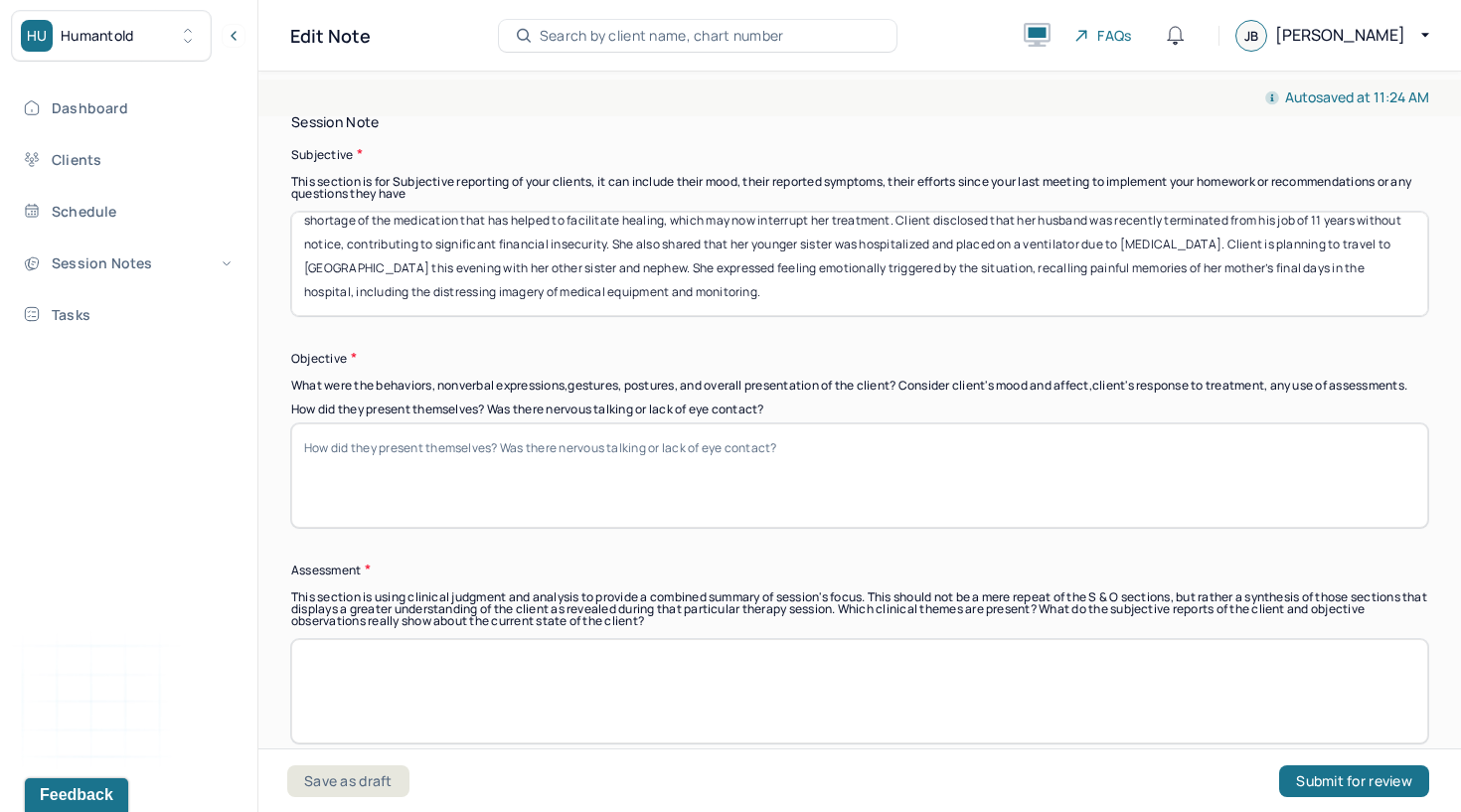 paste on "Client appeared emotionally overwhelmed and fatigued. Affect was tearful at times, with signs of physical and emotional strain. She remained engaged and reflective throughout the session, demonstrating insight and willingness to process intense emotional content." 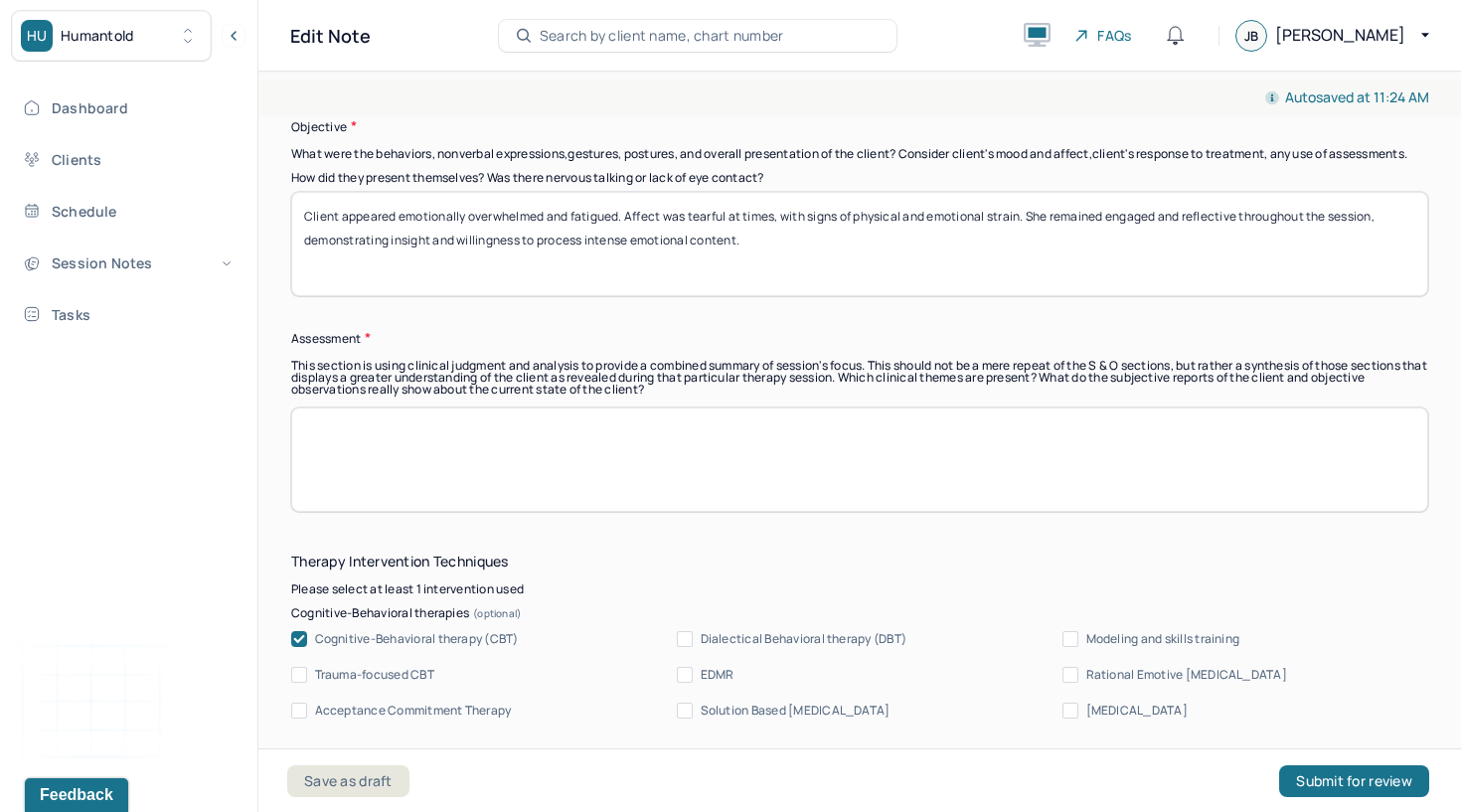 scroll, scrollTop: 1648, scrollLeft: 0, axis: vertical 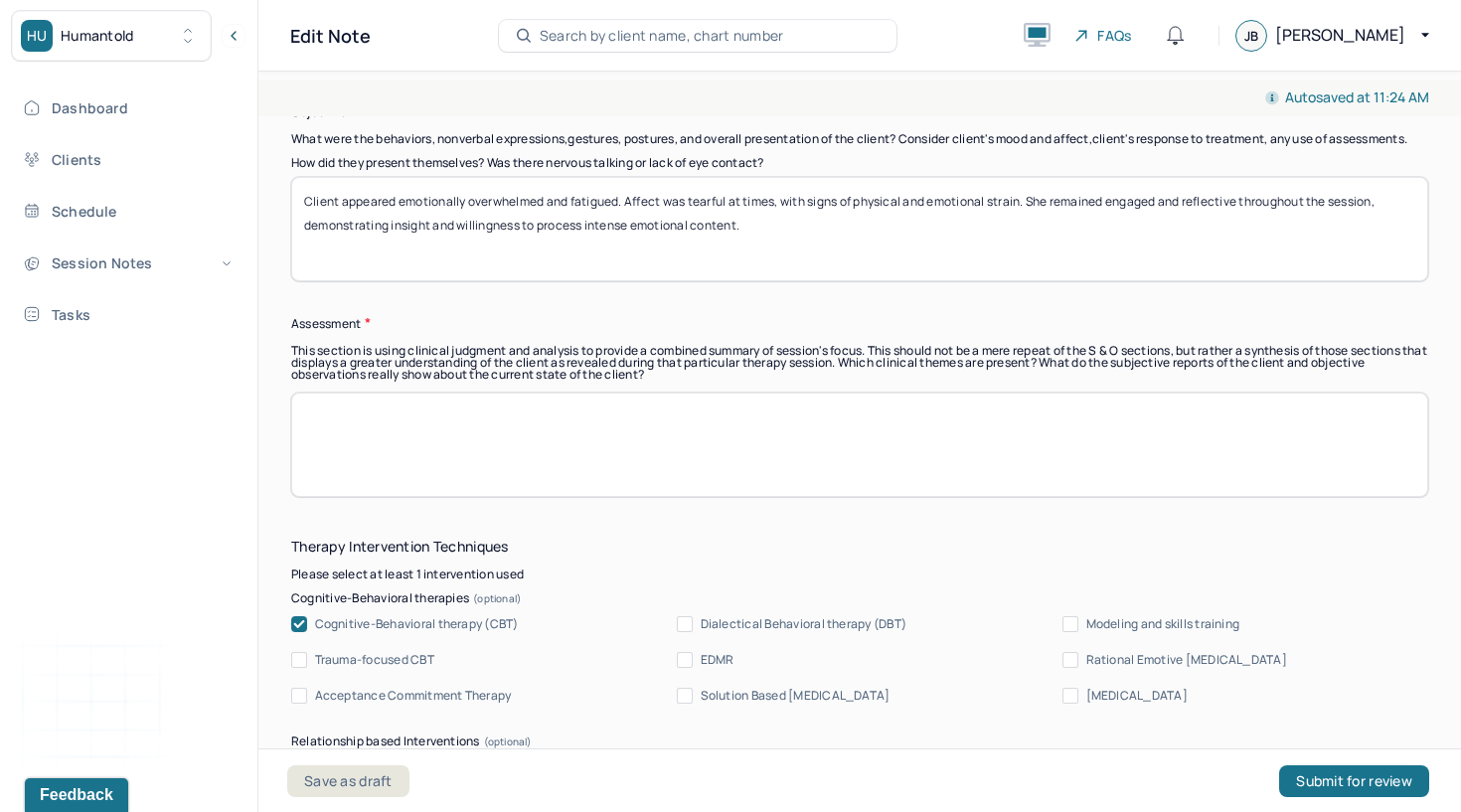 type on "Client appeared emotionally overwhelmed and fatigued. Affect was tearful at times, with signs of physical and emotional strain. She remained engaged and reflective throughout the session, demonstrating insight and willingness to process intense emotional content." 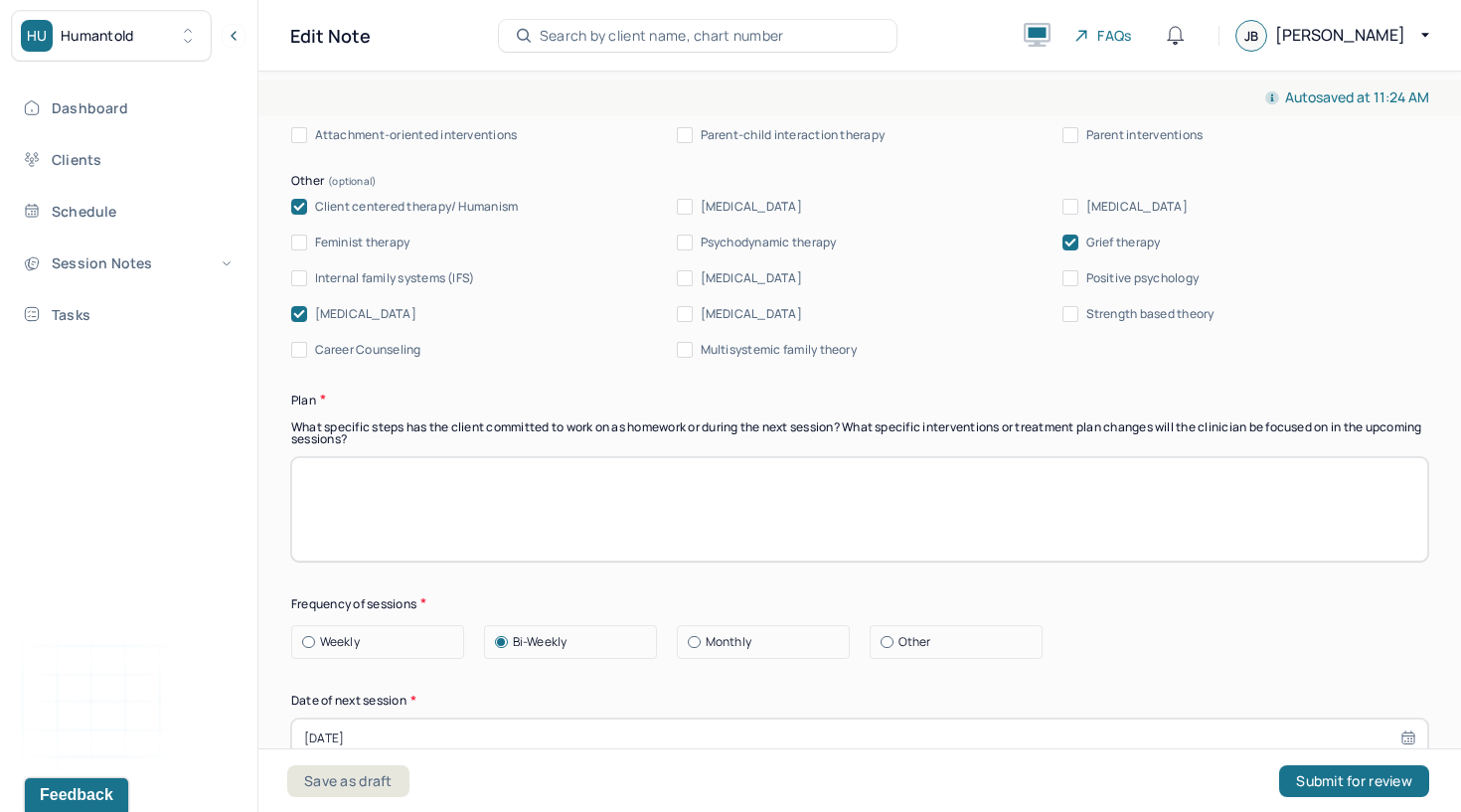 scroll, scrollTop: 2281, scrollLeft: 0, axis: vertical 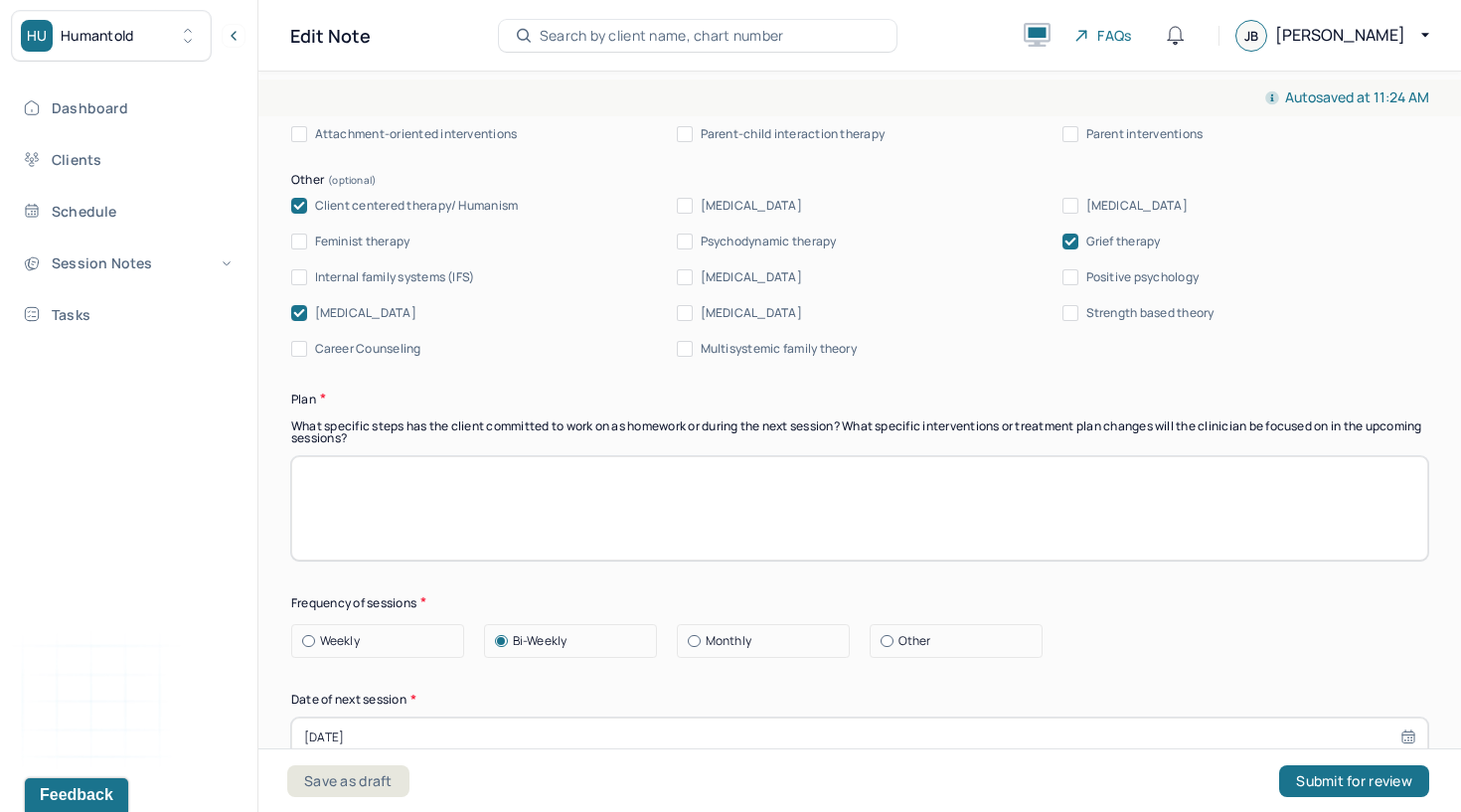type on "Client is experiencing acute emotional distress due to multiple compounding stressors, including health concerns, familial crises, and financial insecurity. Her ability to identify and express her emotional responses continues to improve. Despite being triggered, she was able to remain present in session and engaged in processing strategies for managing grief, family dynamics, and interpersonal frustration. Client is showing increased insight into how avoidance or emotional suppression may contribute to dysregulation." 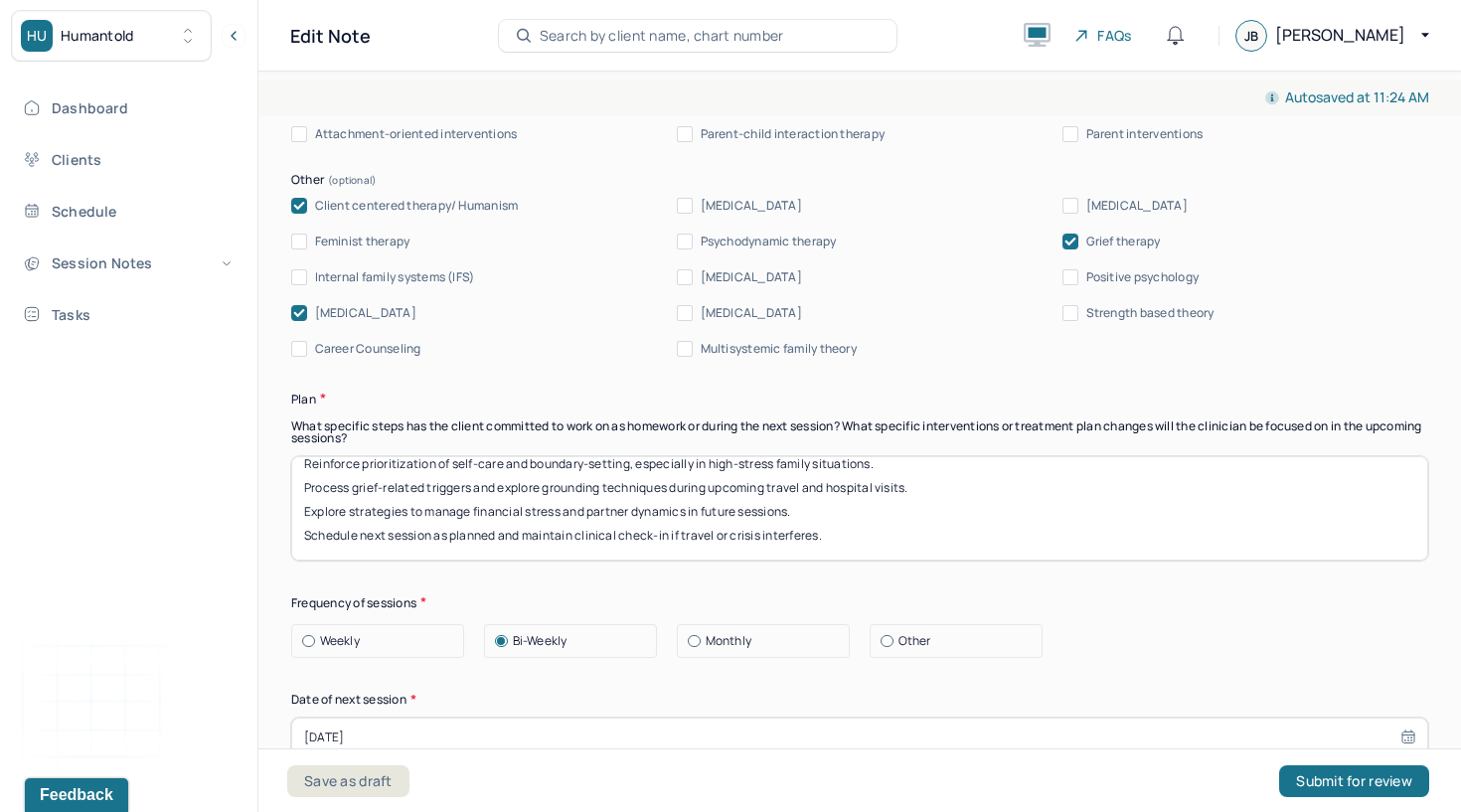 scroll, scrollTop: 64, scrollLeft: 0, axis: vertical 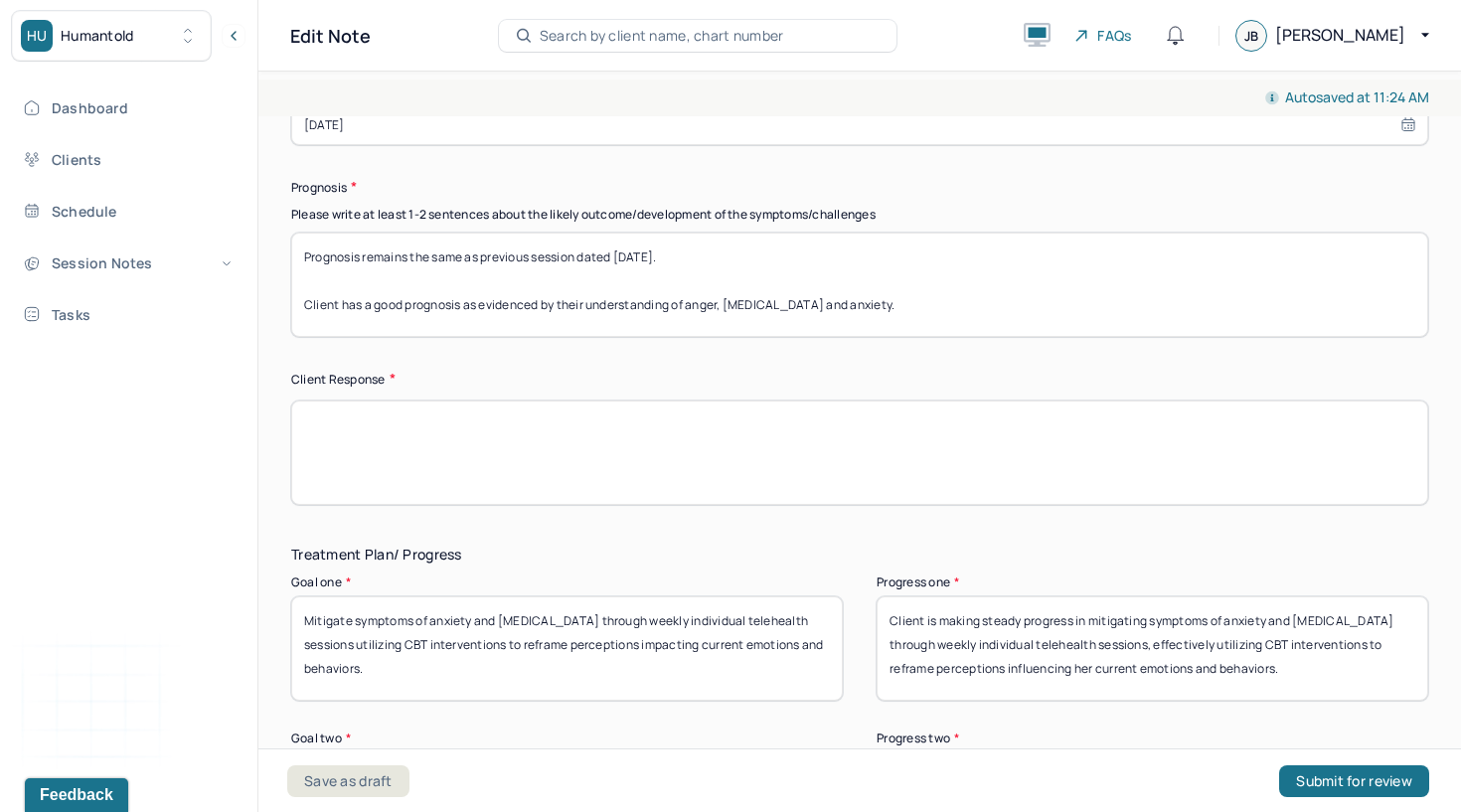 type on "Continue to support client in developing emotional regulation strategies, including validating her internal experience and allowing space to feel without judgment.
Reinforce prioritization of self-care and boundary-setting, especially in high-stress family situations.
Process grief-related triggers and explore grounding techniques during upcoming travel and hospital visits.
Explore strategies to manage financial stress and partner dynamics in future sessions.
Schedule next session as planned and maintain clinical check-in if travel or crisis interferes." 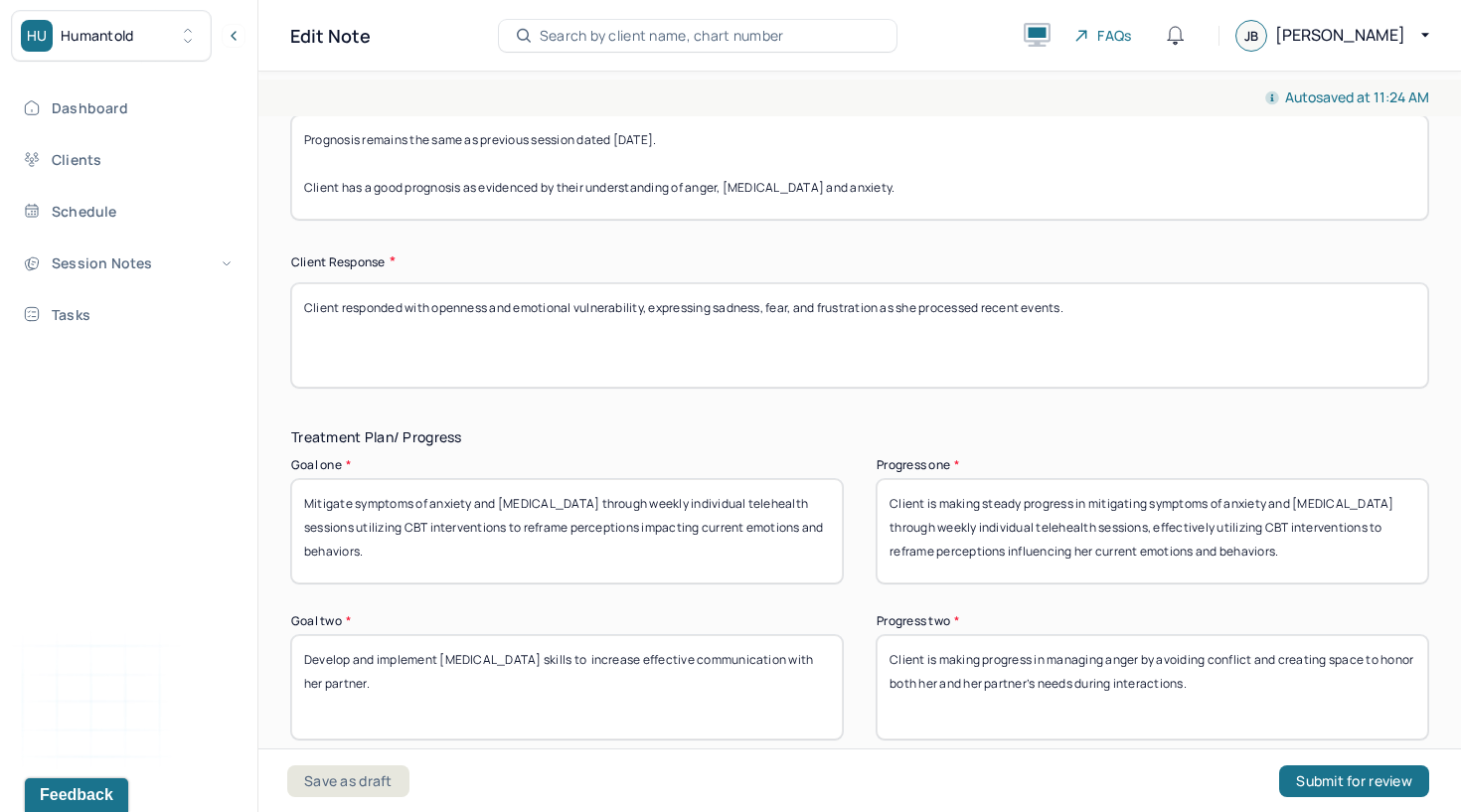 scroll, scrollTop: 3006, scrollLeft: 0, axis: vertical 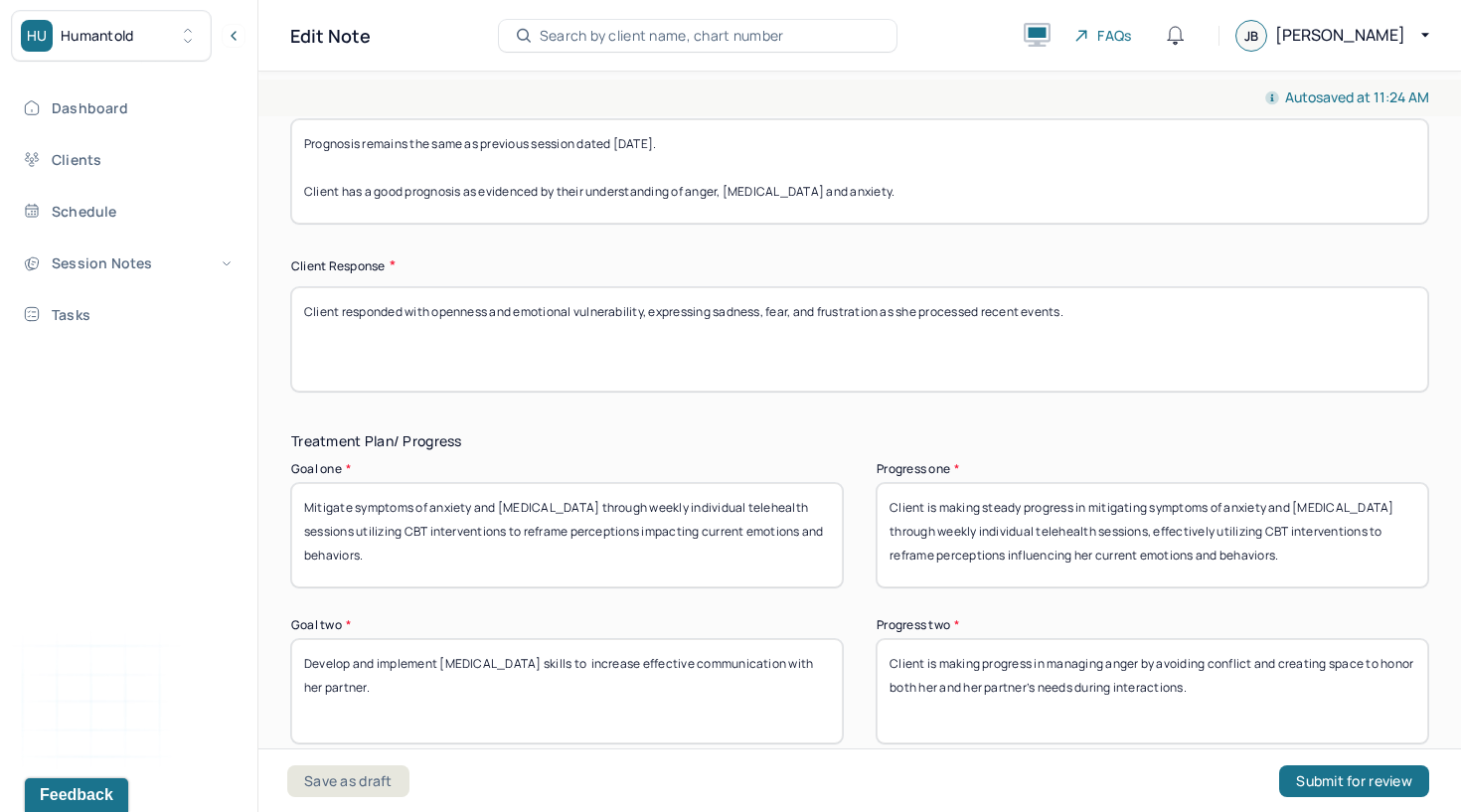 type on "Client responded with openness and emotional vulnerability, expressing sadness, fear, and frustration as she processed recent events." 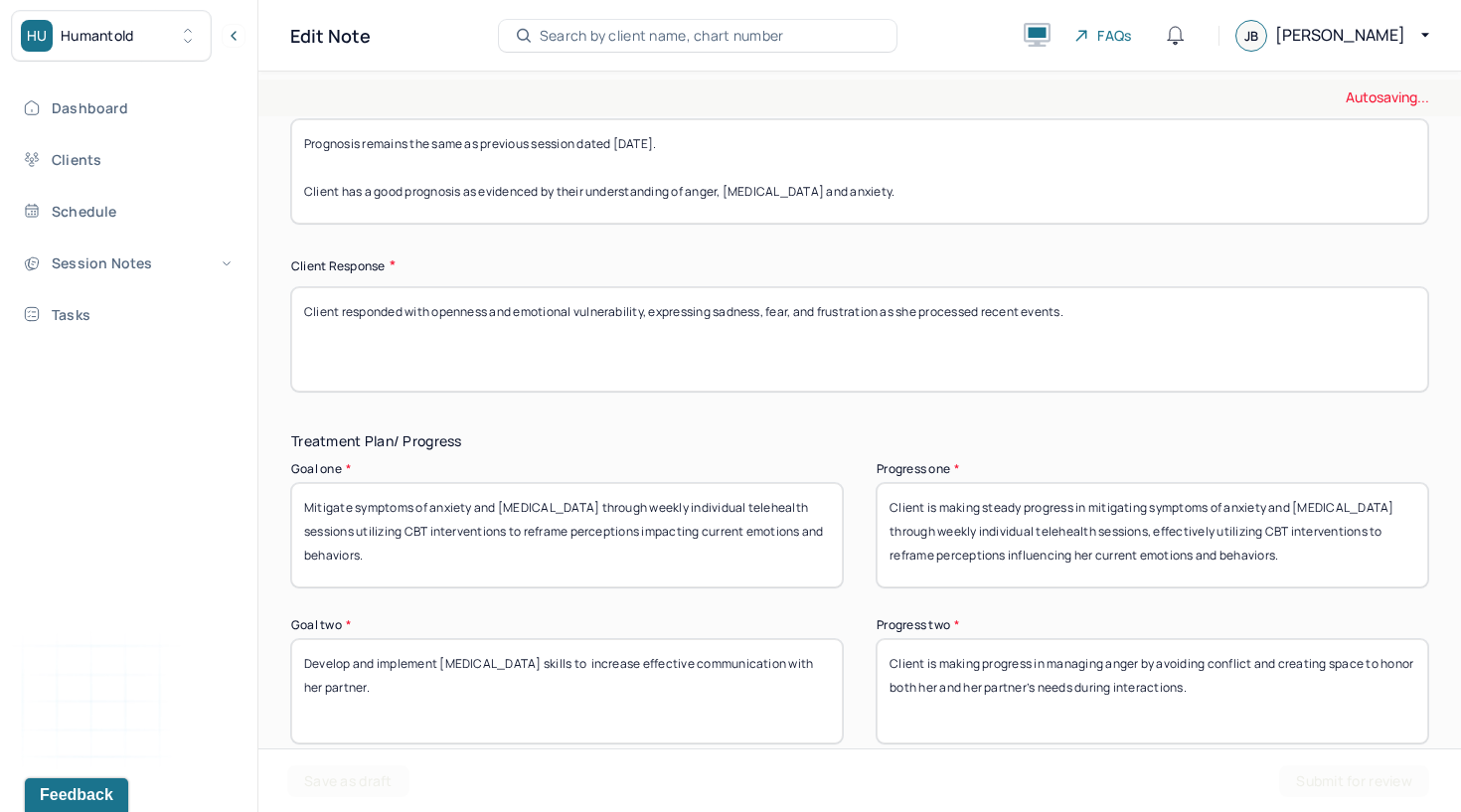 click on "Mitigate symptoms of anxiety and [MEDICAL_DATA] through weekly individual telehealth sessions utilizing CBT interventions to reframe perceptions impacting current emotions and behaviors." at bounding box center (567, 535) 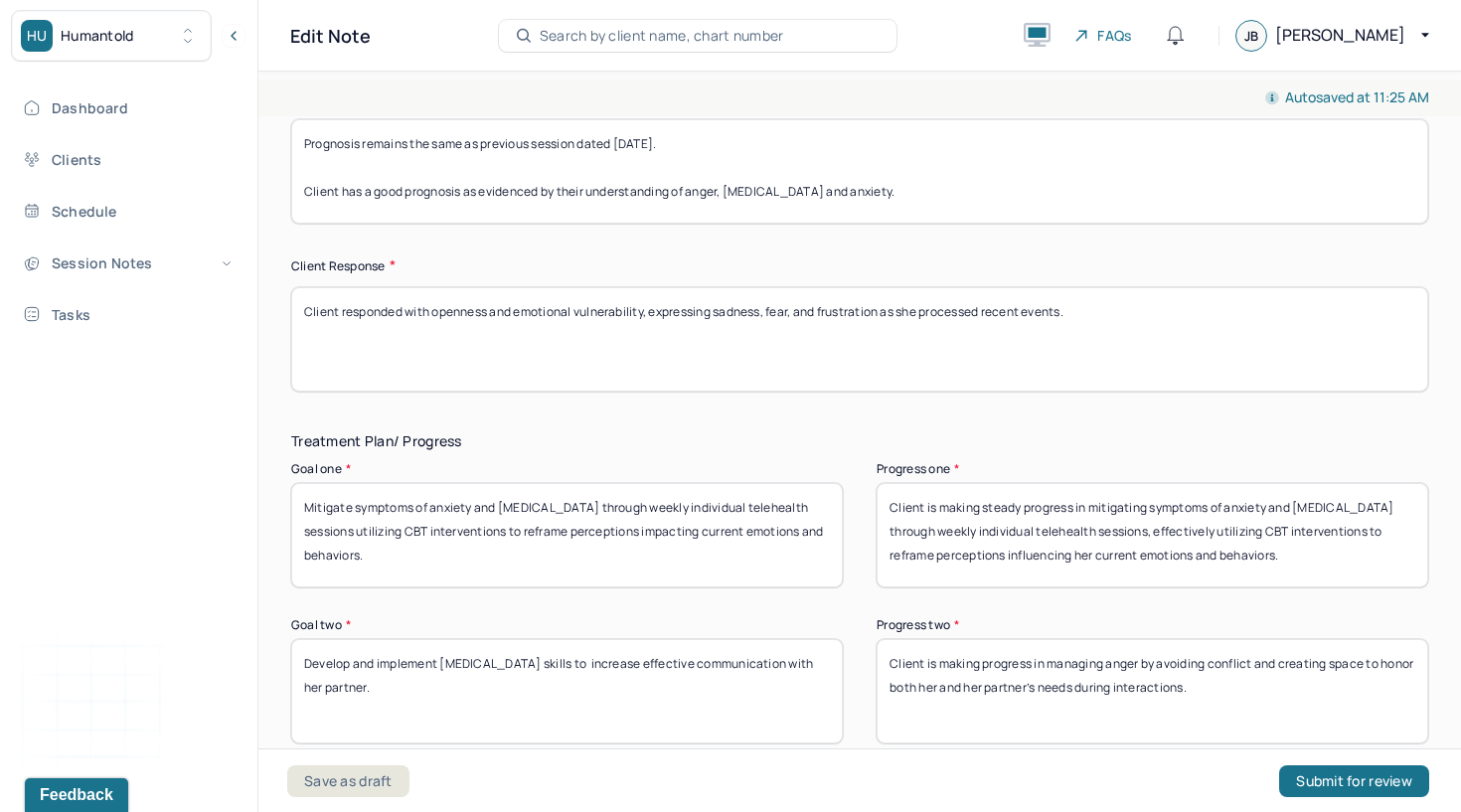 click on "Mitigate symptoms of anxiety and [MEDICAL_DATA] through weekly individual telehealth sessions utilizing CBT interventions to reframe perceptions impacting current emotions and behaviors." at bounding box center (567, 535) 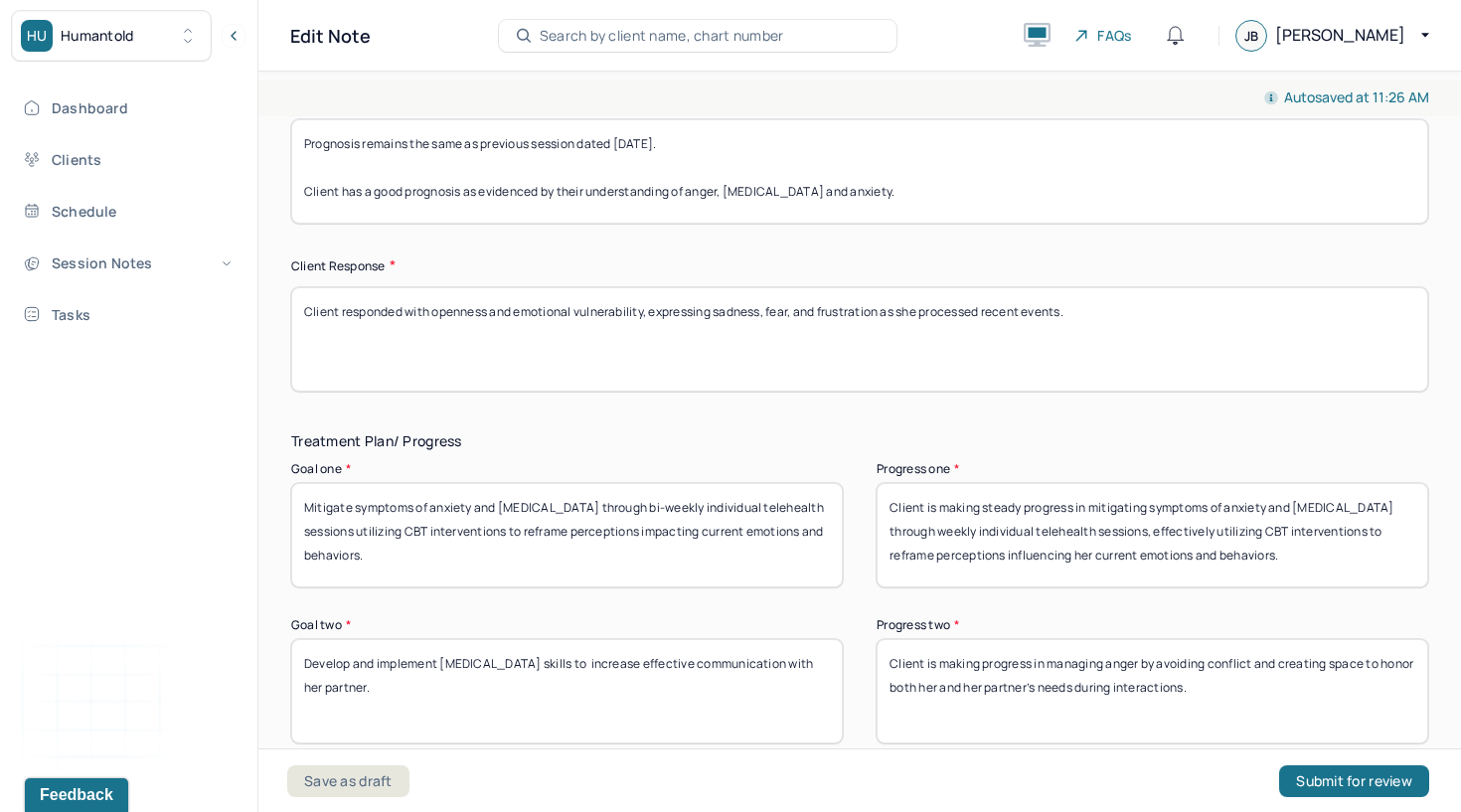type on "Mitigate symptoms of anxiety and [MEDICAL_DATA] through bi-weekly individual telehealth sessions utilizing CBT interventions to reframe perceptions impacting current emotions and behaviors." 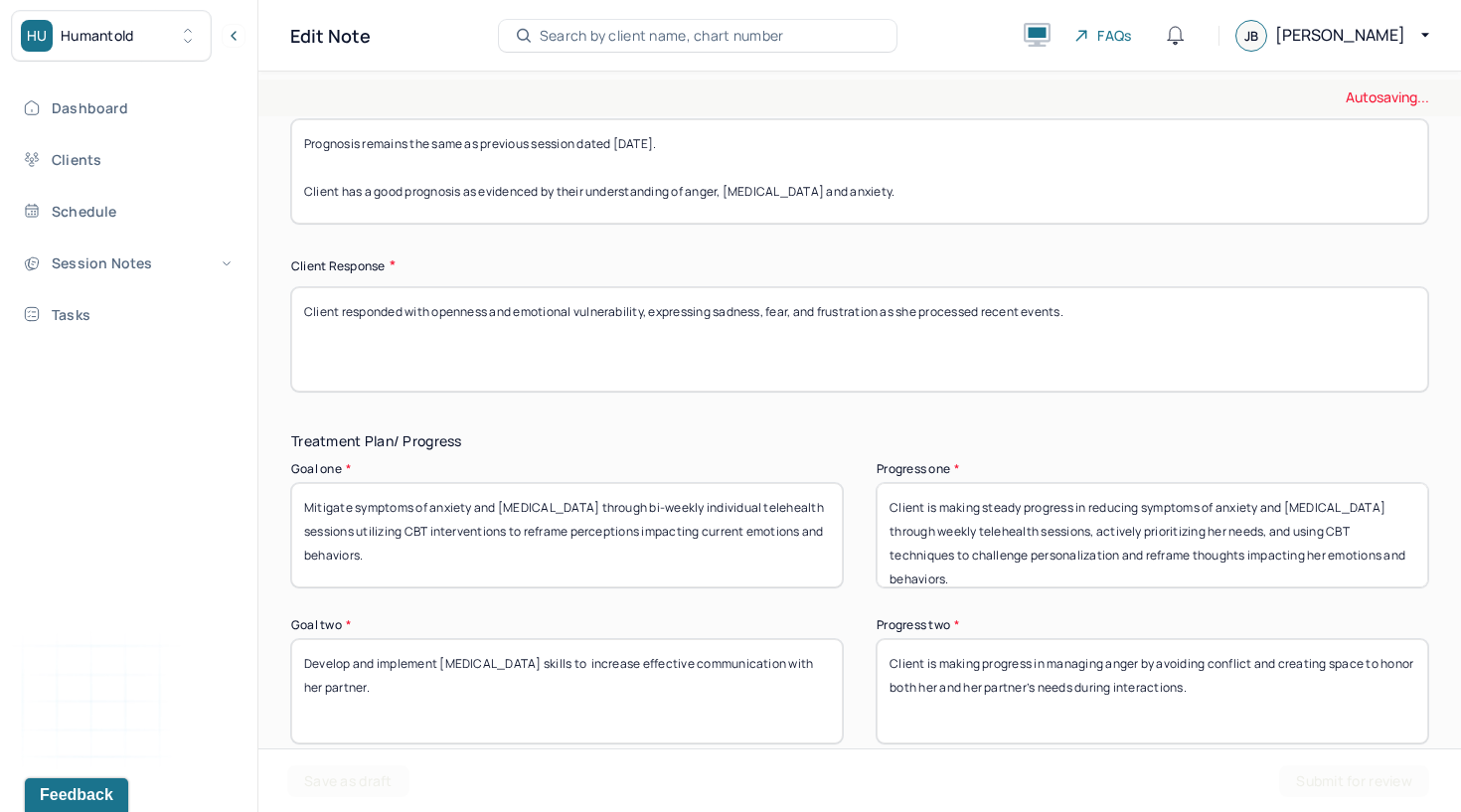 click on "Client is making steady progress in mitigating symptoms of anxiety and [MEDICAL_DATA] through weekly individual telehealth sessions, effectively utilizing CBT interventions to reframe perceptions influencing her current emotions and behaviors." at bounding box center [1152, 535] 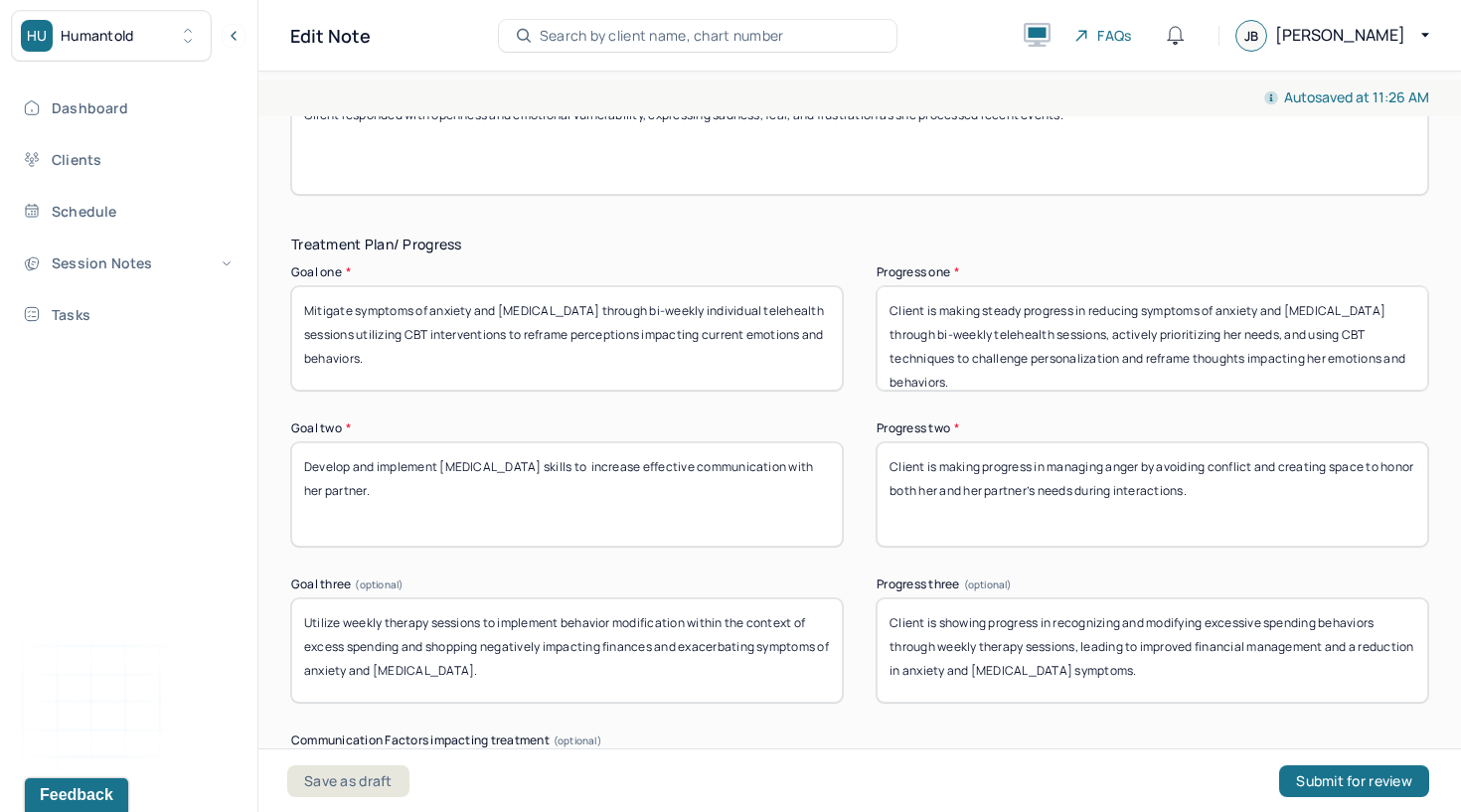 scroll, scrollTop: 3255, scrollLeft: 0, axis: vertical 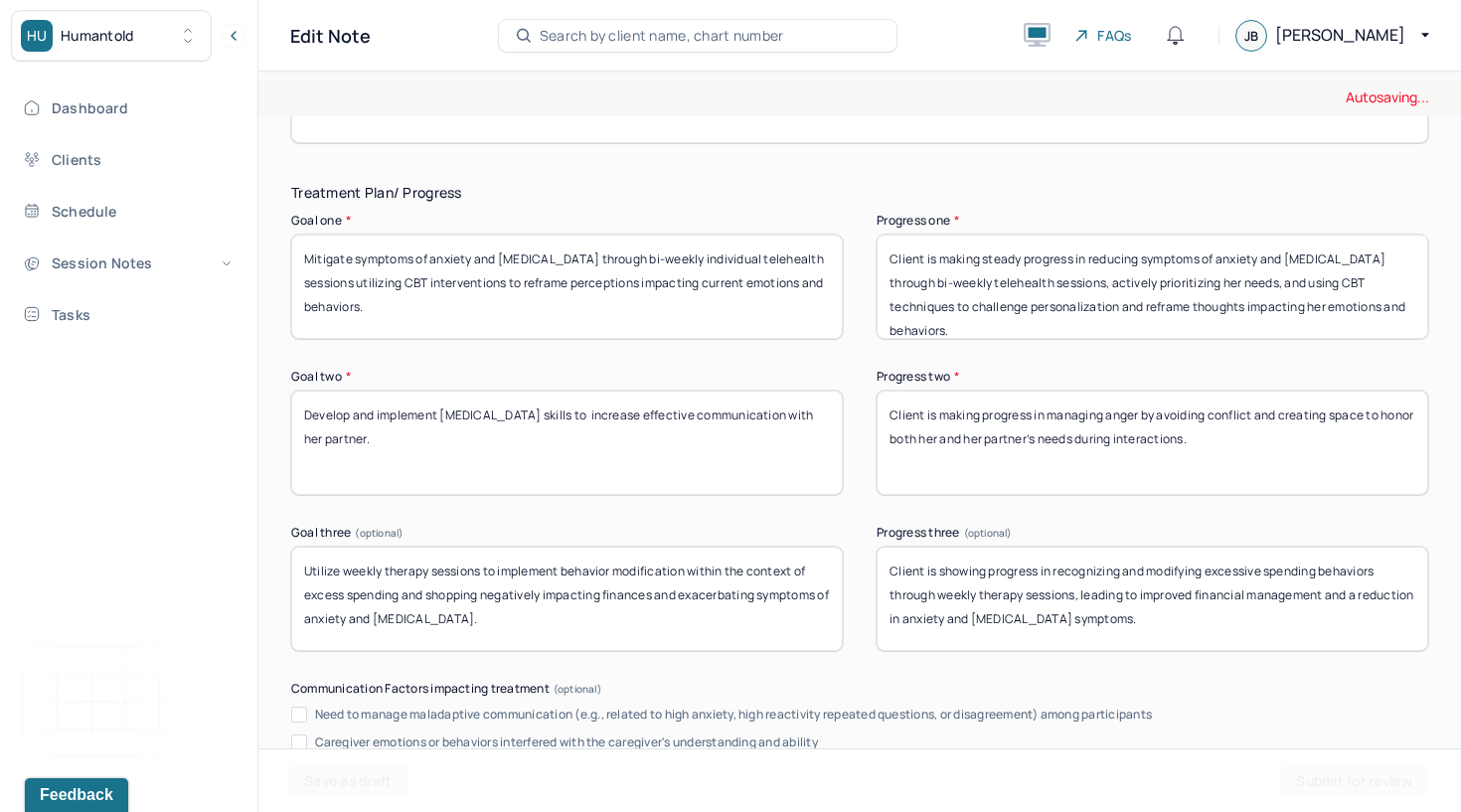 type on "Client is making steady progress in reducing symptoms of anxiety and [MEDICAL_DATA] through bi-weekly telehealth sessions, actively prioritizing her needs, and using CBT techniques to challenge personalization and reframe thoughts impacting her emotions and behaviors." 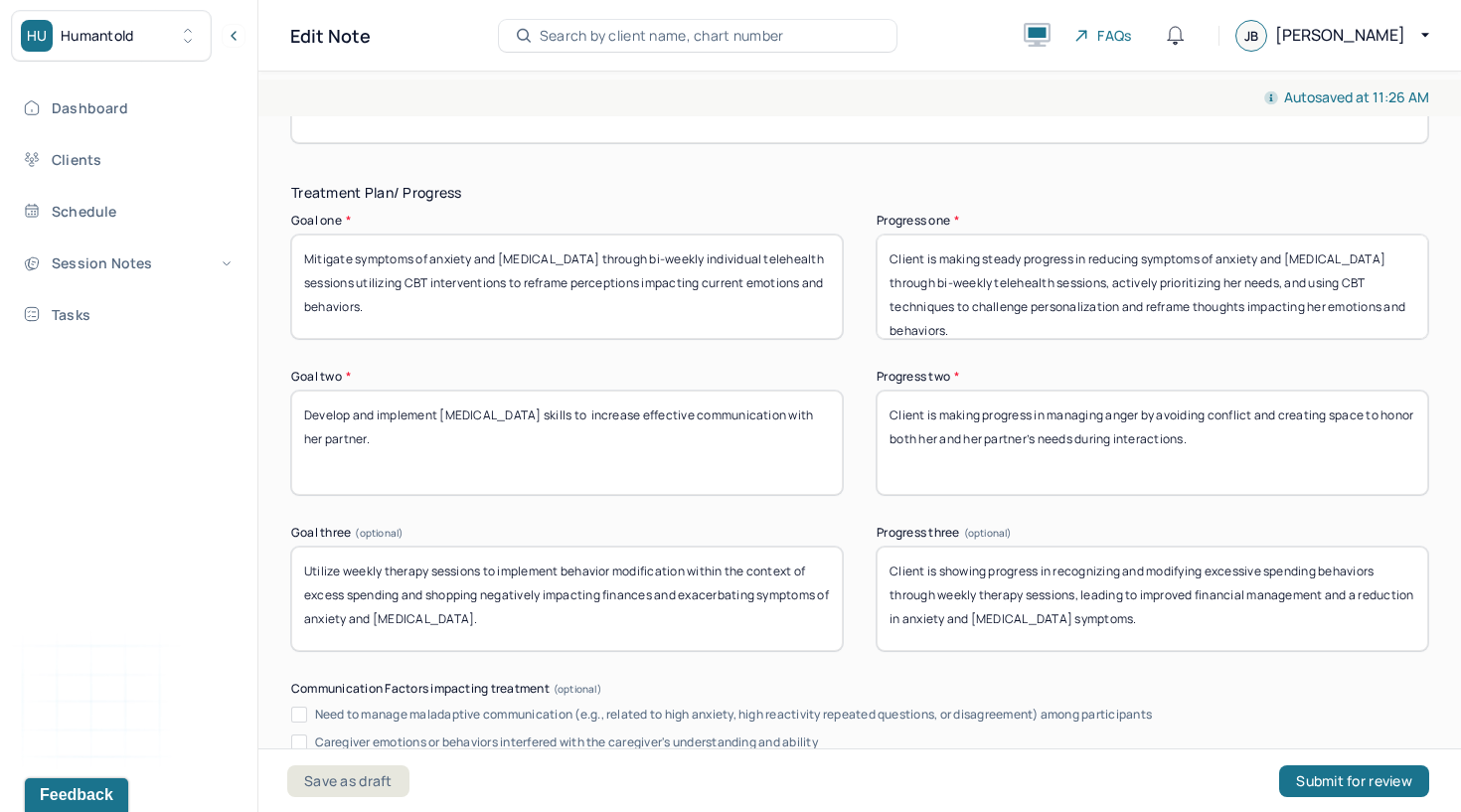 click on "Client is making progress in managing anger by avoiding conflict and creating space to honor both her and her partner’s needs during interactions." at bounding box center (1152, 442) 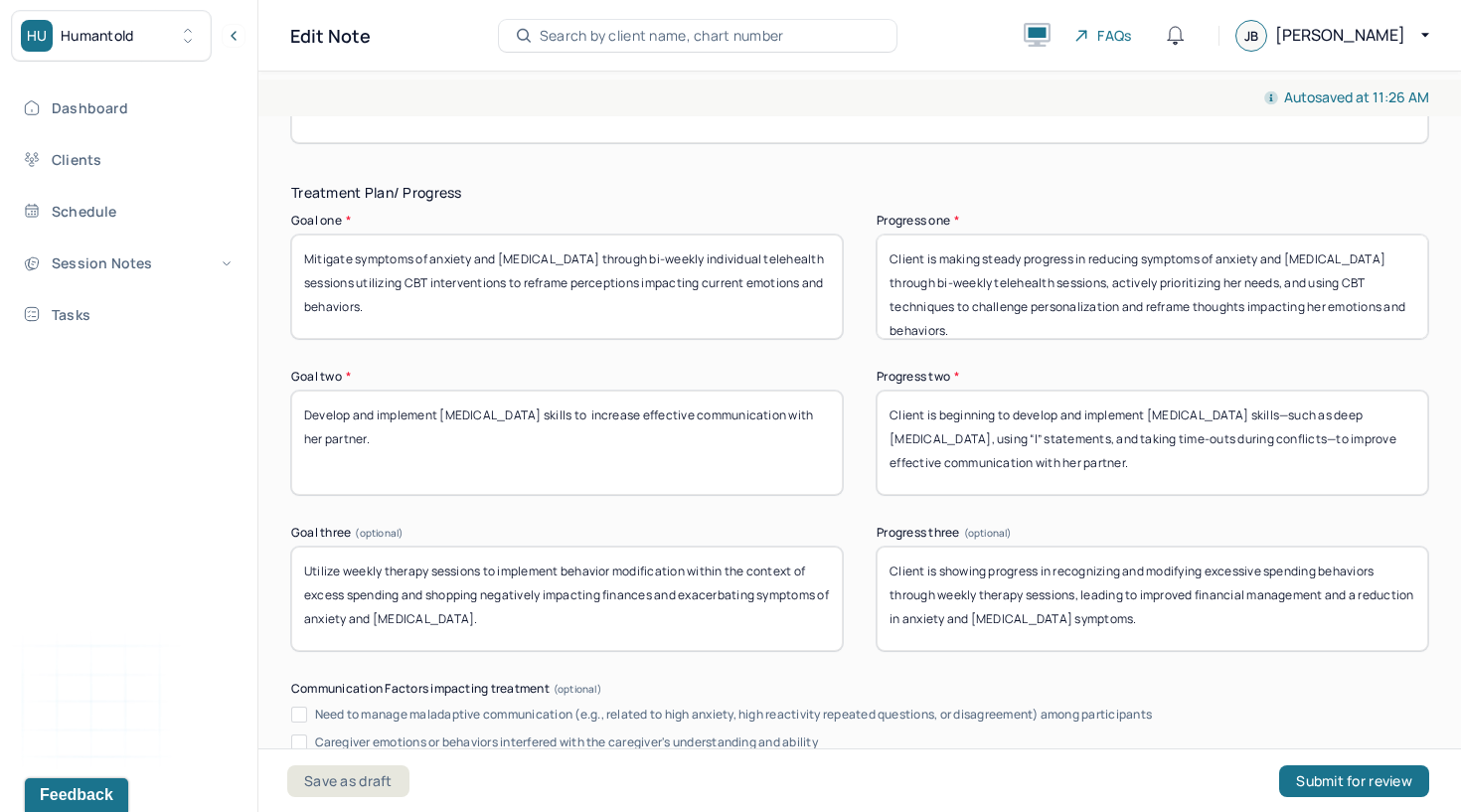 type on "Client is beginning to develop and implement [MEDICAL_DATA] skills—such as deep [MEDICAL_DATA], using “I” statements, and taking time-outs during conflicts—to improve effective communication with her partner." 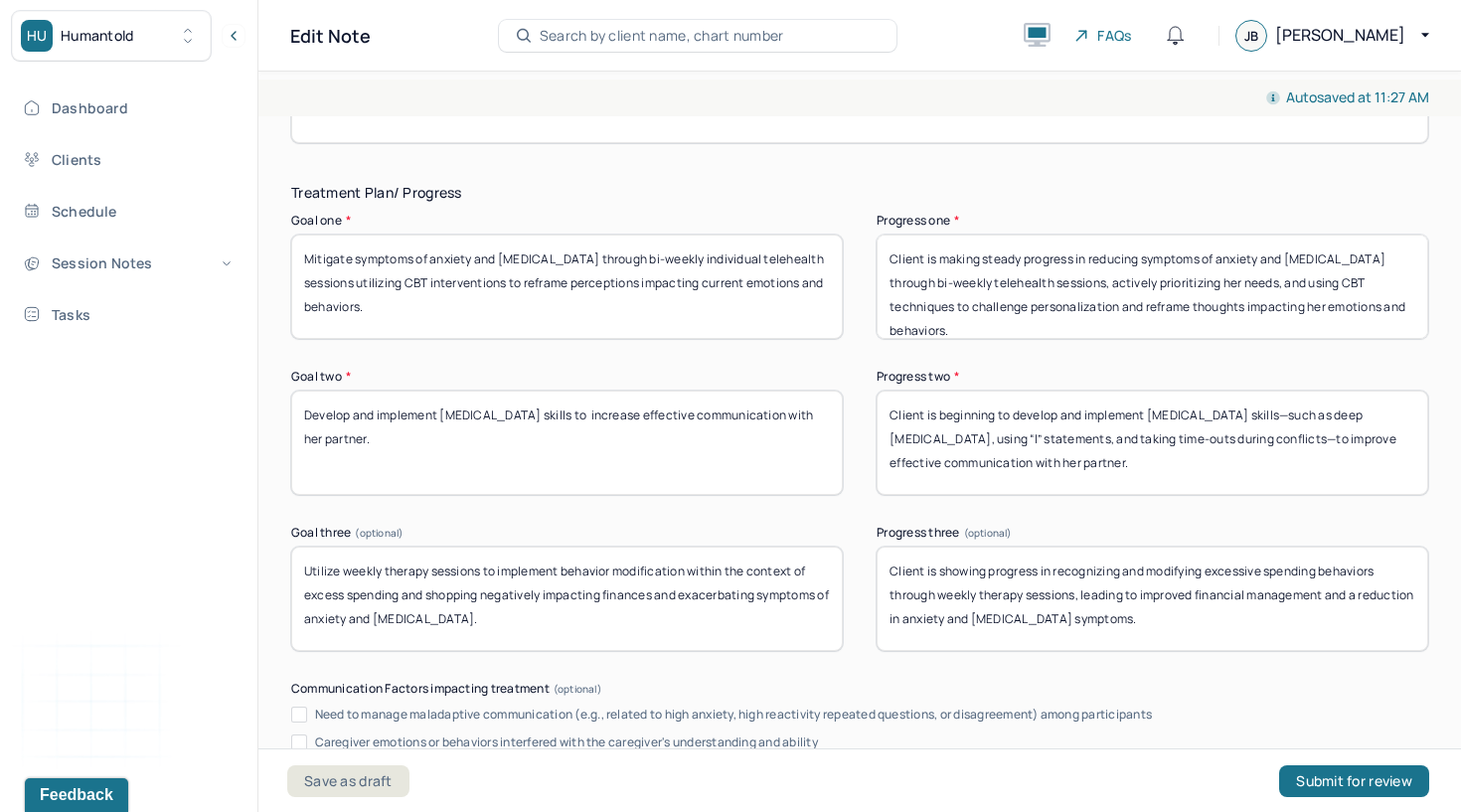 click on "Client is showing progress in recognizing and modifying excessive spending behaviors through weekly therapy sessions, leading to improved financial management and a reduction in anxiety and [MEDICAL_DATA] symptoms." at bounding box center [1152, 598] 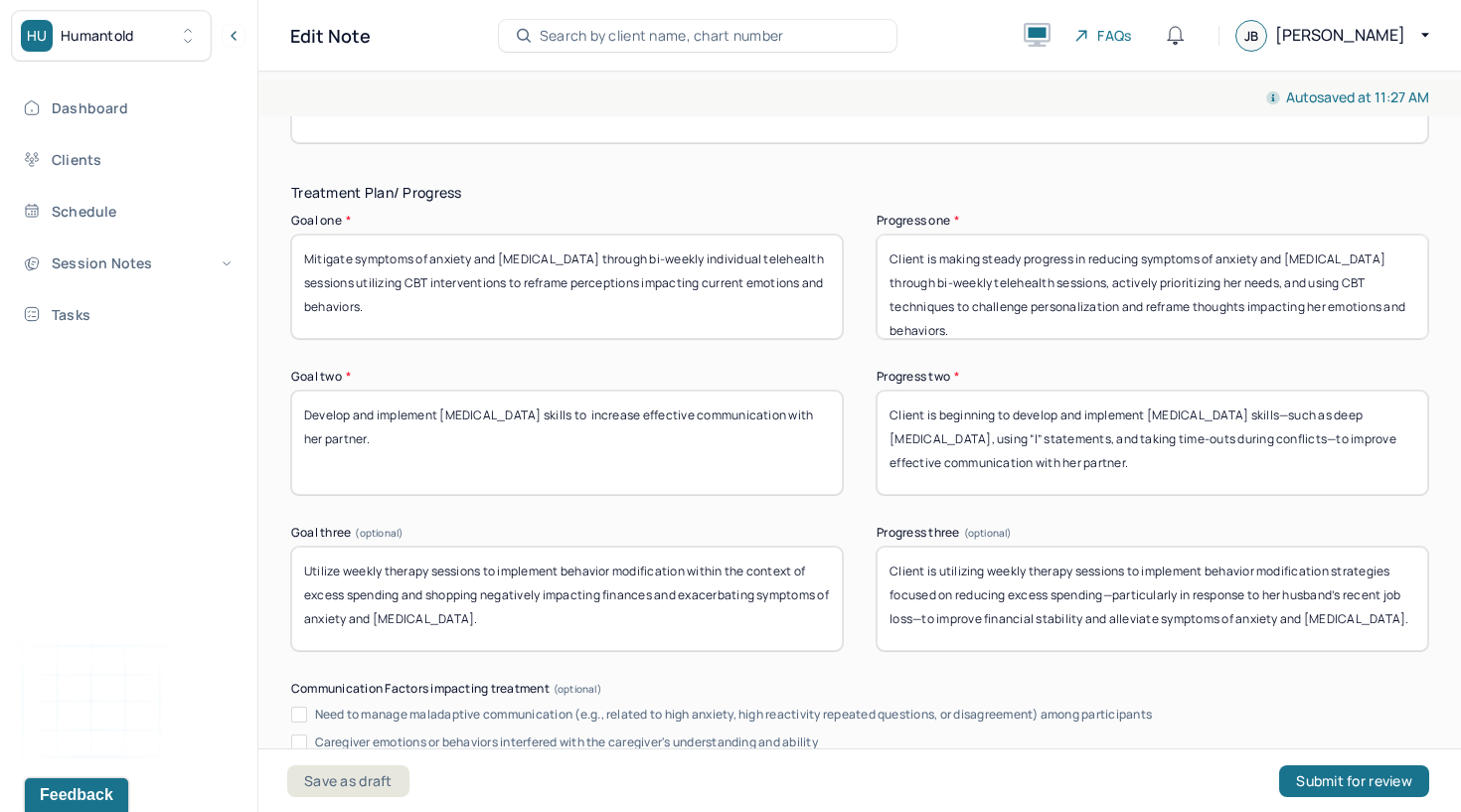 click on "Client is showing progress in recognizing and modifying excessive spending behaviors through weekly therapy sessions, leading to improved financial management and a reduction in anxiety and [MEDICAL_DATA] symptoms." at bounding box center (1152, 598) 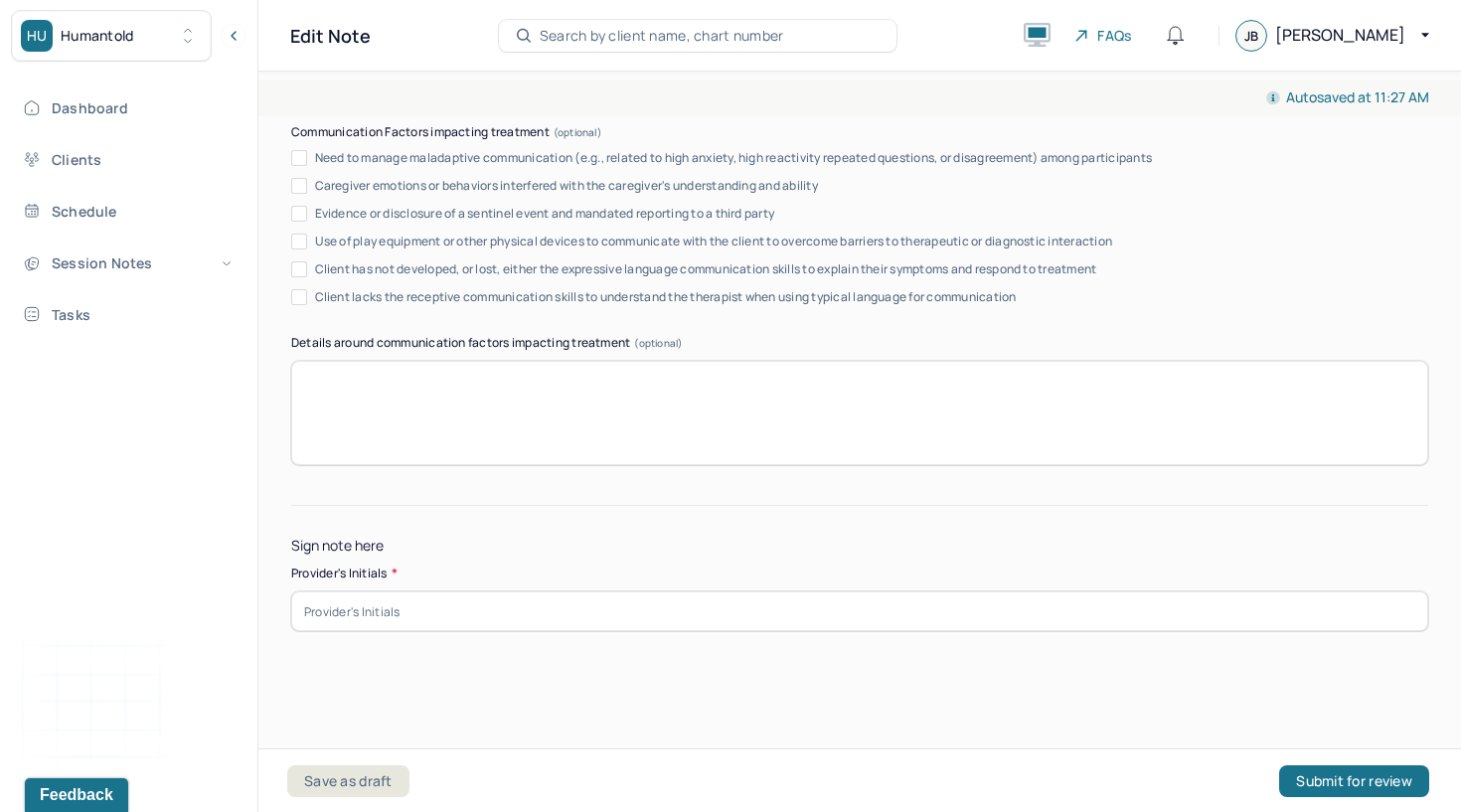 scroll, scrollTop: 3818, scrollLeft: 0, axis: vertical 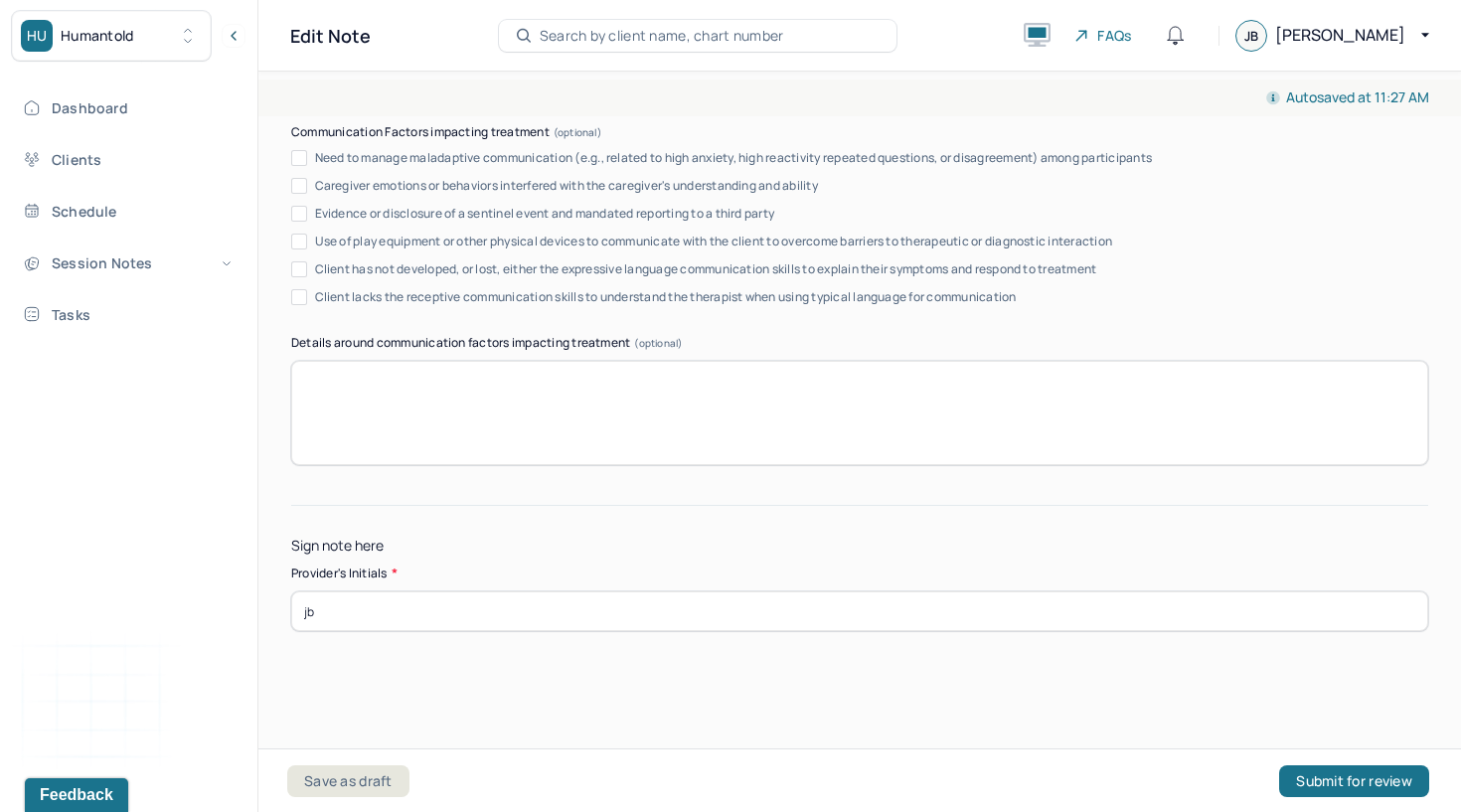 type on "jb" 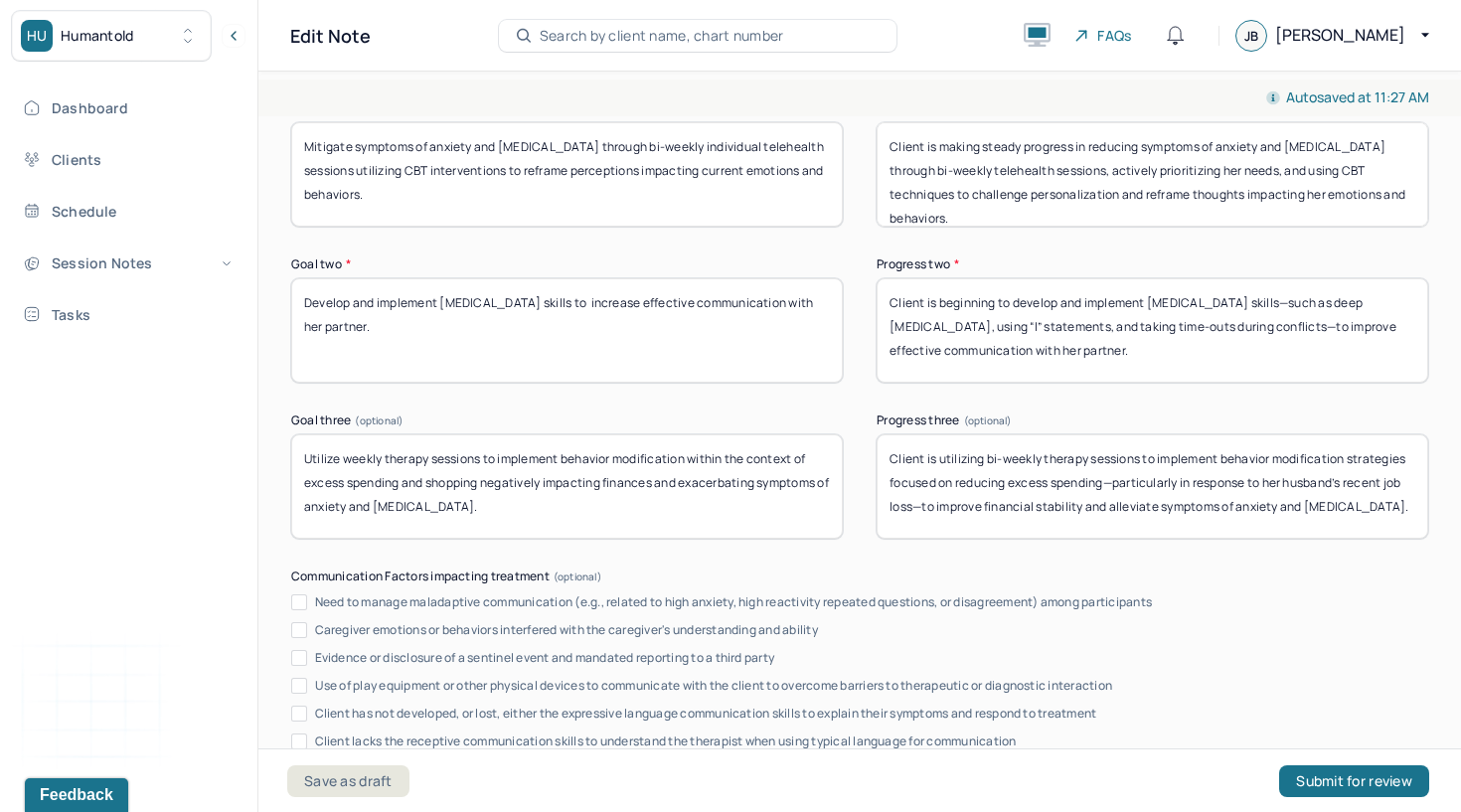 scroll, scrollTop: 3366, scrollLeft: 0, axis: vertical 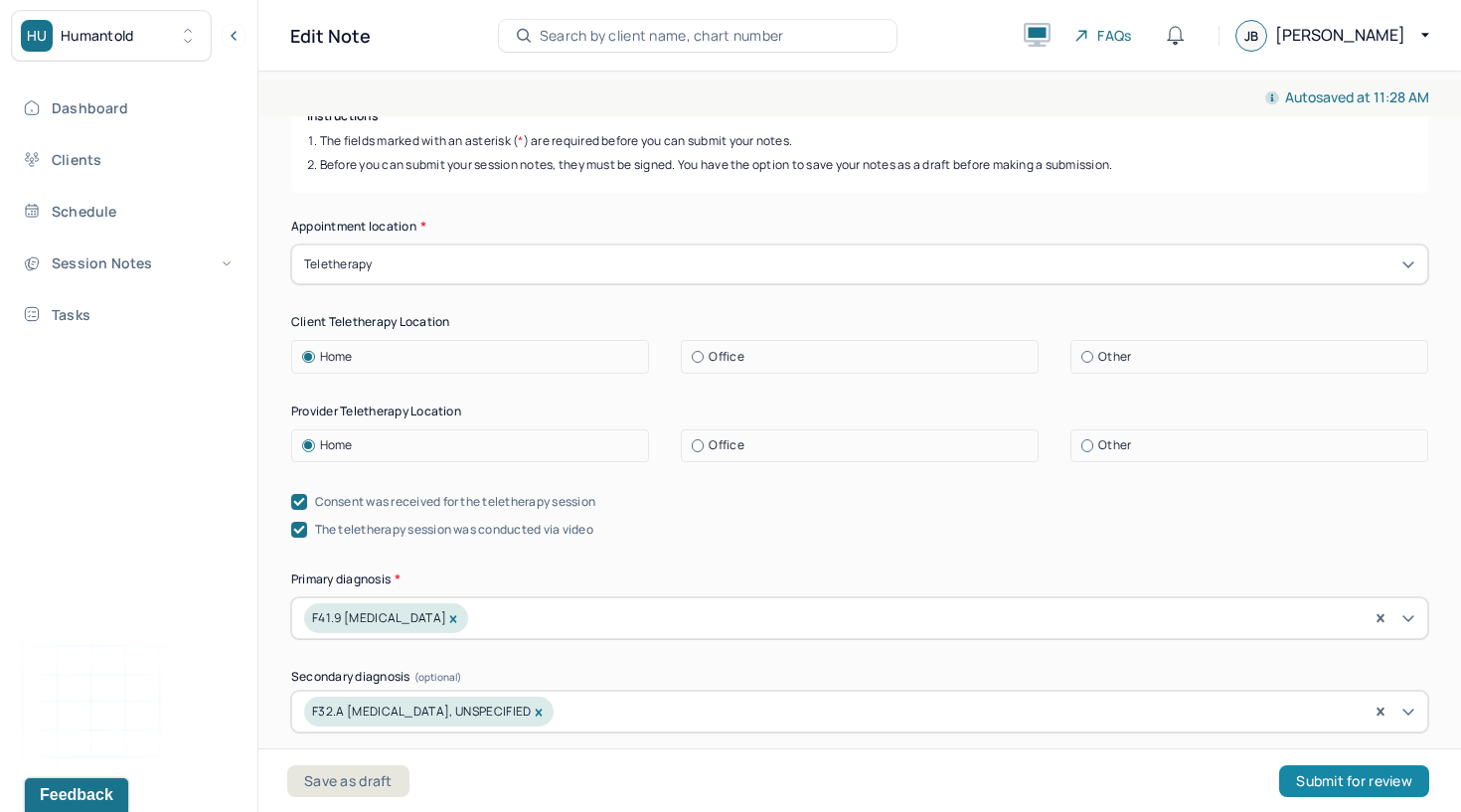 click on "Submit for review" at bounding box center (1354, 781) 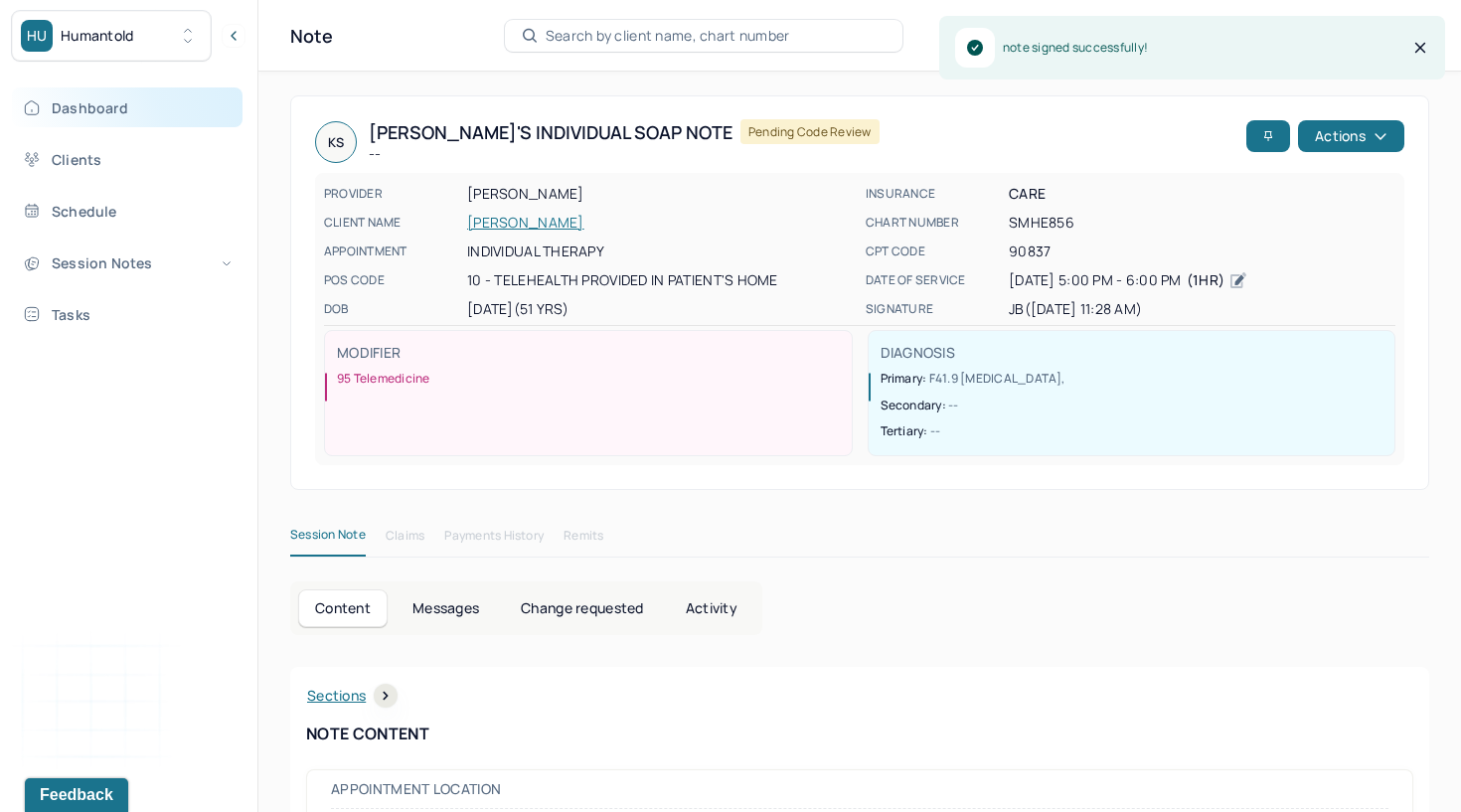 click on "Dashboard" at bounding box center [127, 107] 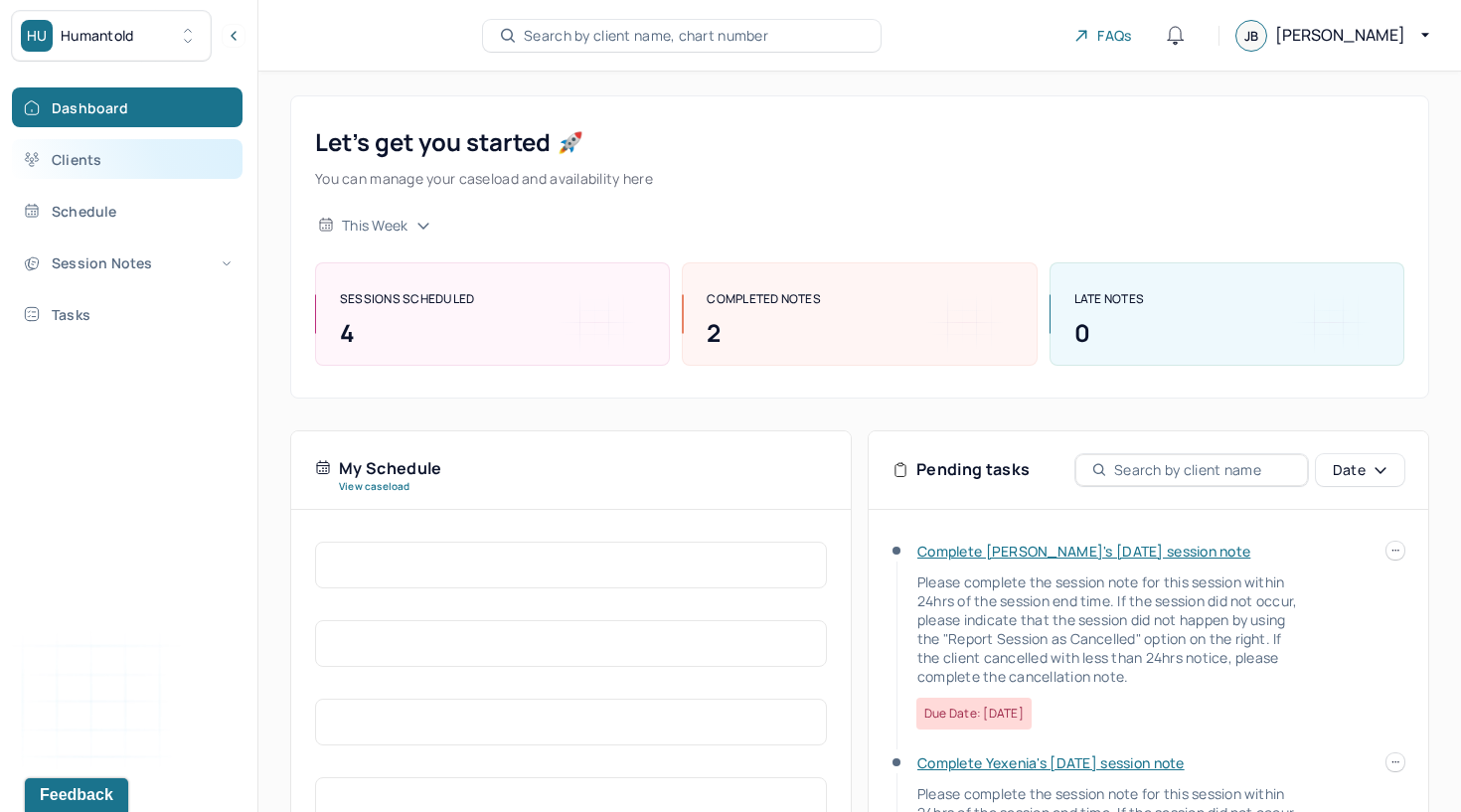 click on "Clients" at bounding box center [127, 159] 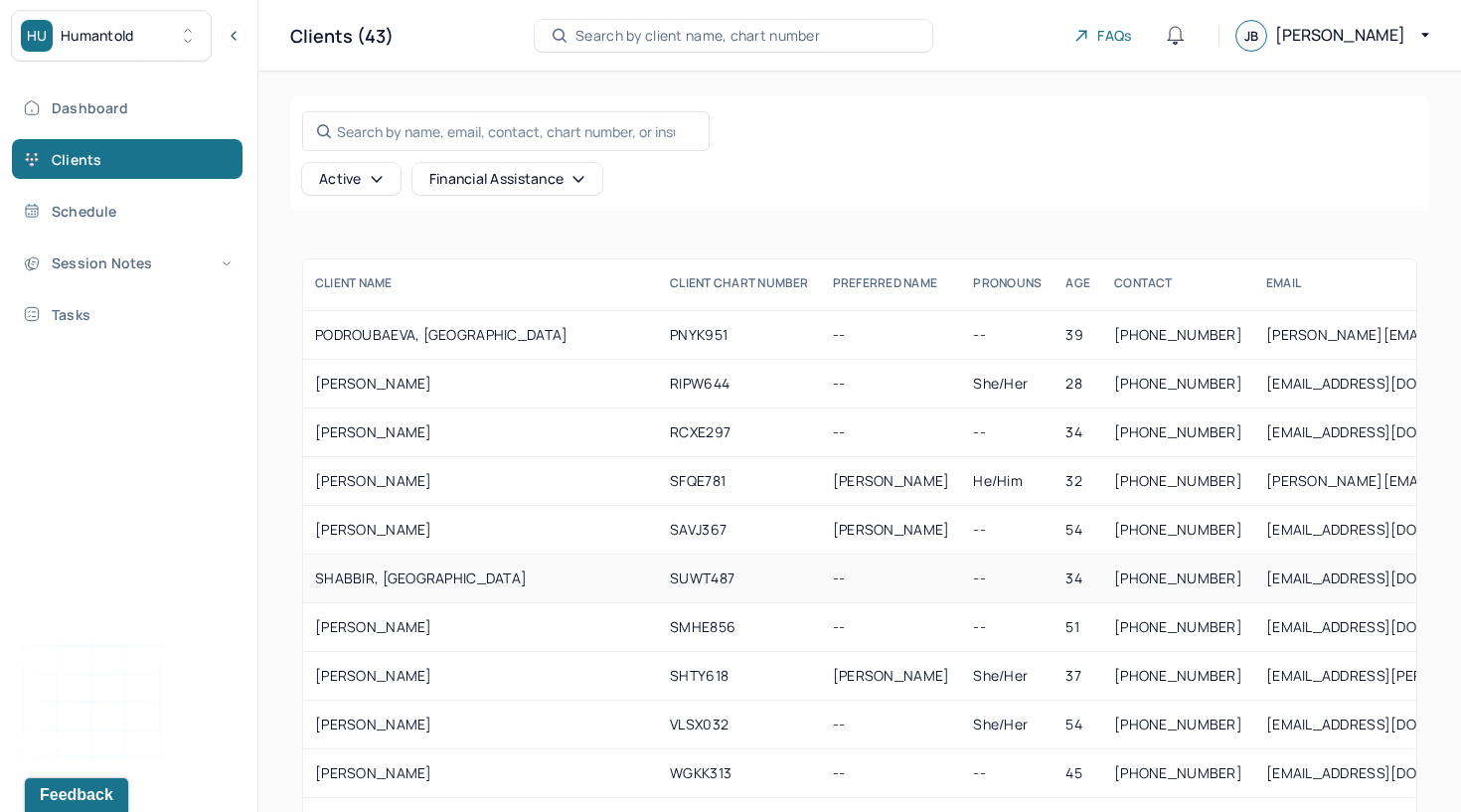 scroll, scrollTop: 1554, scrollLeft: 0, axis: vertical 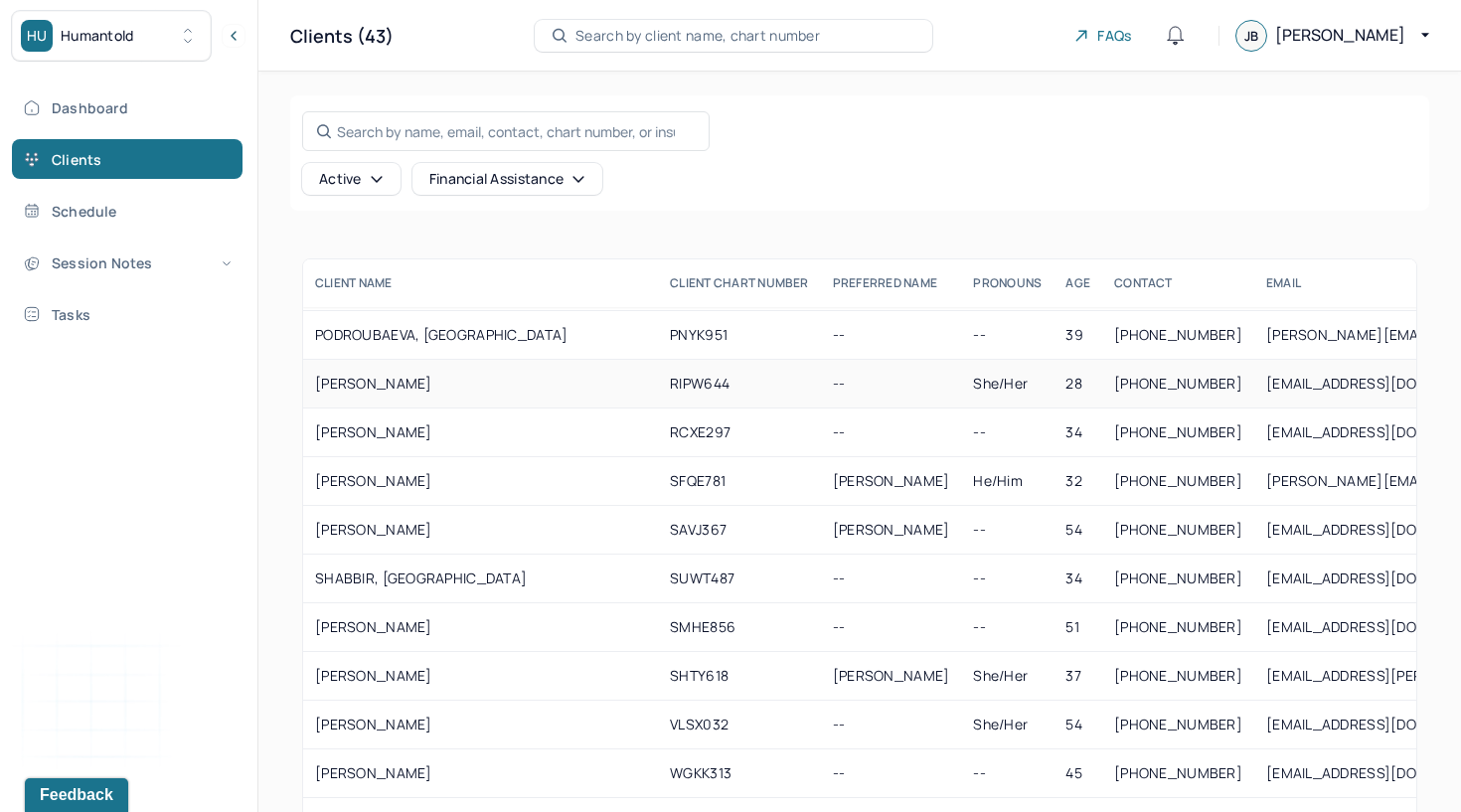 click on "[PERSON_NAME]" at bounding box center [480, 384] 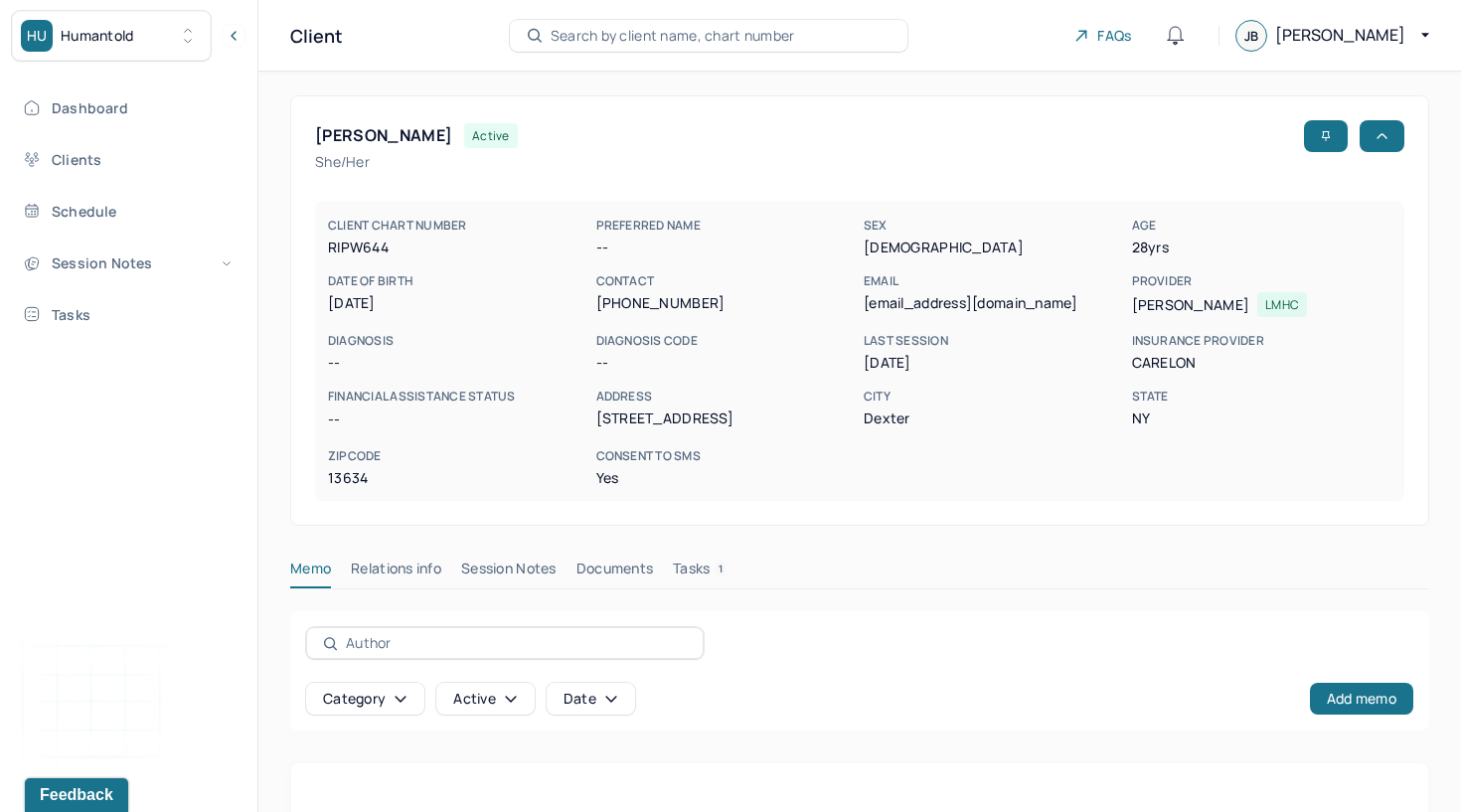 click on "Session Notes" at bounding box center (509, 572) 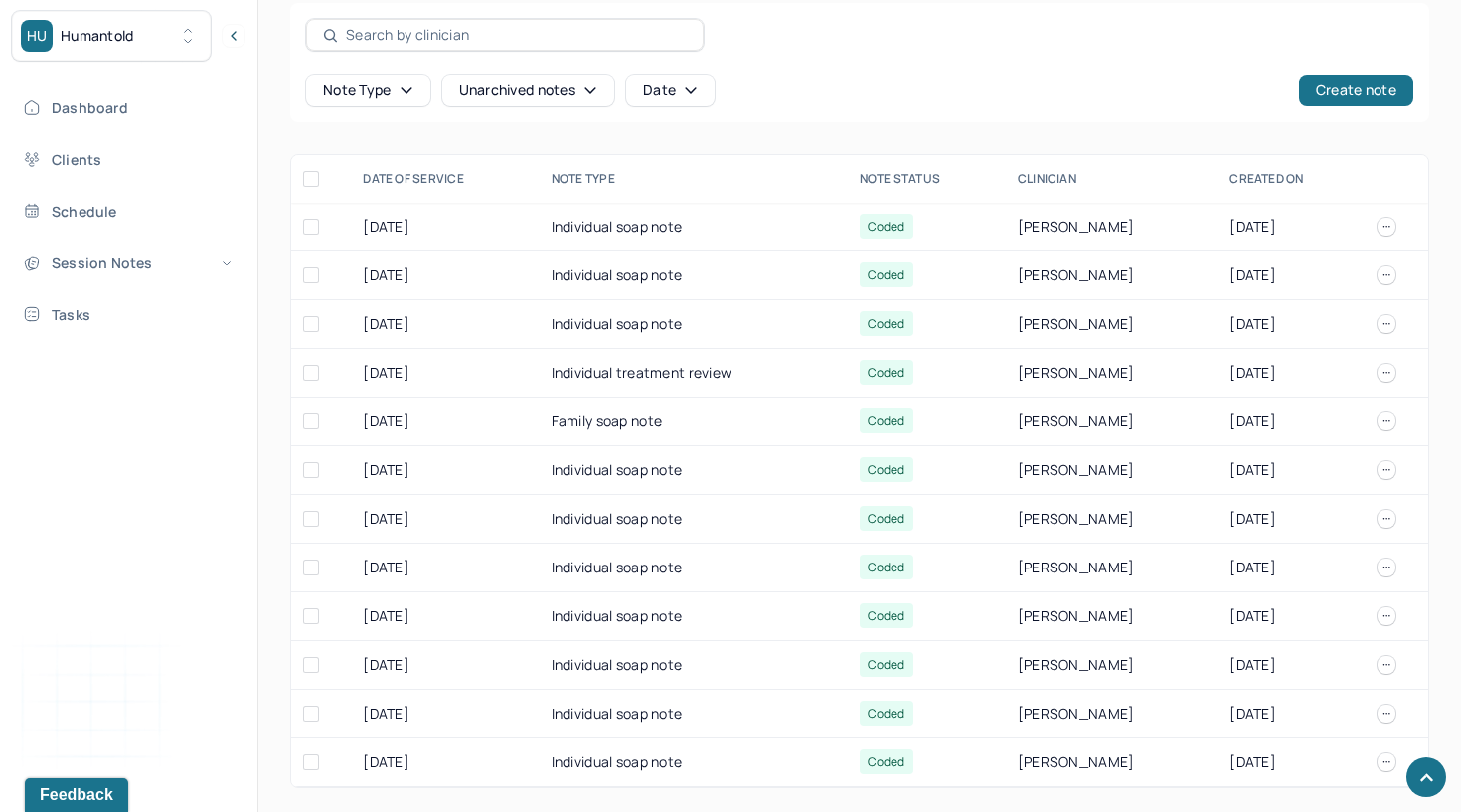scroll, scrollTop: 609, scrollLeft: 0, axis: vertical 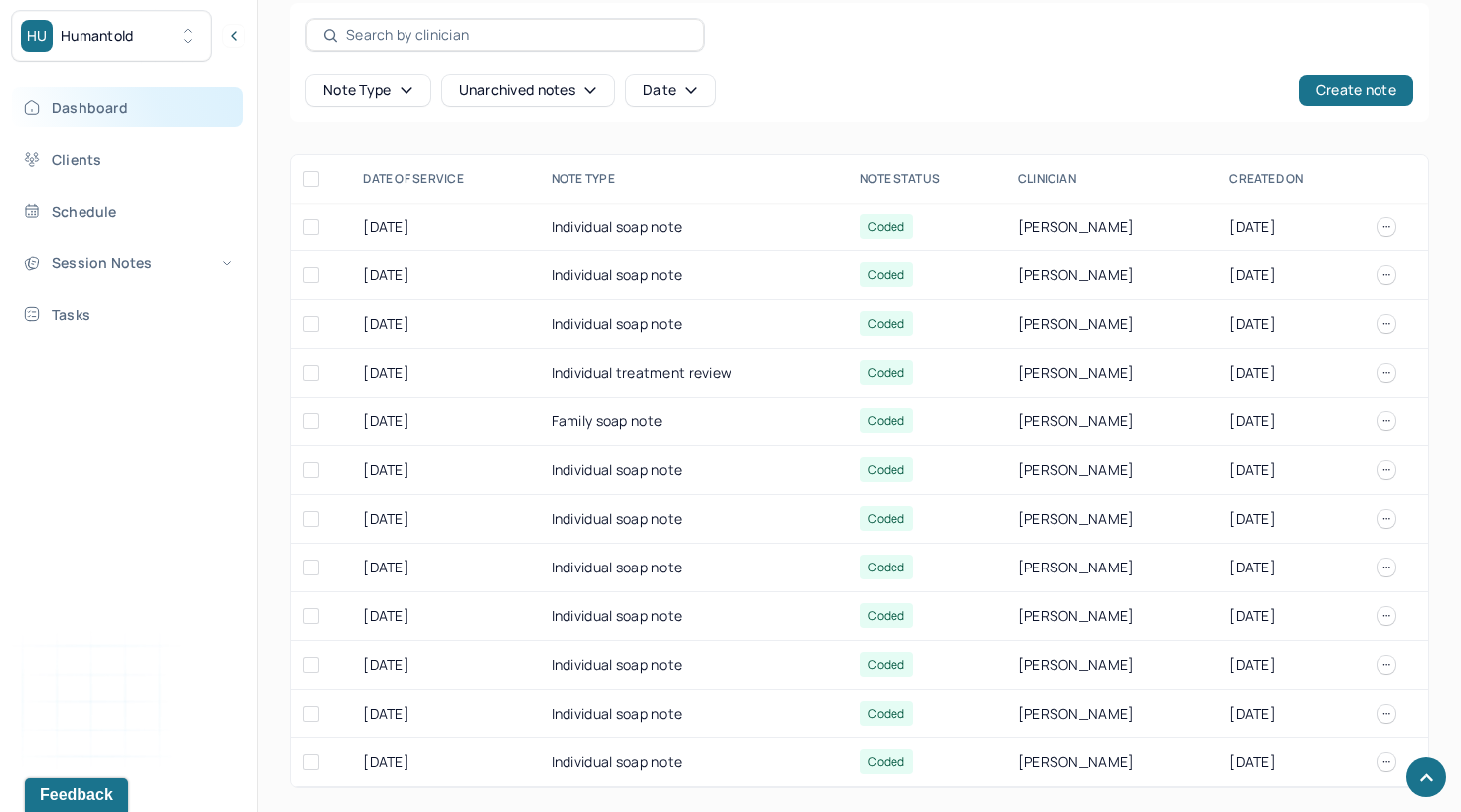 click on "Dashboard" at bounding box center (127, 107) 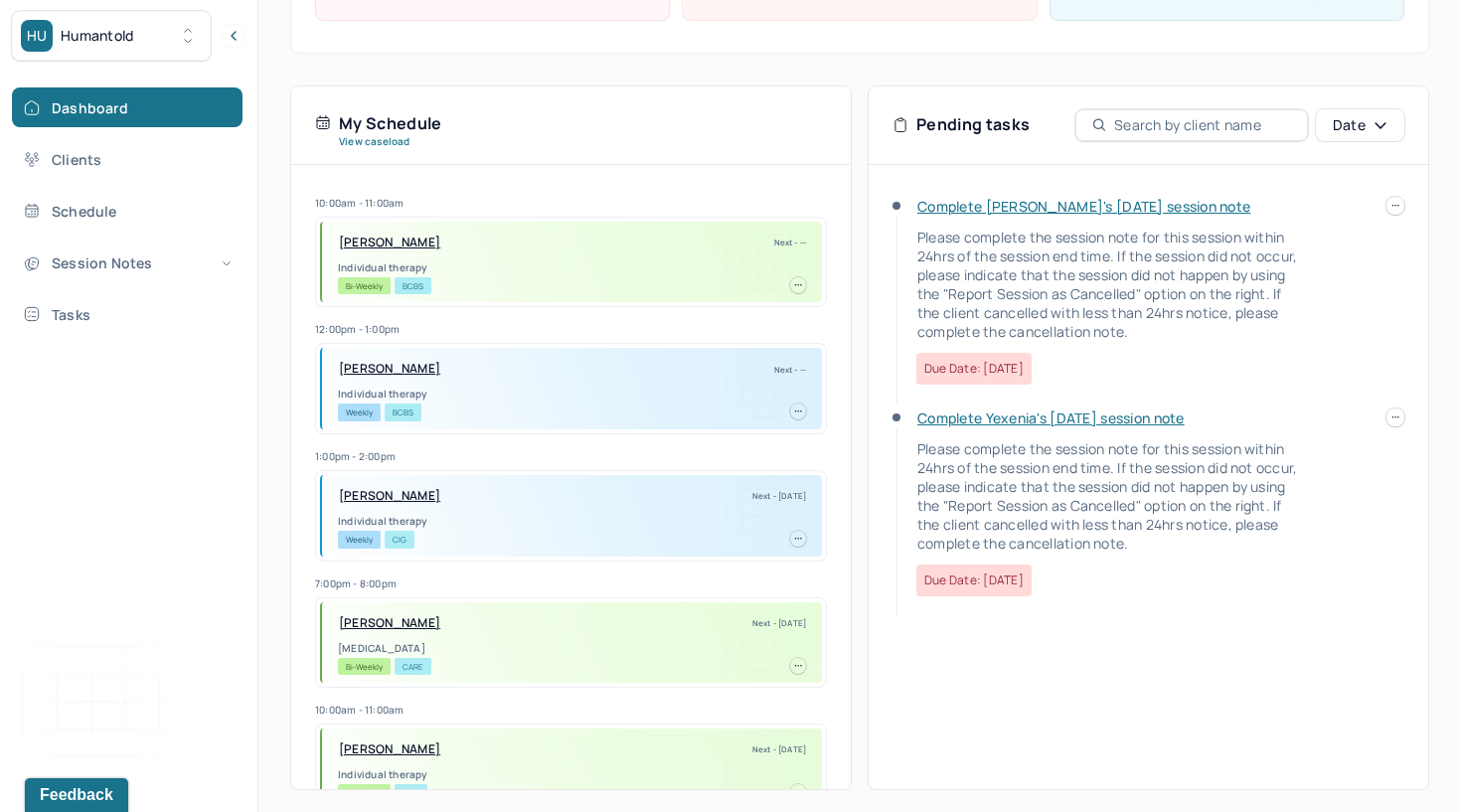 click on "Complete [PERSON_NAME]'s [DATE] session note" at bounding box center [1083, 206] 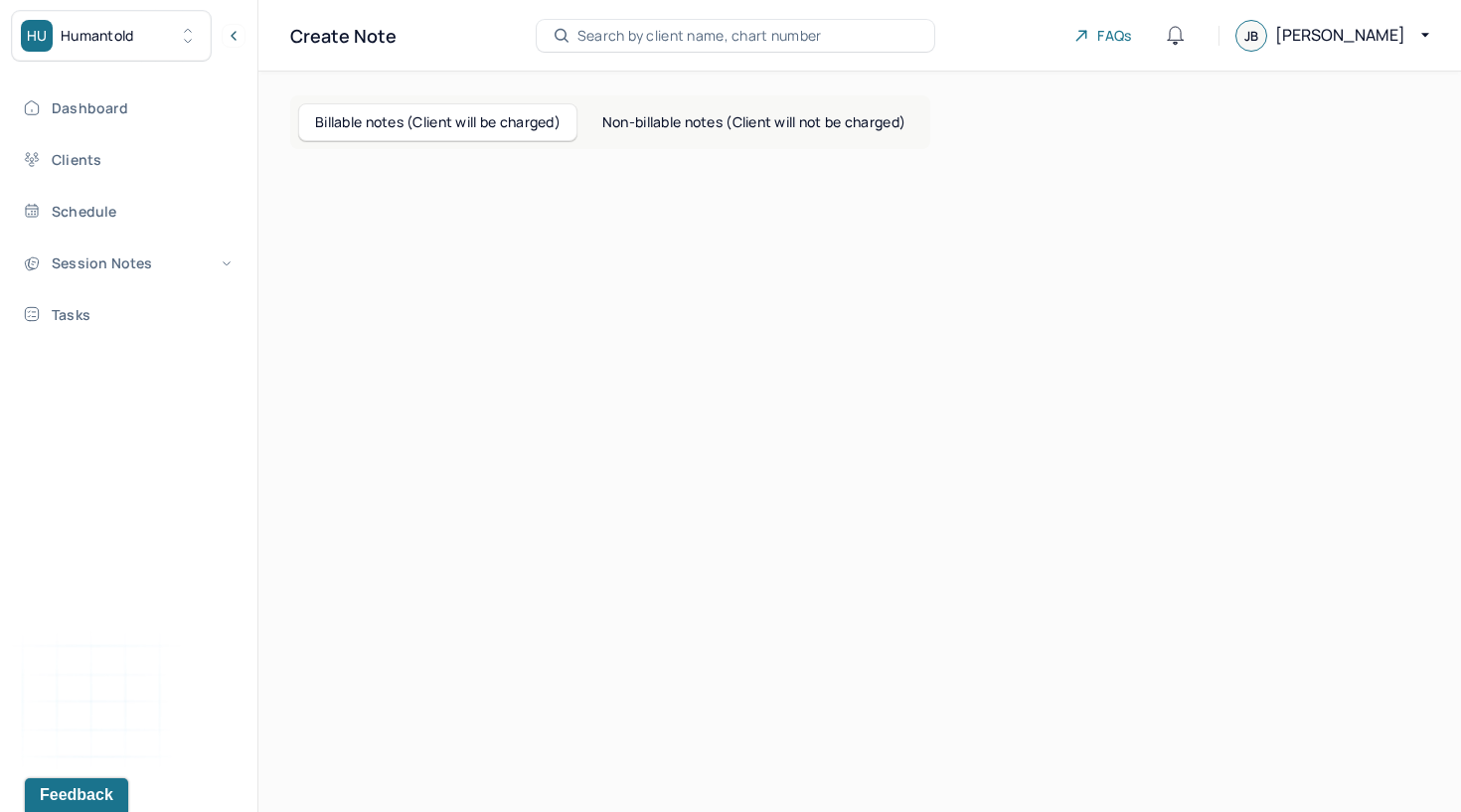 scroll, scrollTop: 0, scrollLeft: 0, axis: both 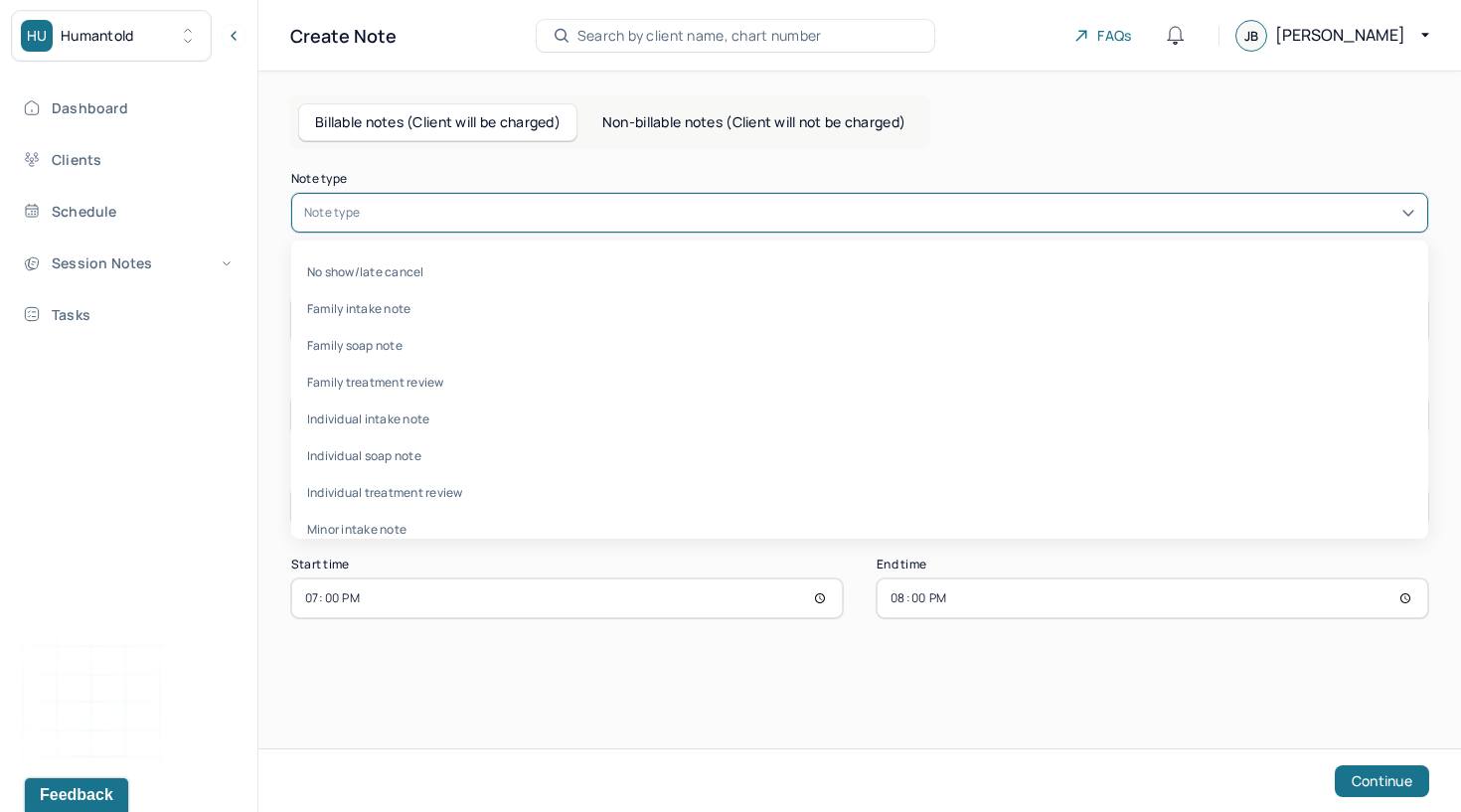 click at bounding box center [890, 213] 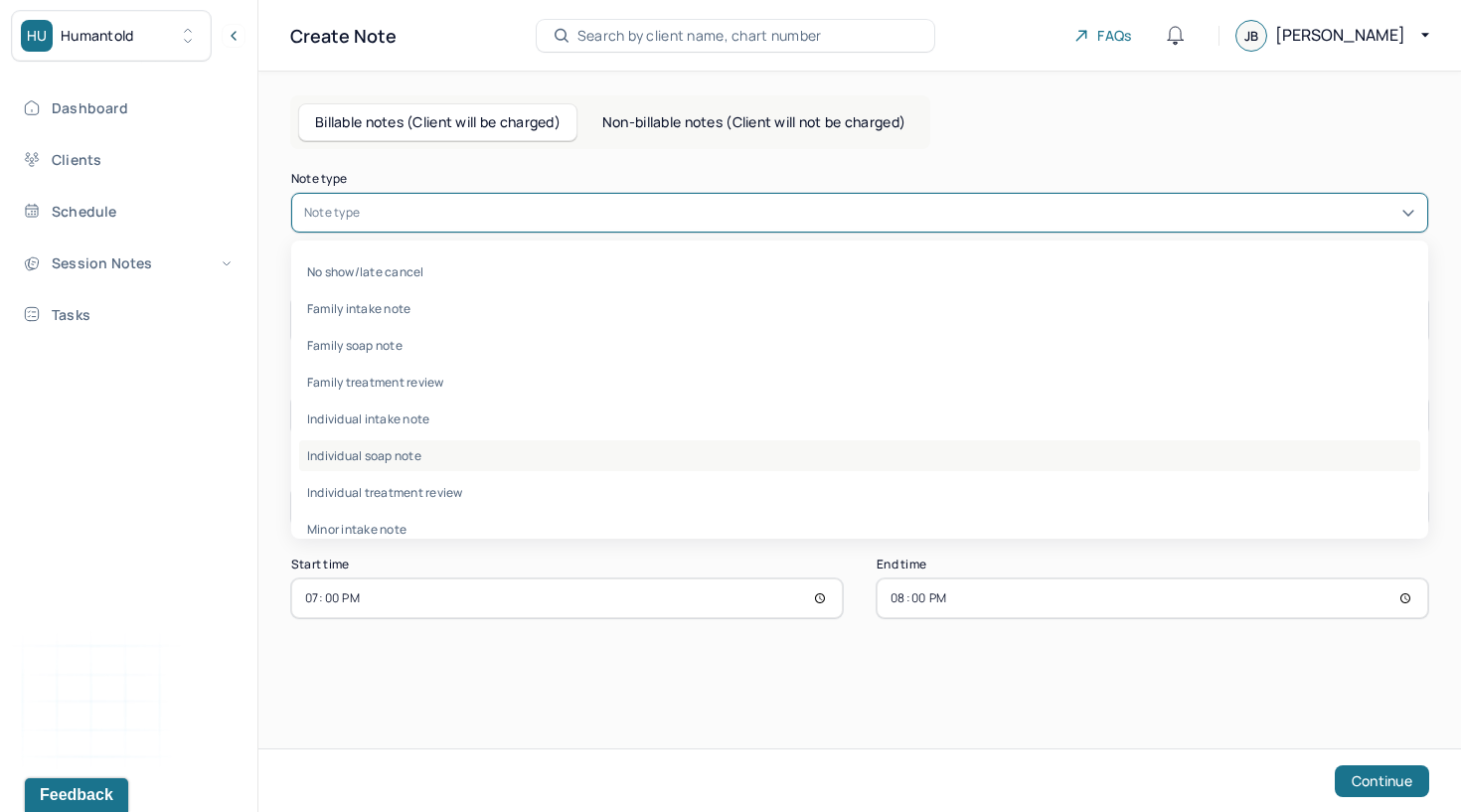 click on "Individual soap note" at bounding box center [860, 455] 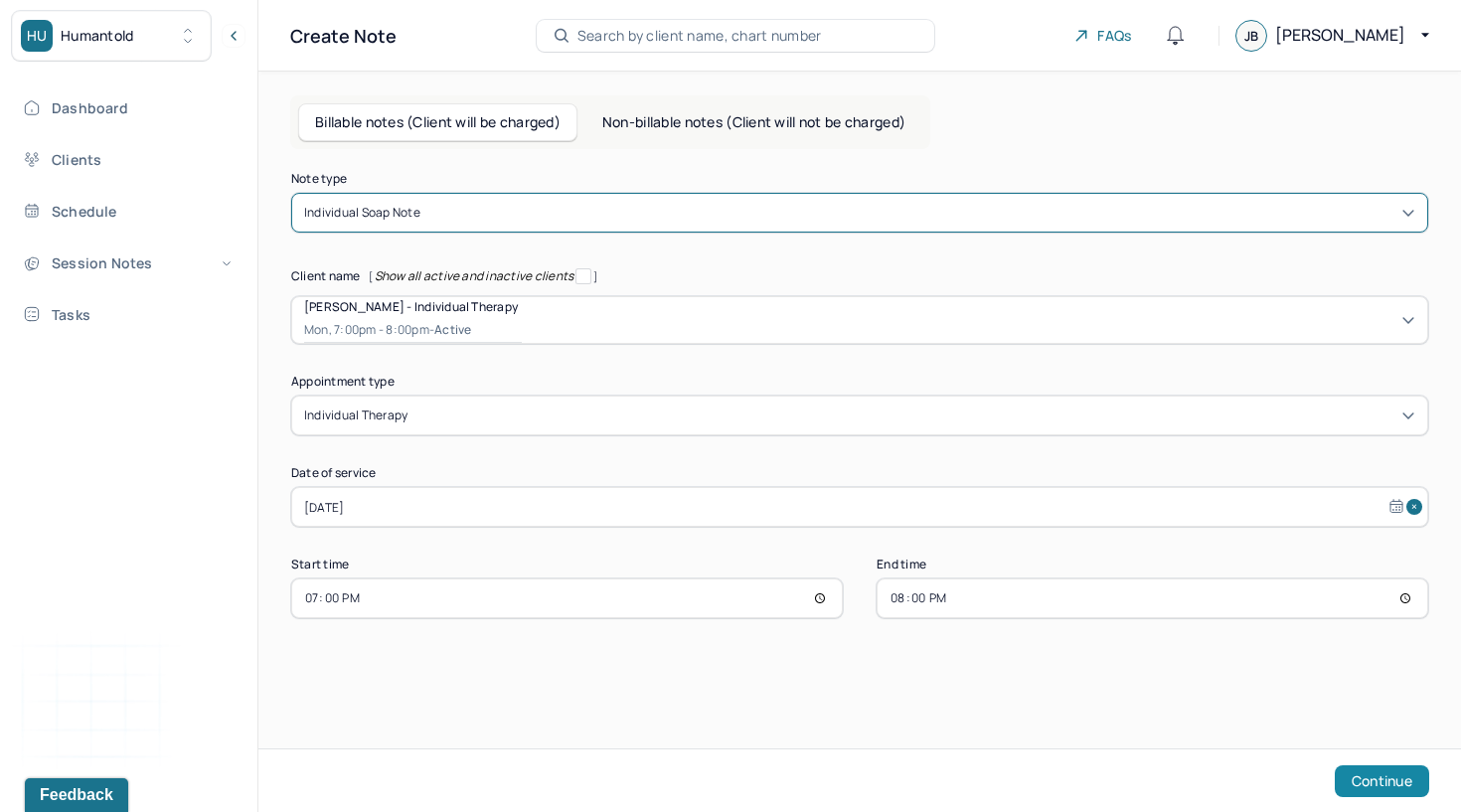 click on "Continue" at bounding box center (1381, 781) 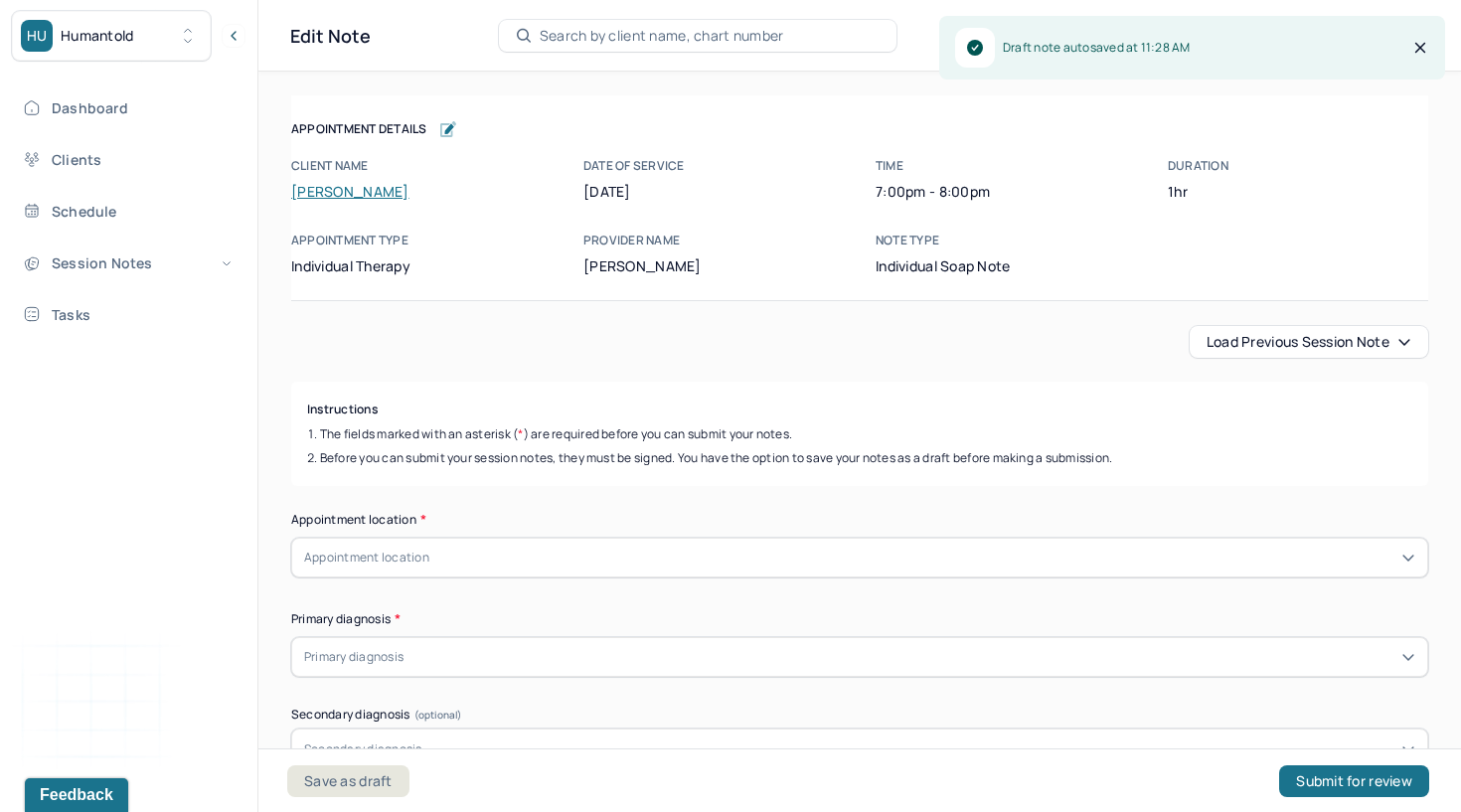 click on "Load previous session note" at bounding box center [1309, 342] 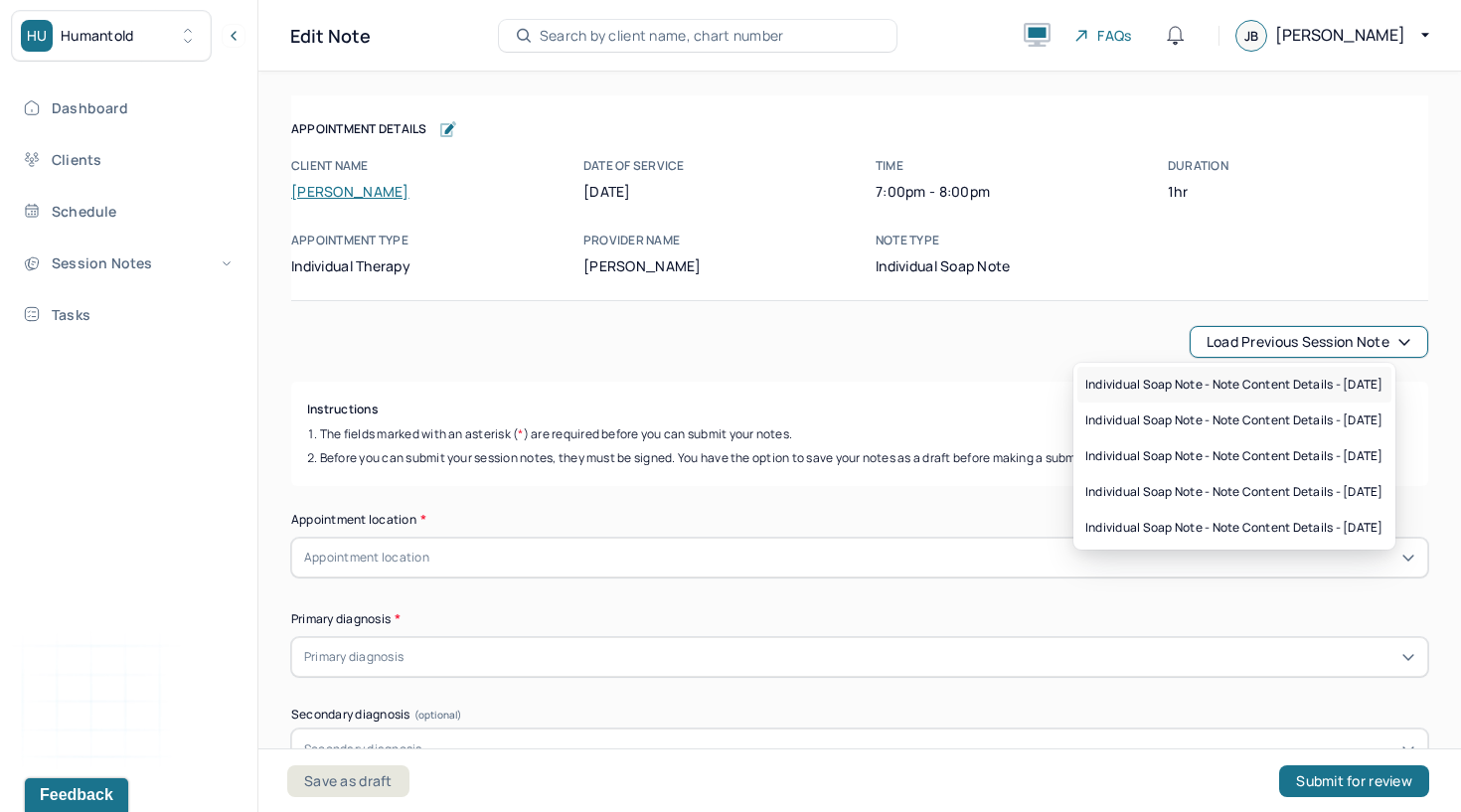 click on "Individual soap note   - Note content Details -   [DATE]" at bounding box center [1234, 385] 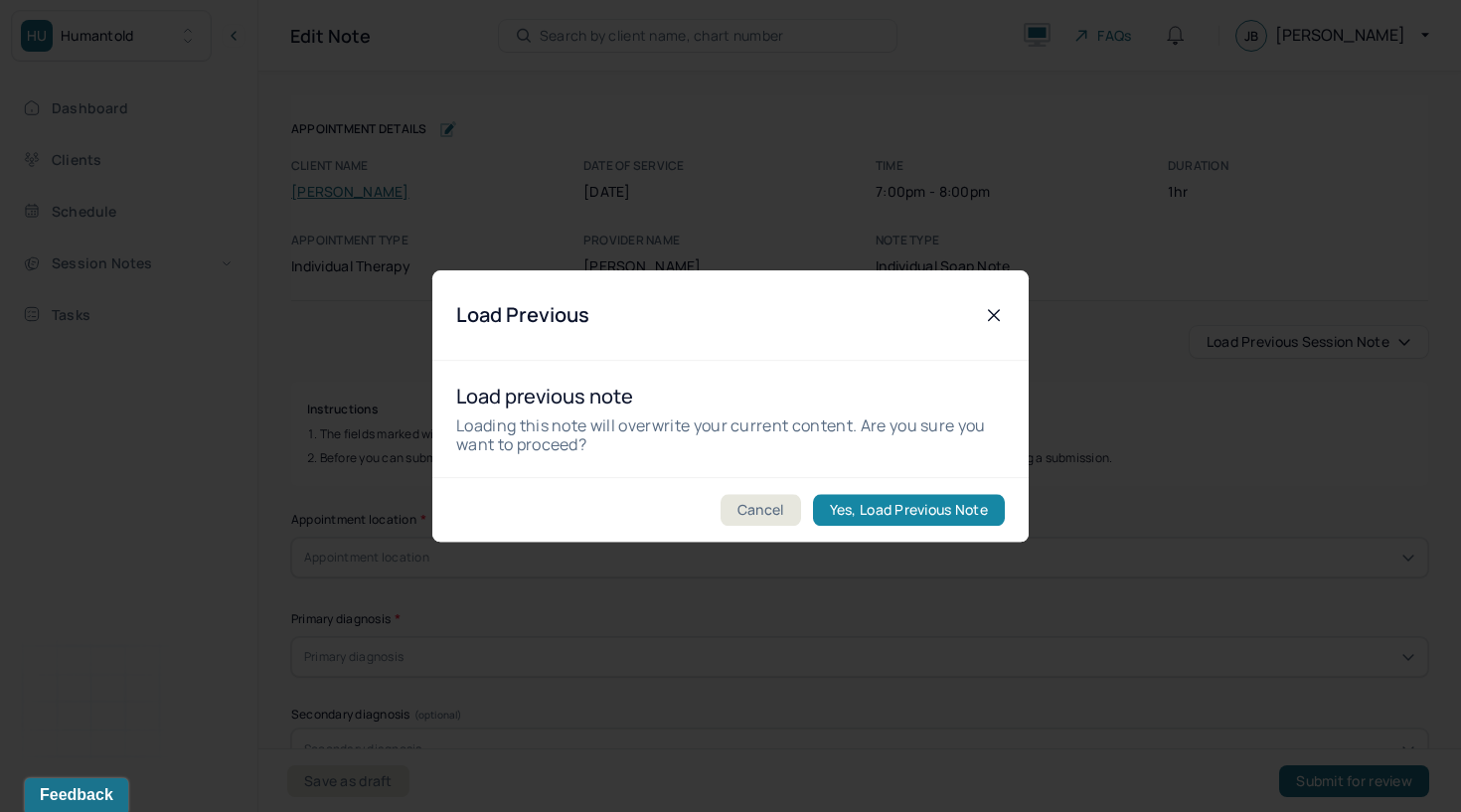 click on "Yes, Load Previous Note" at bounding box center (908, 510) 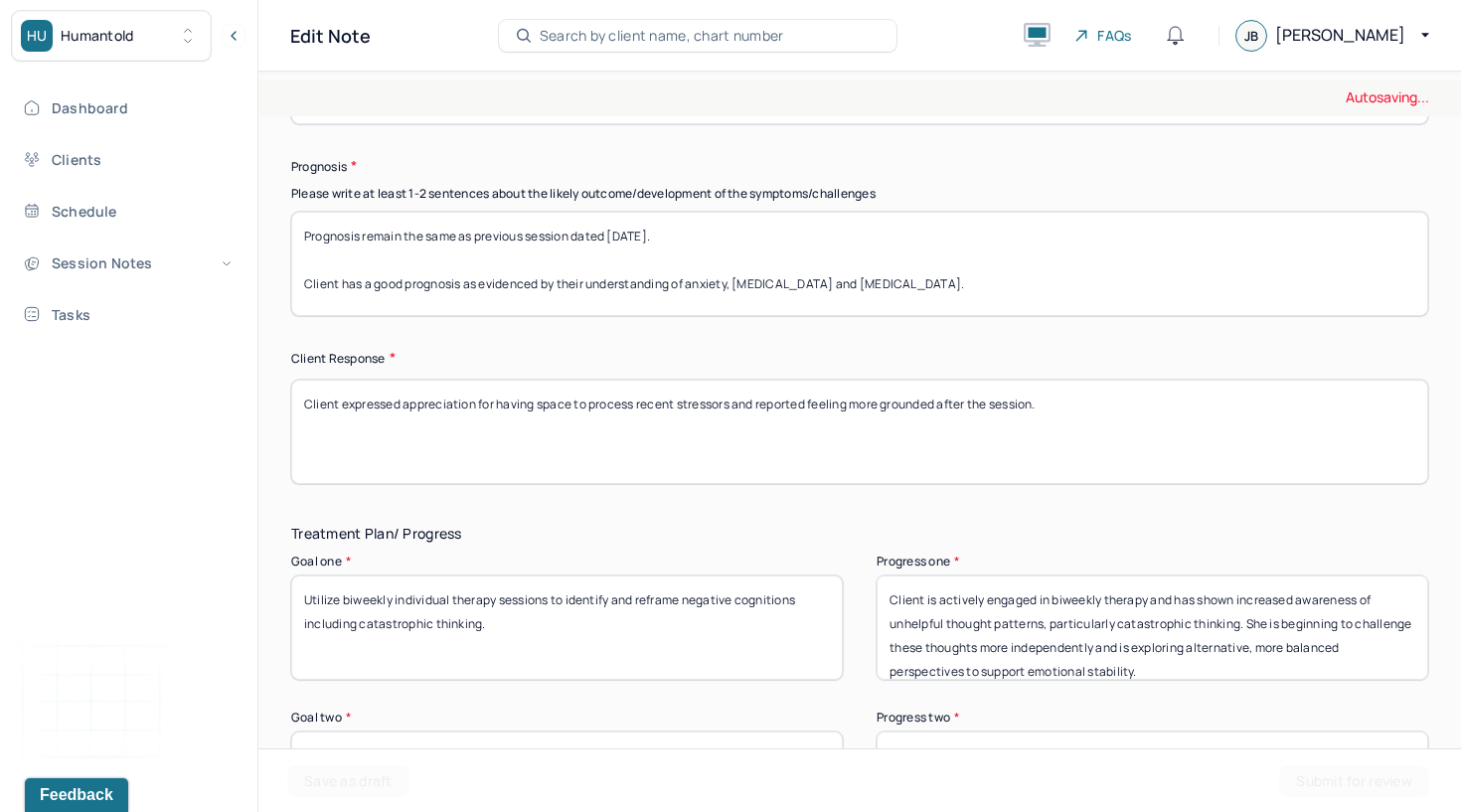 scroll, scrollTop: 2930, scrollLeft: 0, axis: vertical 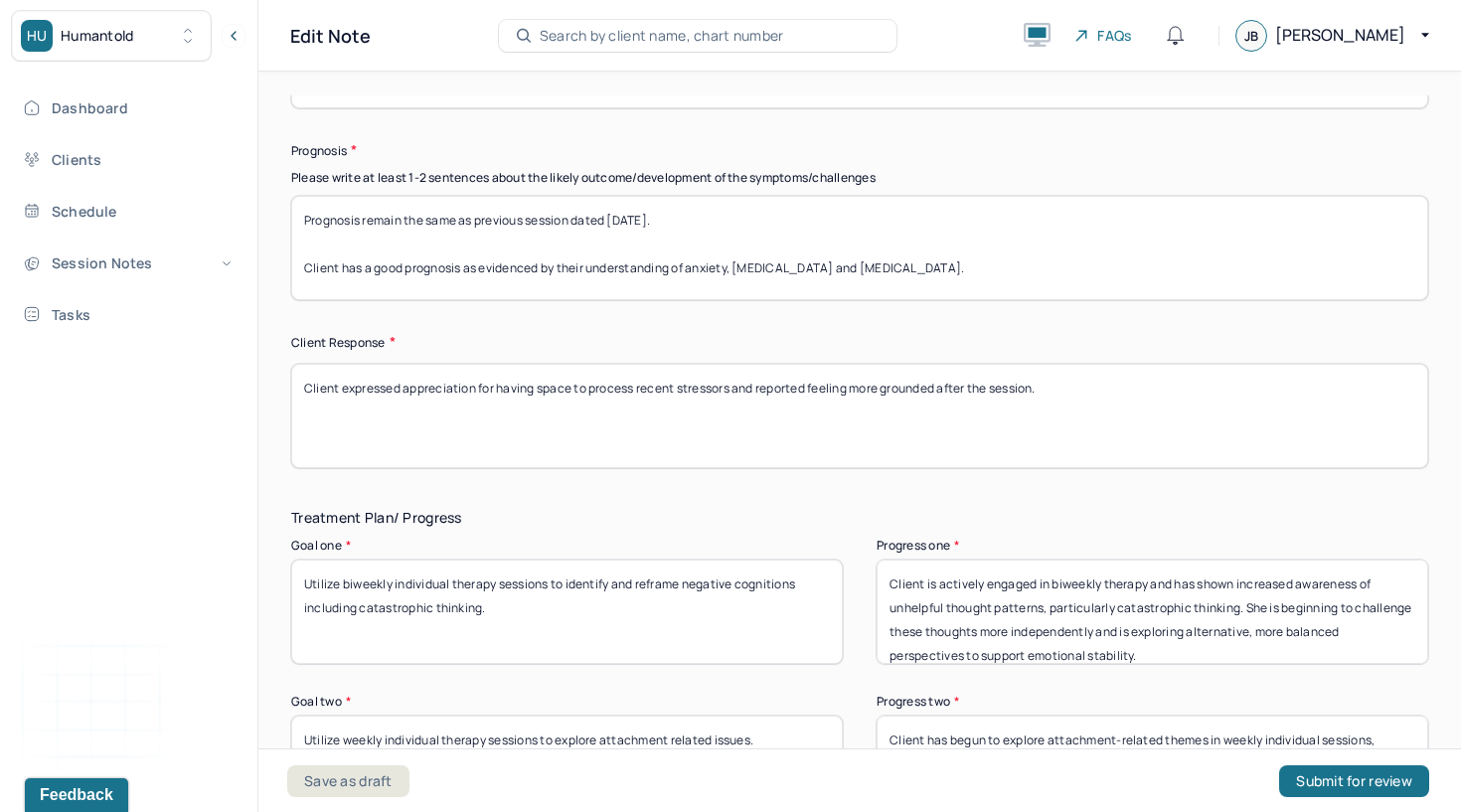click on "Prognosis remain the same as previous session dated [DATE].
Client has a good prognosis as evidenced by their understanding of anxiety, [MEDICAL_DATA] and [MEDICAL_DATA]." at bounding box center (860, 247) 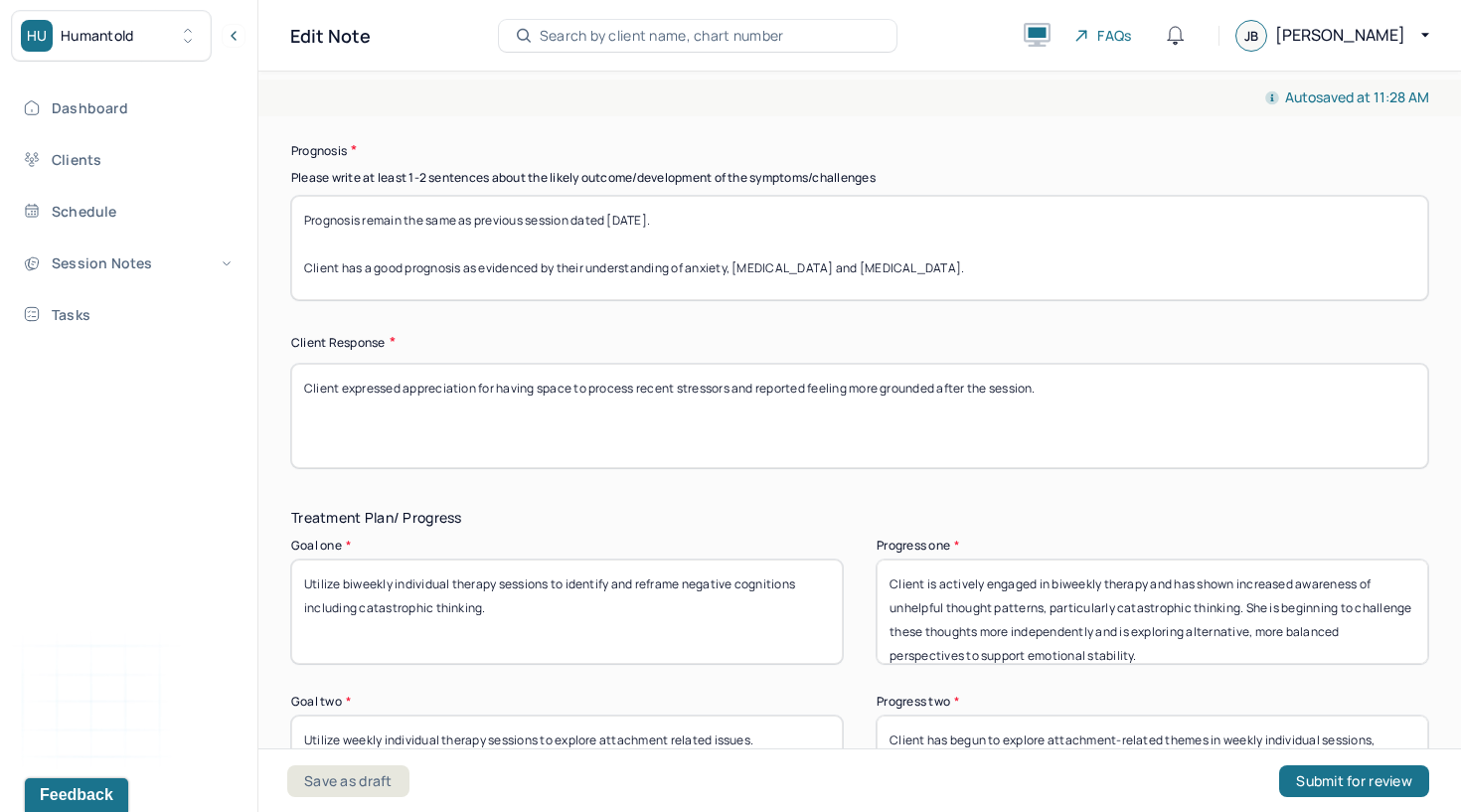 type on "Prognosis remain the same as previous session dated [DATE].
Client has a good prognosis as evidenced by their understanding of anxiety, [MEDICAL_DATA] and [MEDICAL_DATA]." 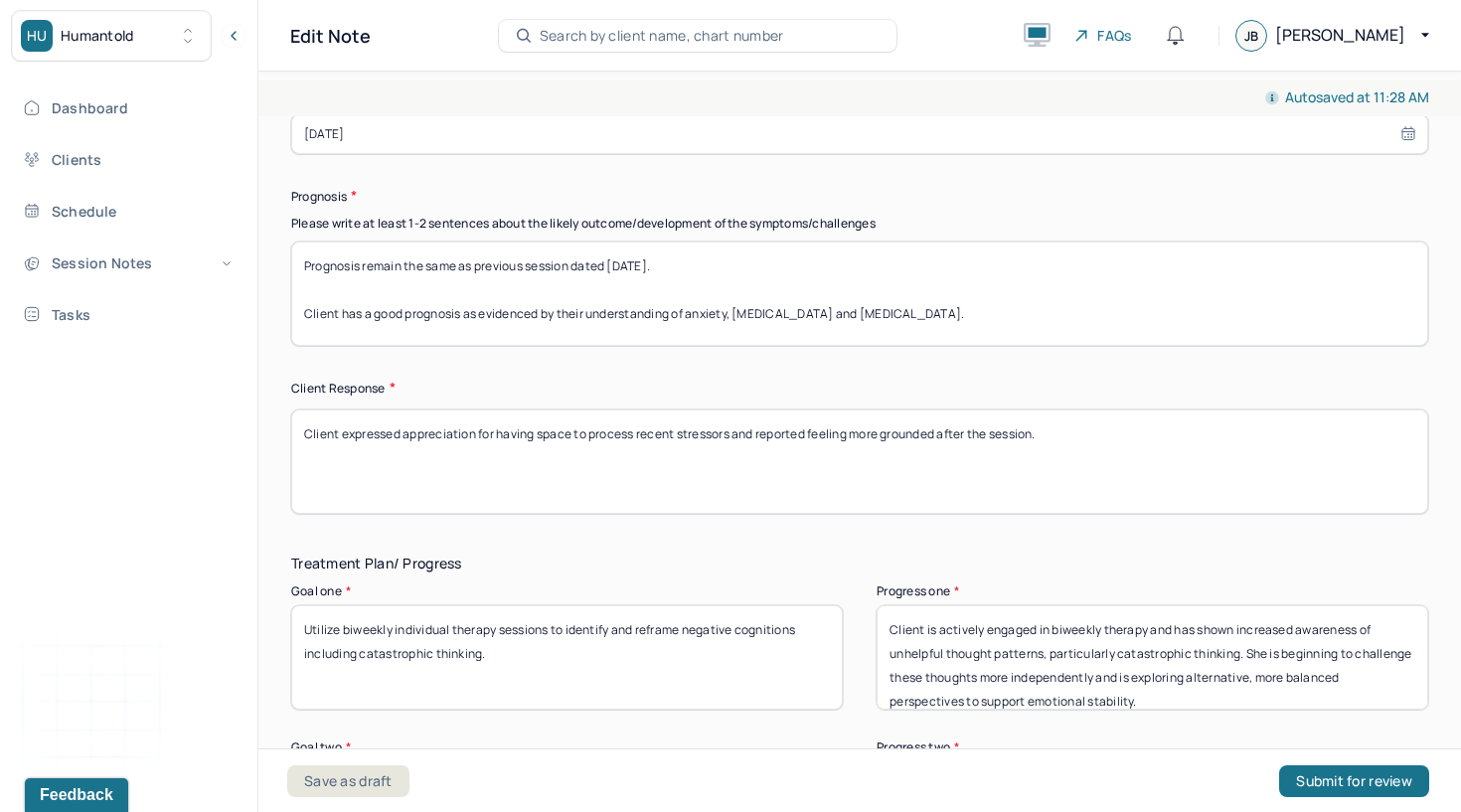 scroll, scrollTop: 2819, scrollLeft: 0, axis: vertical 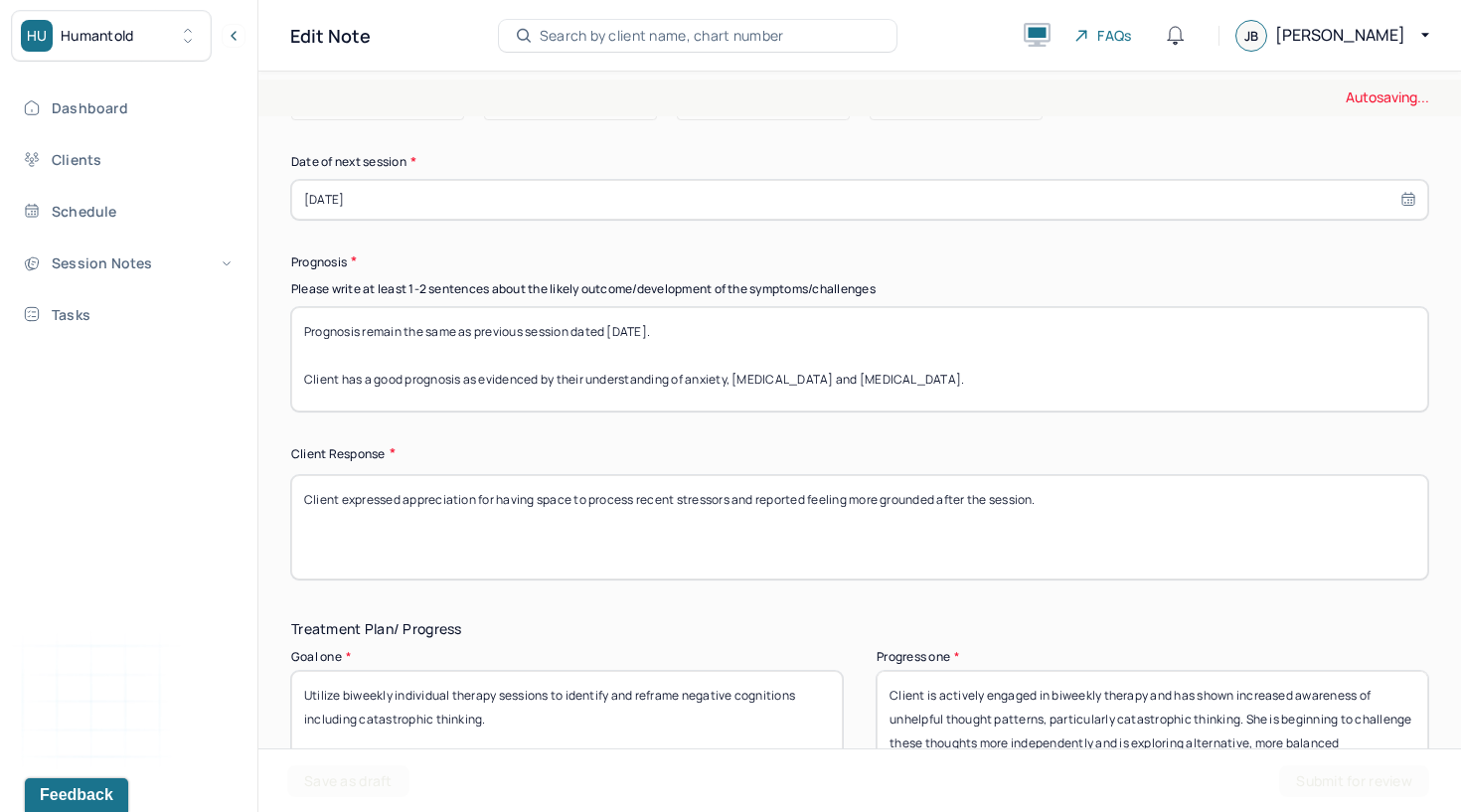 click on "[DATE]" at bounding box center (860, 200) 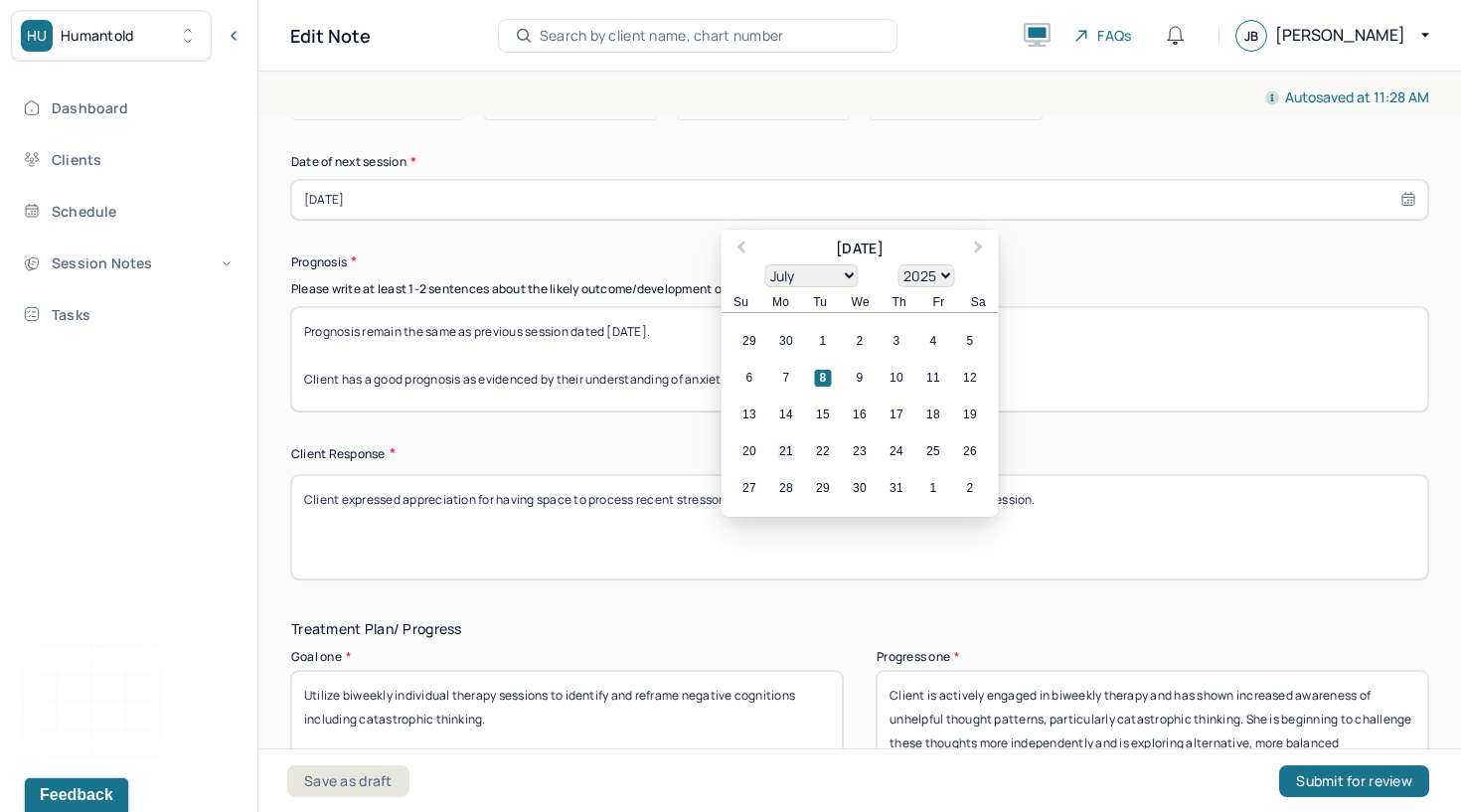 click on "21" at bounding box center [786, 451] 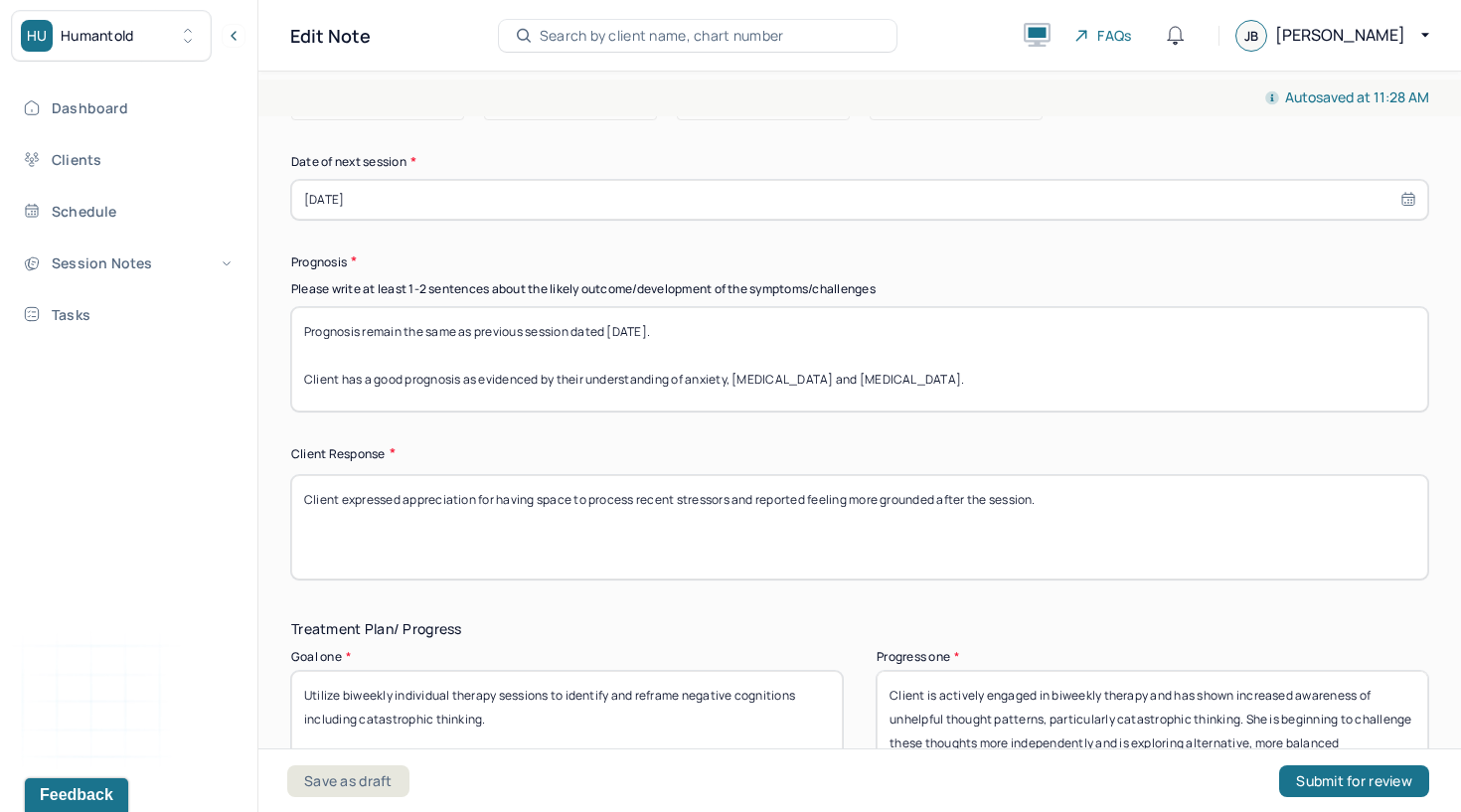 click on "Client Response" at bounding box center [860, 453] 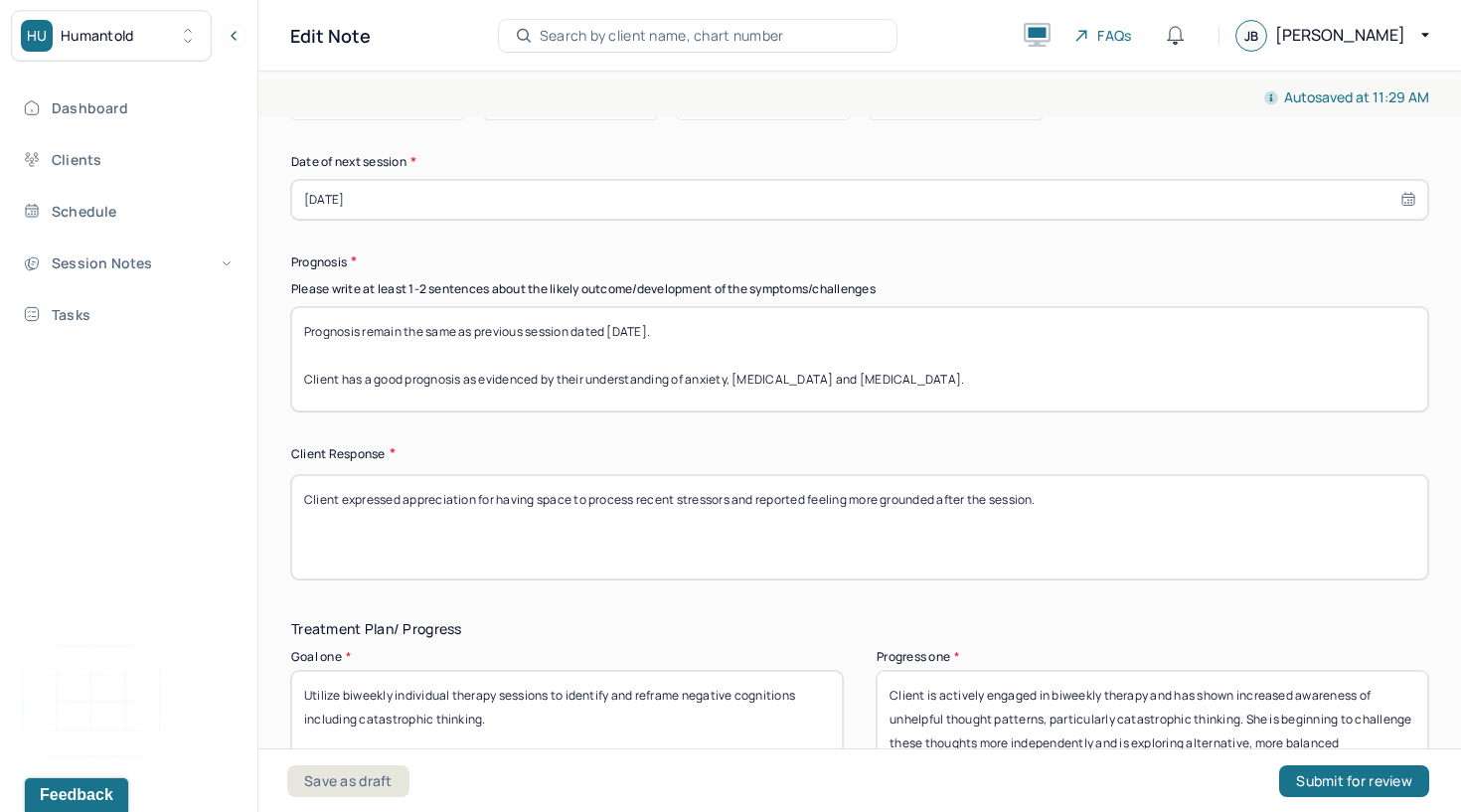 click on "Client expressed appreciation for having space to process recent stressors and reported feeling more grounded after the session." at bounding box center (860, 527) 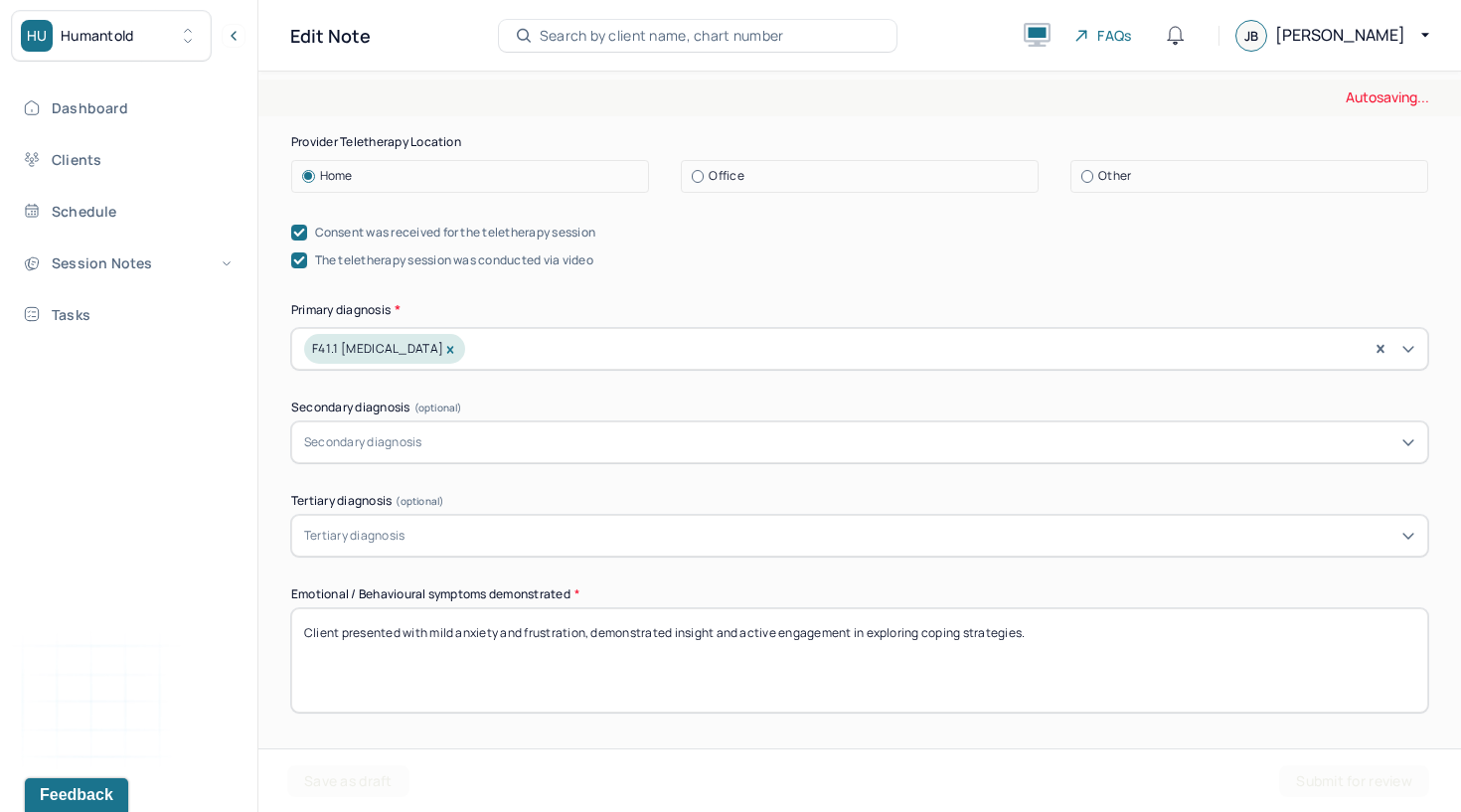 scroll, scrollTop: 566, scrollLeft: 0, axis: vertical 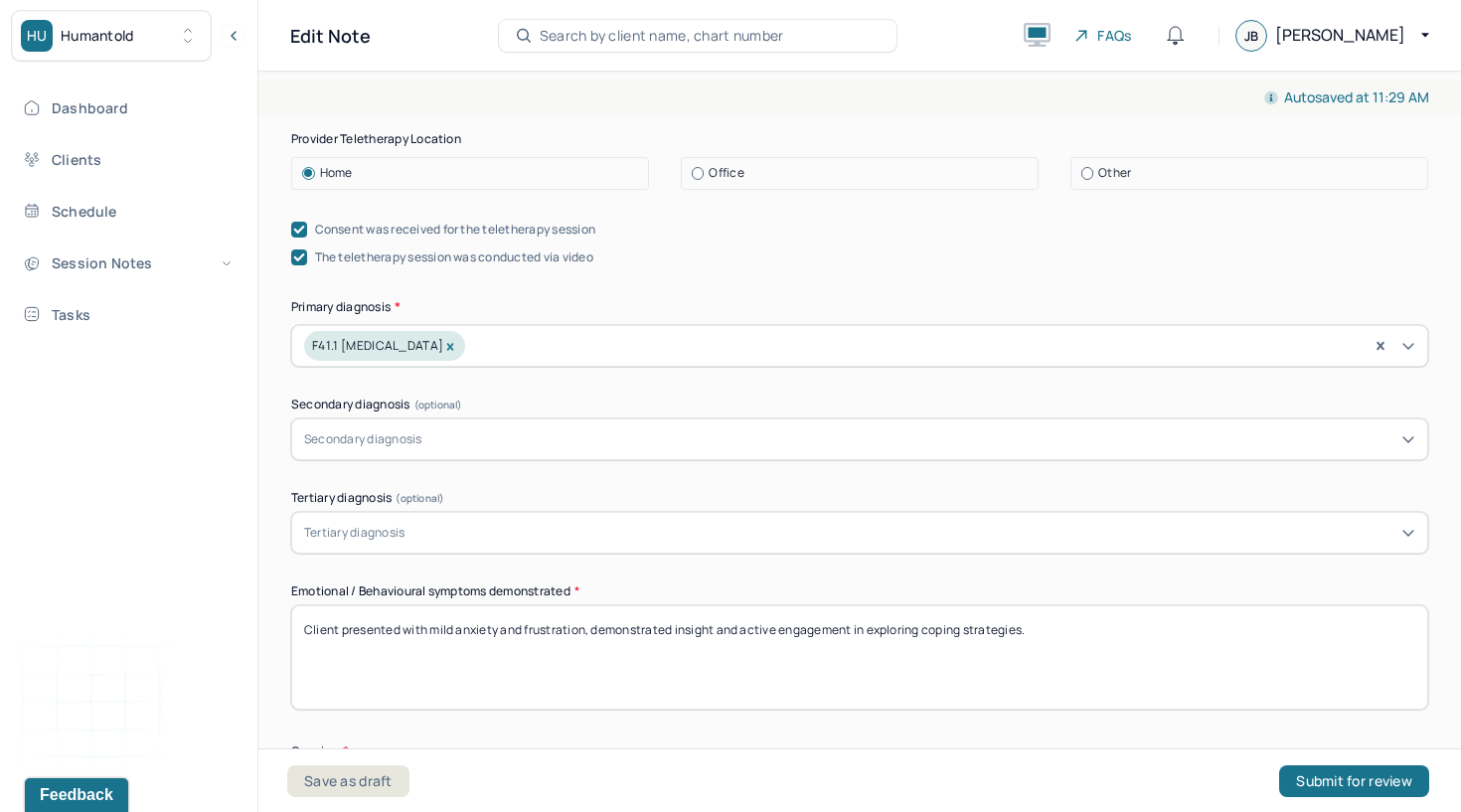 type 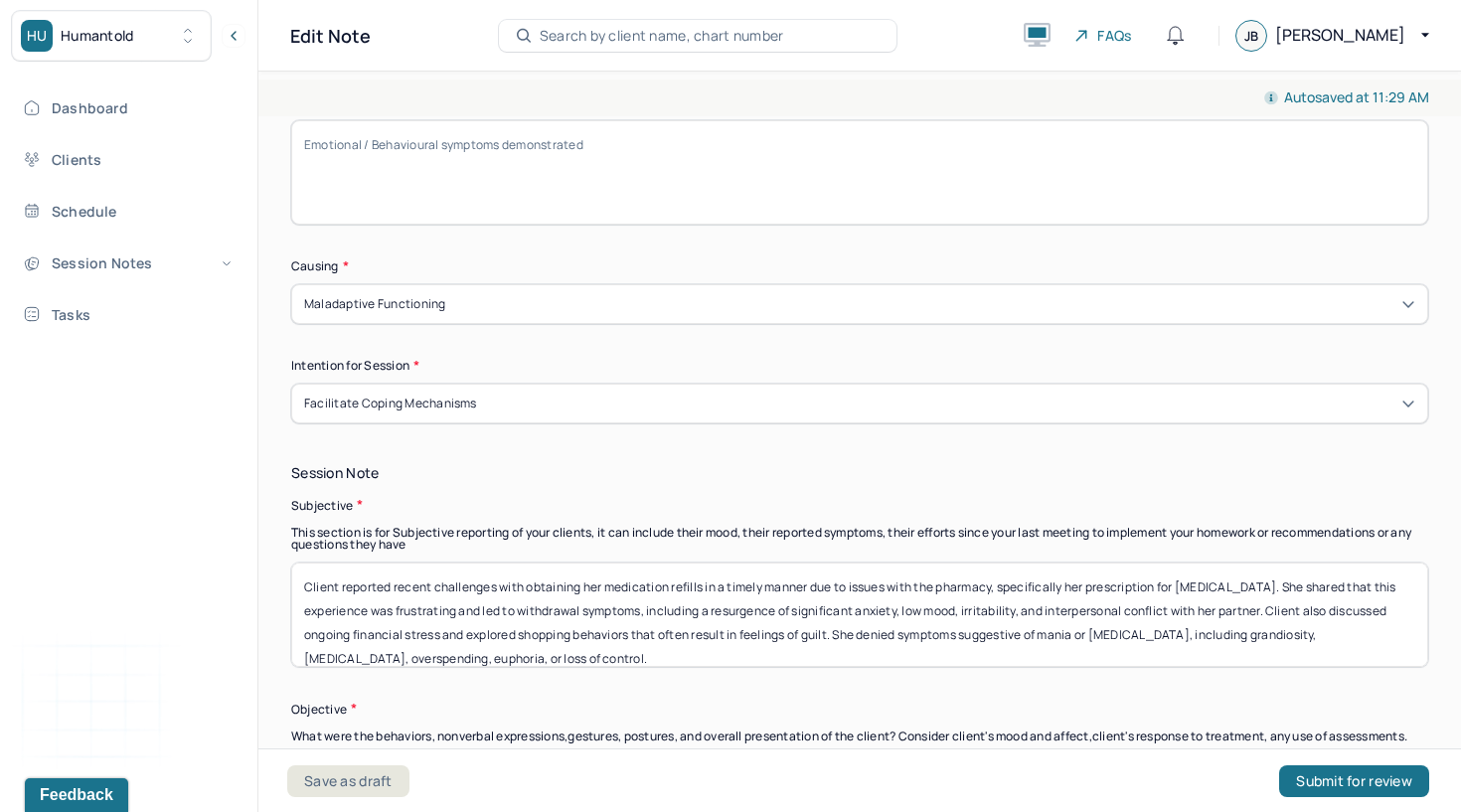scroll, scrollTop: 1110, scrollLeft: 0, axis: vertical 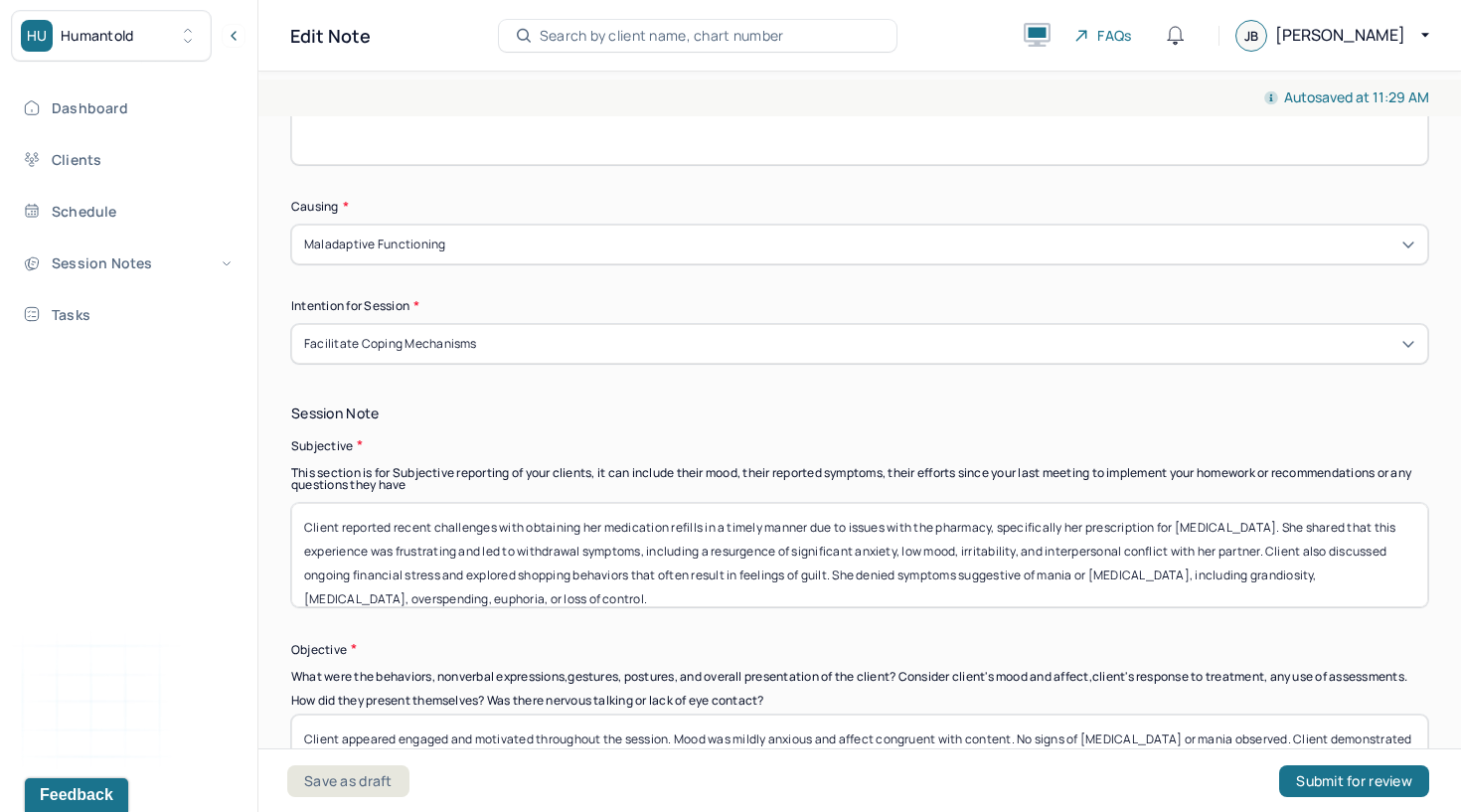 type 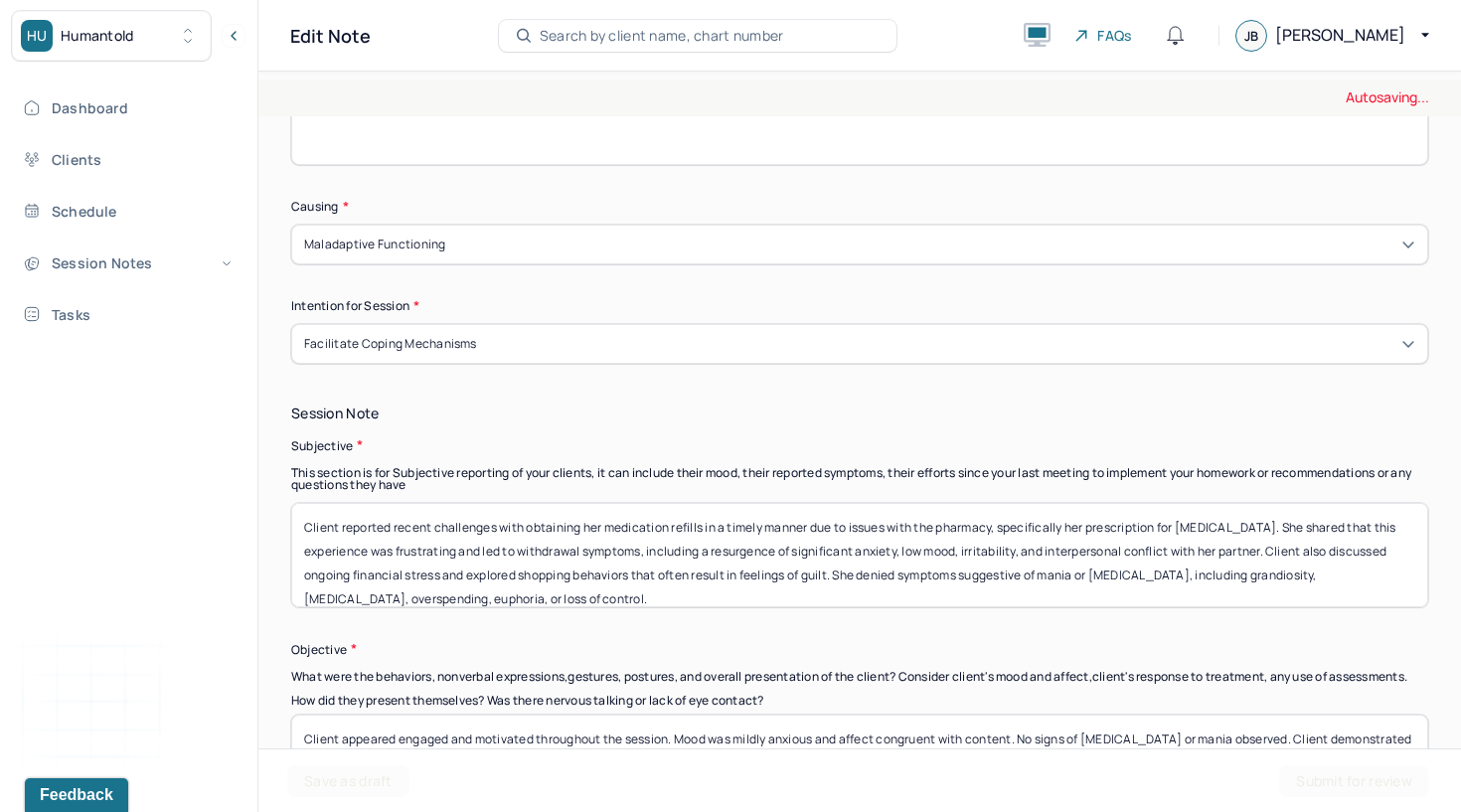 scroll, scrollTop: 16, scrollLeft: 0, axis: vertical 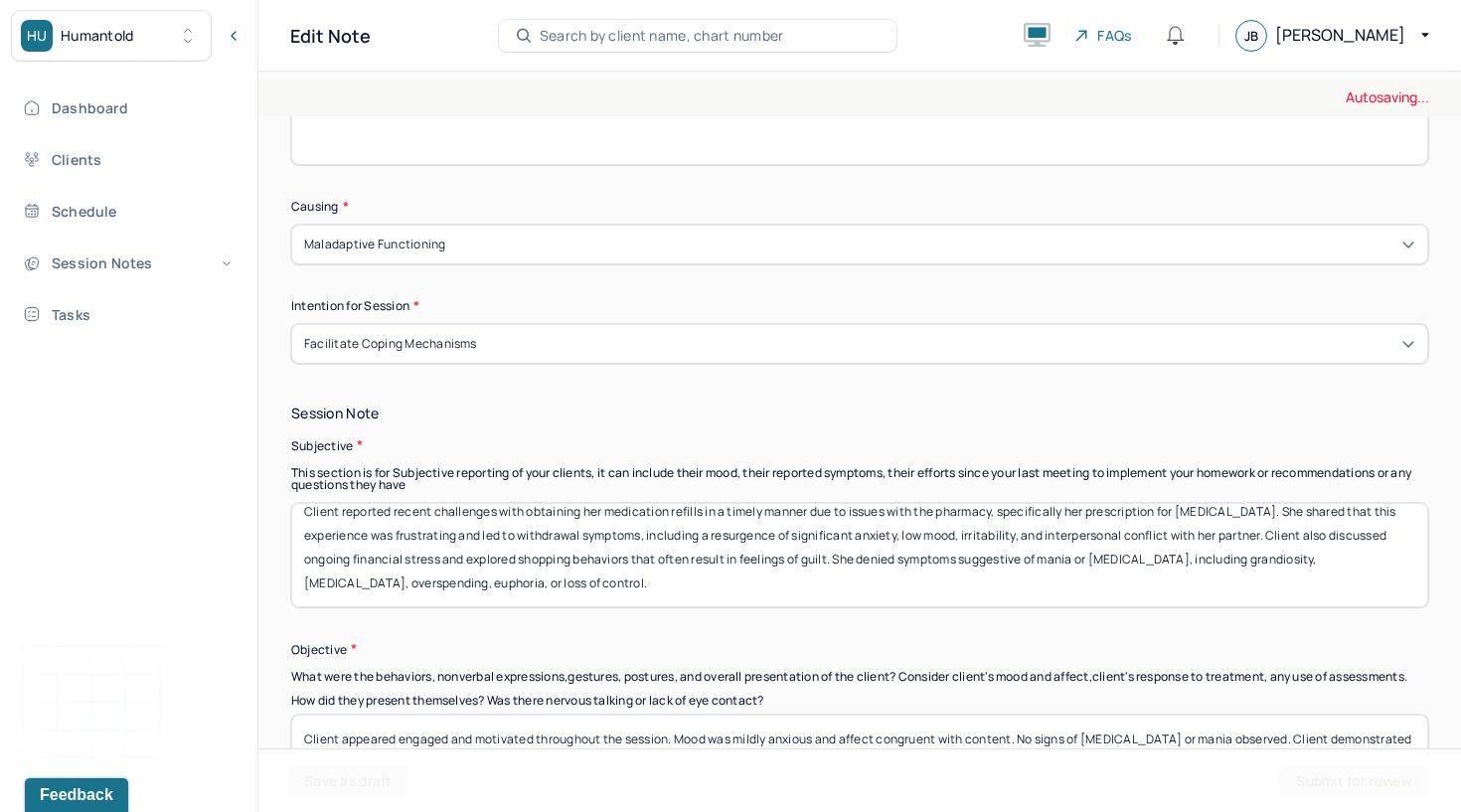 drag, startPoint x: 305, startPoint y: 512, endPoint x: 327, endPoint y: 625, distance: 115.1217 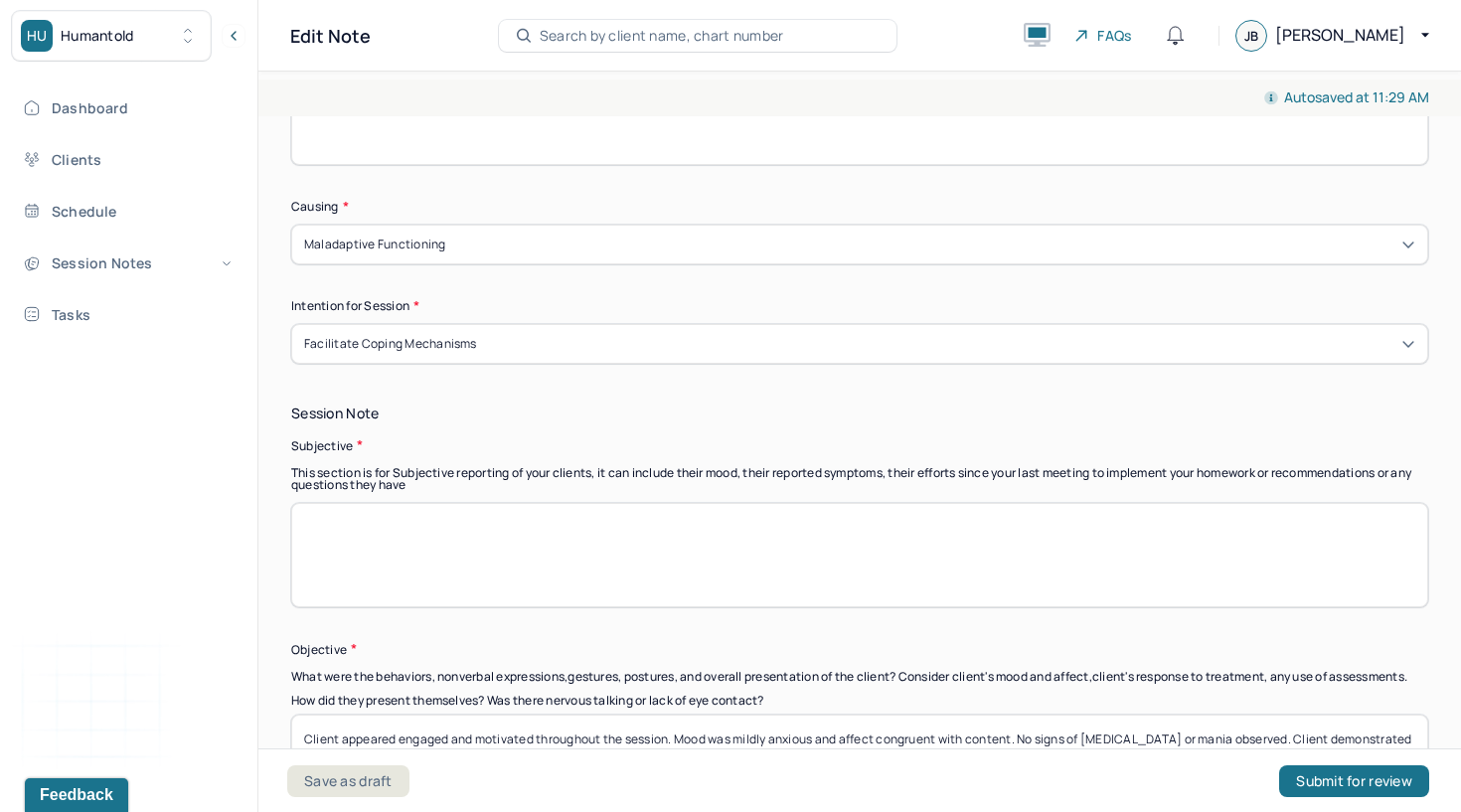 scroll, scrollTop: 0, scrollLeft: 0, axis: both 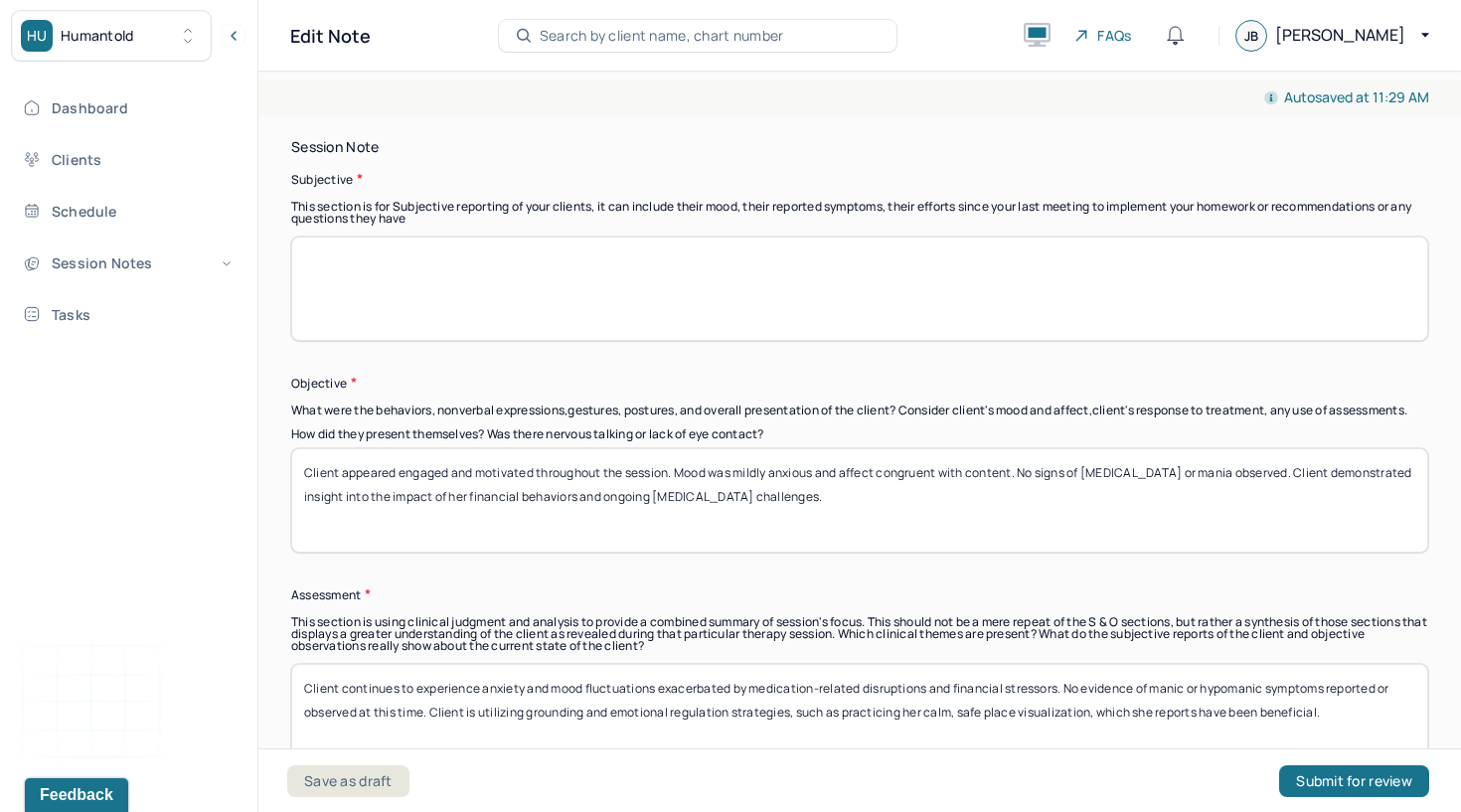 type 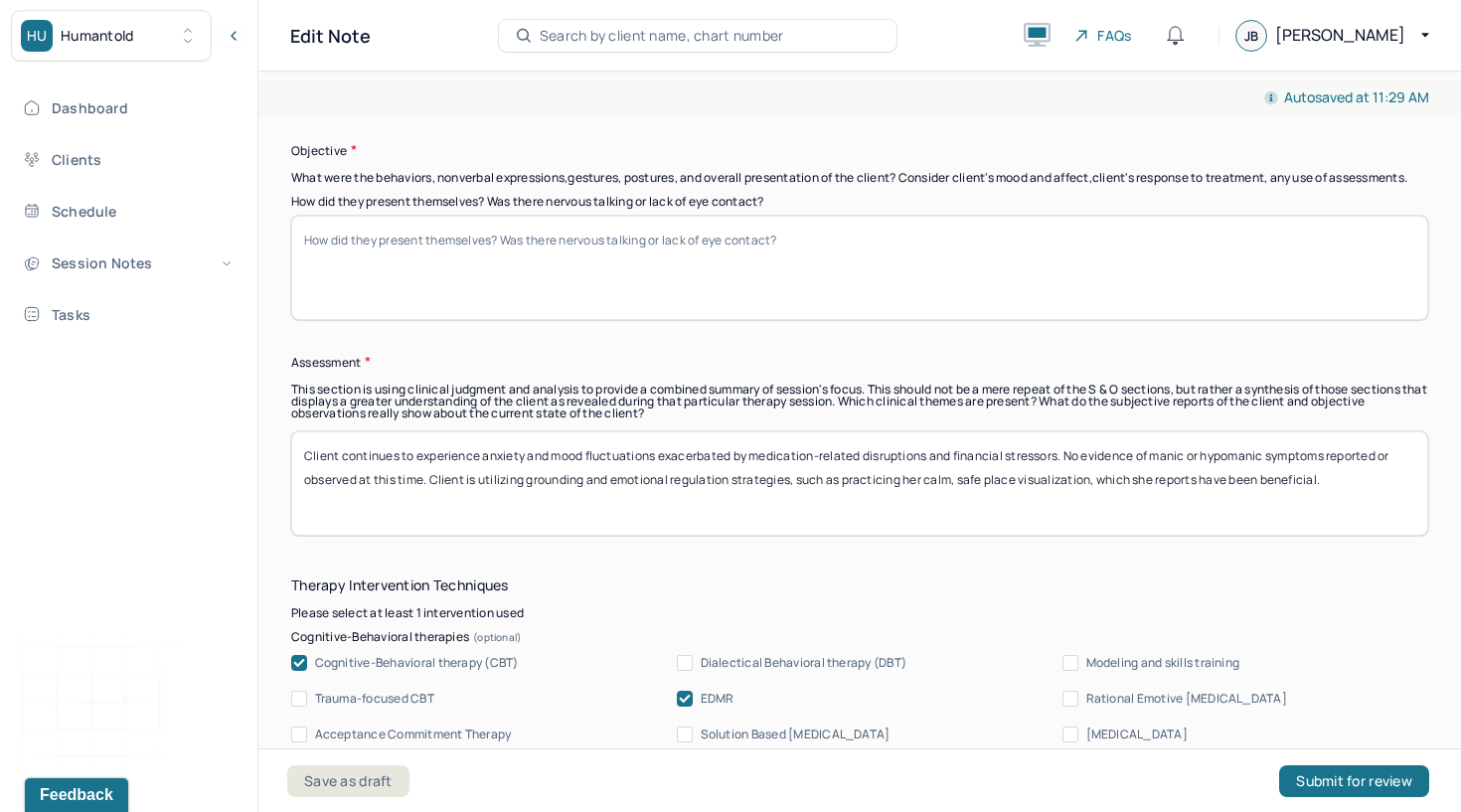 scroll, scrollTop: 1627, scrollLeft: 0, axis: vertical 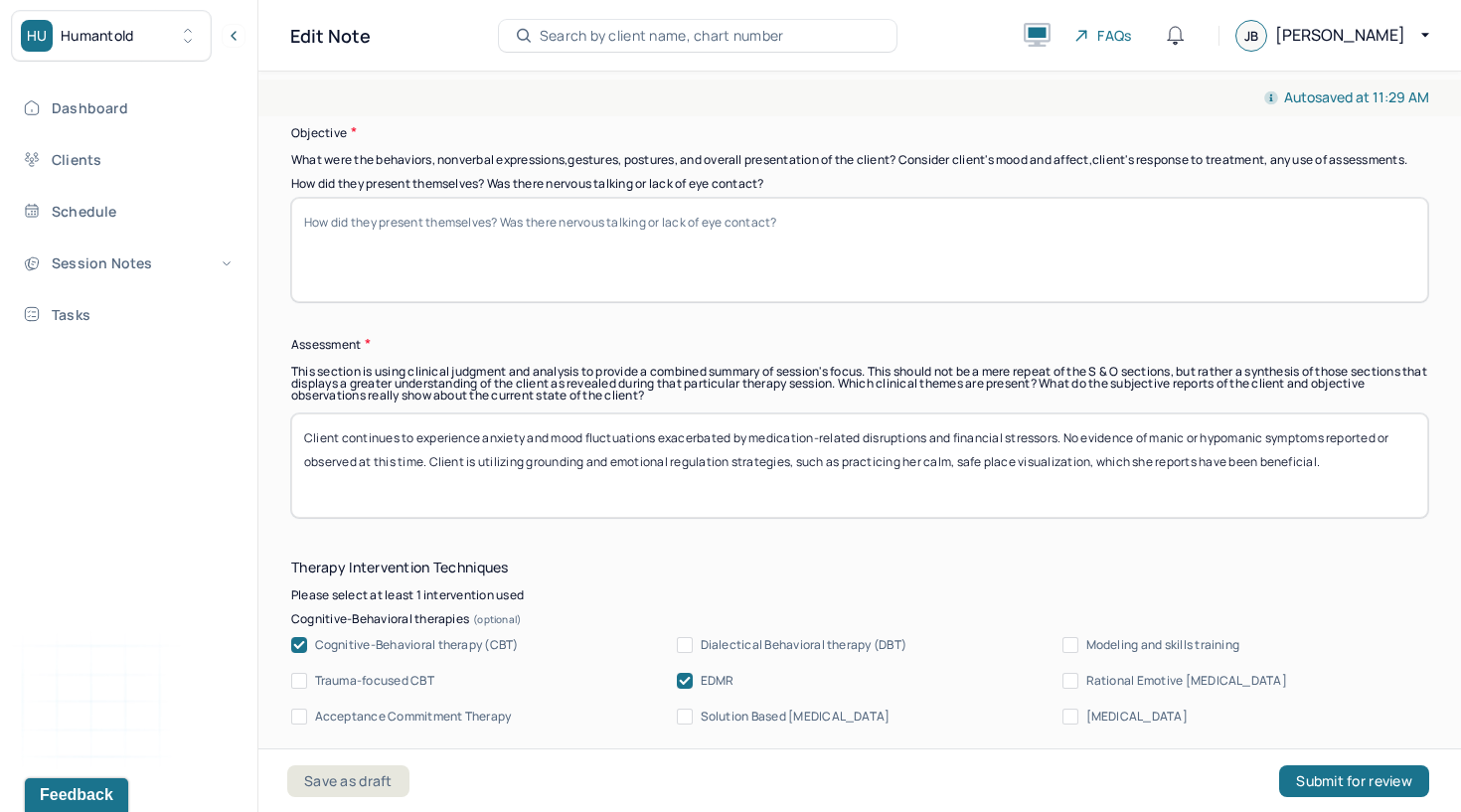 type 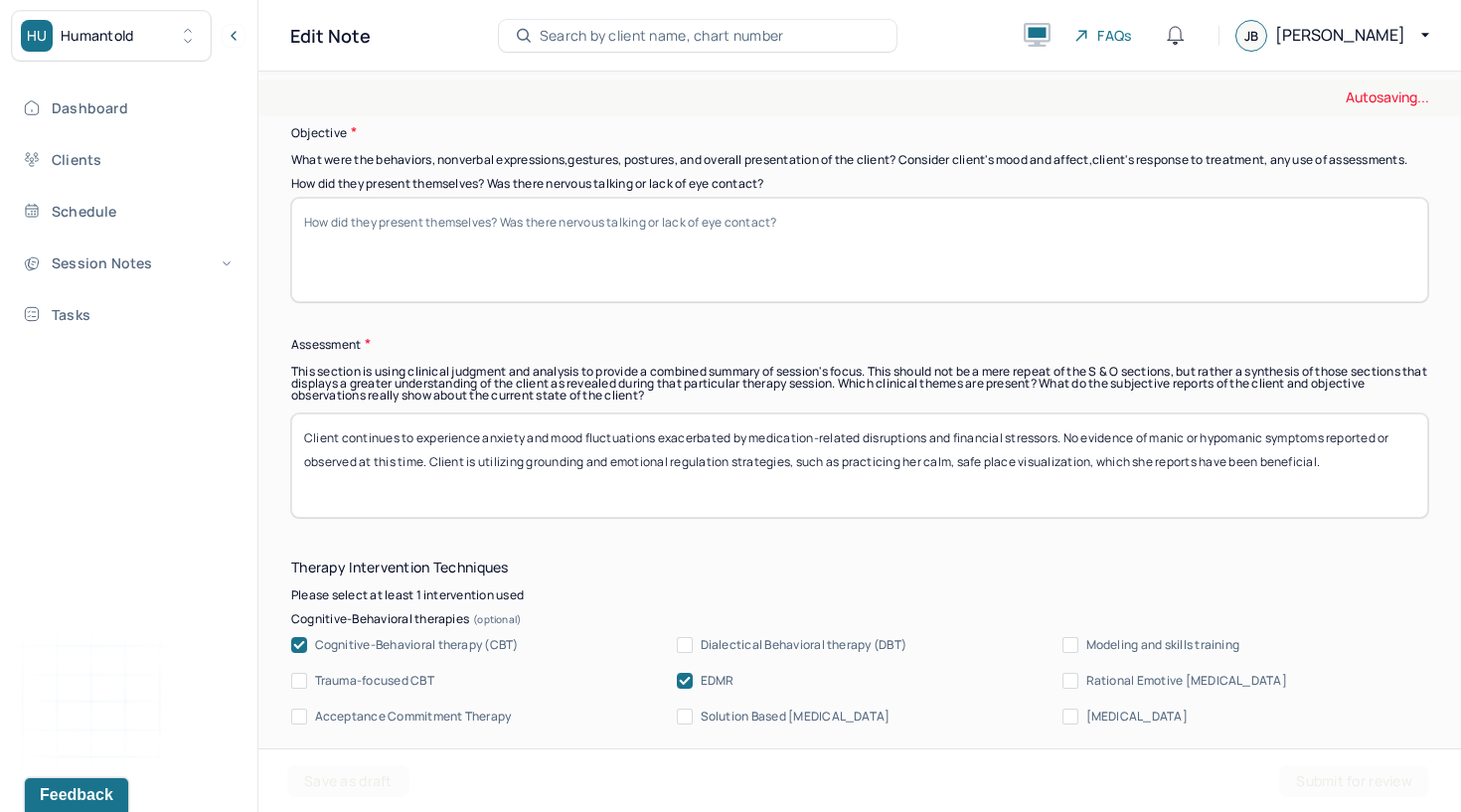 drag, startPoint x: 298, startPoint y: 446, endPoint x: 303, endPoint y: 546, distance: 100.12492 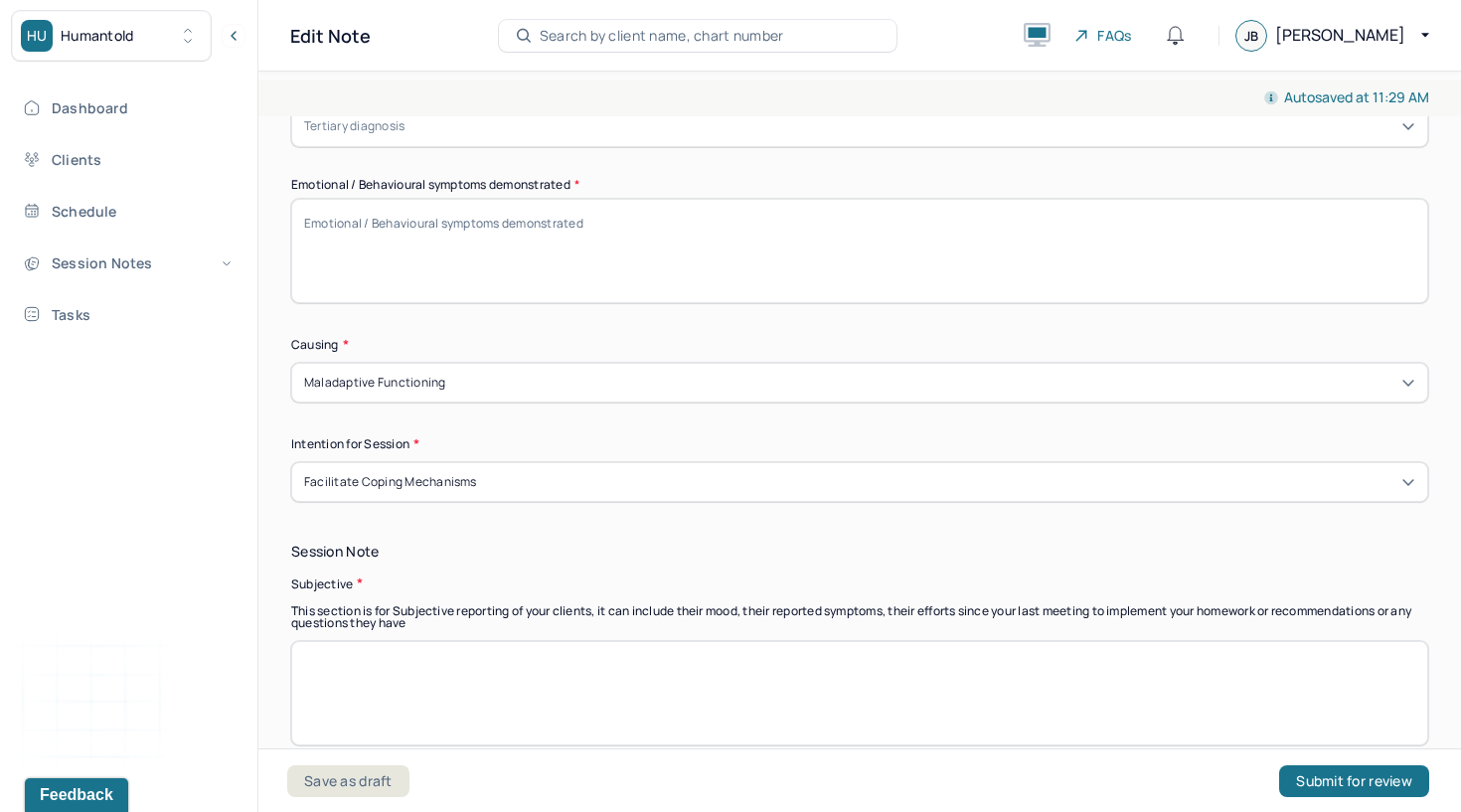 scroll, scrollTop: 539, scrollLeft: 0, axis: vertical 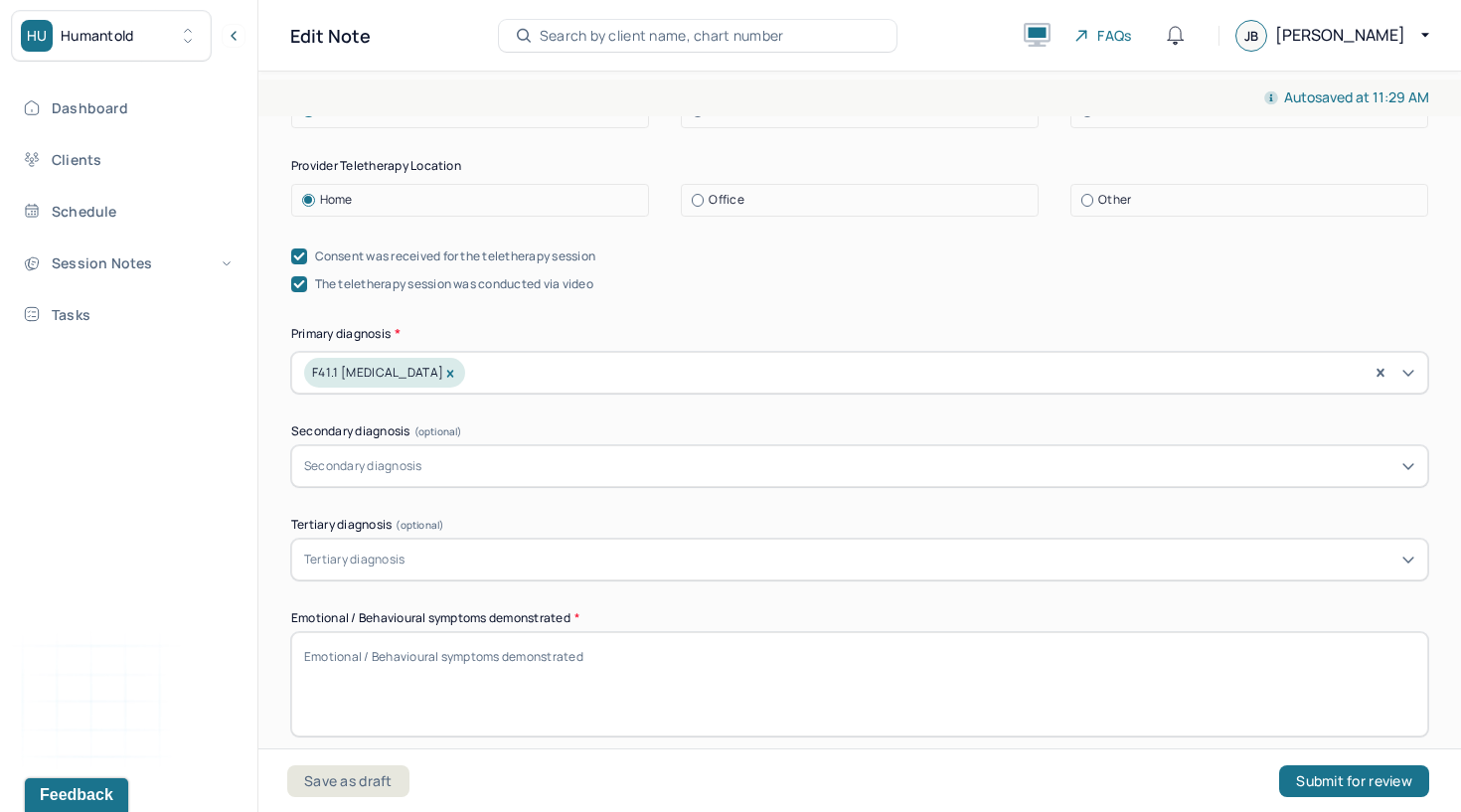 type 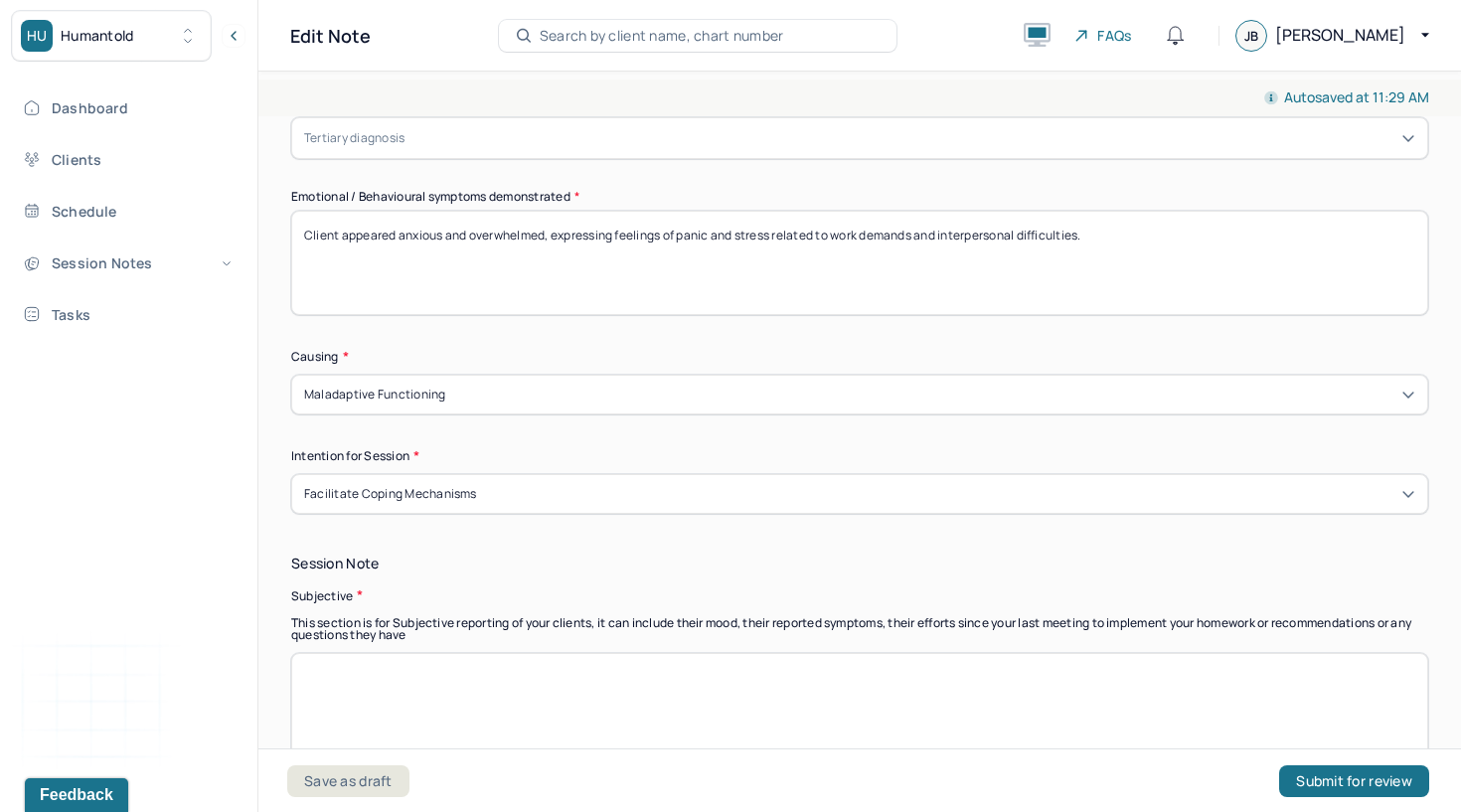 scroll, scrollTop: 994, scrollLeft: 0, axis: vertical 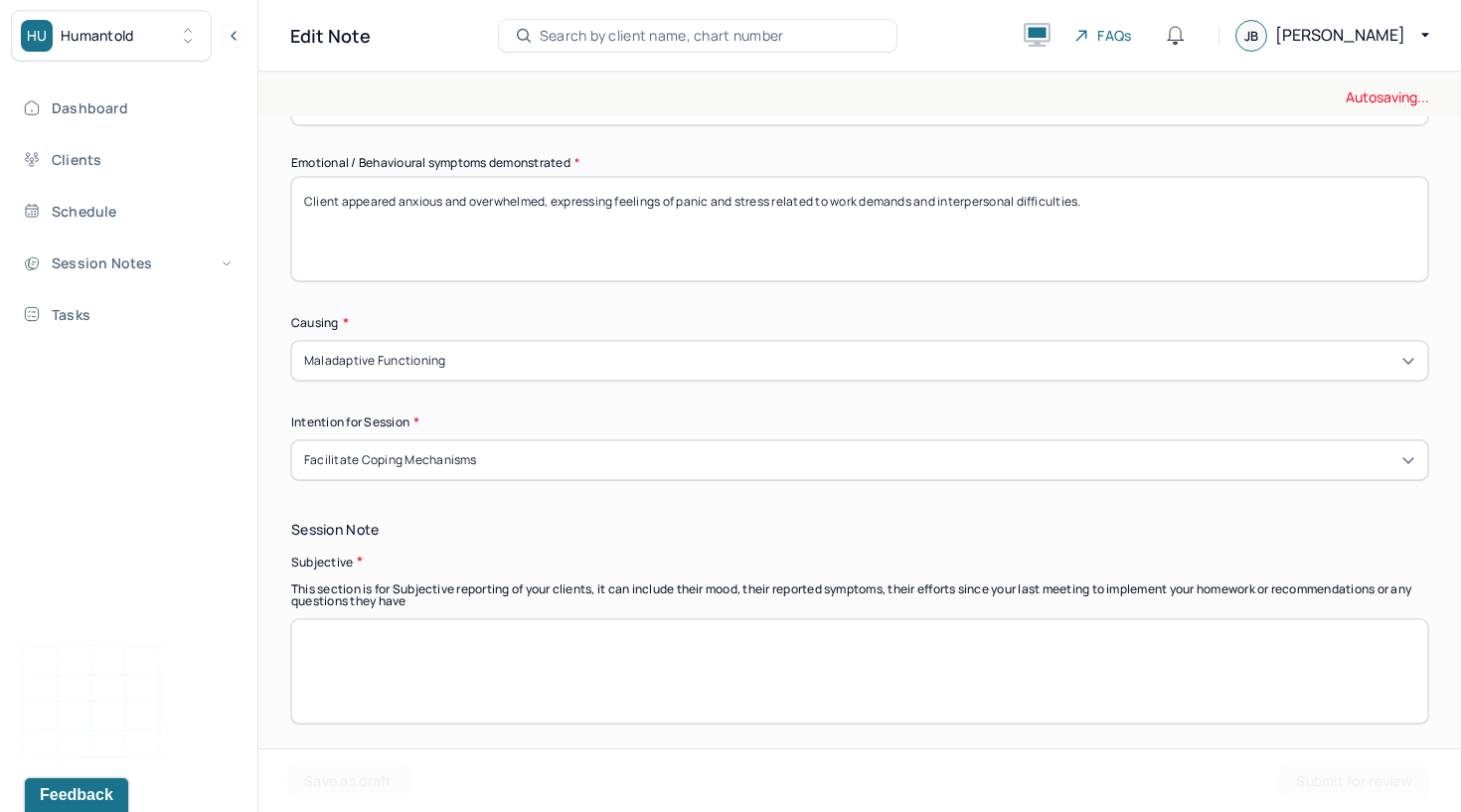 type on "Client appeared anxious and overwhelmed, expressing feelings of panic and stress related to work demands and interpersonal difficulties." 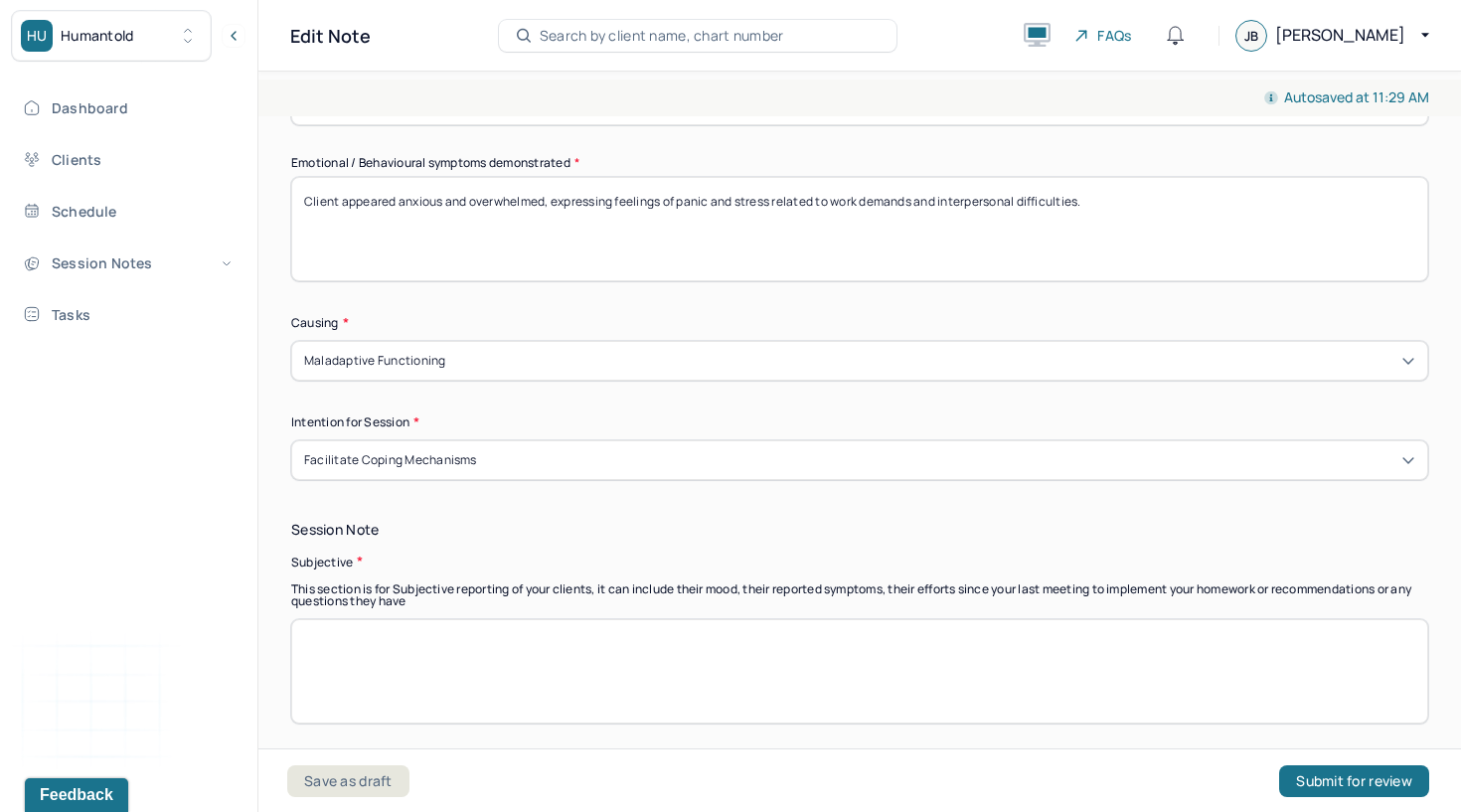click at bounding box center (860, 671) 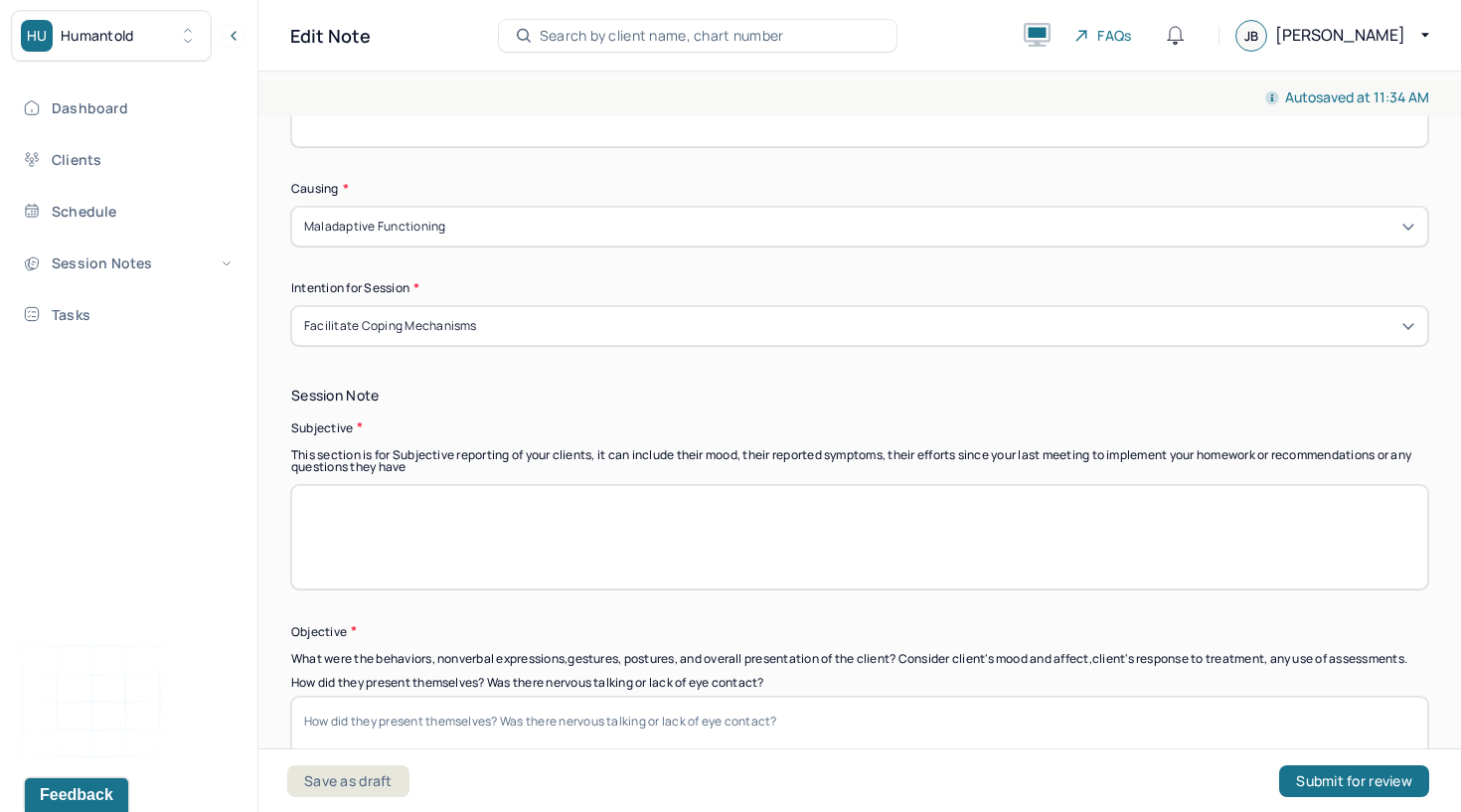 scroll, scrollTop: 1287, scrollLeft: 0, axis: vertical 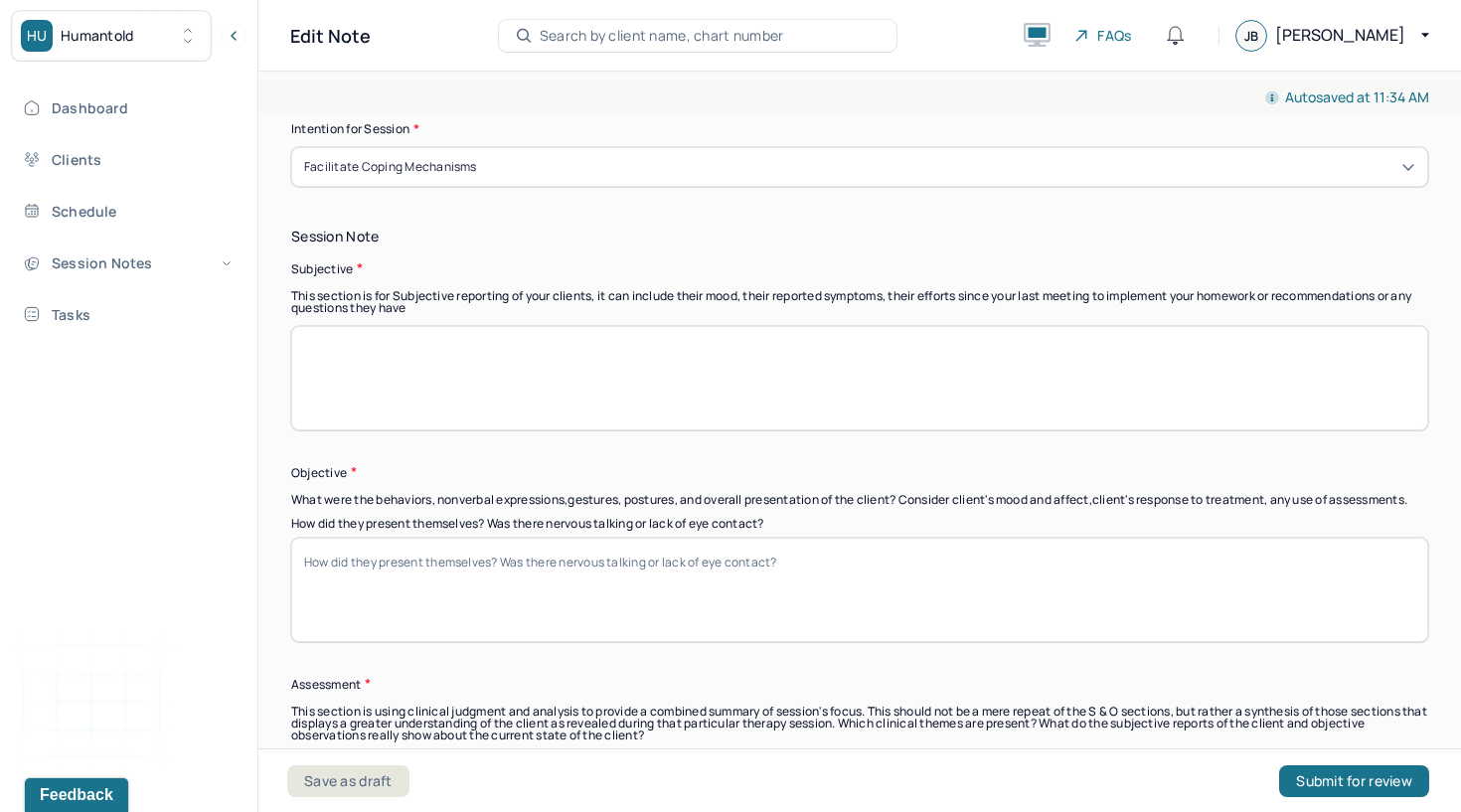 click at bounding box center [860, 378] 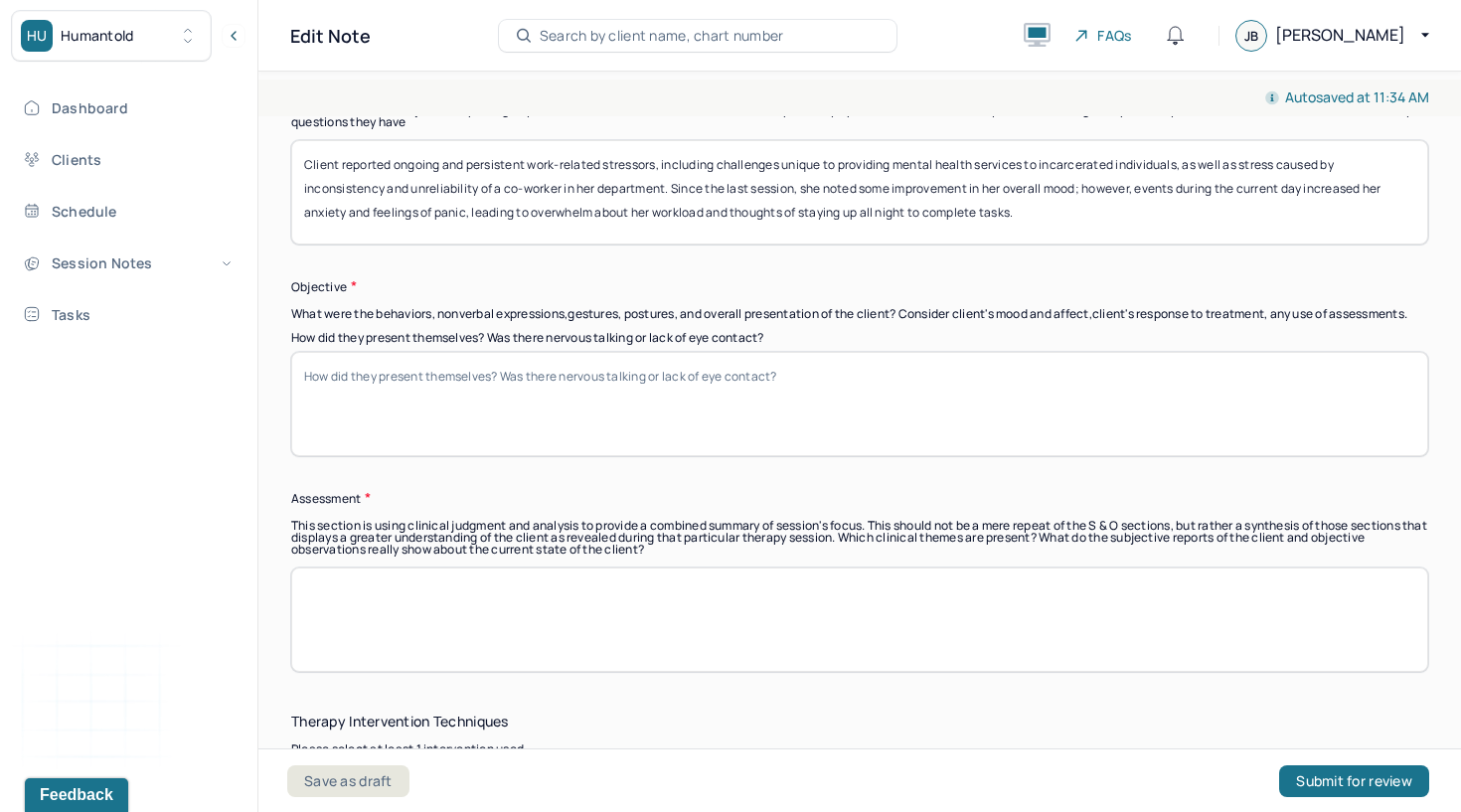 scroll, scrollTop: 1474, scrollLeft: 0, axis: vertical 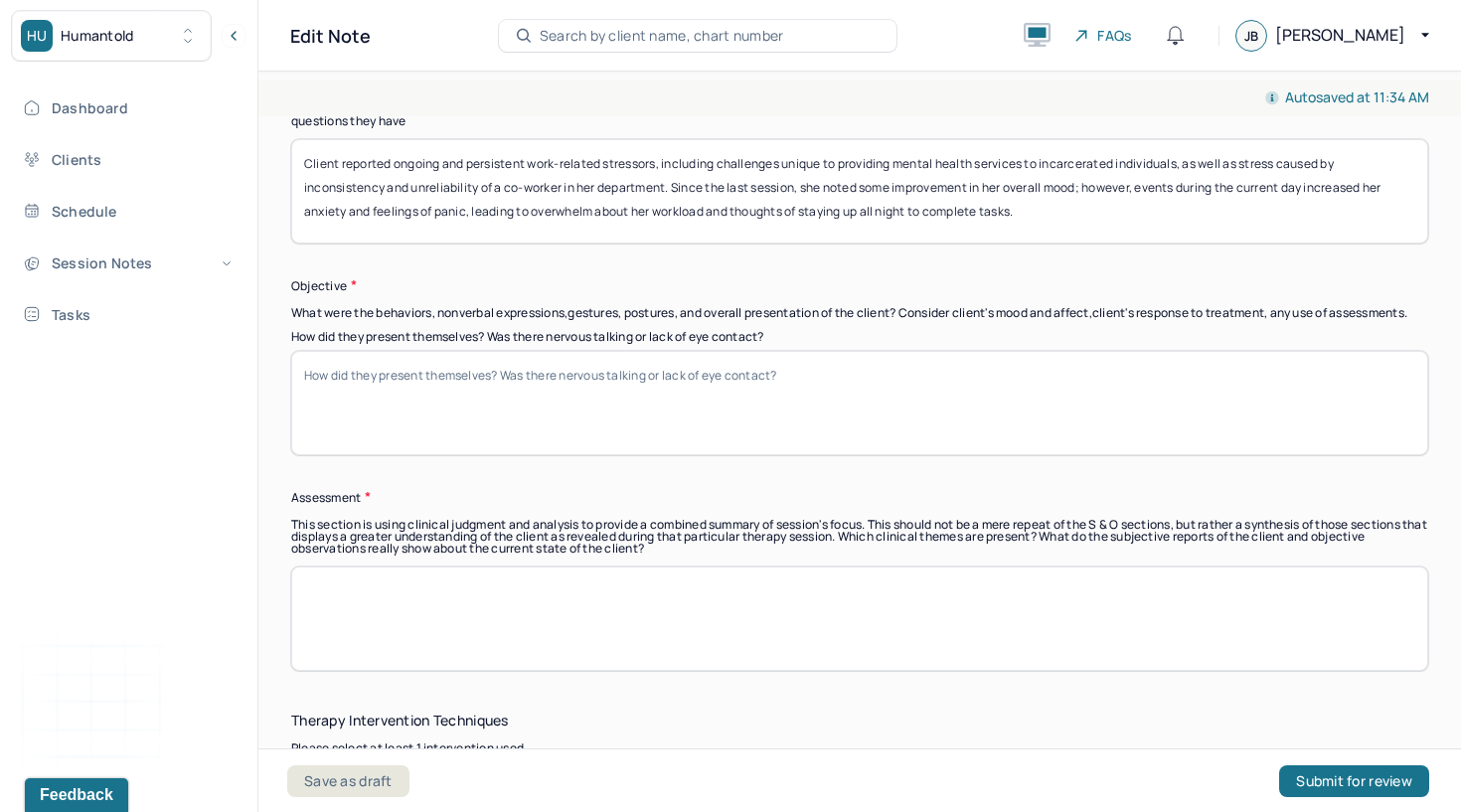 type on "Client reported ongoing and persistent work-related stressors, including challenges unique to providing mental health services to incarcerated individuals, as well as stress caused by inconsistency and unreliability of a co-worker in her department. Since the last session, she noted some improvement in her overall mood; however, events during the current day increased her anxiety and feelings of panic, leading to overwhelm about her workload and thoughts of staying up all night to complete tasks." 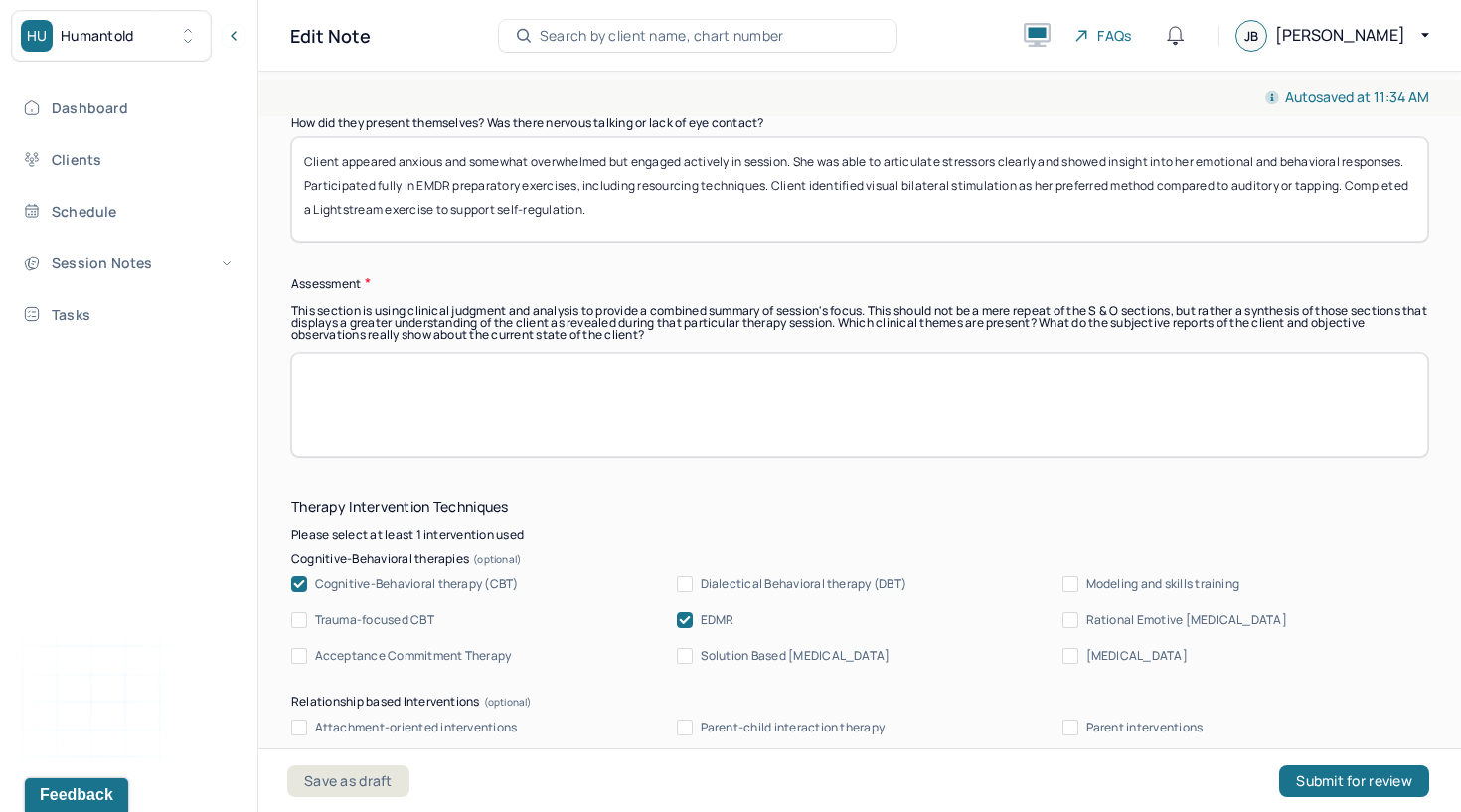 scroll, scrollTop: 1701, scrollLeft: 0, axis: vertical 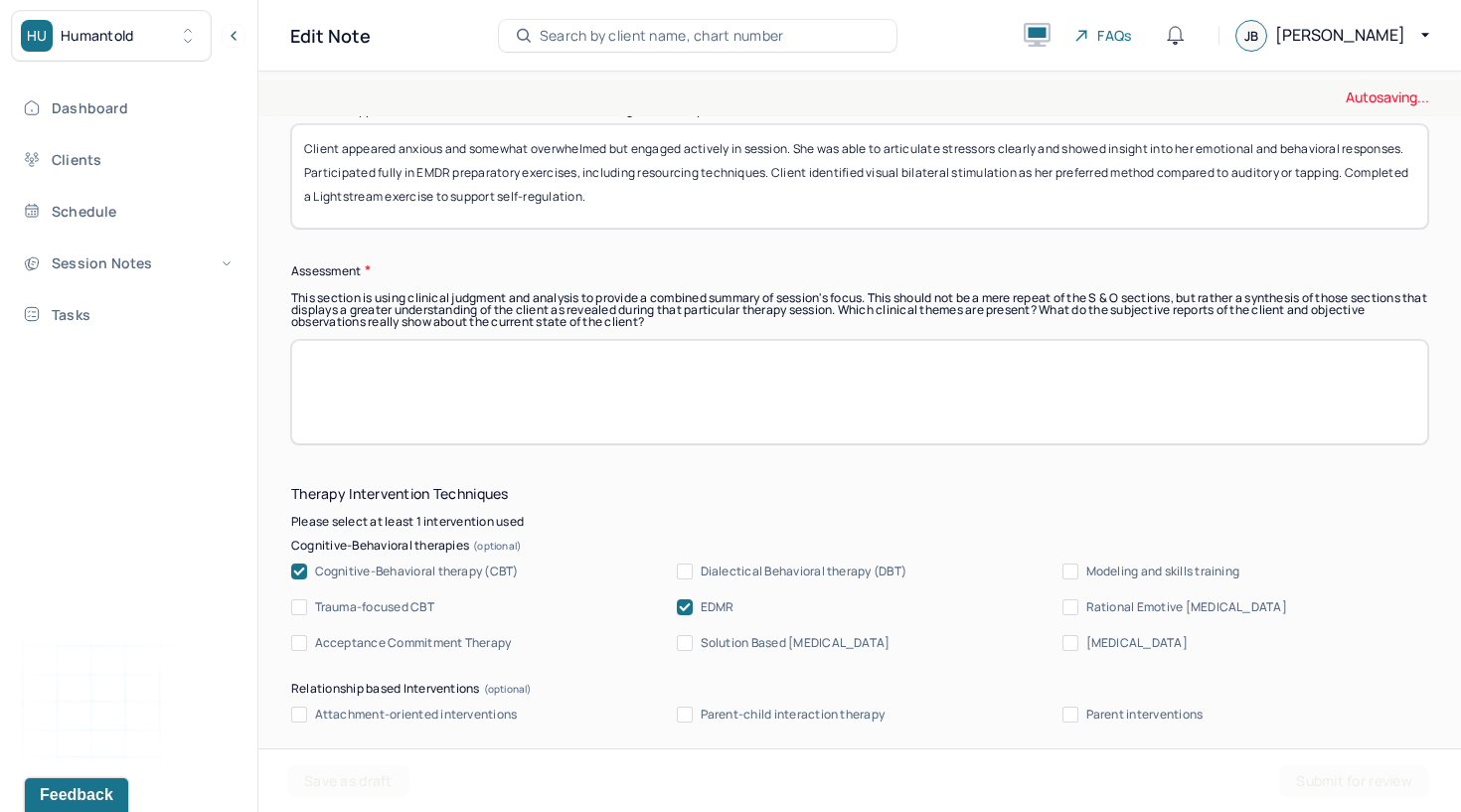 type on "Client appeared anxious and somewhat overwhelmed but engaged actively in session. She was able to articulate stressors clearly and showed insight into her emotional and behavioral responses. Participated fully in EMDR preparatory exercises, including resourcing techniques. Client identified visual bilateral stimulation as her preferred method compared to auditory or tapping. Completed a Lightstream exercise to support self-regulation." 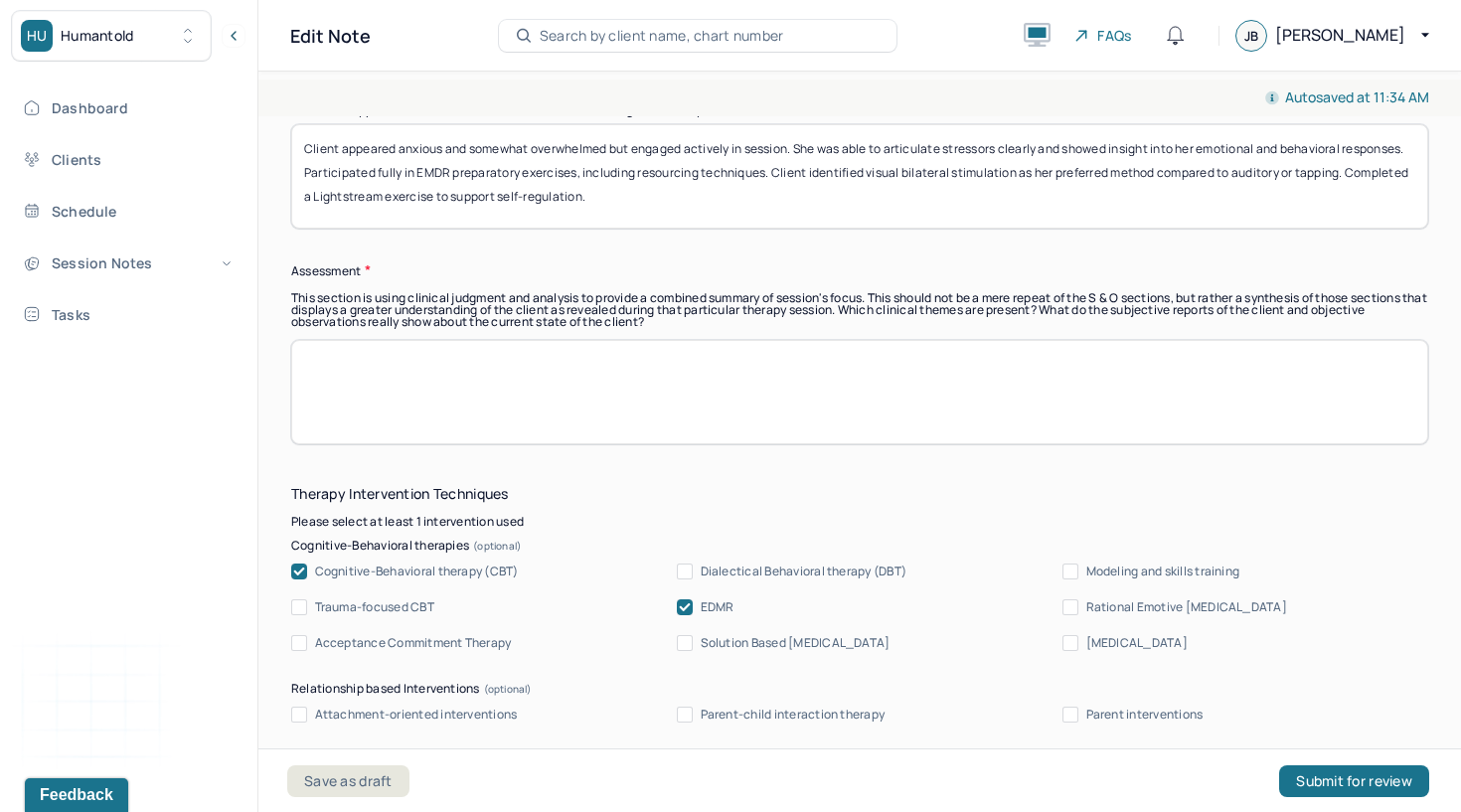 paste on "Client is experiencing elevated anxiety related to job demands and interpersonal challenges at work, contributing to feelings of overwhelm and panic. She has demonstrated increased awareness of limits and willingness to prioritize tasks and seek partner support. Engagement in EMDR preparatory work shows readiness for trauma processing. Self-management skills are improving with practice of resourcing and Lightstream exercises." 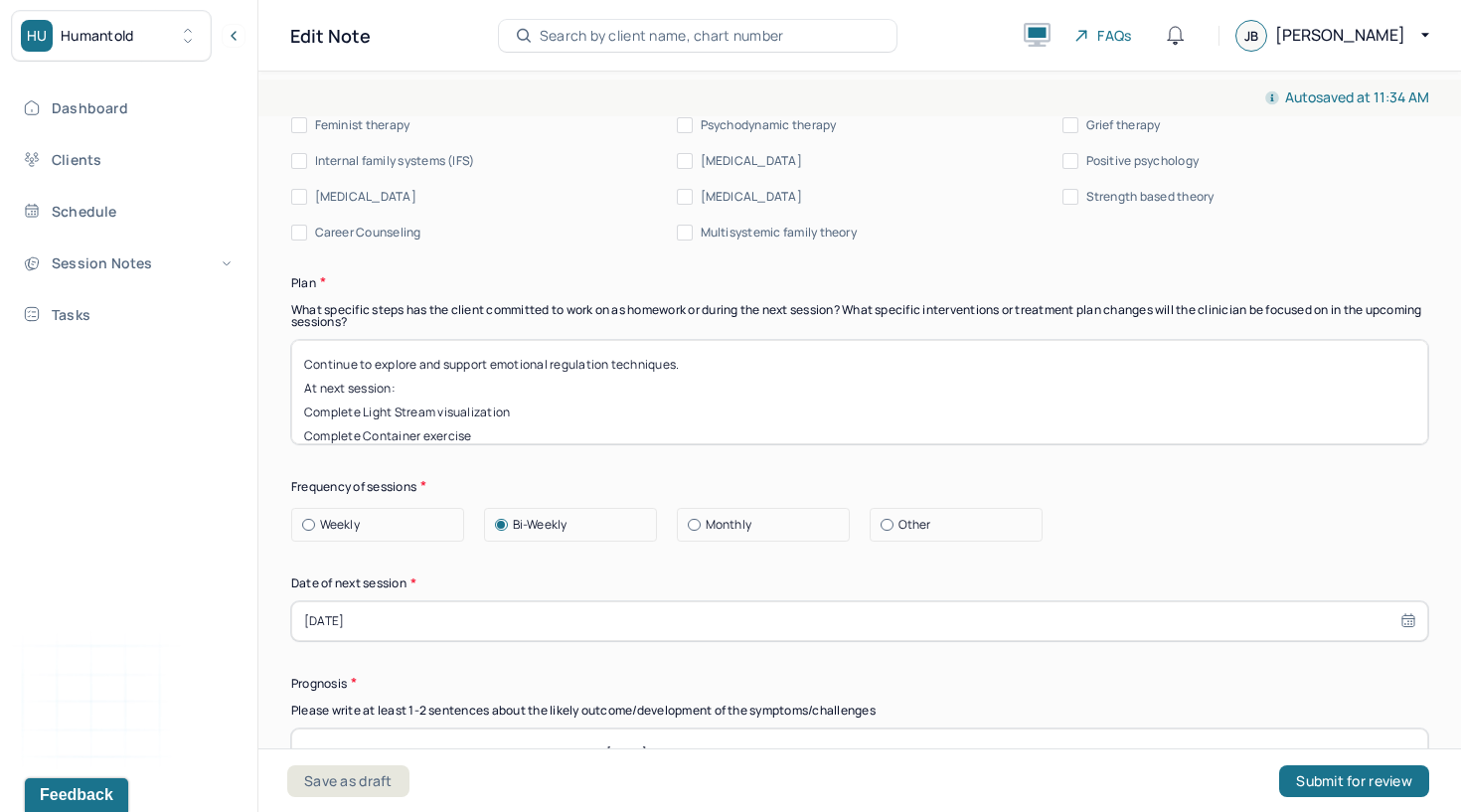 scroll, scrollTop: 2401, scrollLeft: 0, axis: vertical 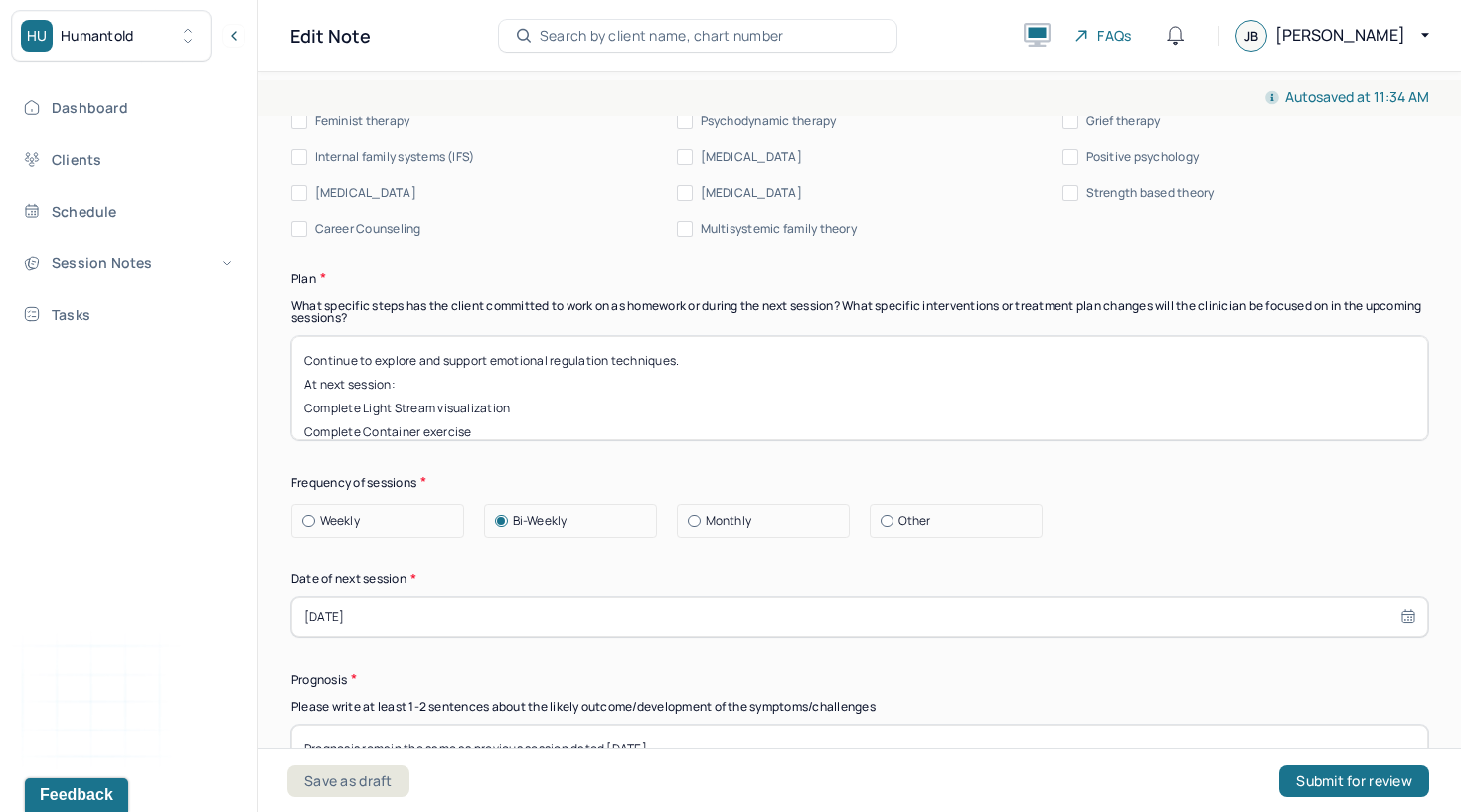 type on "Client is experiencing elevated anxiety related to job demands and interpersonal challenges at work, contributing to feelings of overwhelm and panic. She has demonstrated increased awareness of limits and willingness to prioritize tasks and seek partner support. Engagement in EMDR preparatory work shows readiness for trauma processing. Self-management skills are improving with practice of resourcing and Lightstream exercises." 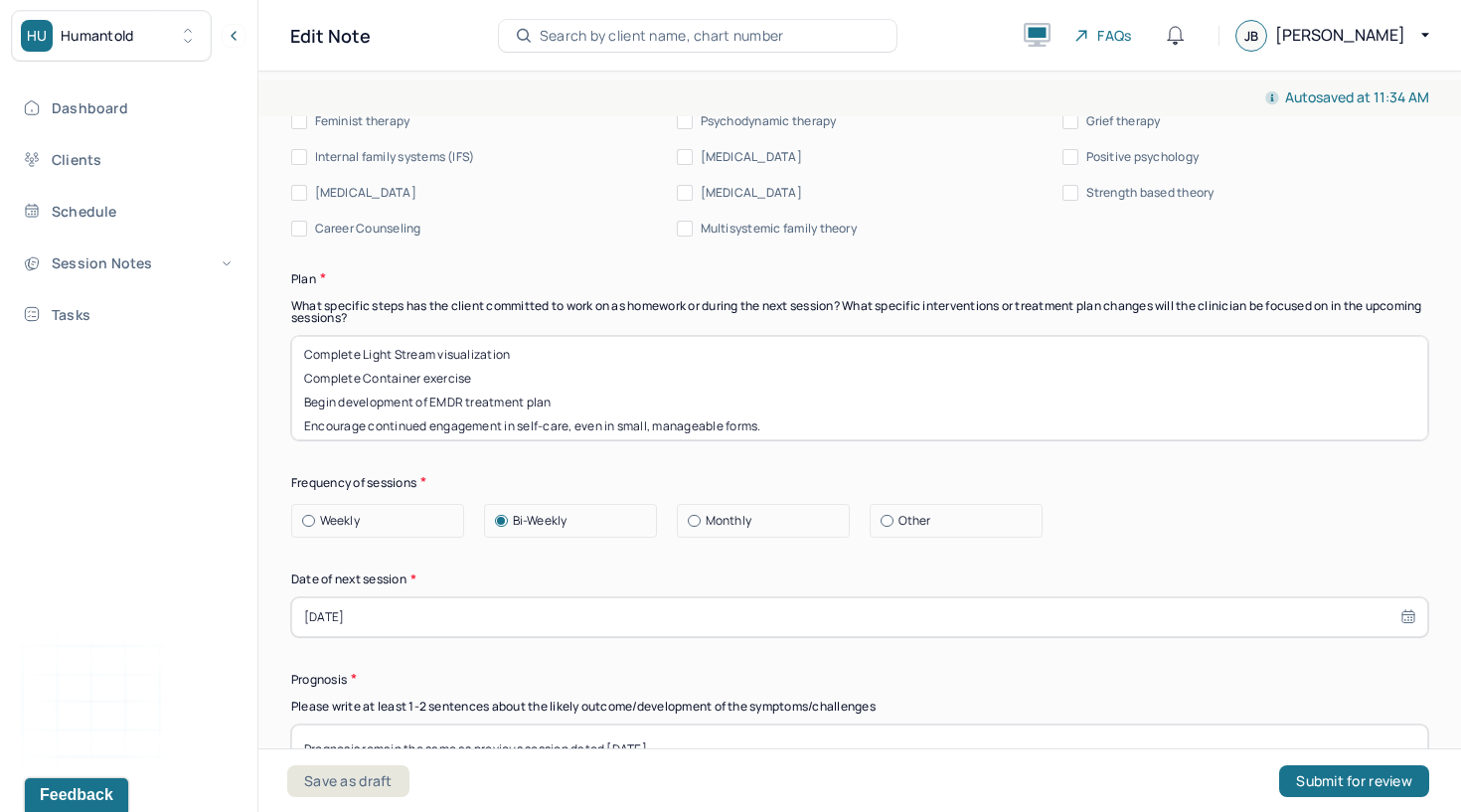 scroll, scrollTop: 111, scrollLeft: 0, axis: vertical 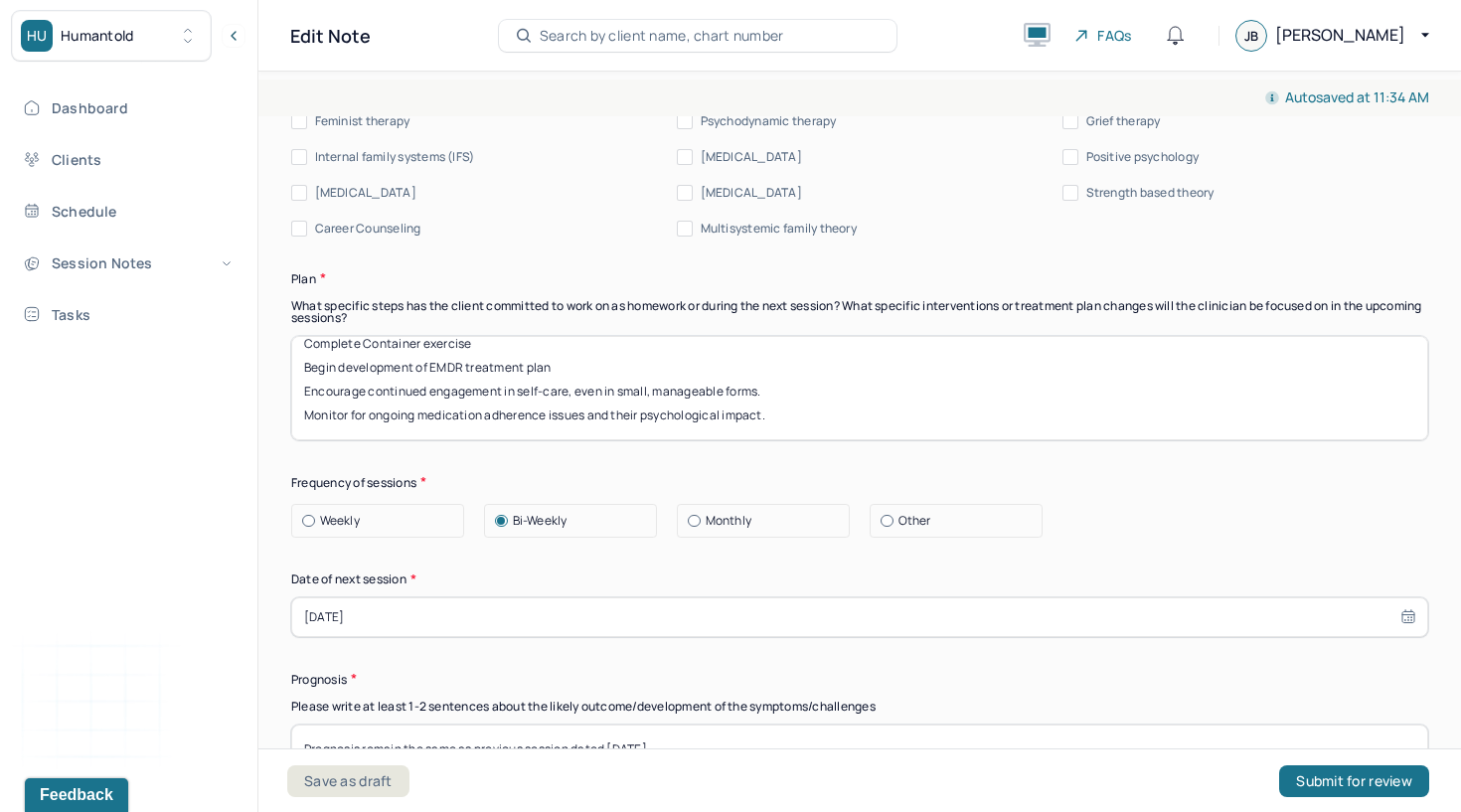 drag, startPoint x: 304, startPoint y: 365, endPoint x: 312, endPoint y: 525, distance: 160.19988 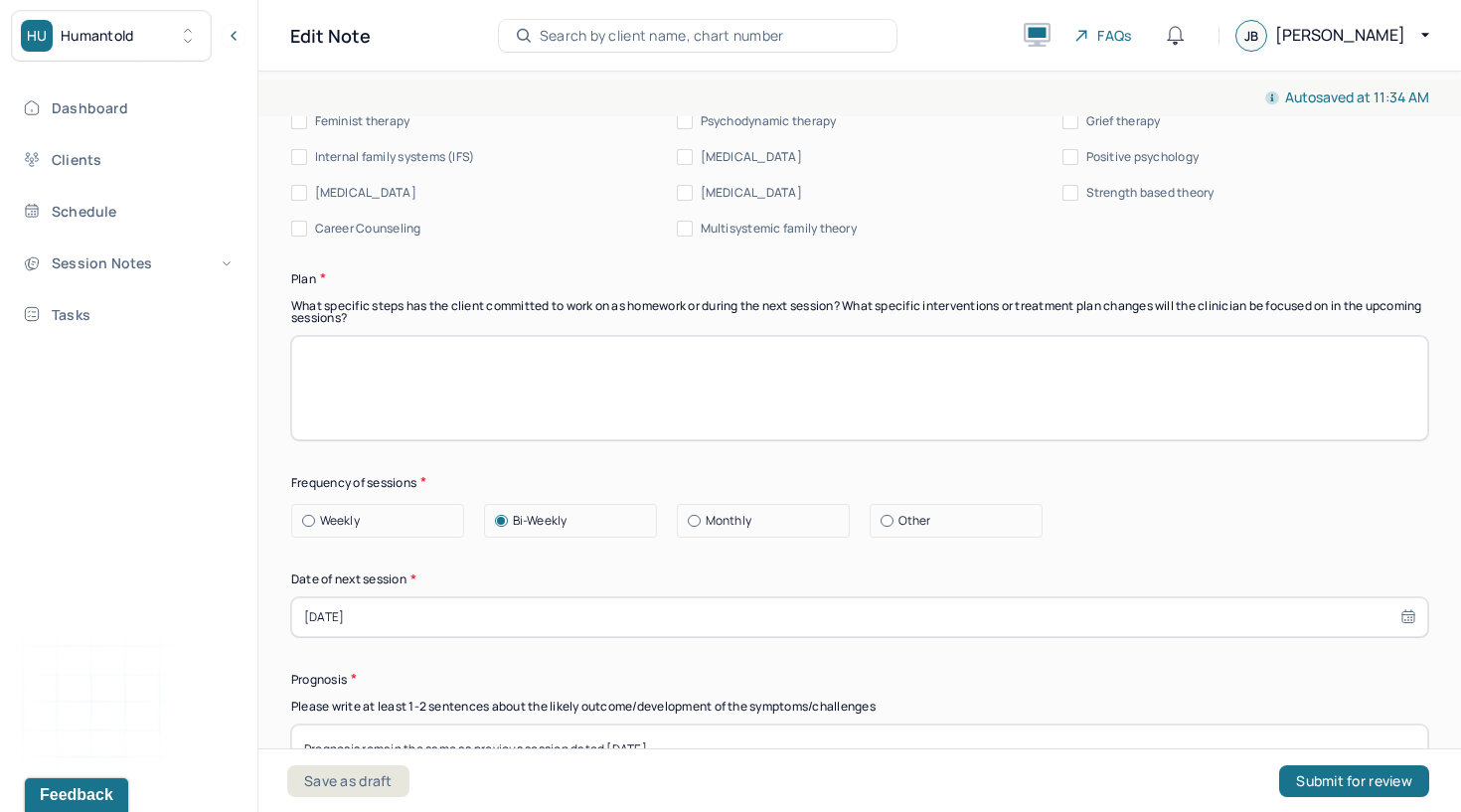 scroll, scrollTop: 0, scrollLeft: 0, axis: both 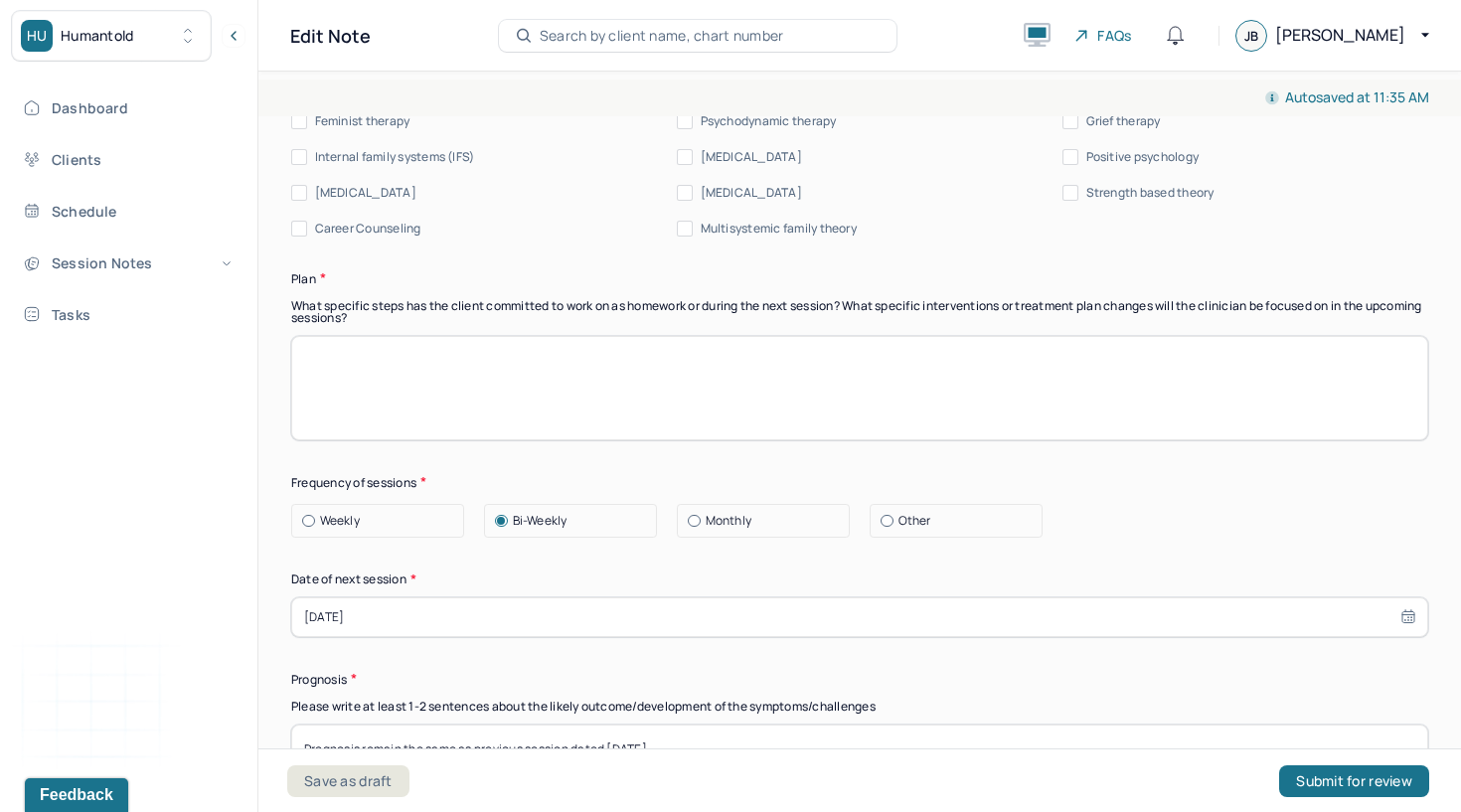 paste on "Continue EMDR preparation and begin formulation of EMDR treatment plan, including identification of target memories, negative cognitions, and future templates.
Support client in developing and maintaining healthy boundaries at work, recognizing limits, and prioritizing tasks to reduce overwhelm.
Encourage continued use of partner support and practiced self-regulation strategies between sessions.
Monitor anxiety symptoms and provide interventions as needed.
Schedule next session for ongoing treatment and progress evaluation." 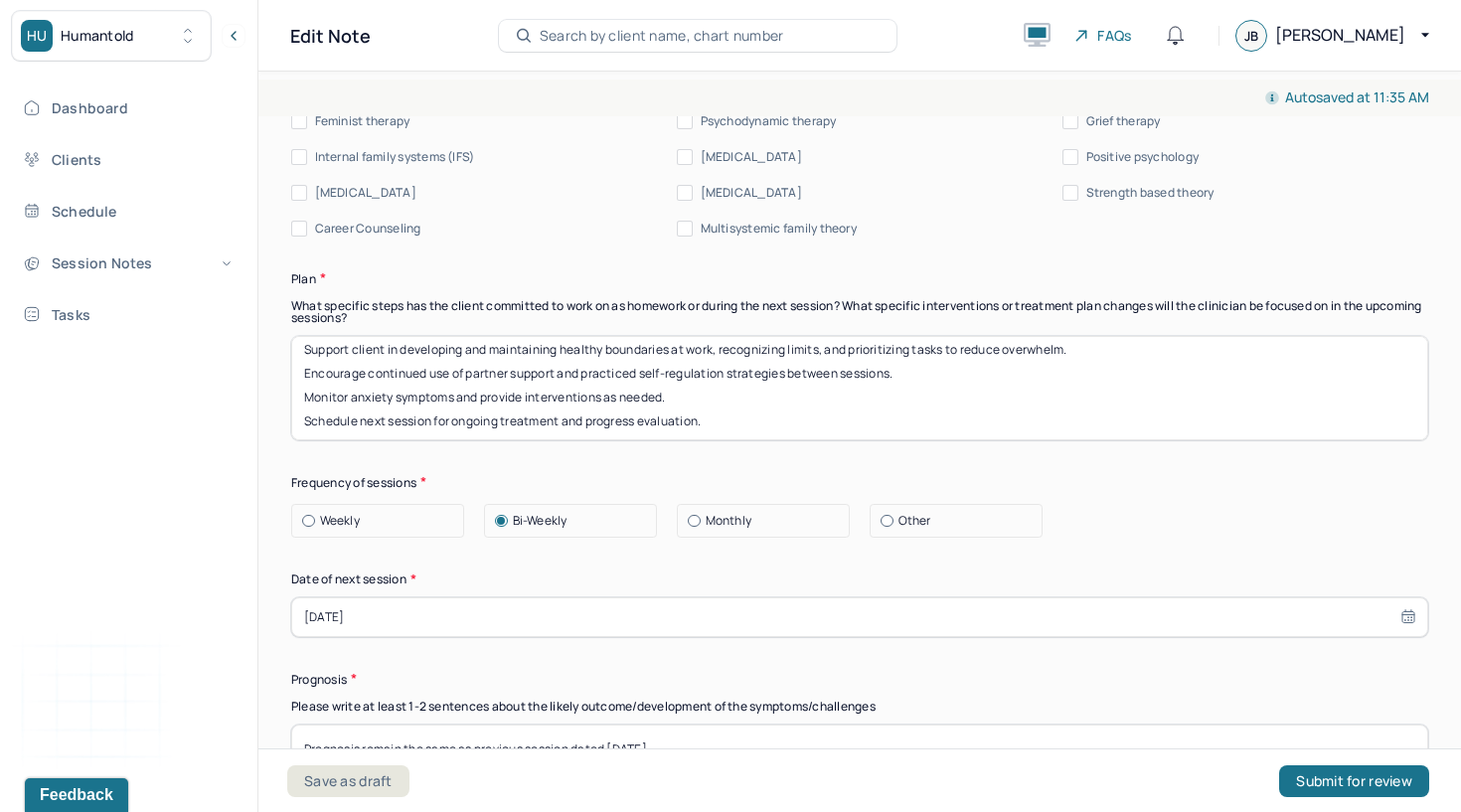 scroll, scrollTop: 41, scrollLeft: 0, axis: vertical 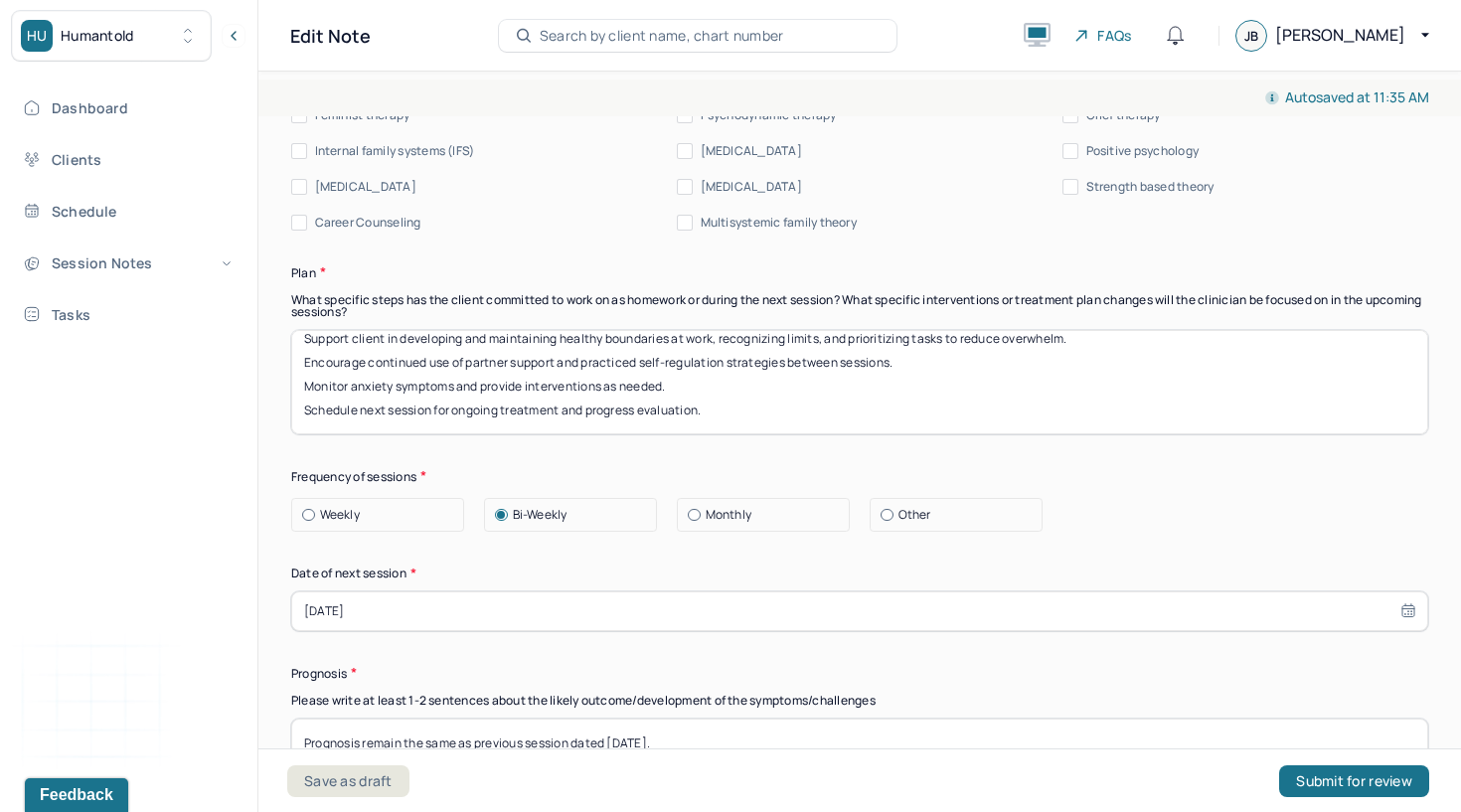 drag, startPoint x: 719, startPoint y: 417, endPoint x: 219, endPoint y: 410, distance: 500.049 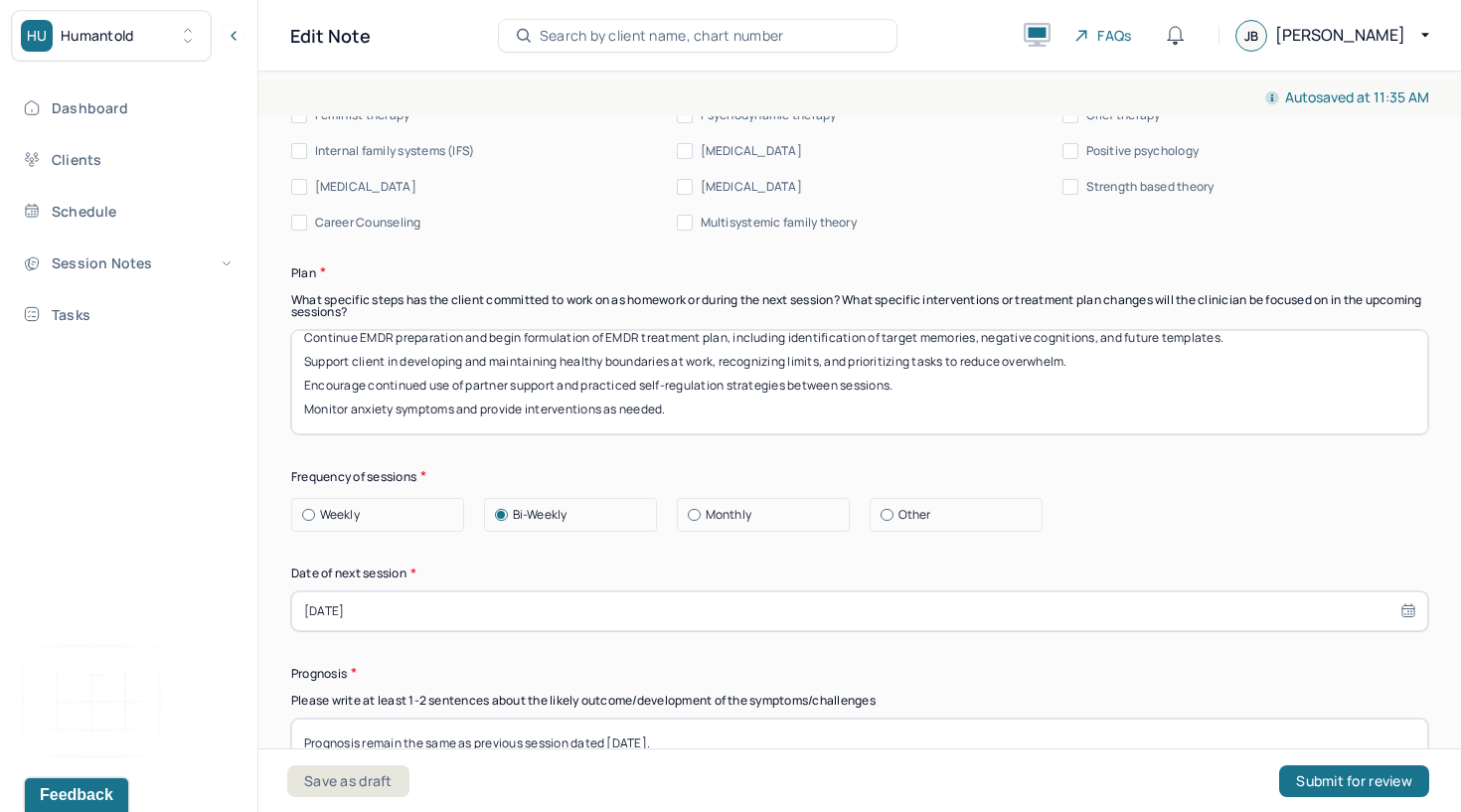 type on "Continue EMDR preparation and begin formulation of EMDR treatment plan, including identification of target memories, negative cognitions, and future templates.
Support client in developing and maintaining healthy boundaries at work, recognizing limits, and prioritizing tasks to reduce overwhelm.
Encourage continued use of partner support and practiced self-regulation strategies between sessions.
Monitor anxiety symptoms and provide interventions as needed." 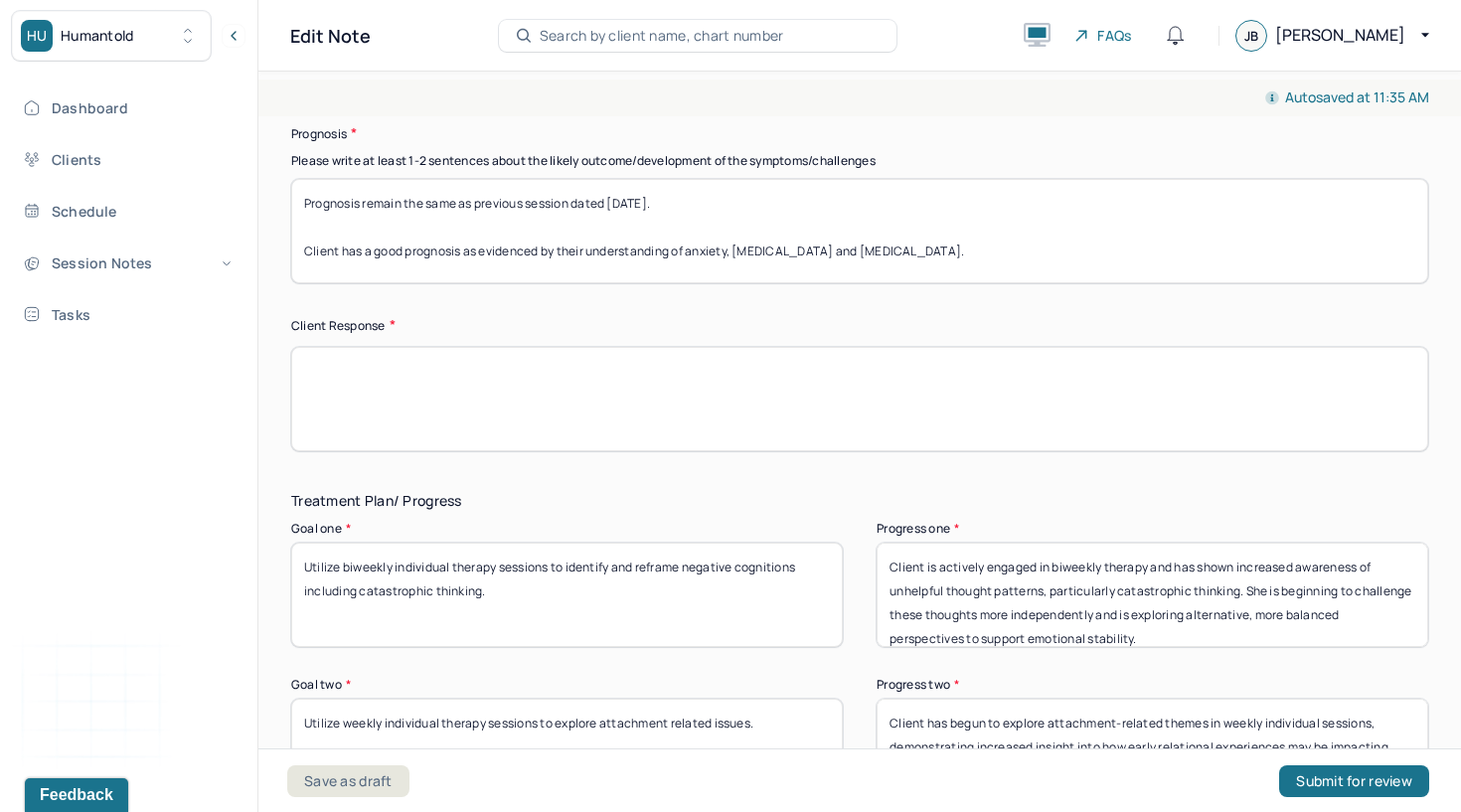 scroll, scrollTop: 2877, scrollLeft: 0, axis: vertical 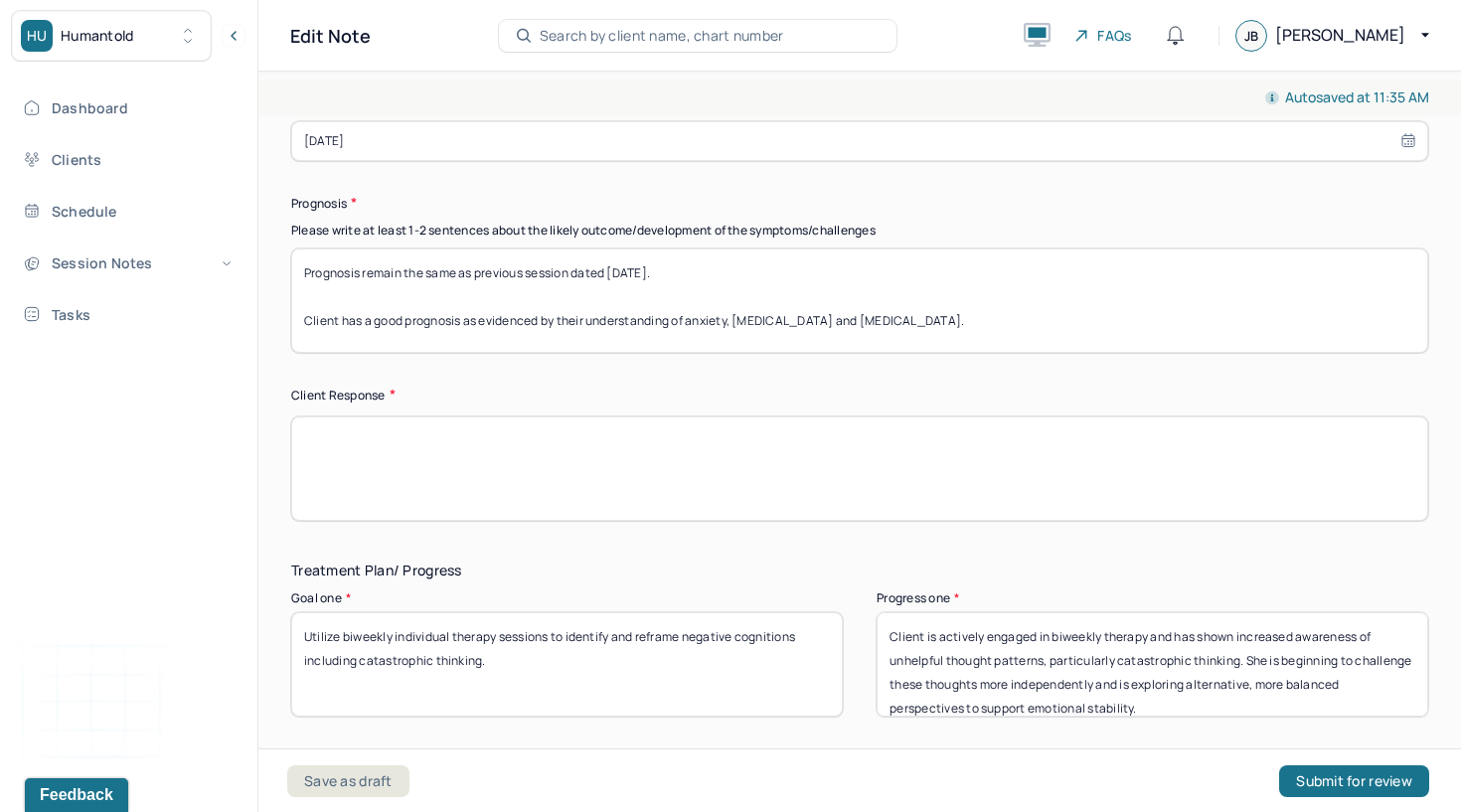 click at bounding box center (860, 468) 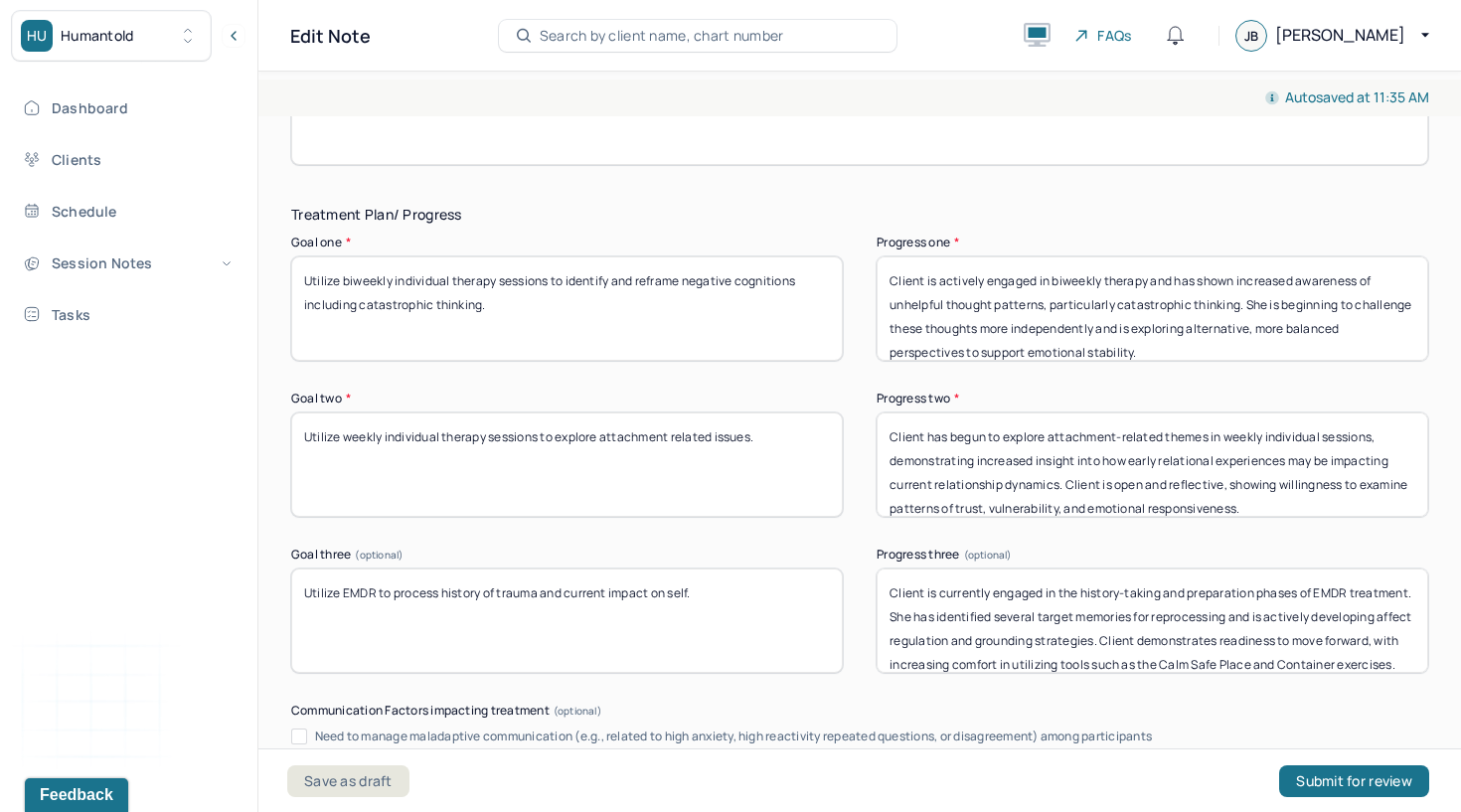 scroll, scrollTop: 3234, scrollLeft: 0, axis: vertical 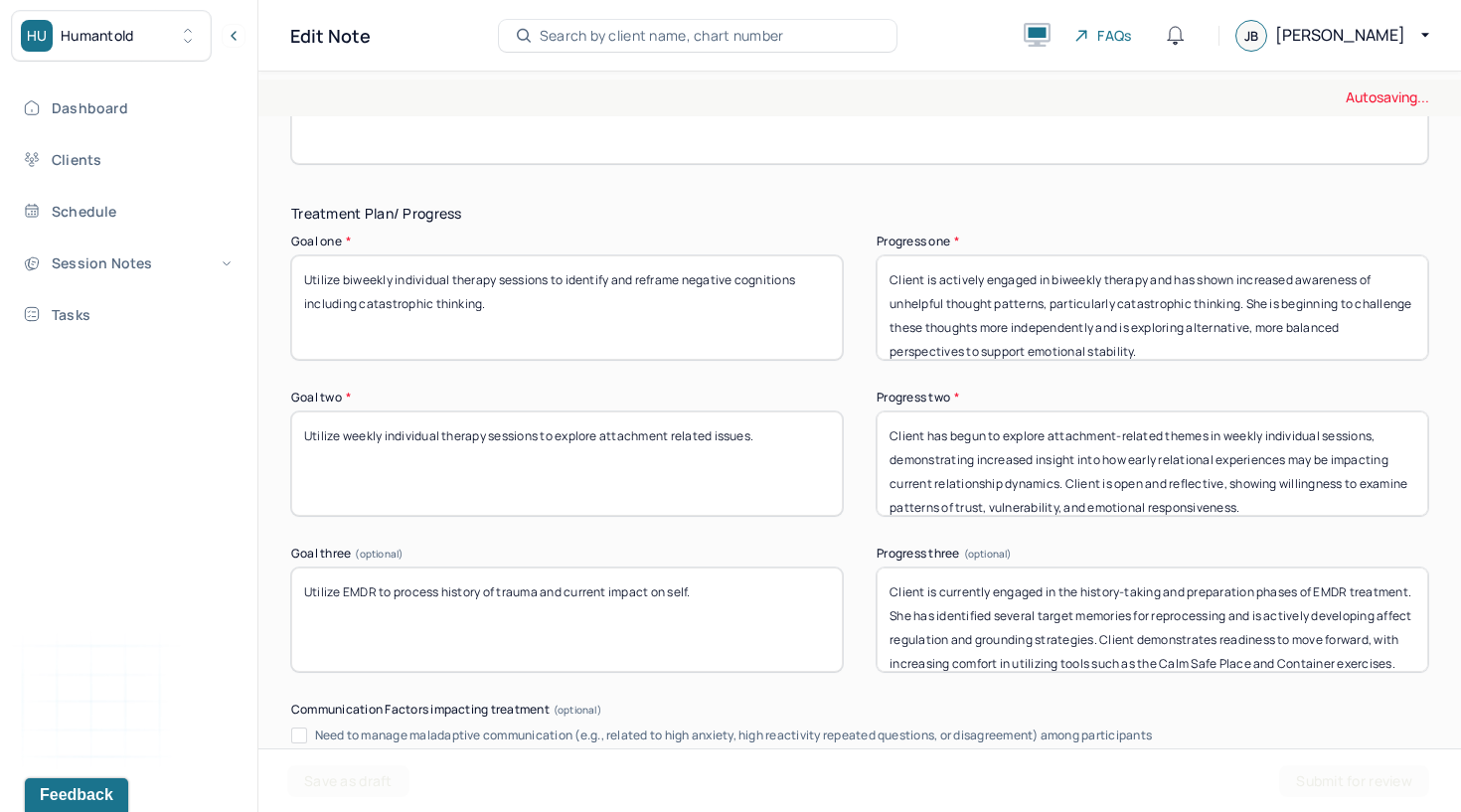 type on "Client responded with insight and openness, actively engaging in EMDR preparatory exercises and discussing strategies to manage workload and seek support." 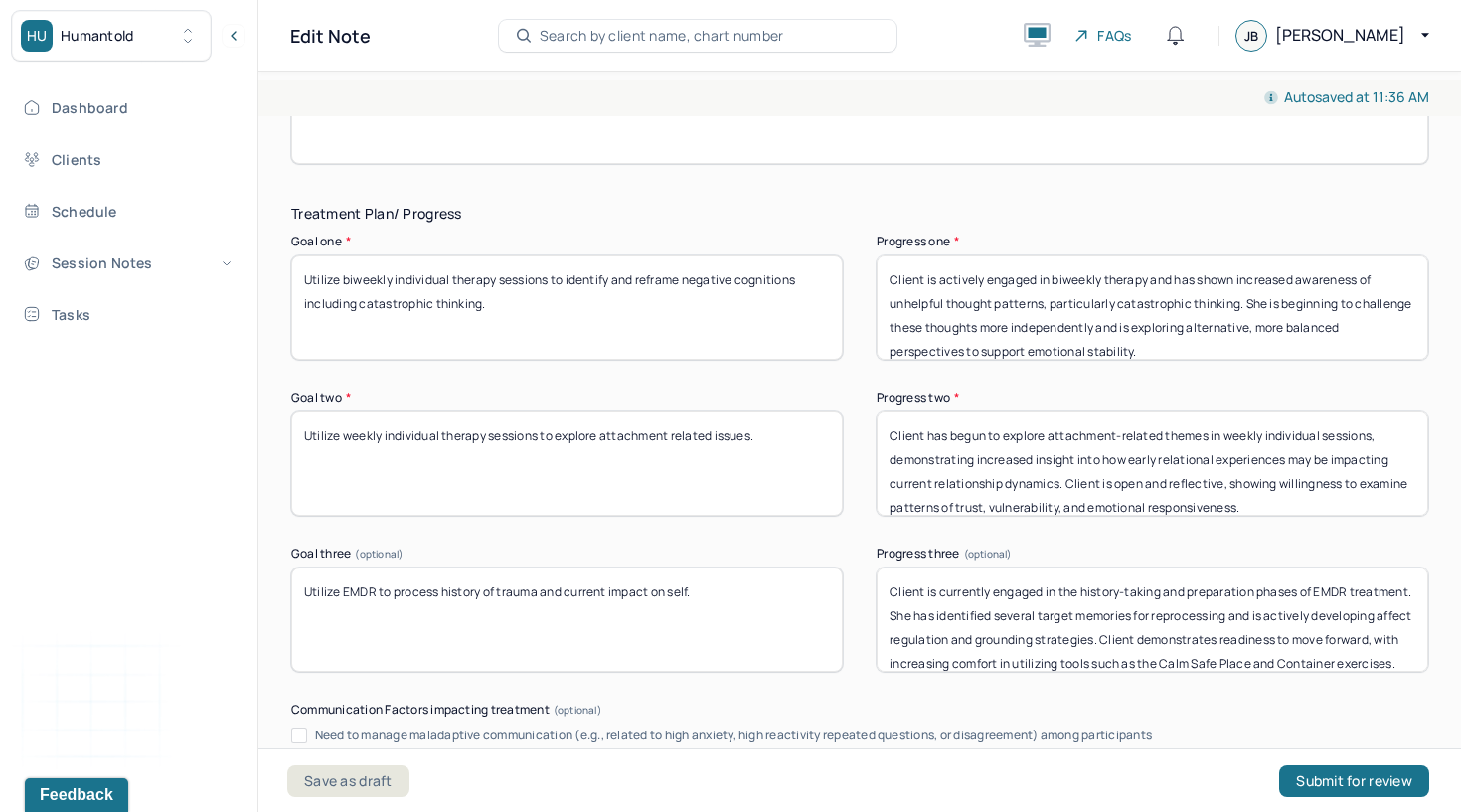 scroll, scrollTop: 16, scrollLeft: 0, axis: vertical 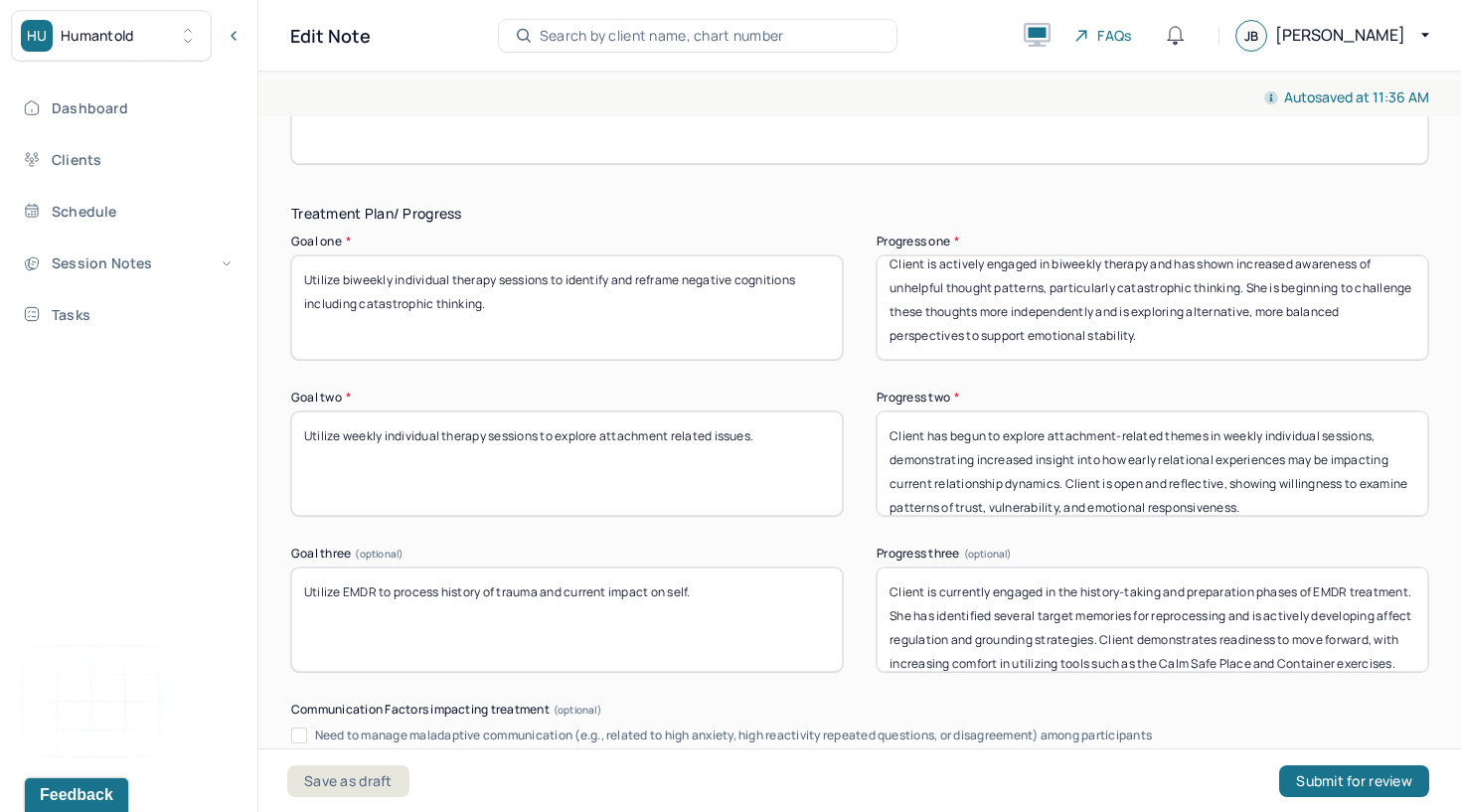 drag, startPoint x: 896, startPoint y: 275, endPoint x: 911, endPoint y: 370, distance: 96.17692 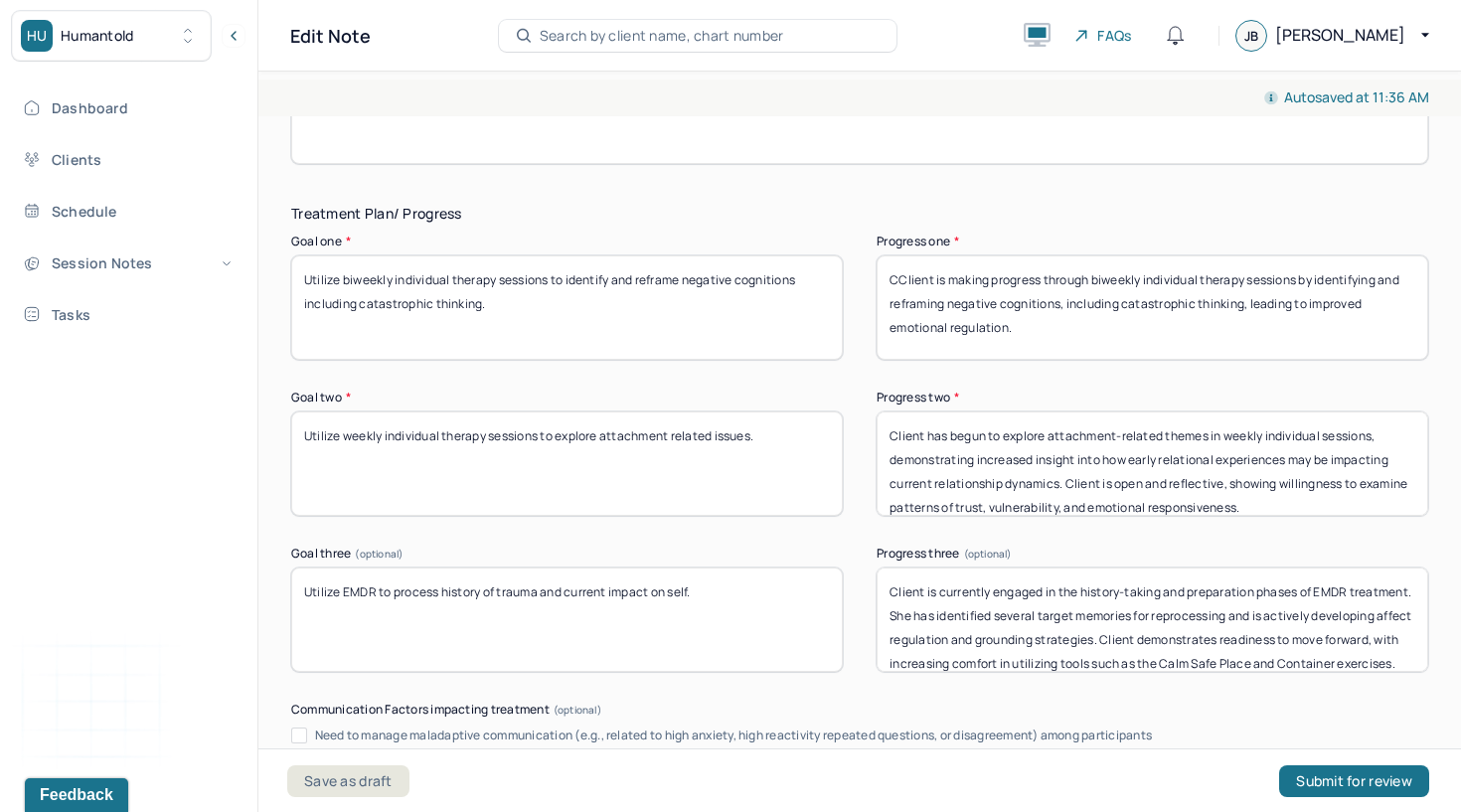 scroll, scrollTop: 0, scrollLeft: 0, axis: both 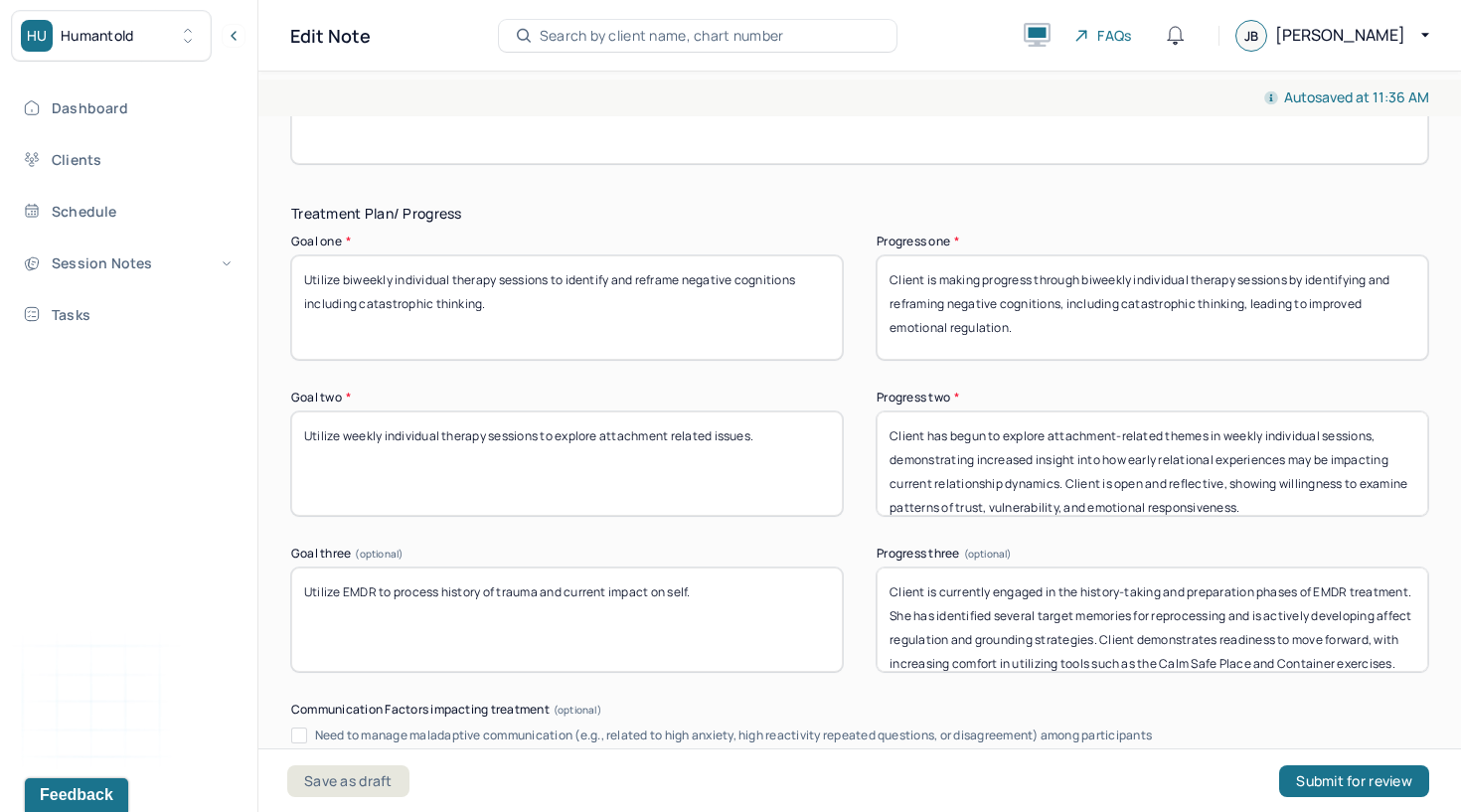 type on "Client is making progress through biweekly individual therapy sessions by identifying and reframing negative cognitions, including catastrophic thinking, leading to improved emotional regulation." 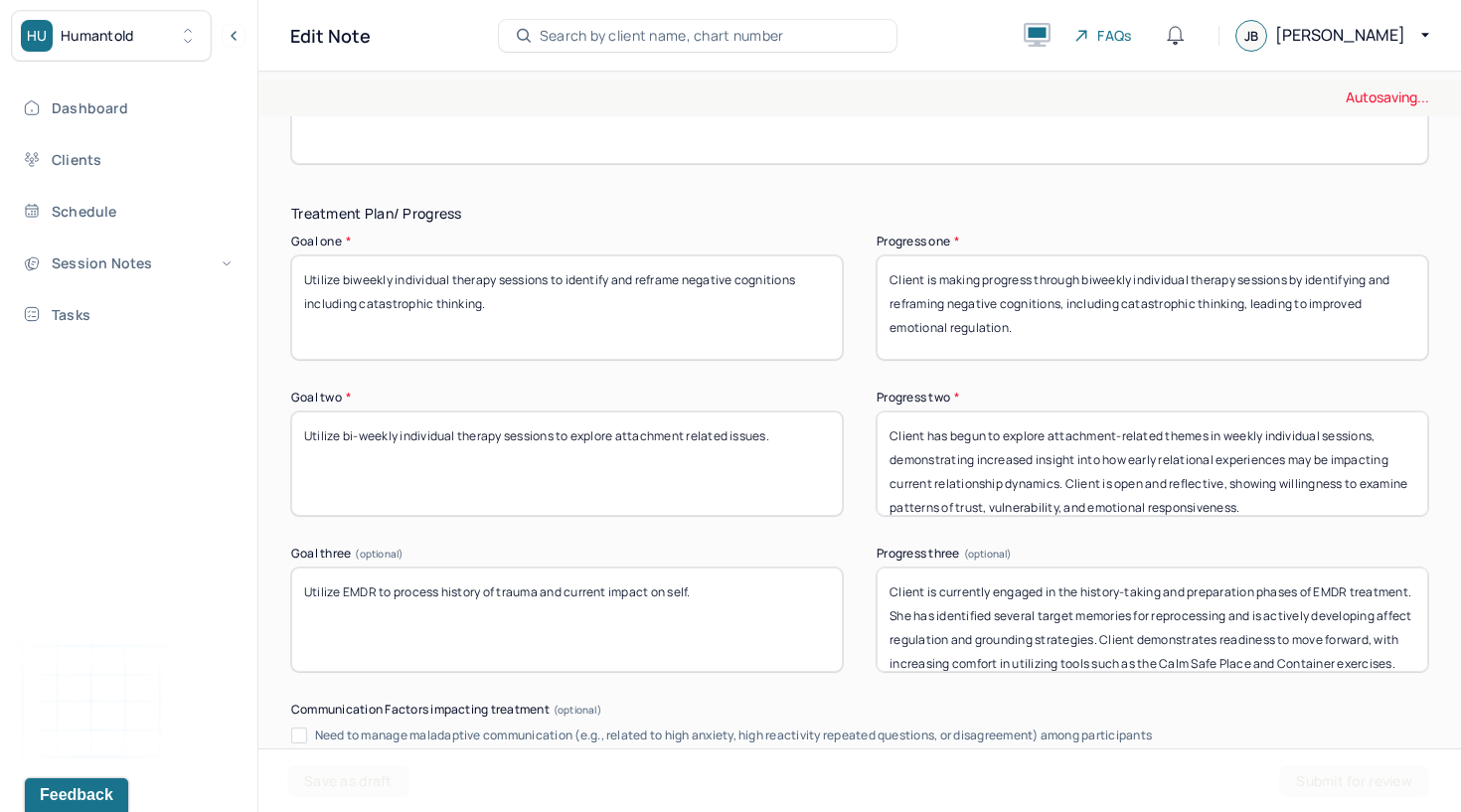 type on "Utilize bi-weekly individual therapy sessions to explore attachment related issues." 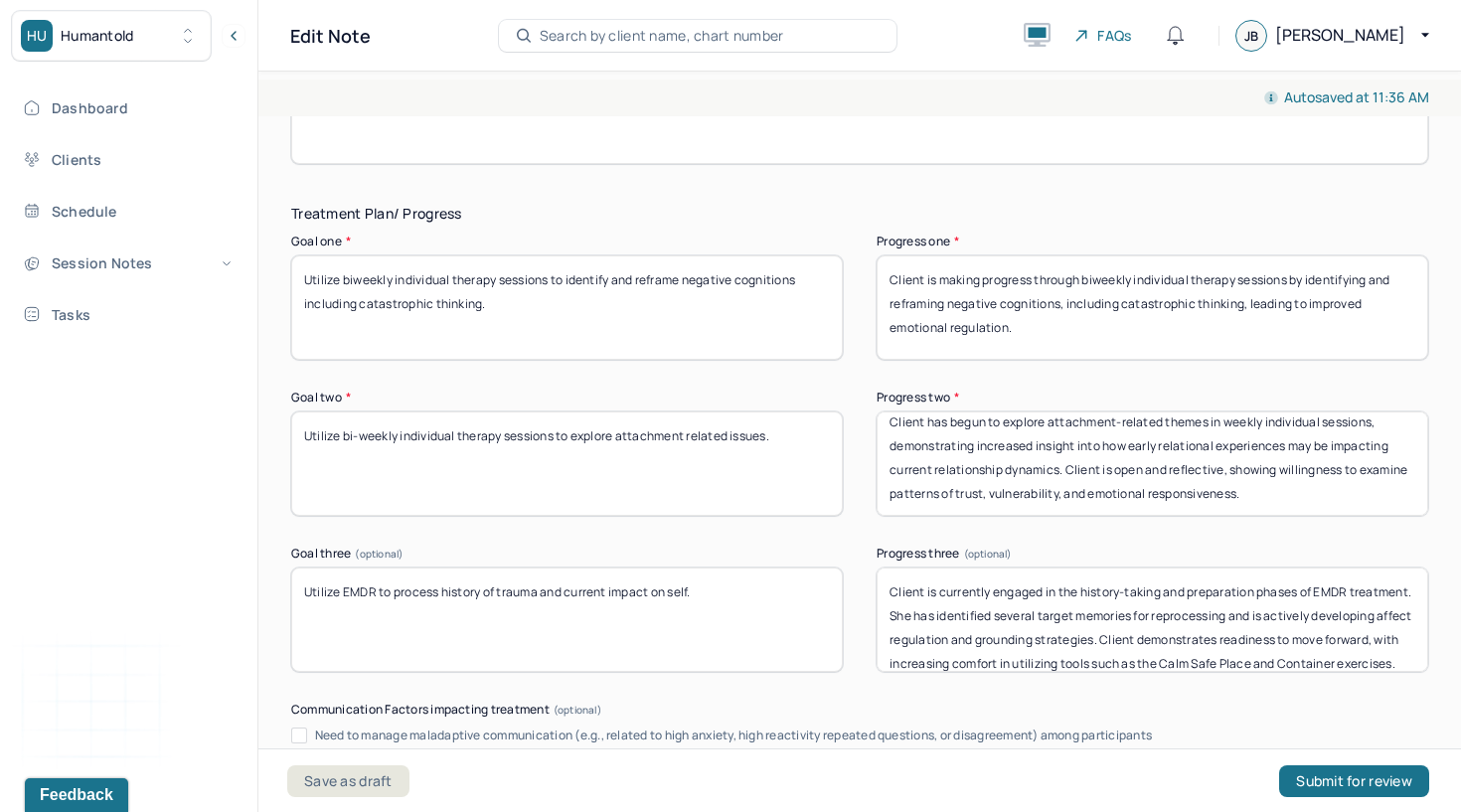 scroll, scrollTop: 16, scrollLeft: 0, axis: vertical 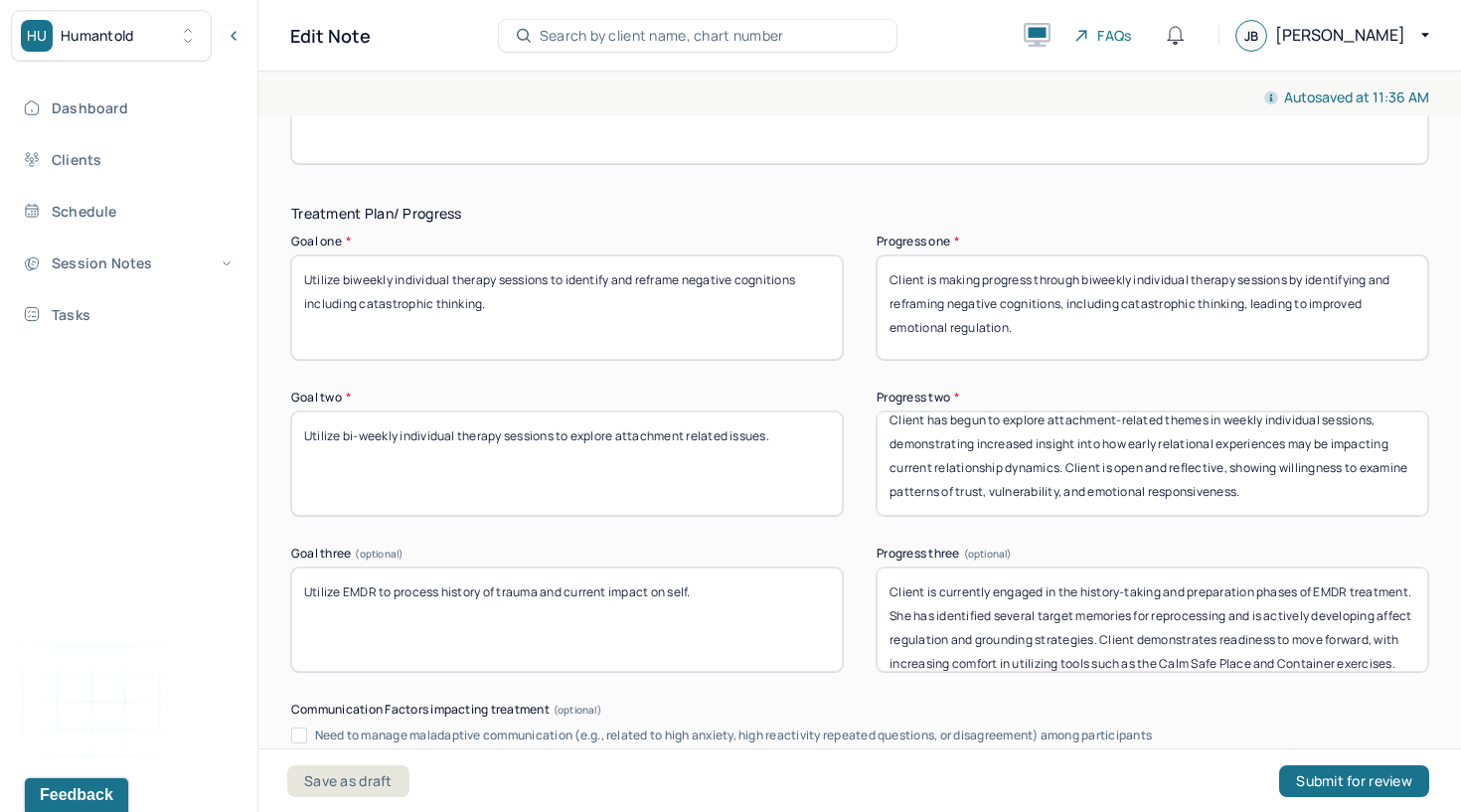 drag, startPoint x: 887, startPoint y: 437, endPoint x: 893, endPoint y: 512, distance: 75.23962 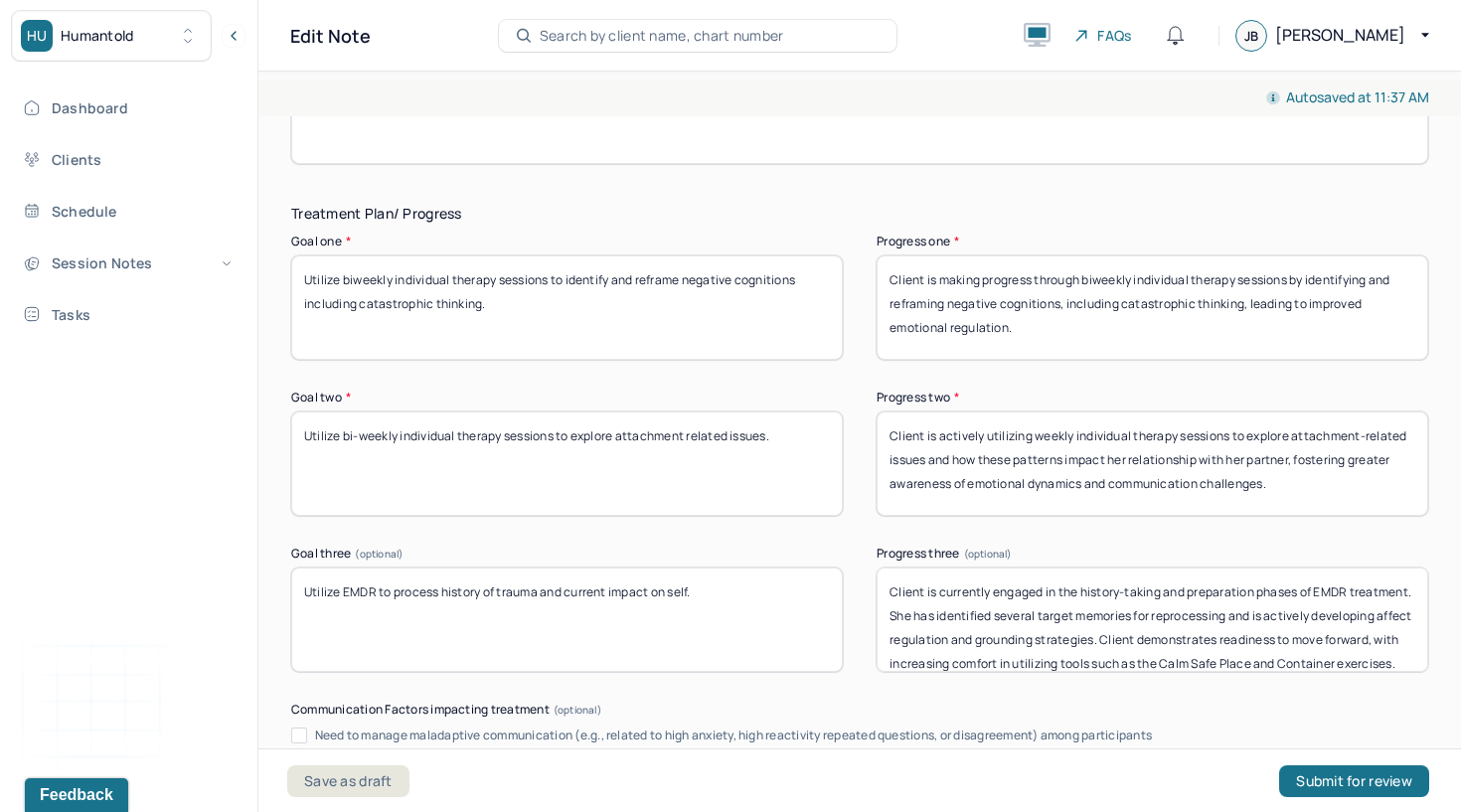 scroll, scrollTop: 0, scrollLeft: 0, axis: both 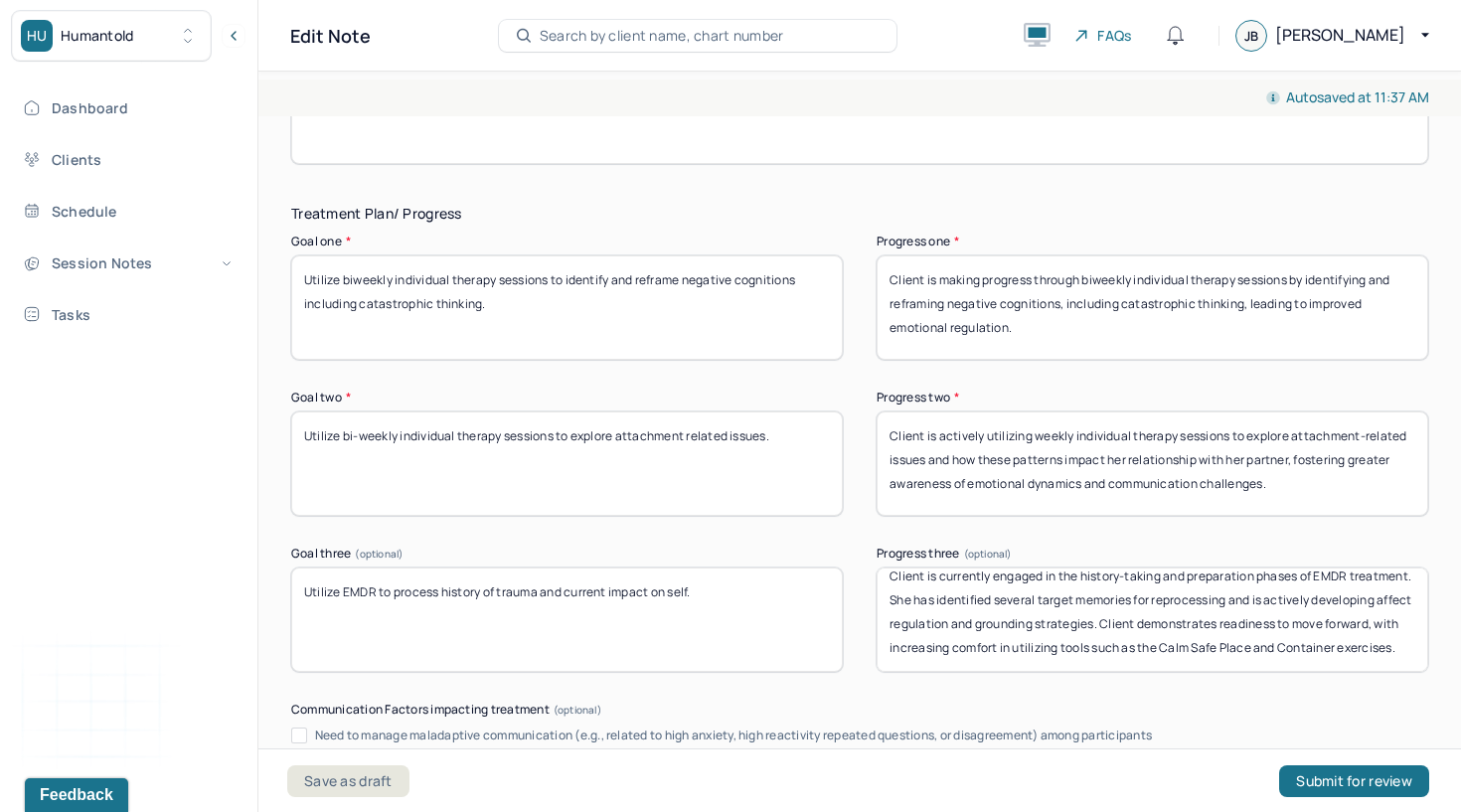 drag, startPoint x: 886, startPoint y: 587, endPoint x: 902, endPoint y: 729, distance: 142.89857 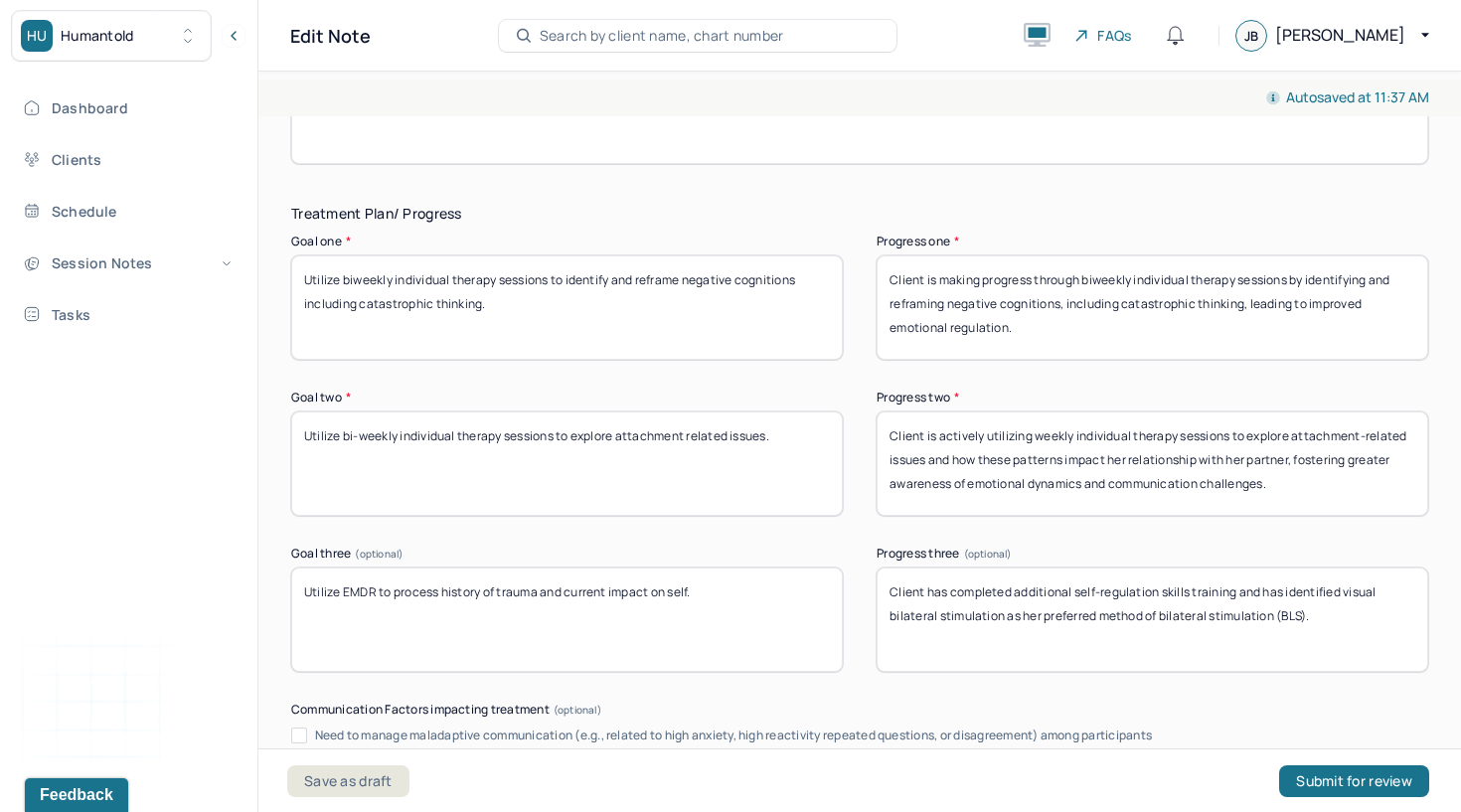 scroll, scrollTop: 0, scrollLeft: 0, axis: both 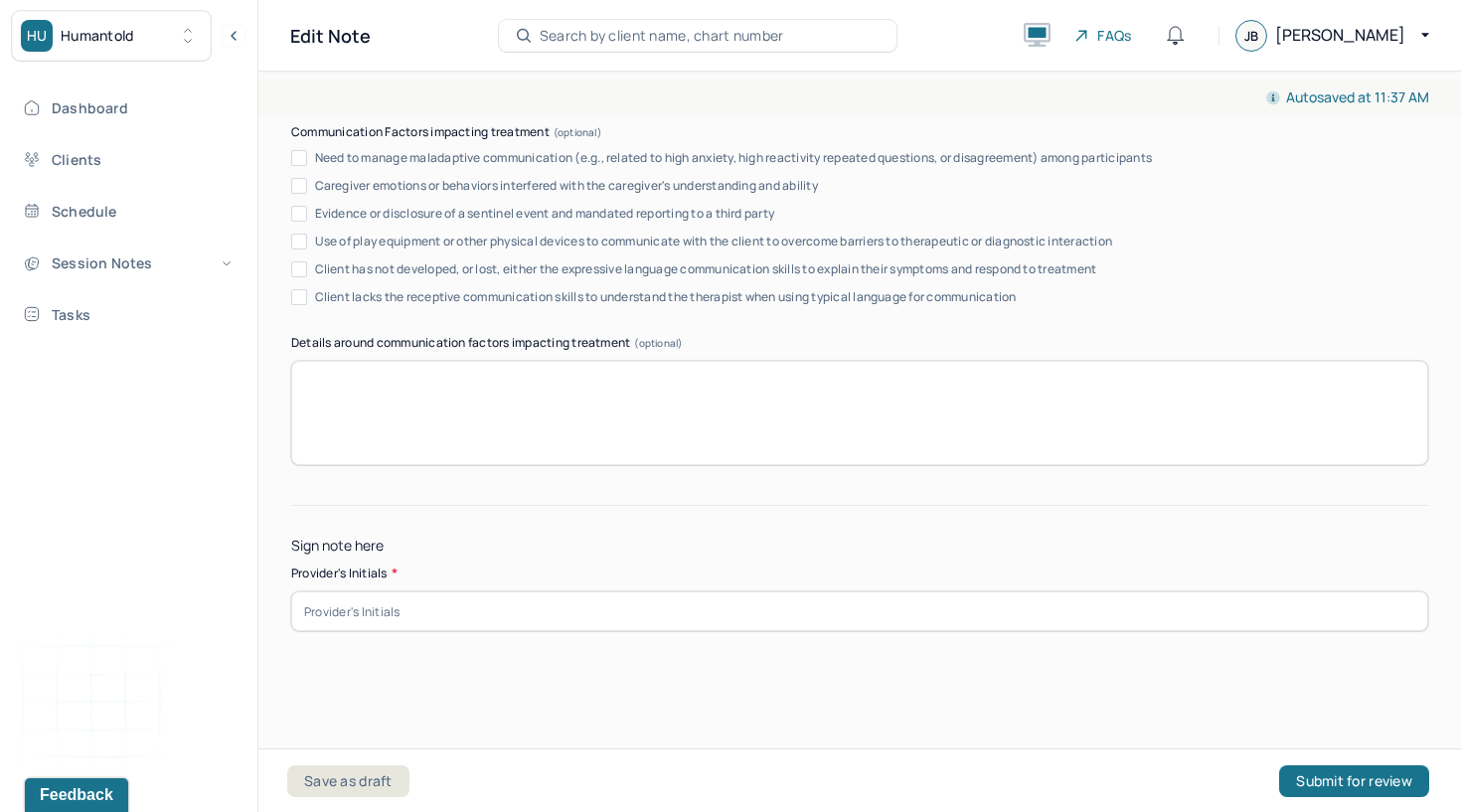 click at bounding box center (860, 611) 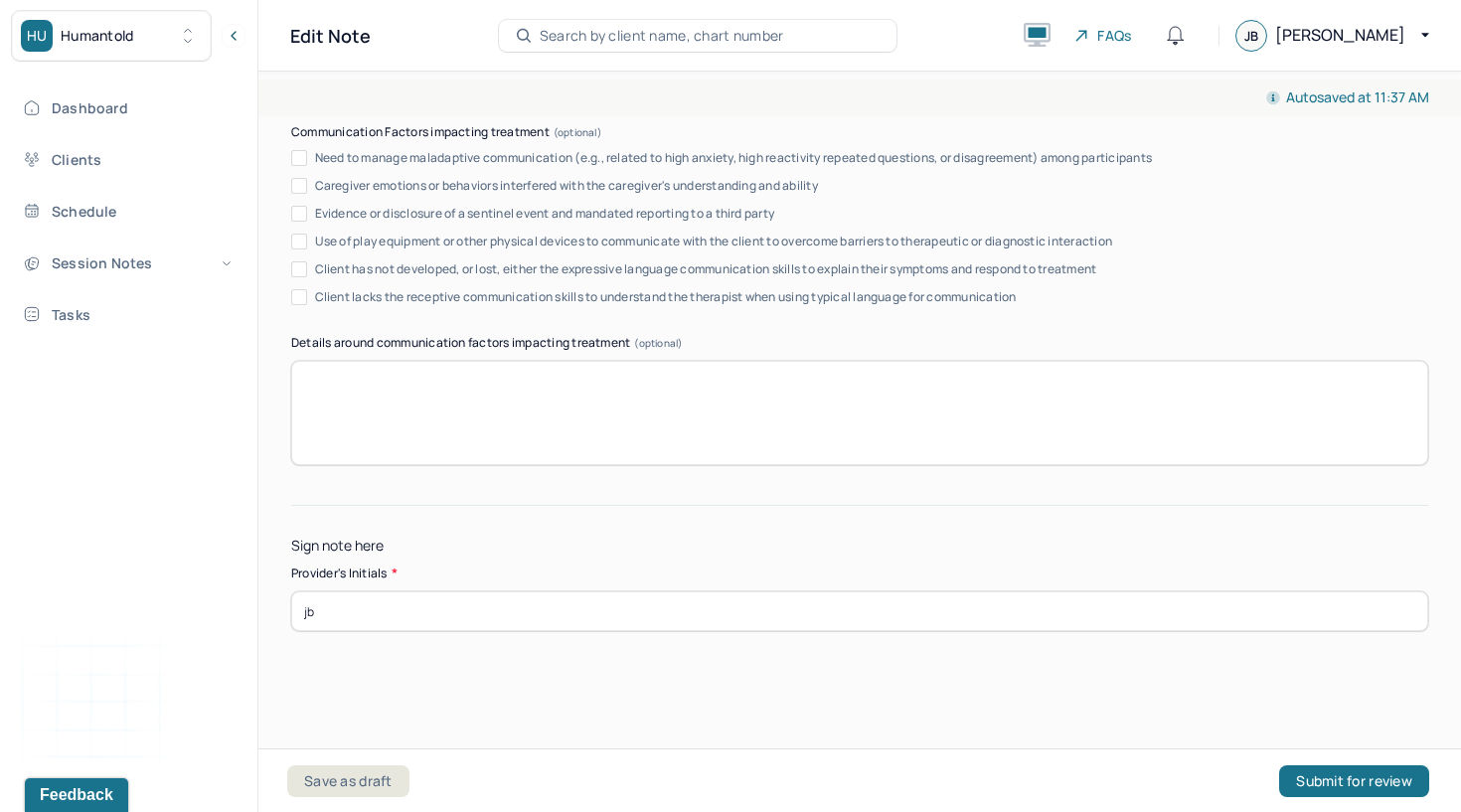type on "jb" 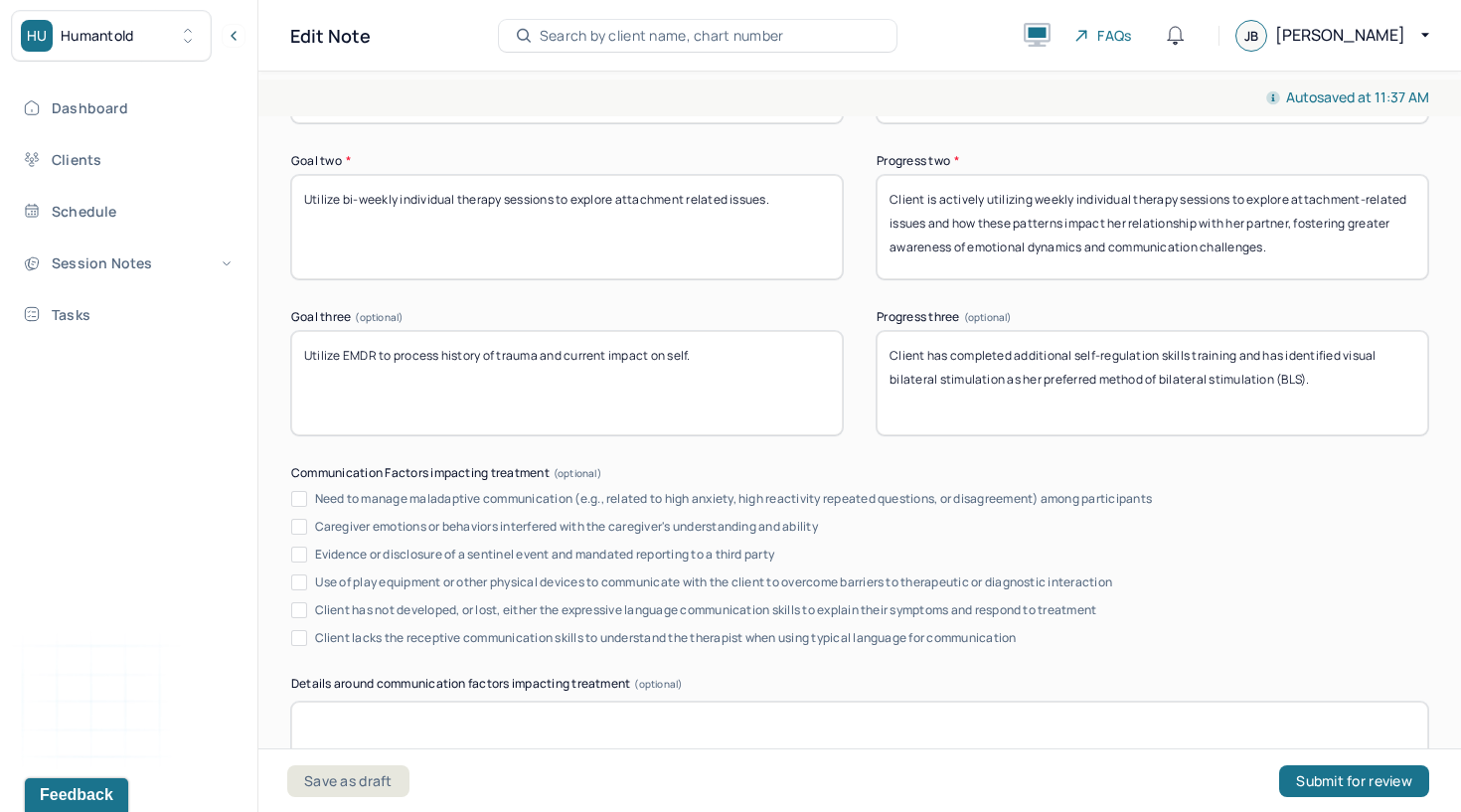 scroll, scrollTop: 3457, scrollLeft: 0, axis: vertical 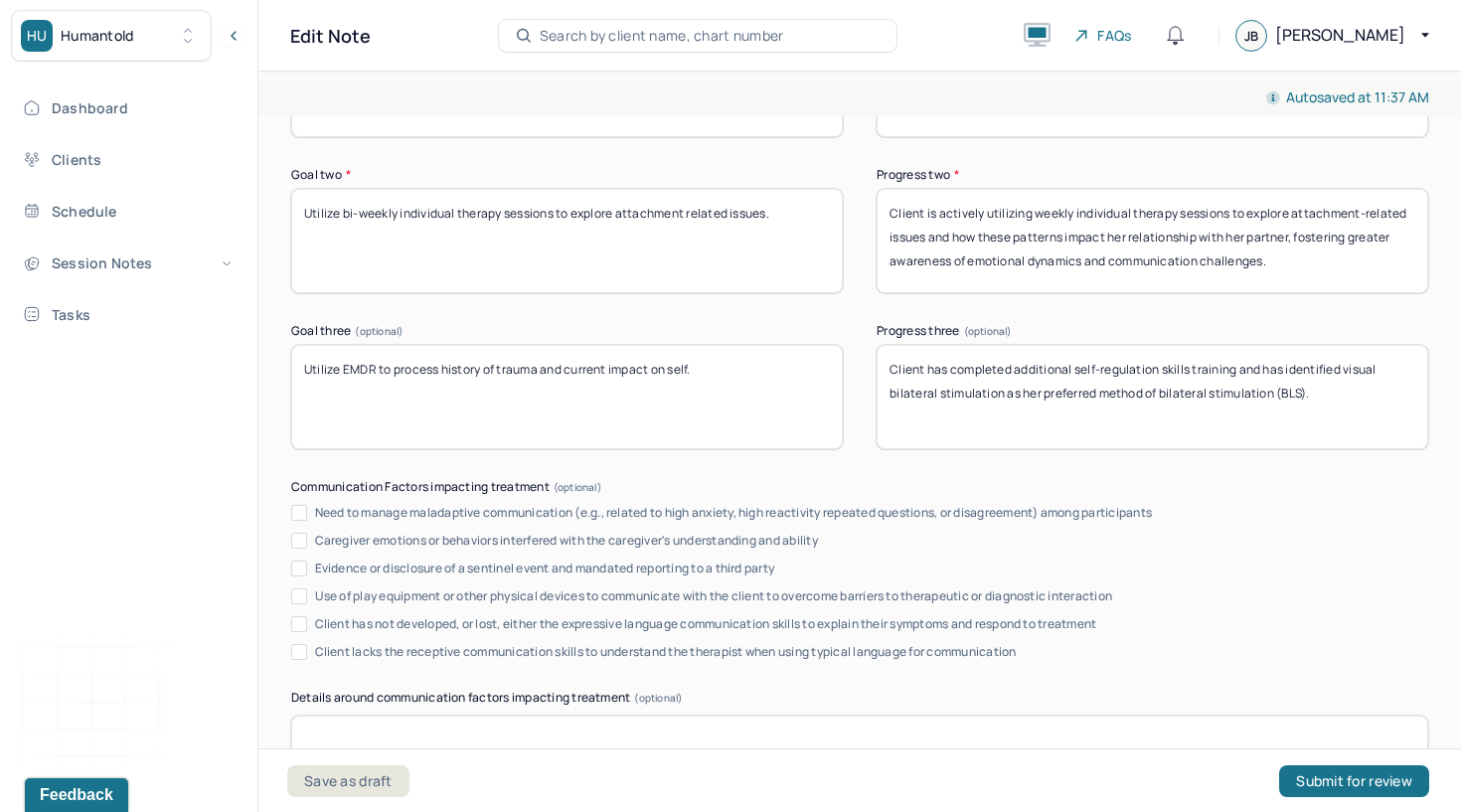 click on "Client is actively utilizing weekly individual therapy sessions to explore attachment-related issues and how these patterns impact her relationship with her partner, fostering greater awareness of emotional dynamics and communication challenges." at bounding box center (1152, 241) 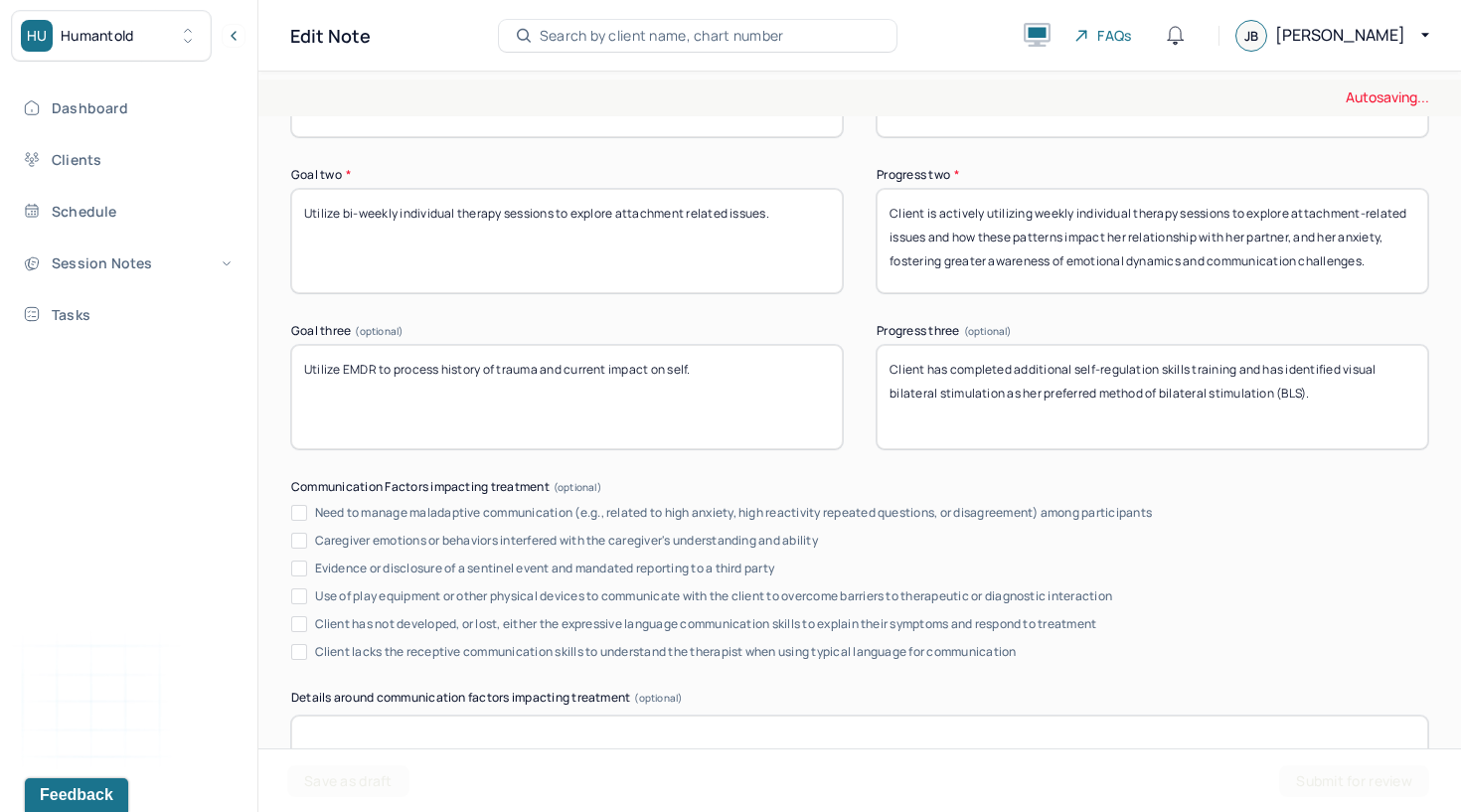 click on "Goal two * Utilize bi-weekly individual therapy sessions to explore attachment related issues.  Progress two * Client is actively utilizing weekly individual therapy sessions to explore attachment-related issues and how these patterns impact her relationship with her partner, fostering greater awareness of emotional dynamics and communication challenges." at bounding box center [860, 231] 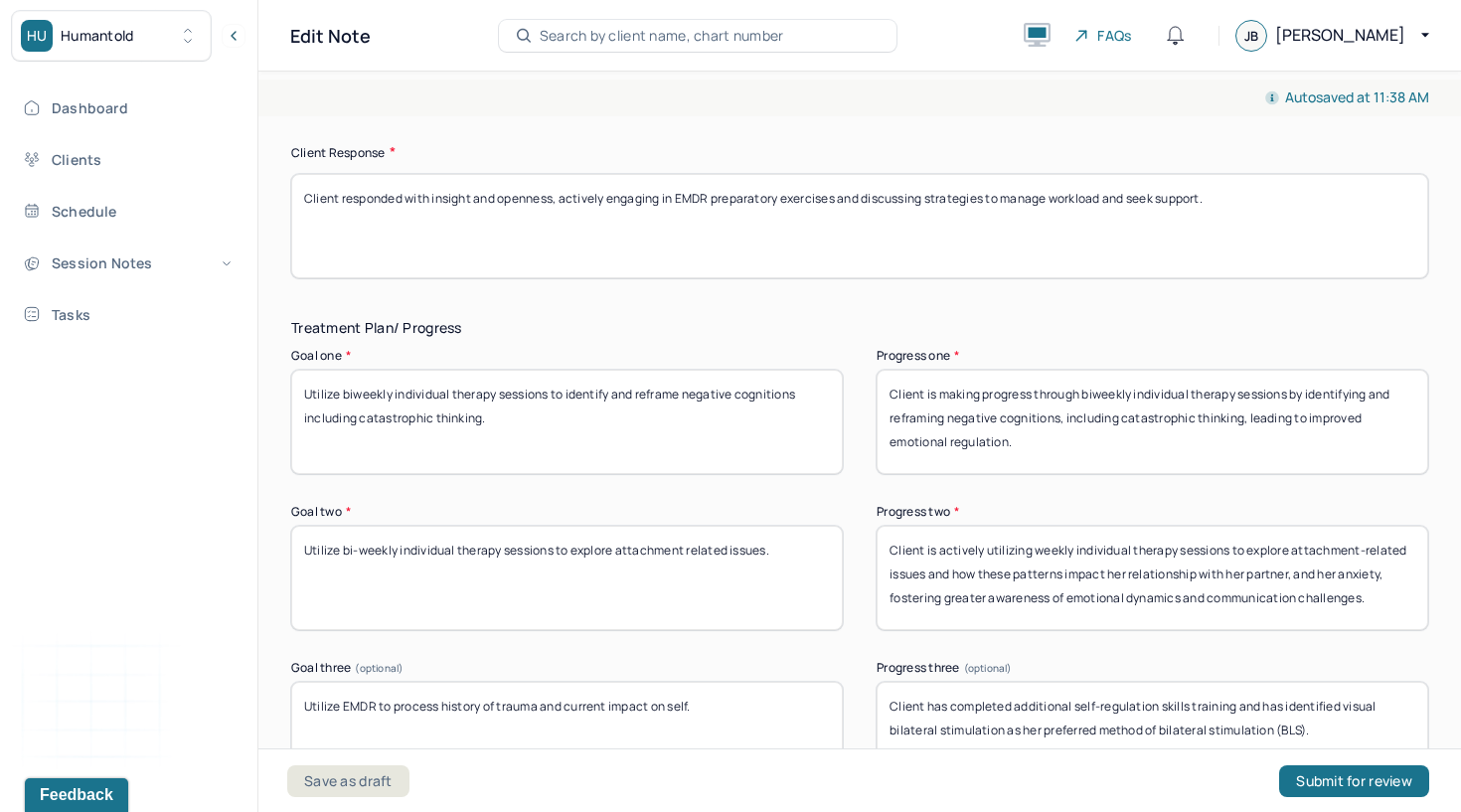 scroll, scrollTop: 3118, scrollLeft: 0, axis: vertical 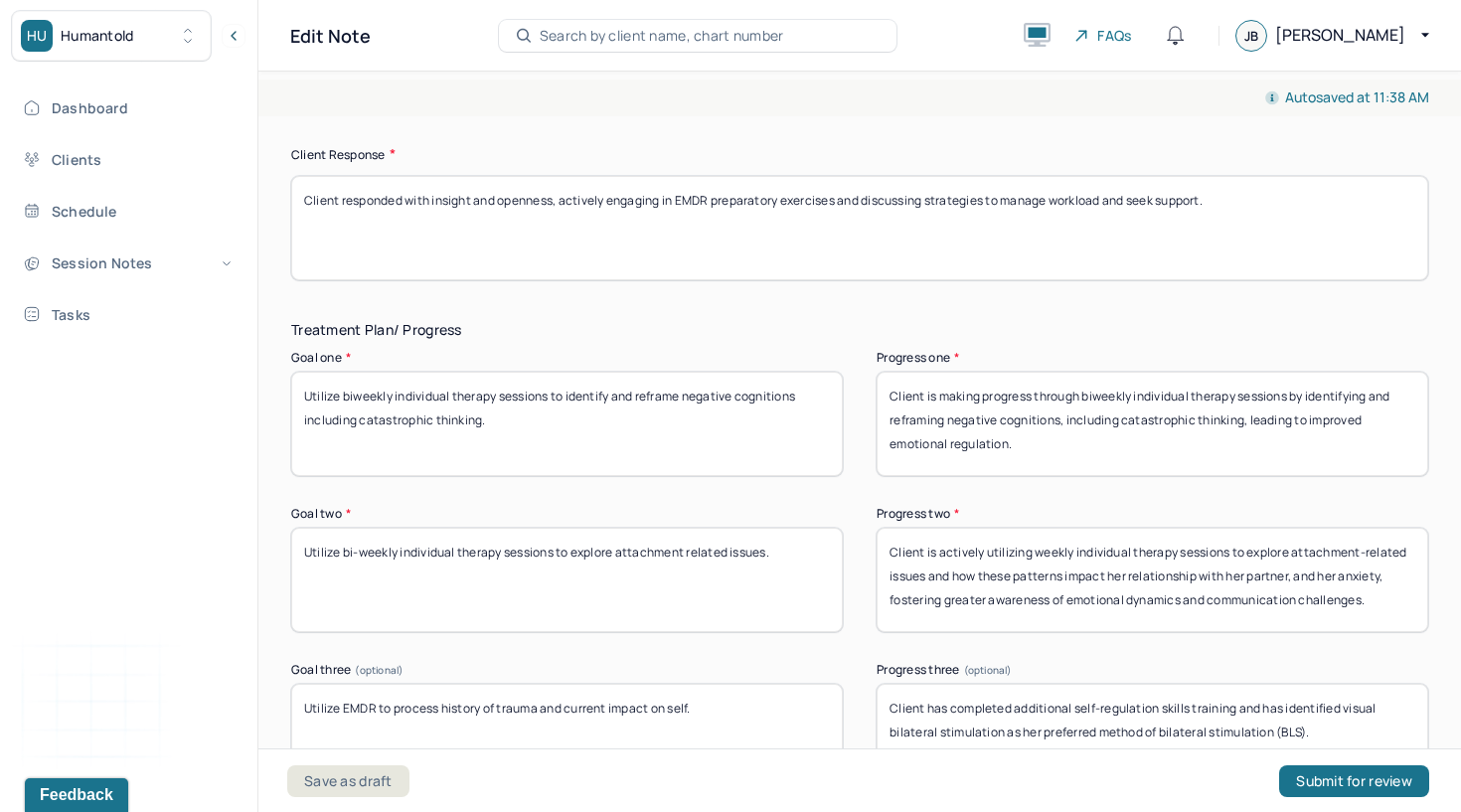 click on "Client is actively utilizing weekly individual therapy sessions to explore attachment-related issues and how these patterns impact her relationship with her partner, and her anxiety, fostering greater awareness of emotional dynamics and communication challenges." at bounding box center (1152, 579) 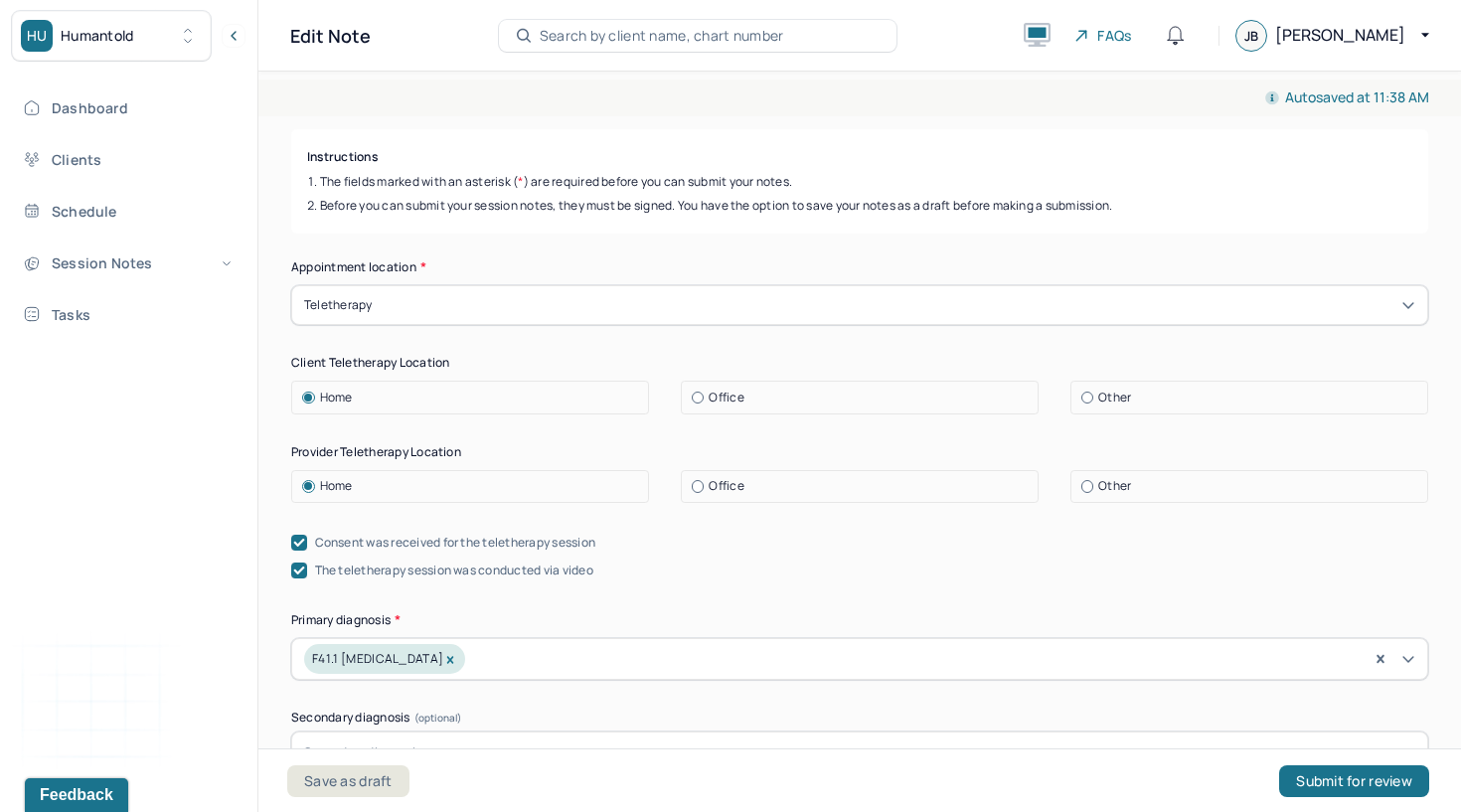 scroll, scrollTop: 249, scrollLeft: 0, axis: vertical 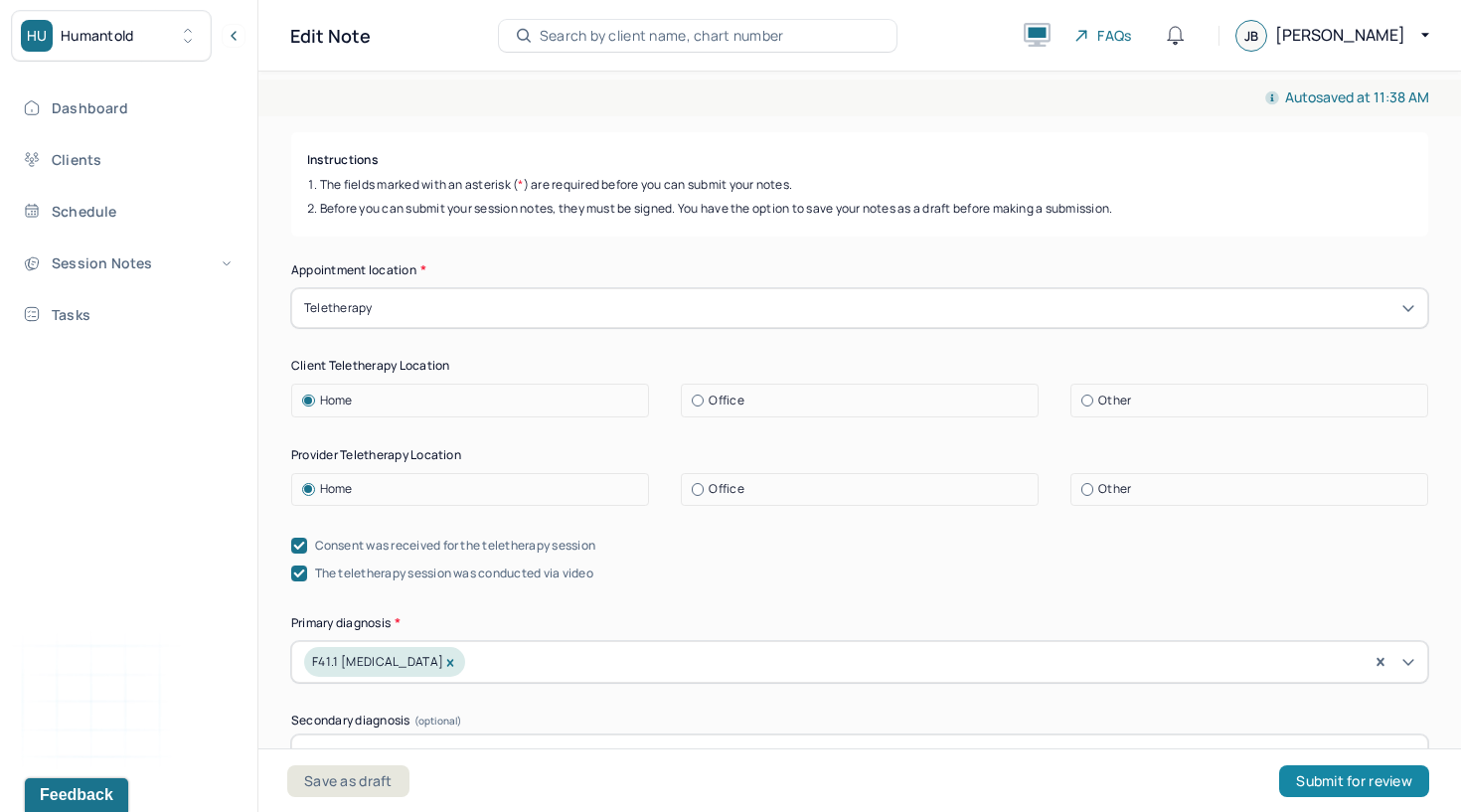type on "Client is actively utilizing bi-weekly individual therapy sessions to explore attachment-related issues and how these patterns impact her relationship with her partner, and her anxiety, fostering greater awareness of emotional dynamics and communication challenges." 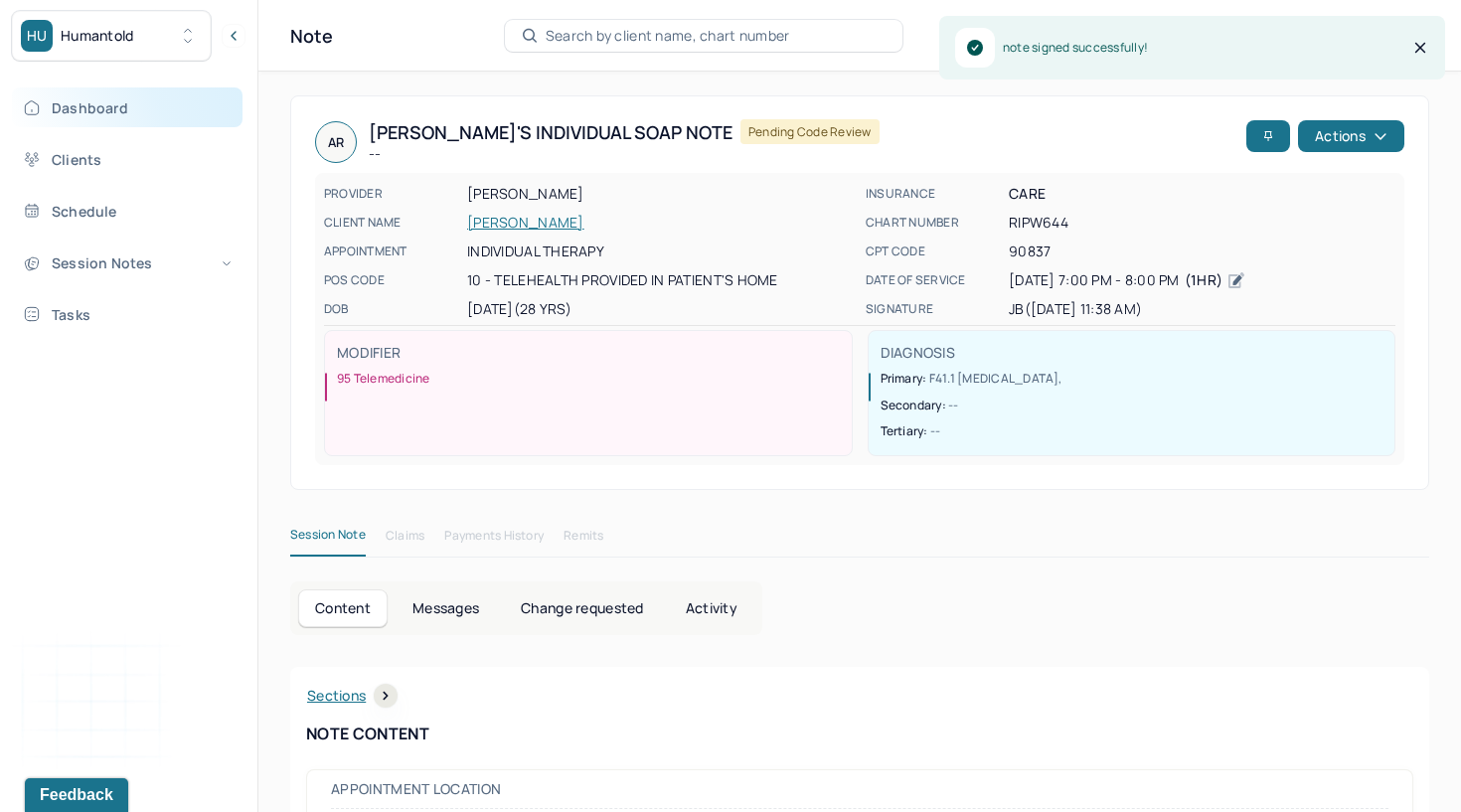click on "Dashboard" at bounding box center (127, 107) 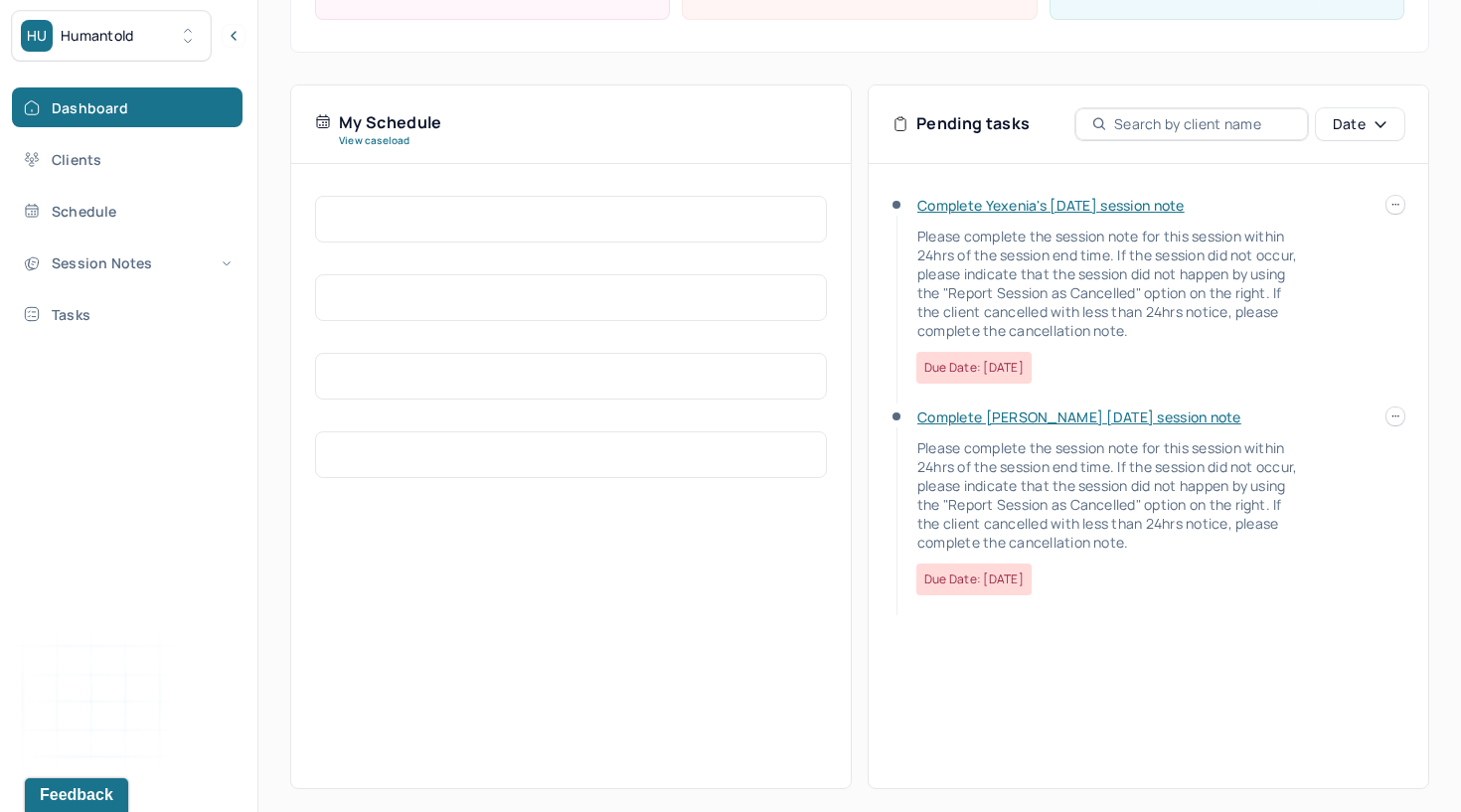 scroll, scrollTop: 345, scrollLeft: 0, axis: vertical 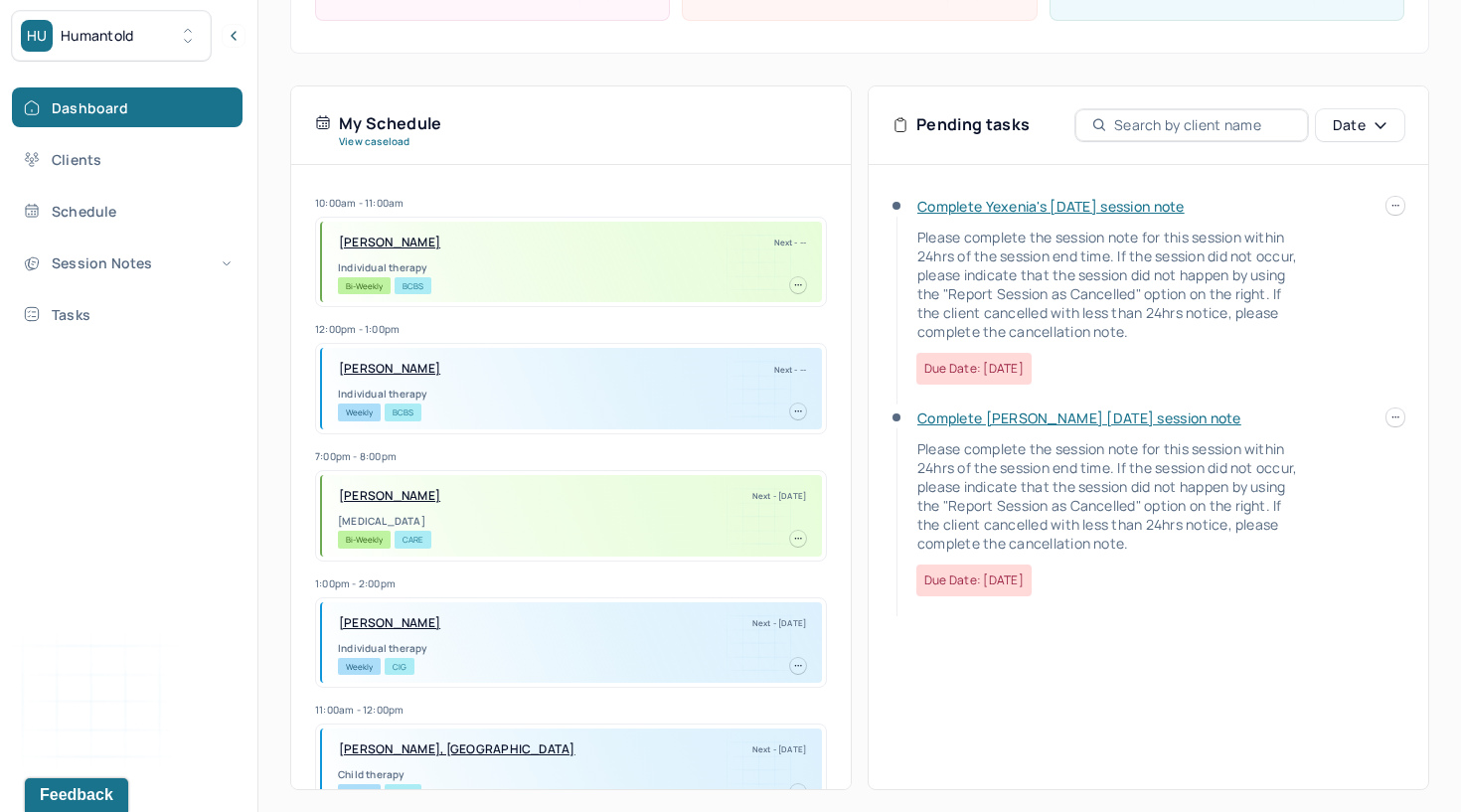 click at bounding box center (1395, 417) 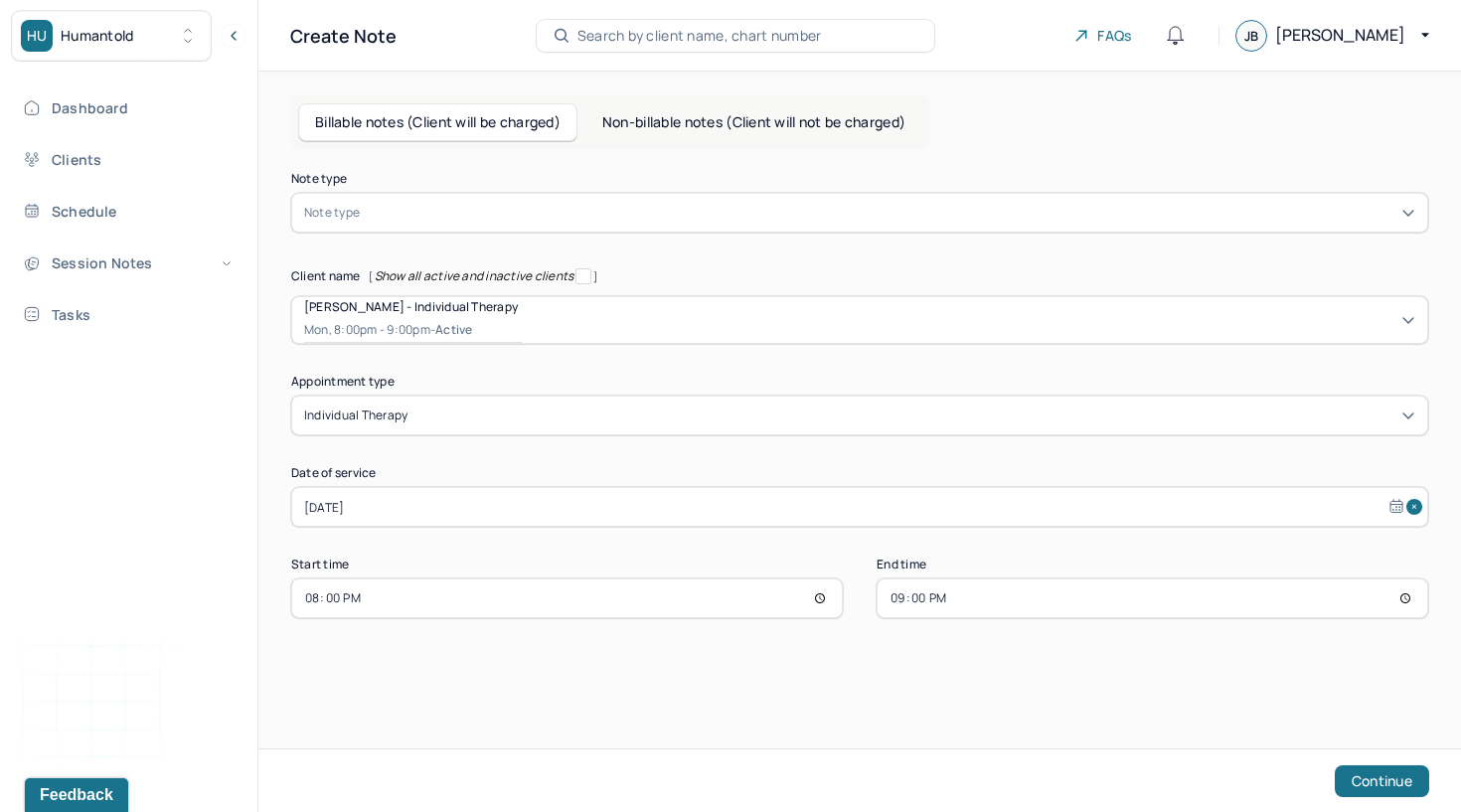 click on "Note type" at bounding box center (860, 213) 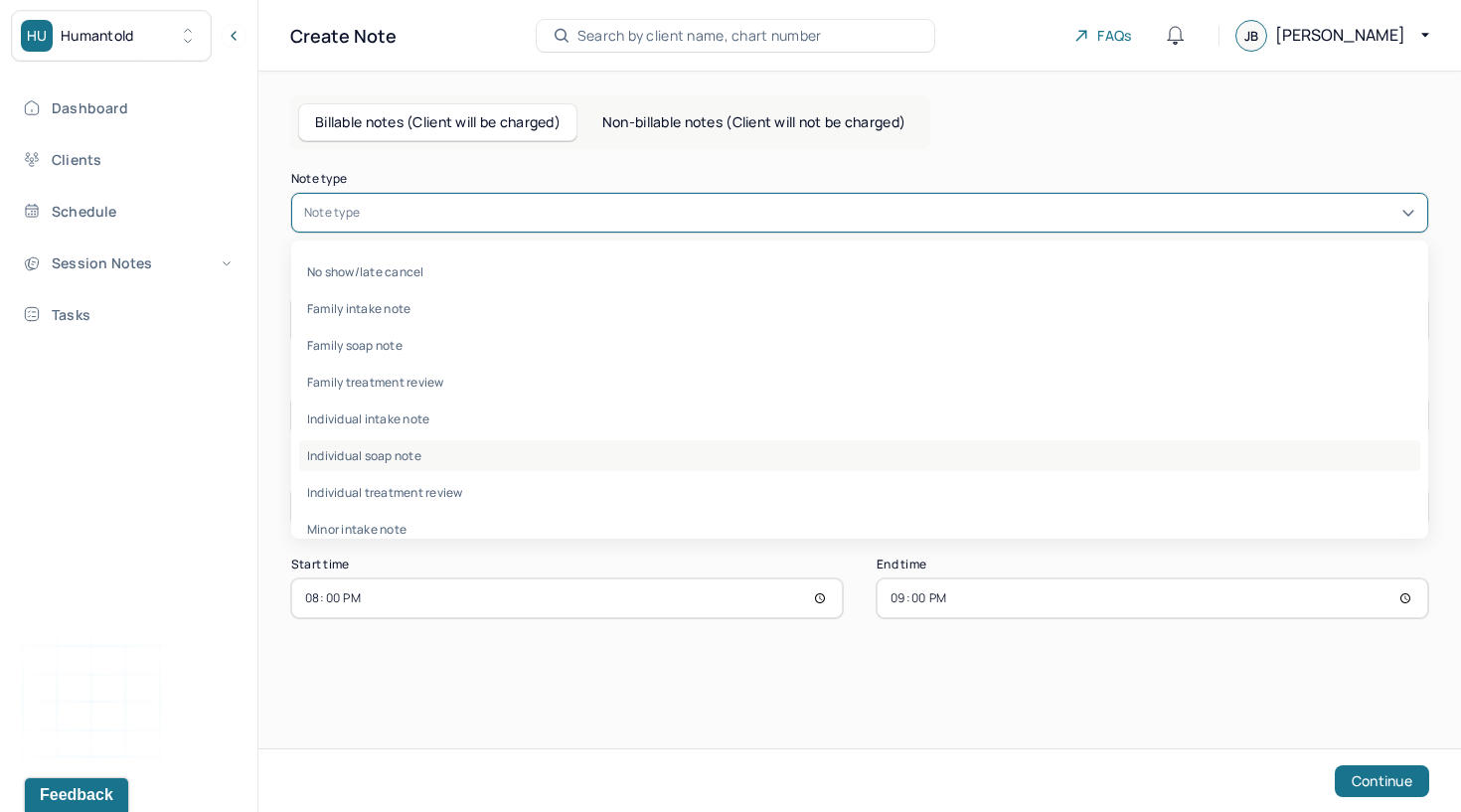 click on "Individual soap note" at bounding box center [860, 455] 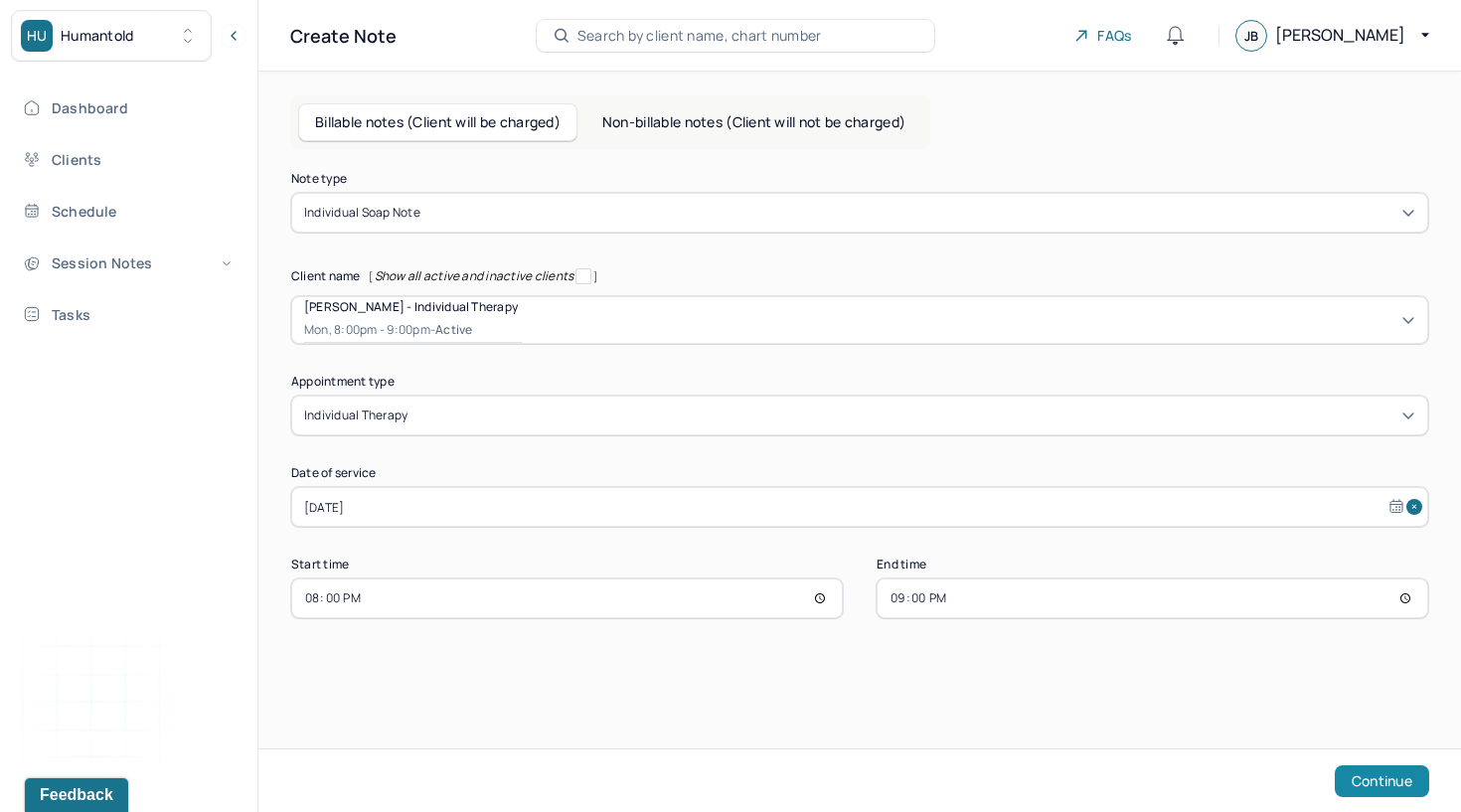 click on "Continue" at bounding box center [1381, 781] 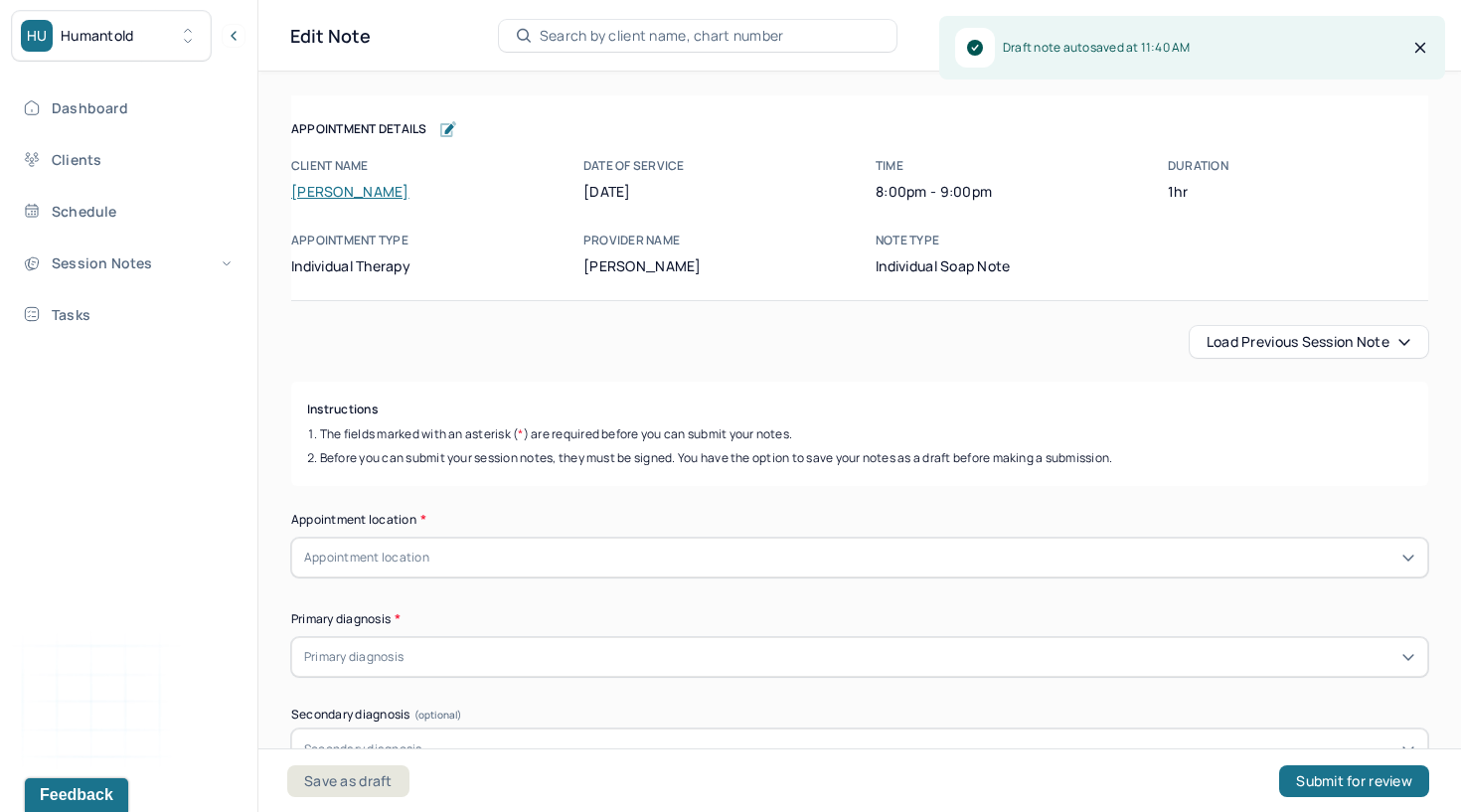 click on "Load previous session note" at bounding box center (1309, 342) 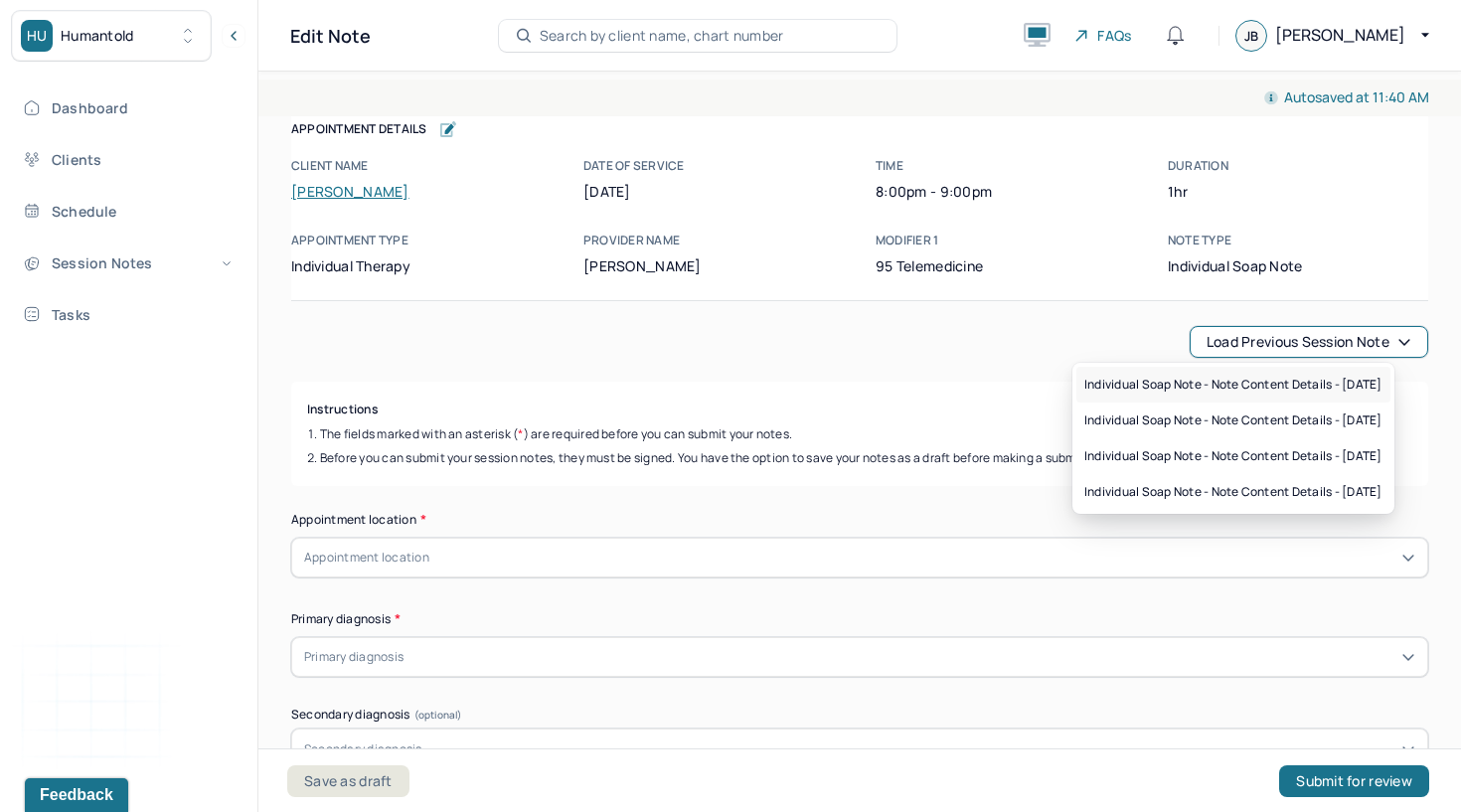 click on "Individual soap note   - Note content Details -   [DATE]" at bounding box center (1233, 385) 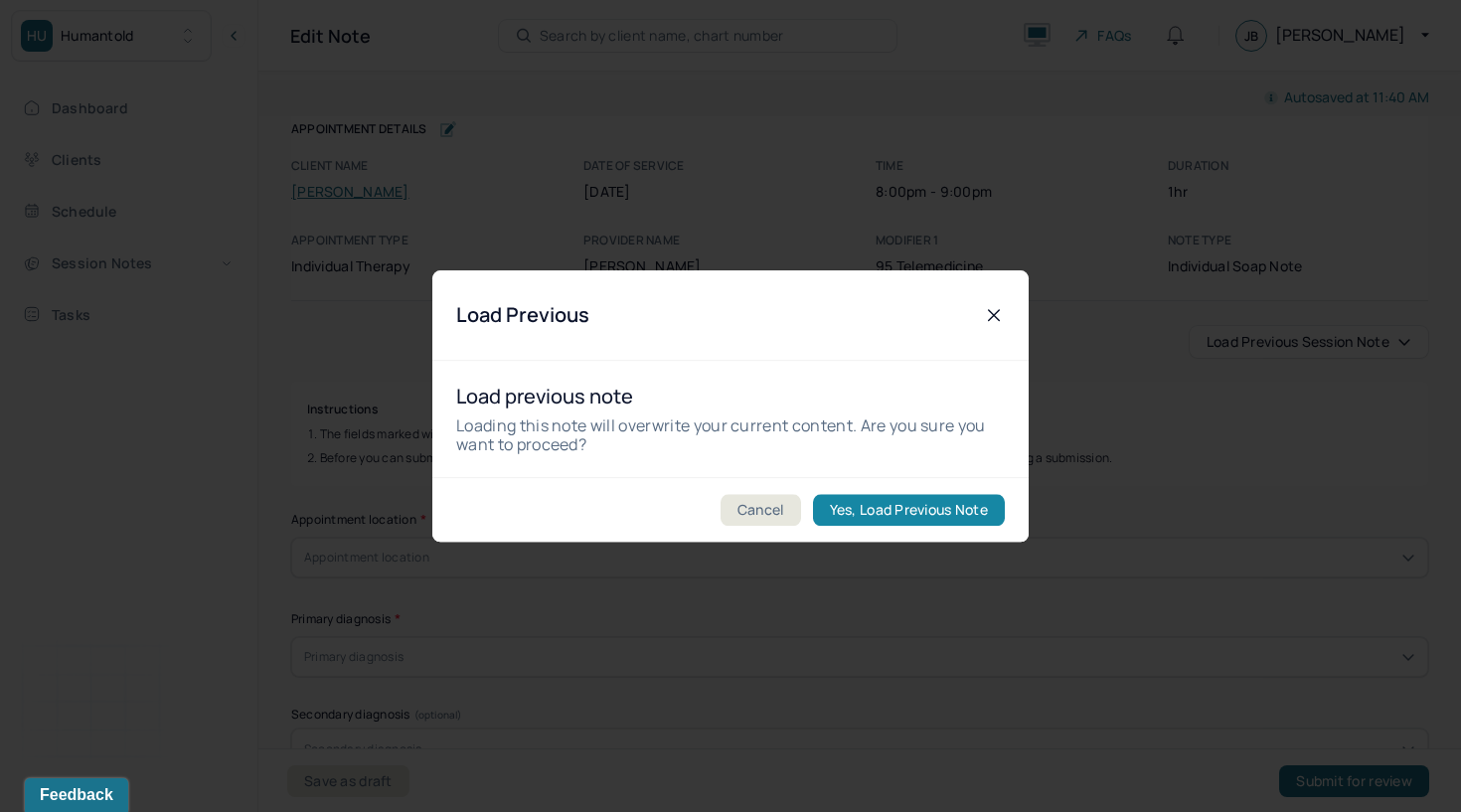 click on "Yes, Load Previous Note" at bounding box center [908, 510] 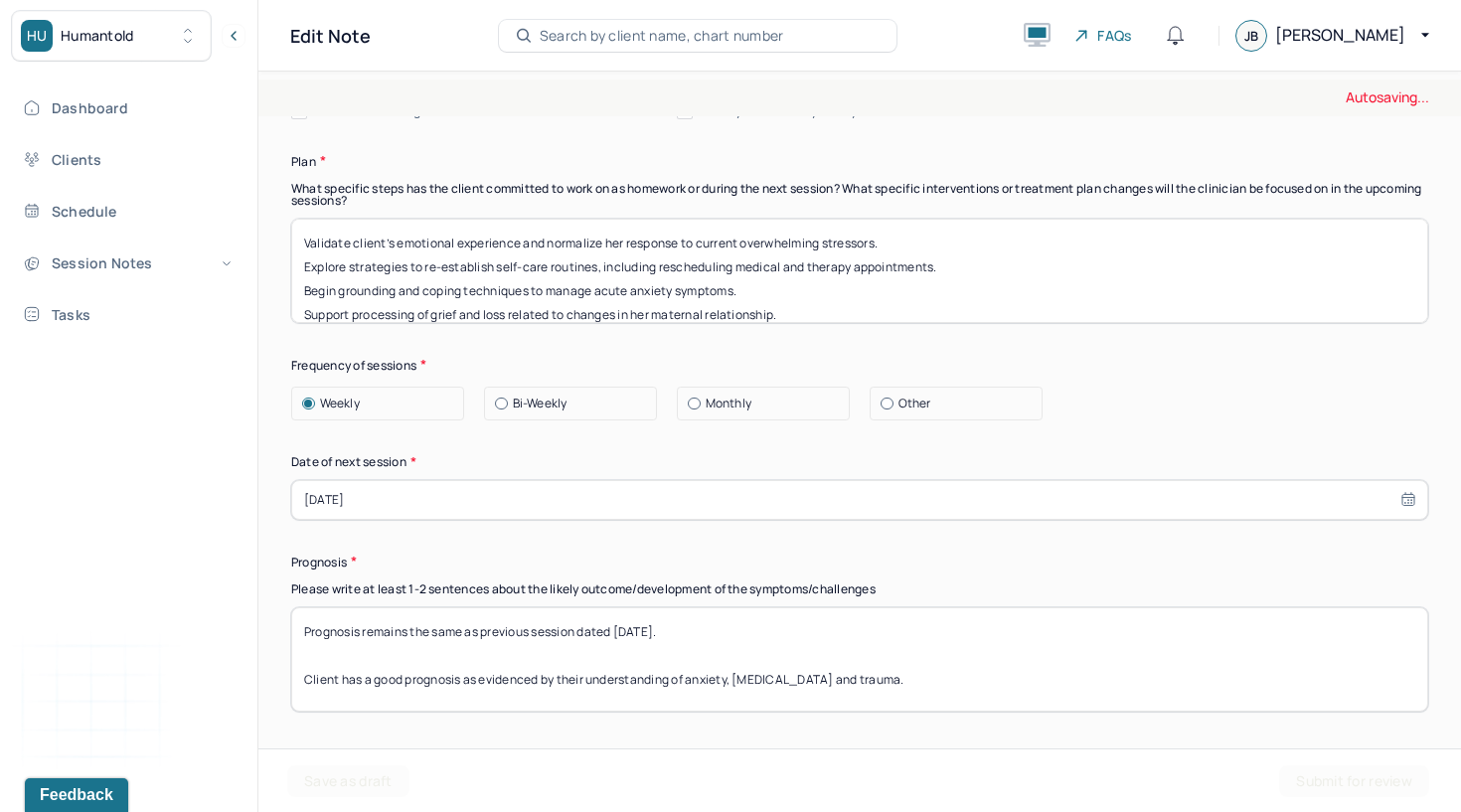 scroll, scrollTop: 2572, scrollLeft: 0, axis: vertical 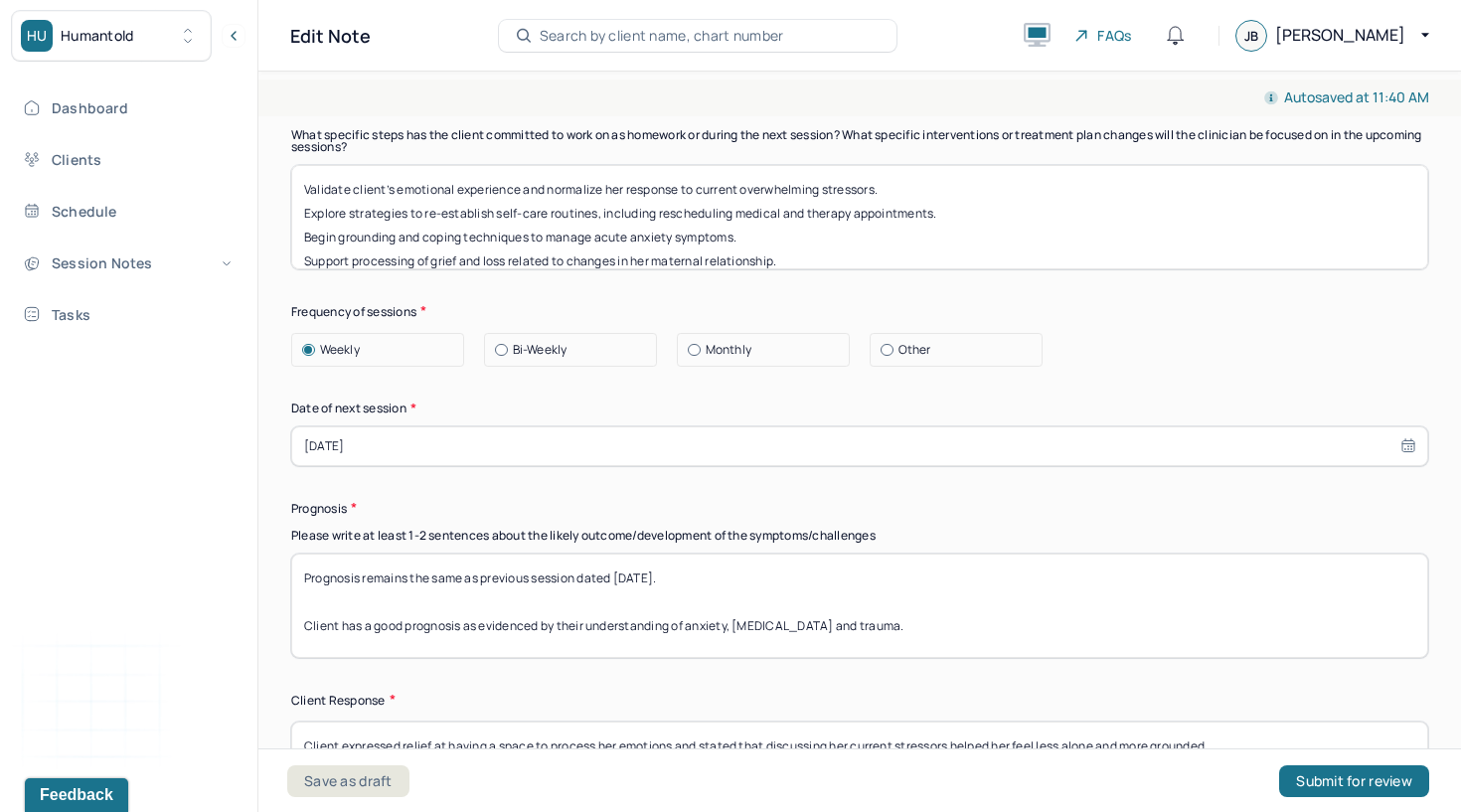 click on "Prognosis remains the same as previous session dated [DATE].
Client has a good prognosis as evidenced by their understanding of anxiety, [MEDICAL_DATA] and trauma." at bounding box center [860, 605] 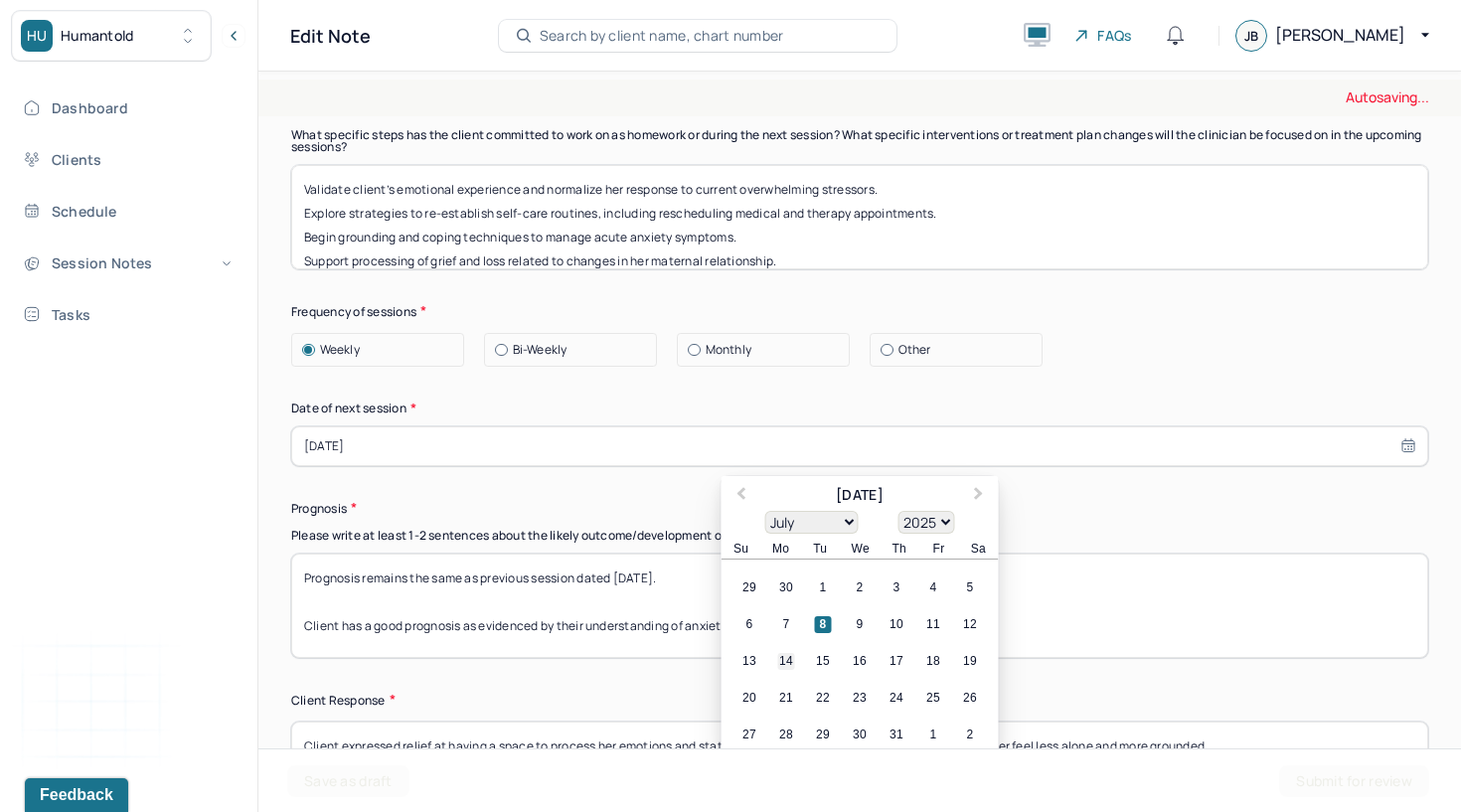 click on "14" at bounding box center [786, 661] 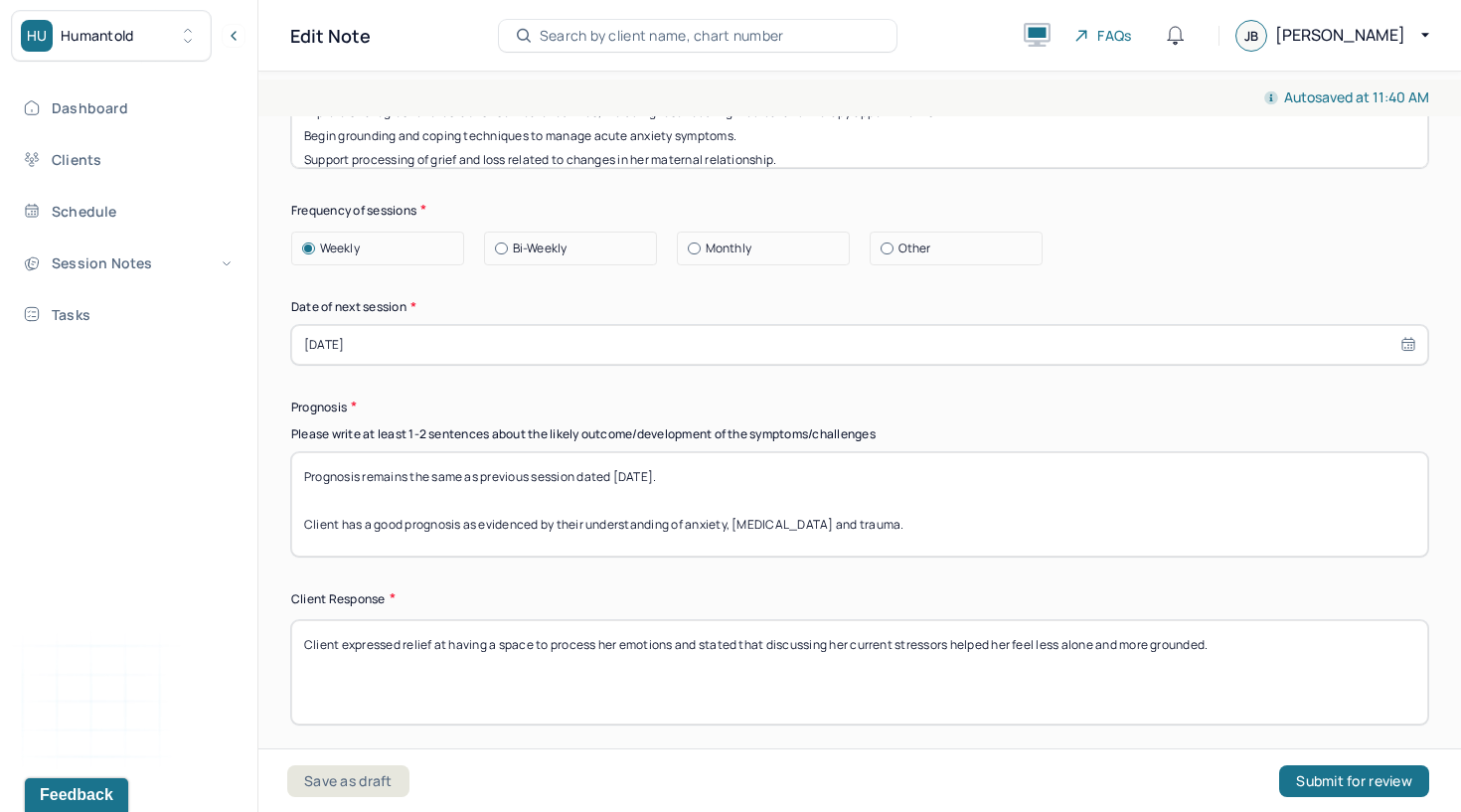 scroll, scrollTop: 2675, scrollLeft: 0, axis: vertical 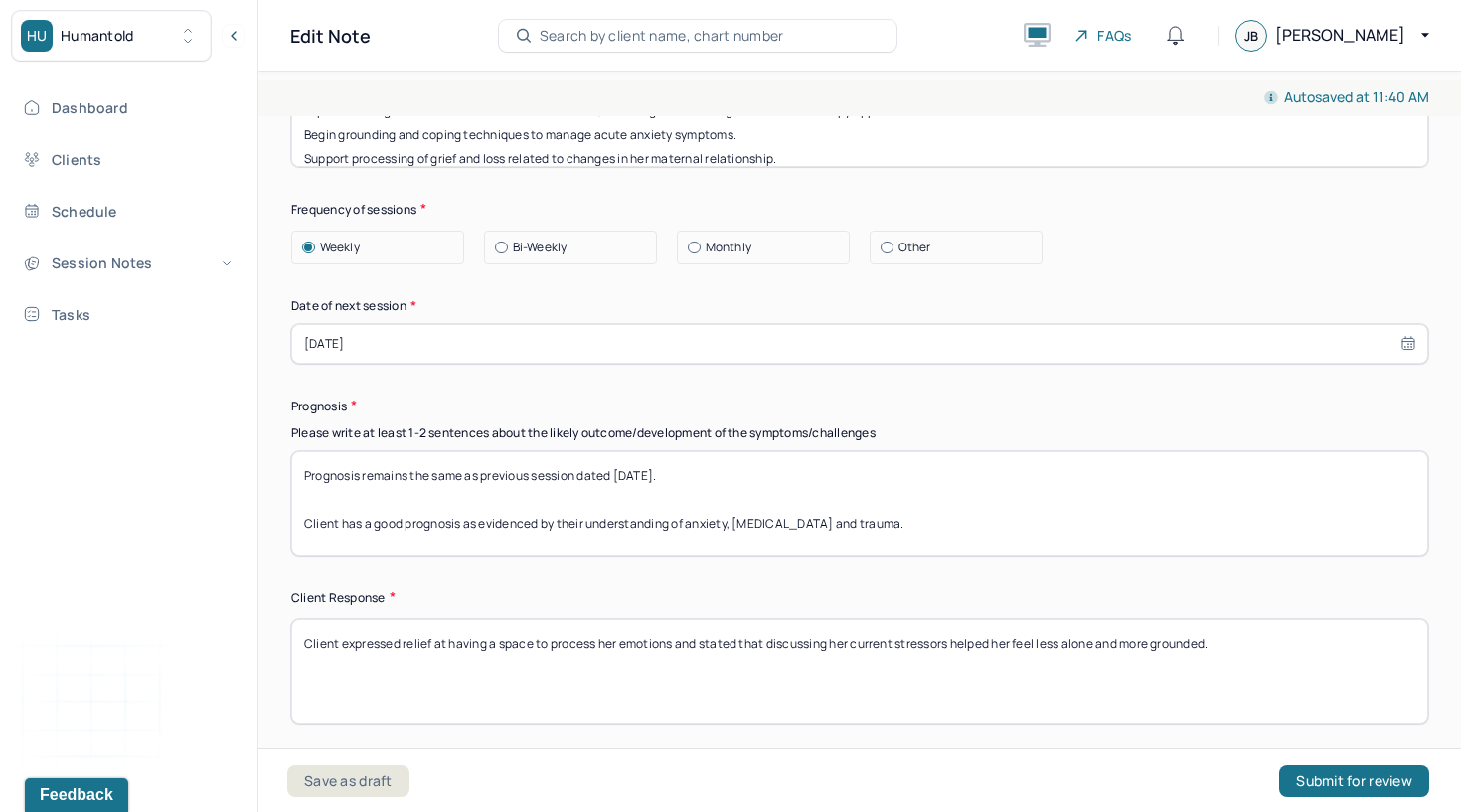 click on "Client expressed relief at having a space to process her emotions and stated that discussing her current stressors helped her feel less alone and more grounded." at bounding box center (860, 671) 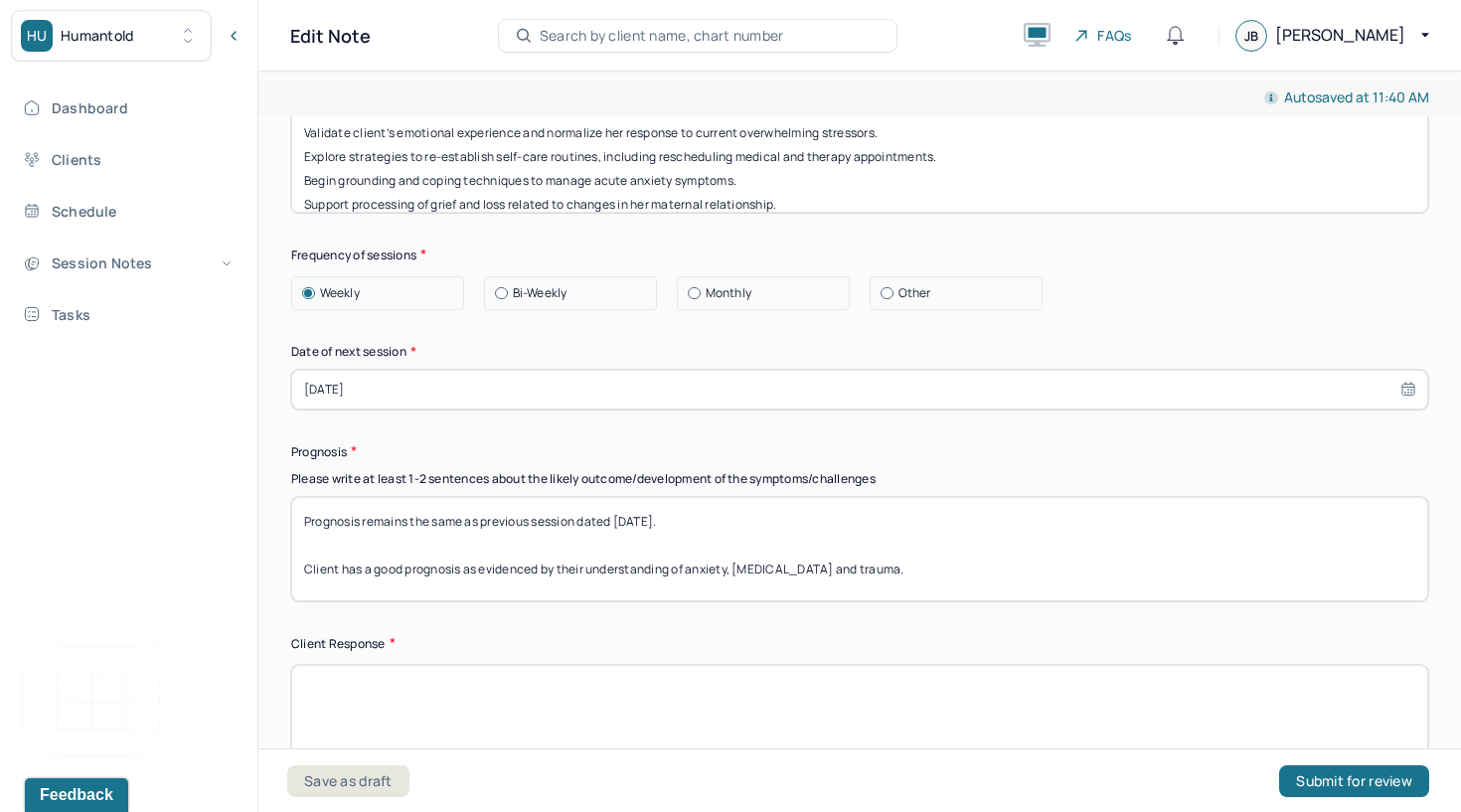 scroll, scrollTop: 2604, scrollLeft: 0, axis: vertical 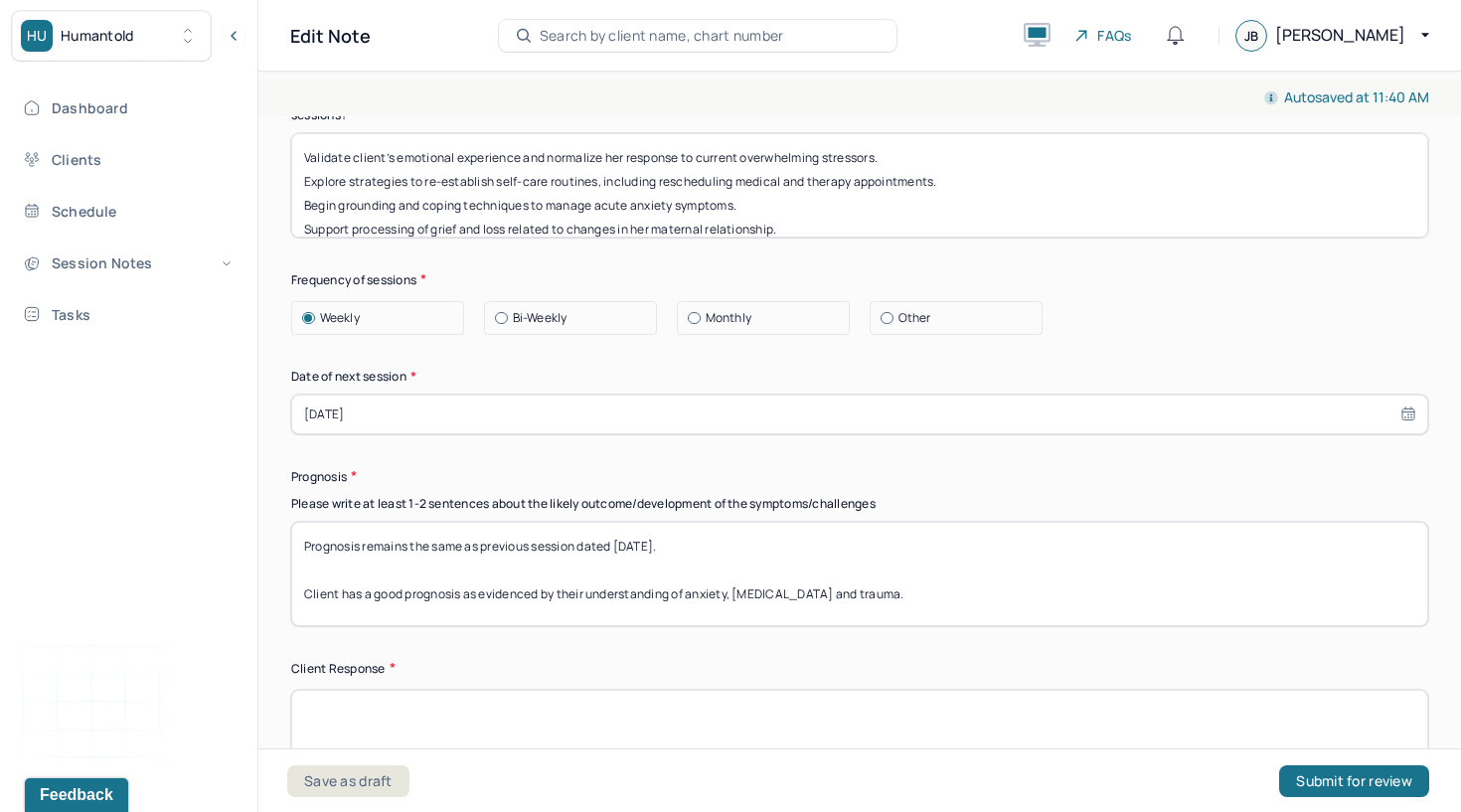 type 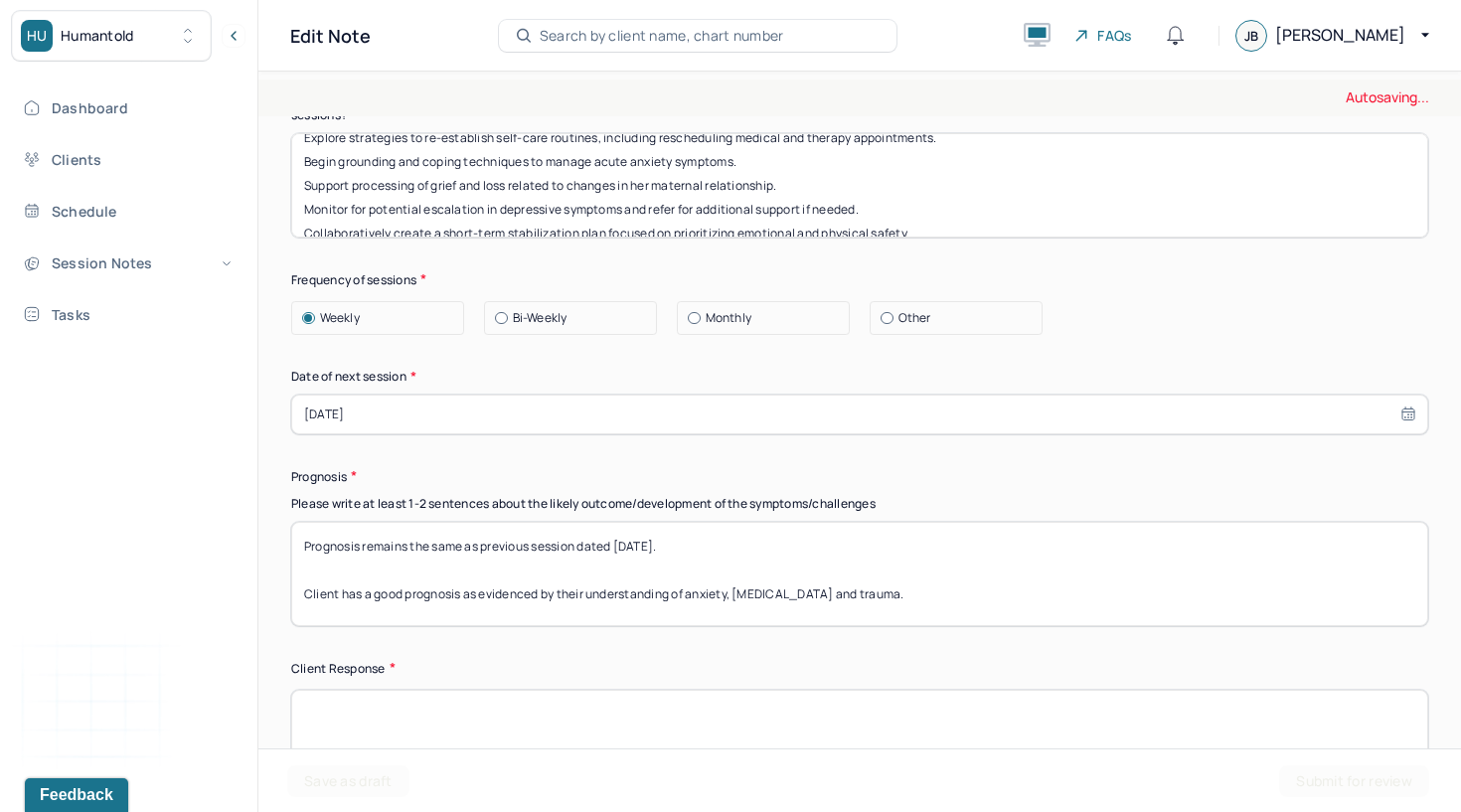 scroll, scrollTop: 87, scrollLeft: 0, axis: vertical 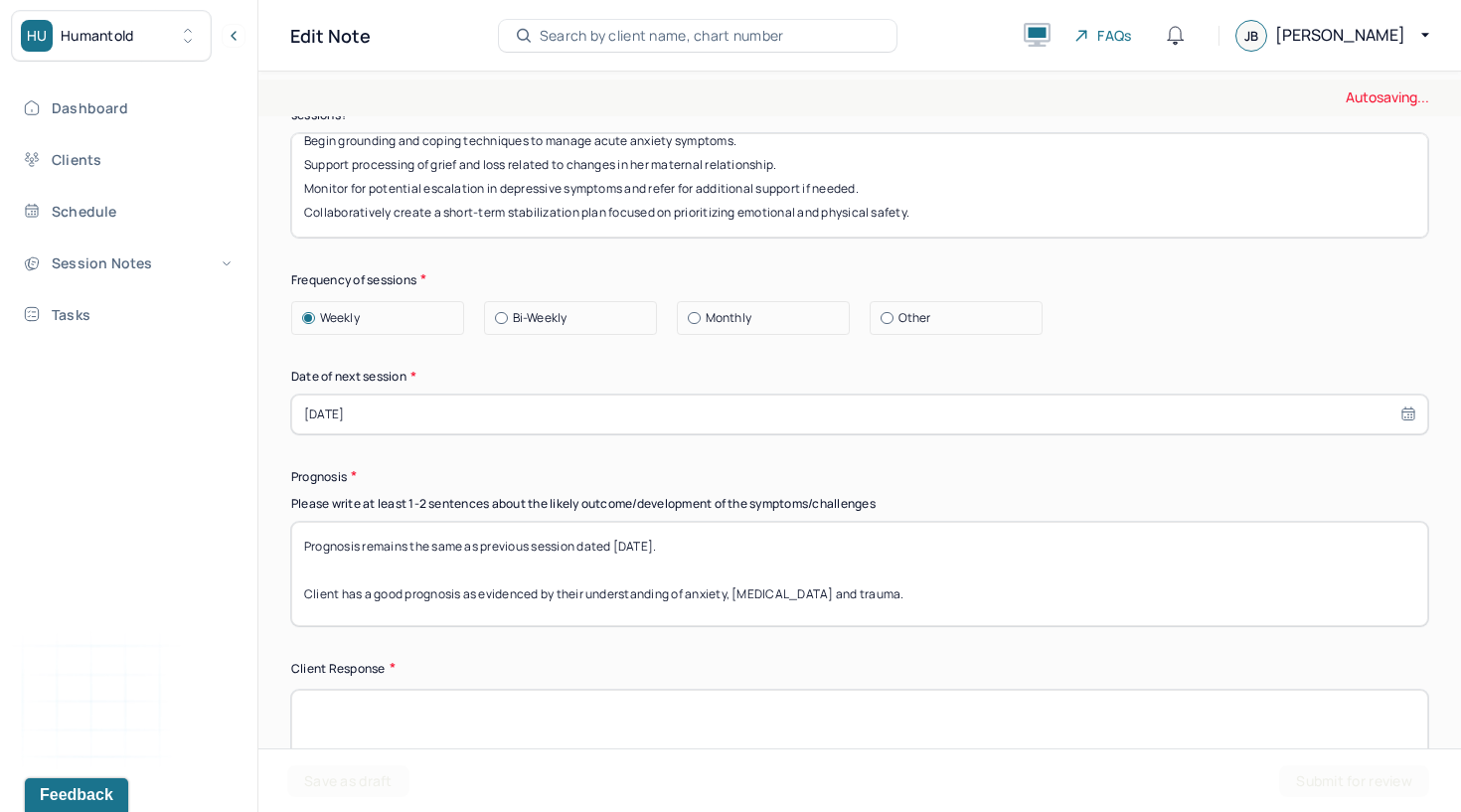 drag, startPoint x: 295, startPoint y: 154, endPoint x: 303, endPoint y: 364, distance: 210.15233 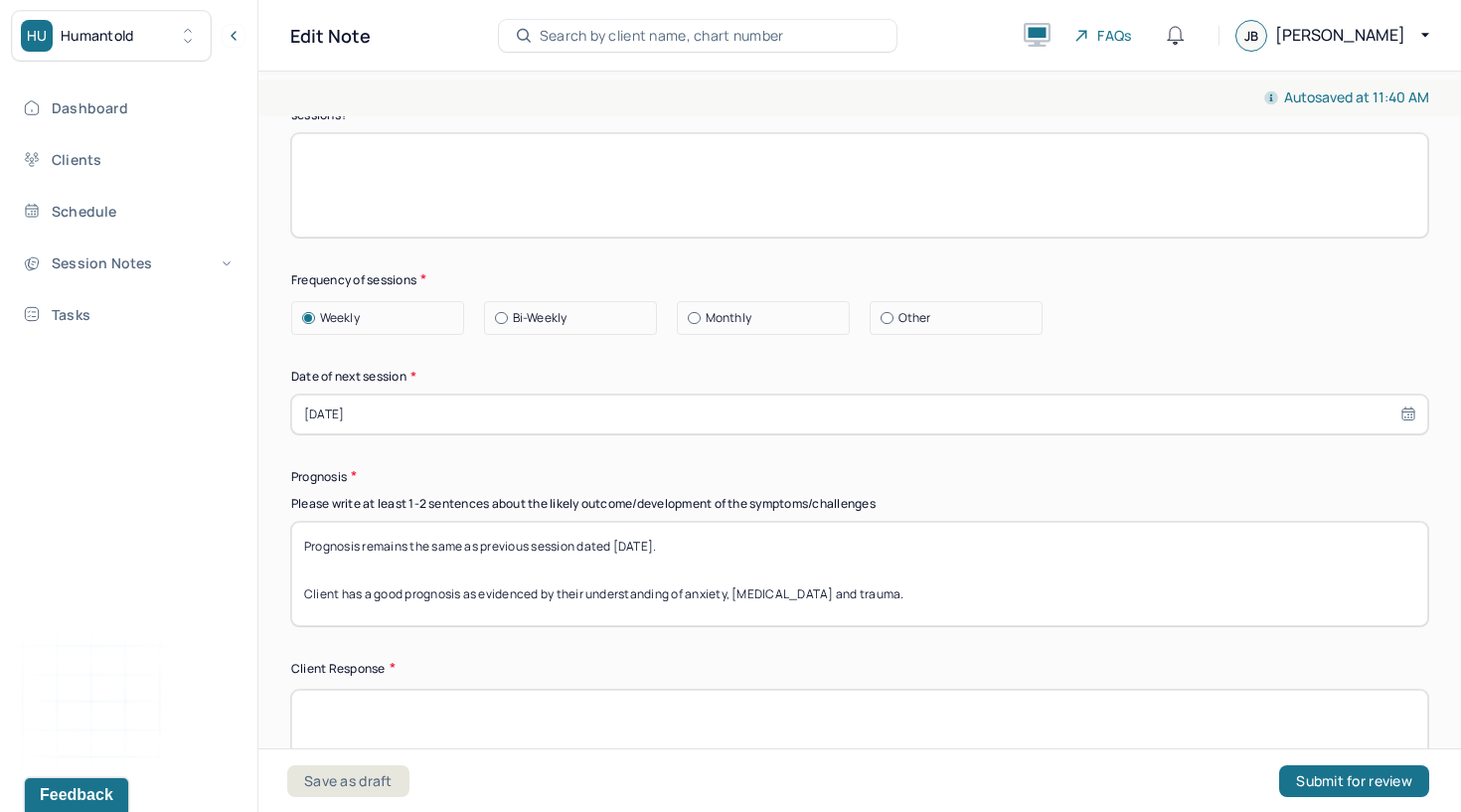 scroll, scrollTop: 0, scrollLeft: 0, axis: both 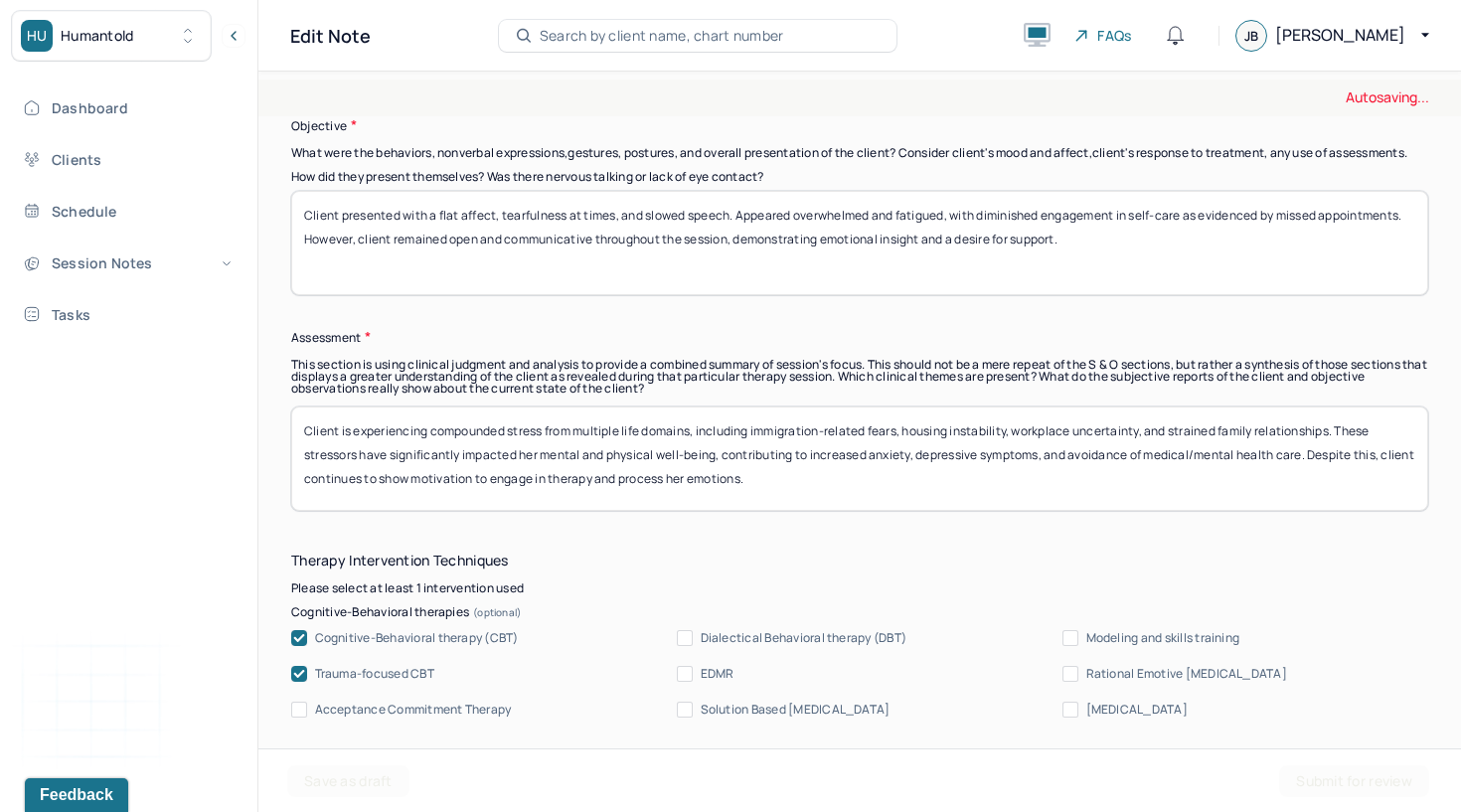 type 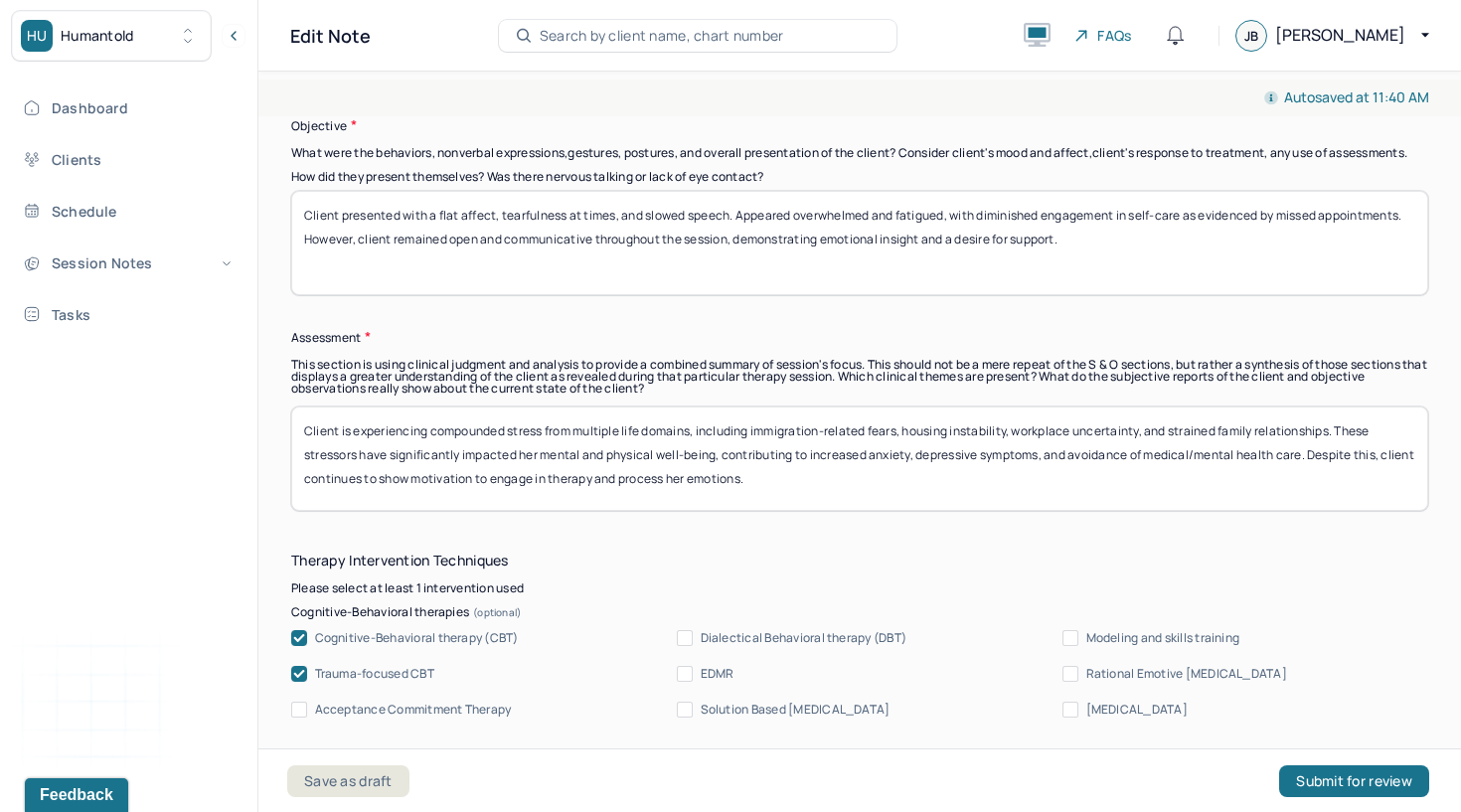 scroll, scrollTop: 16, scrollLeft: 0, axis: vertical 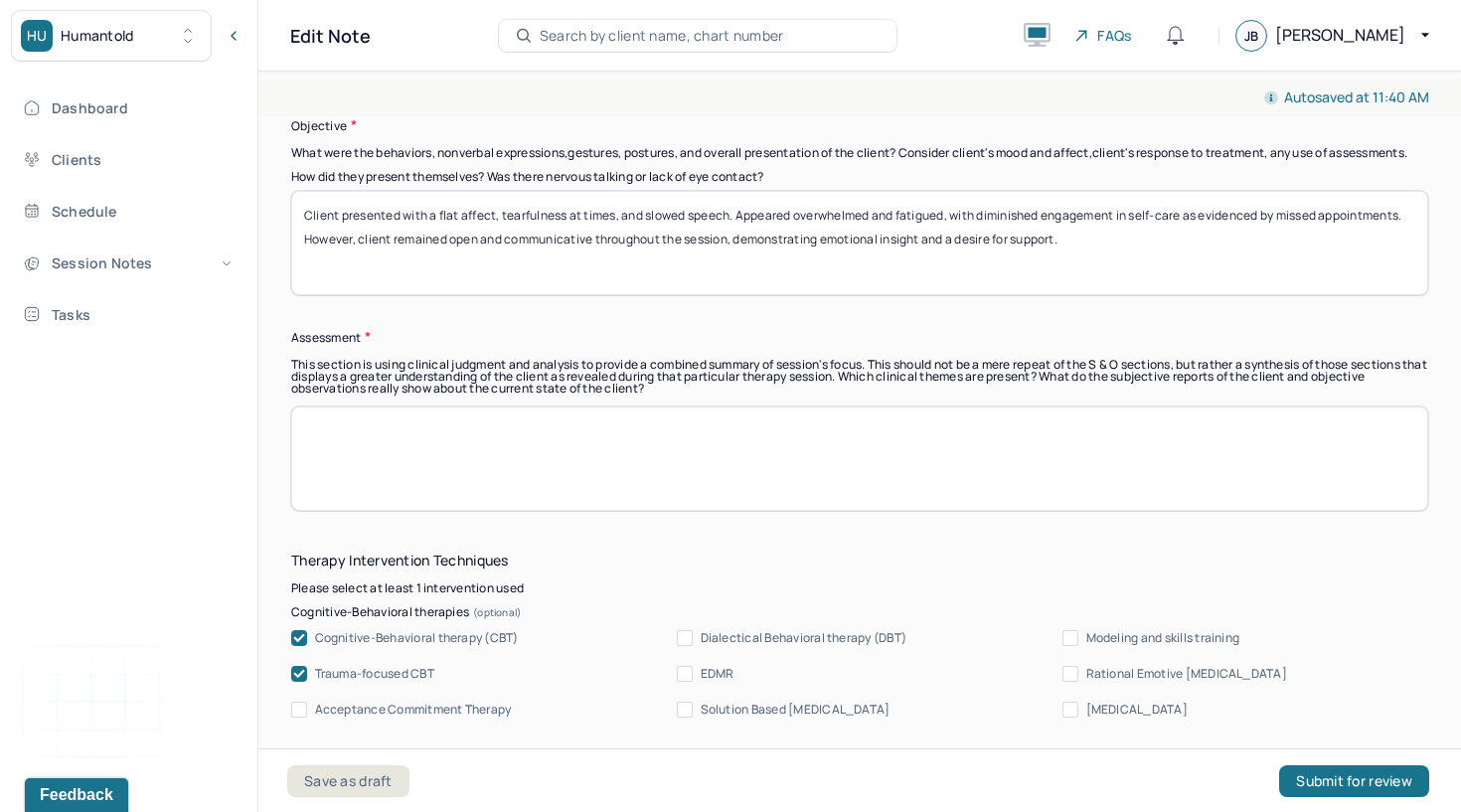 type 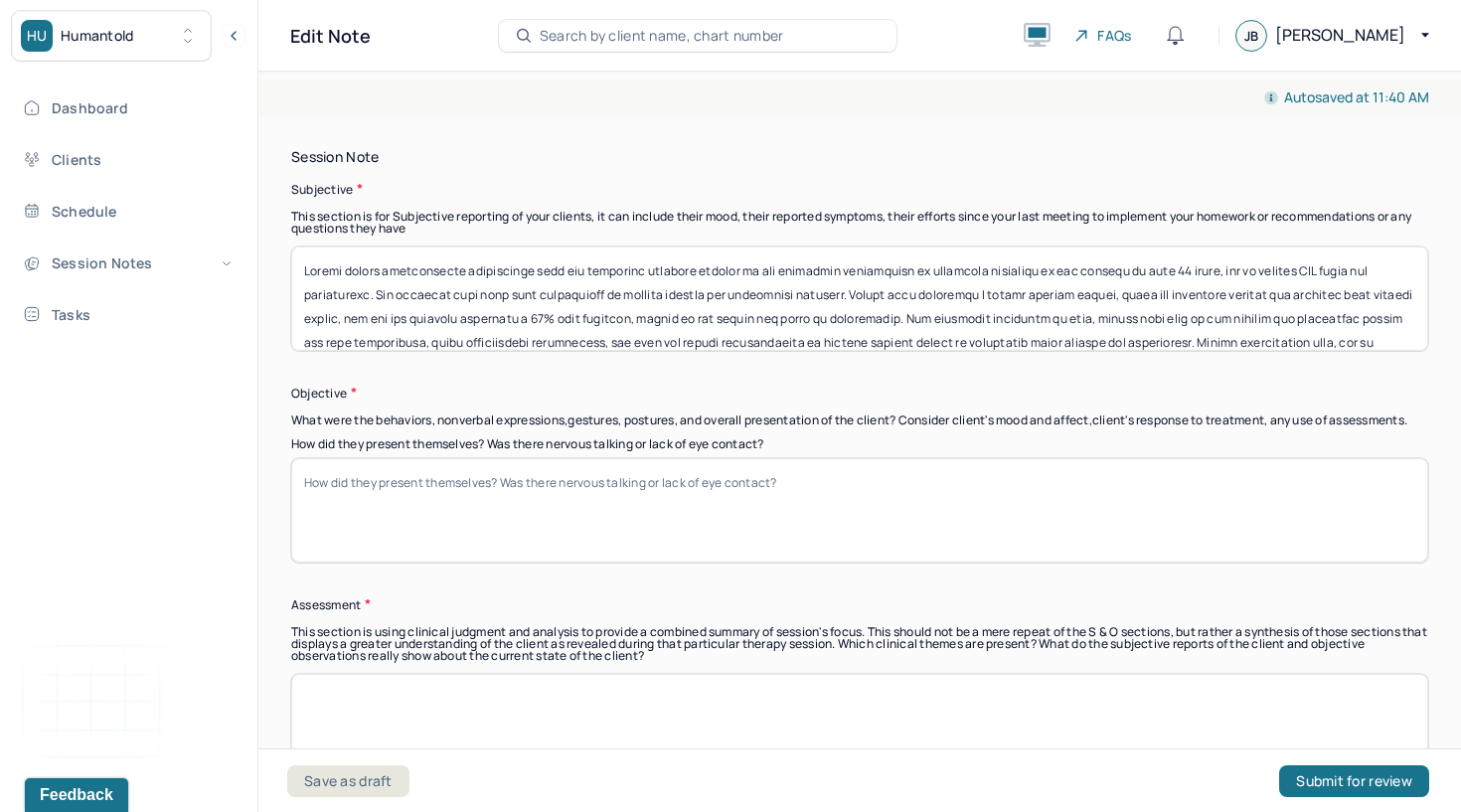 scroll, scrollTop: 1293, scrollLeft: 0, axis: vertical 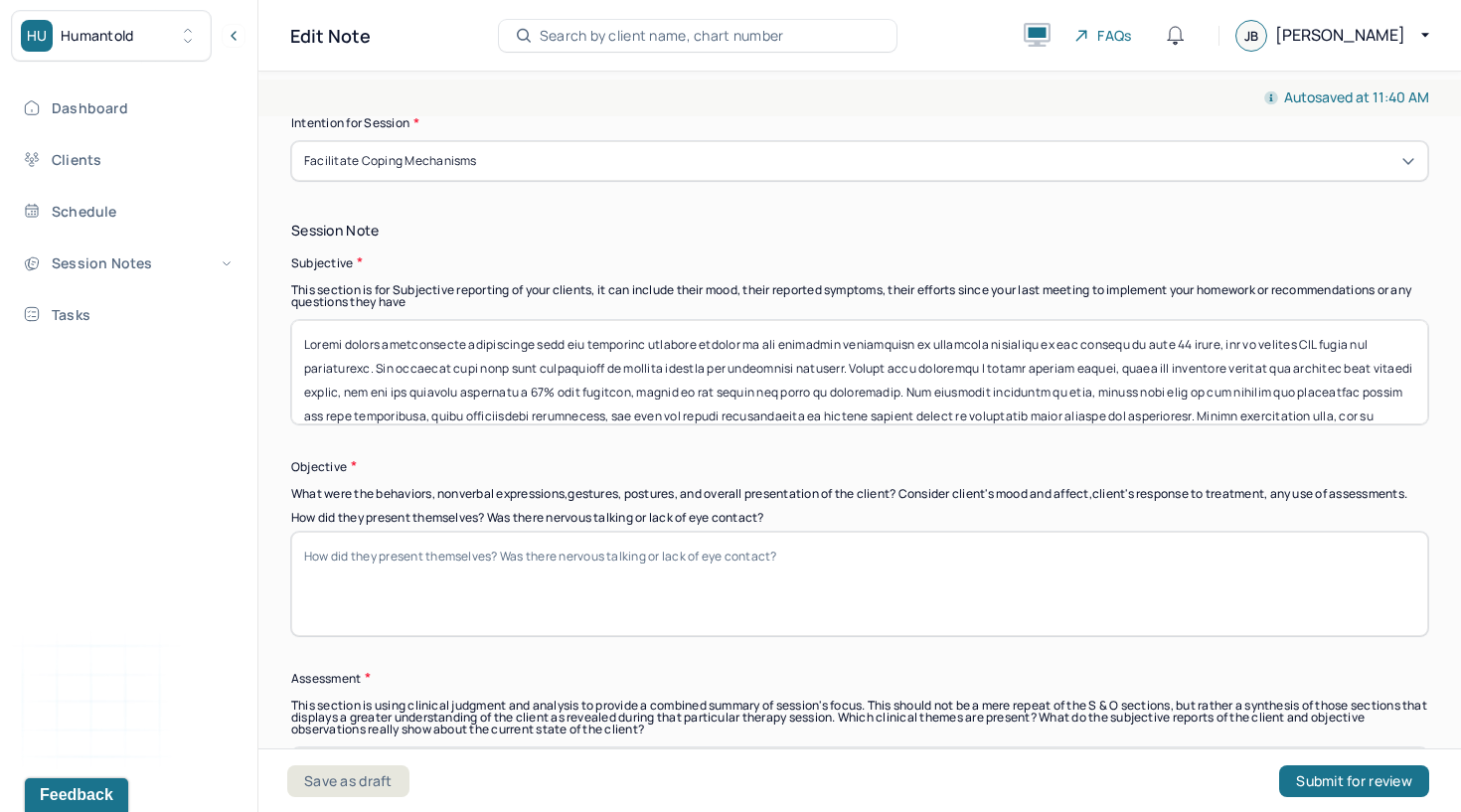 type 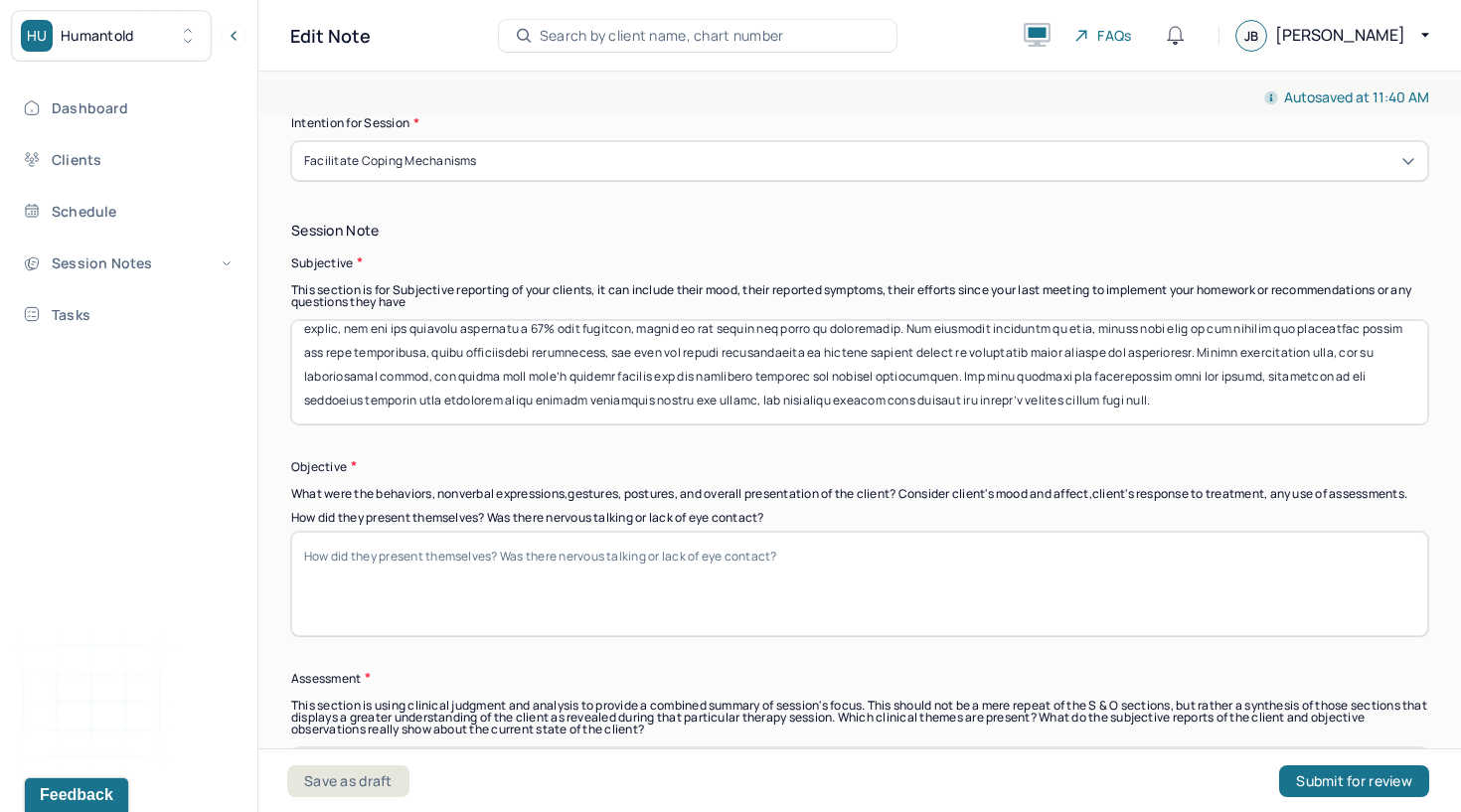 drag, startPoint x: 301, startPoint y: 332, endPoint x: 309, endPoint y: 568, distance: 236.13555 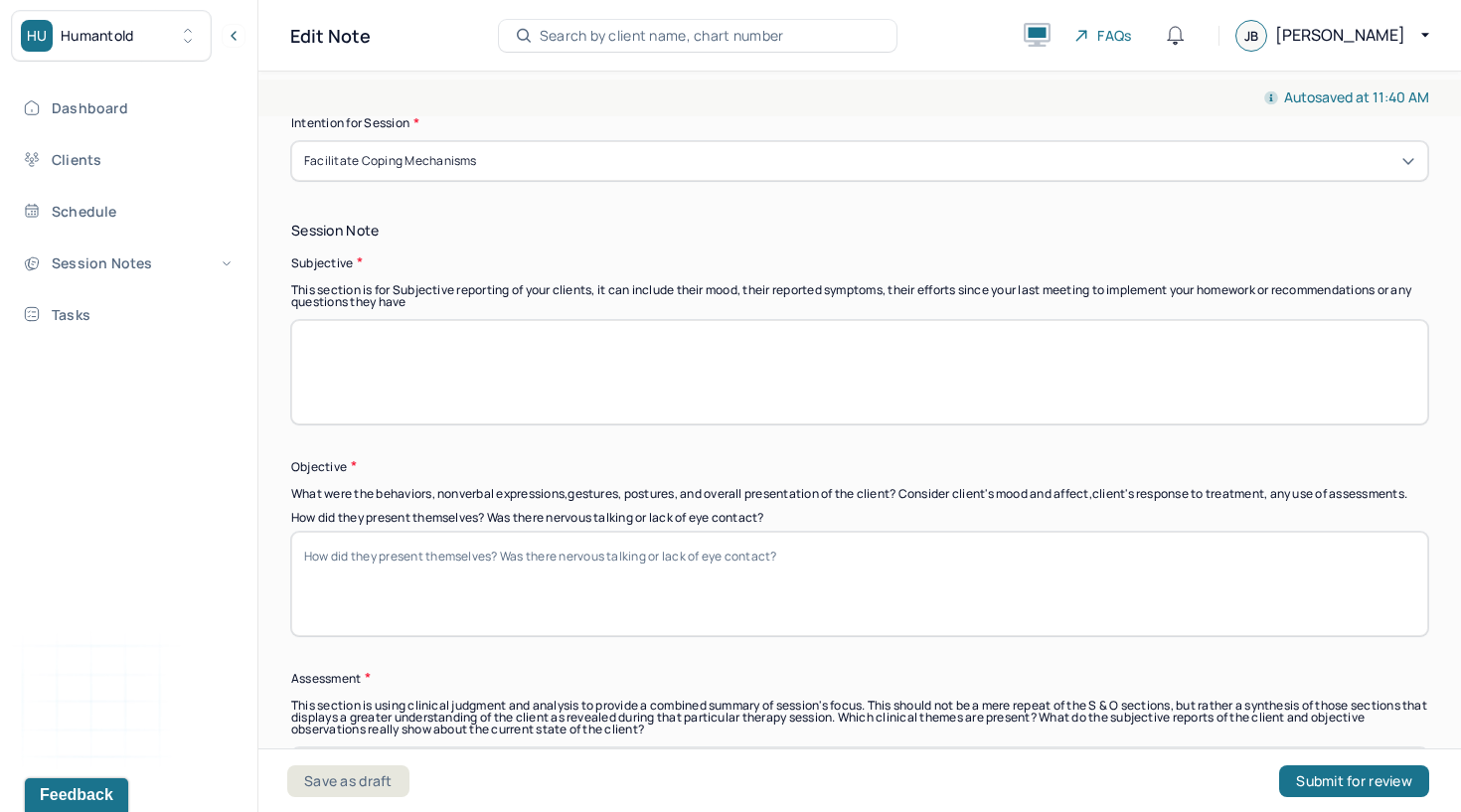 scroll, scrollTop: 0, scrollLeft: 0, axis: both 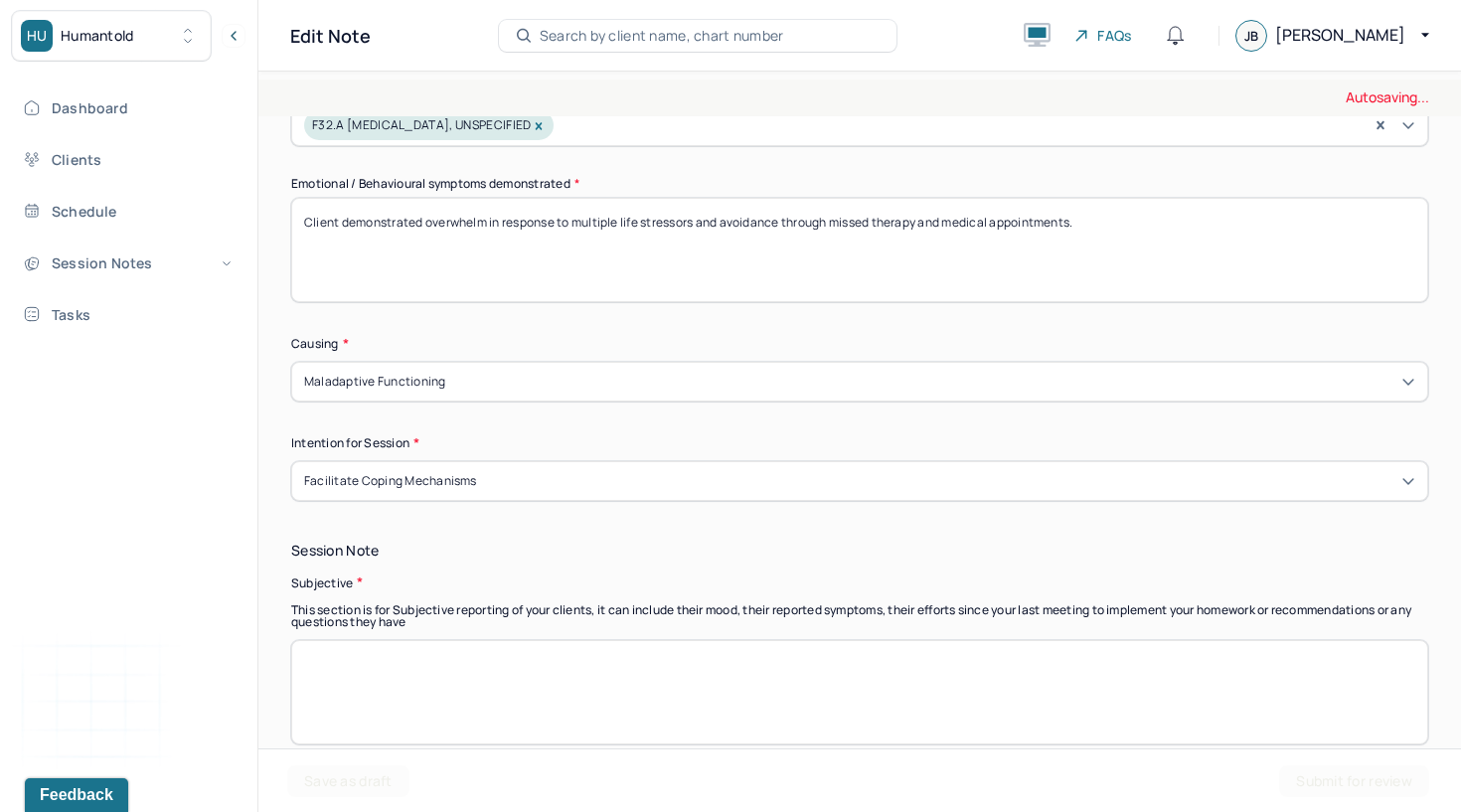 type 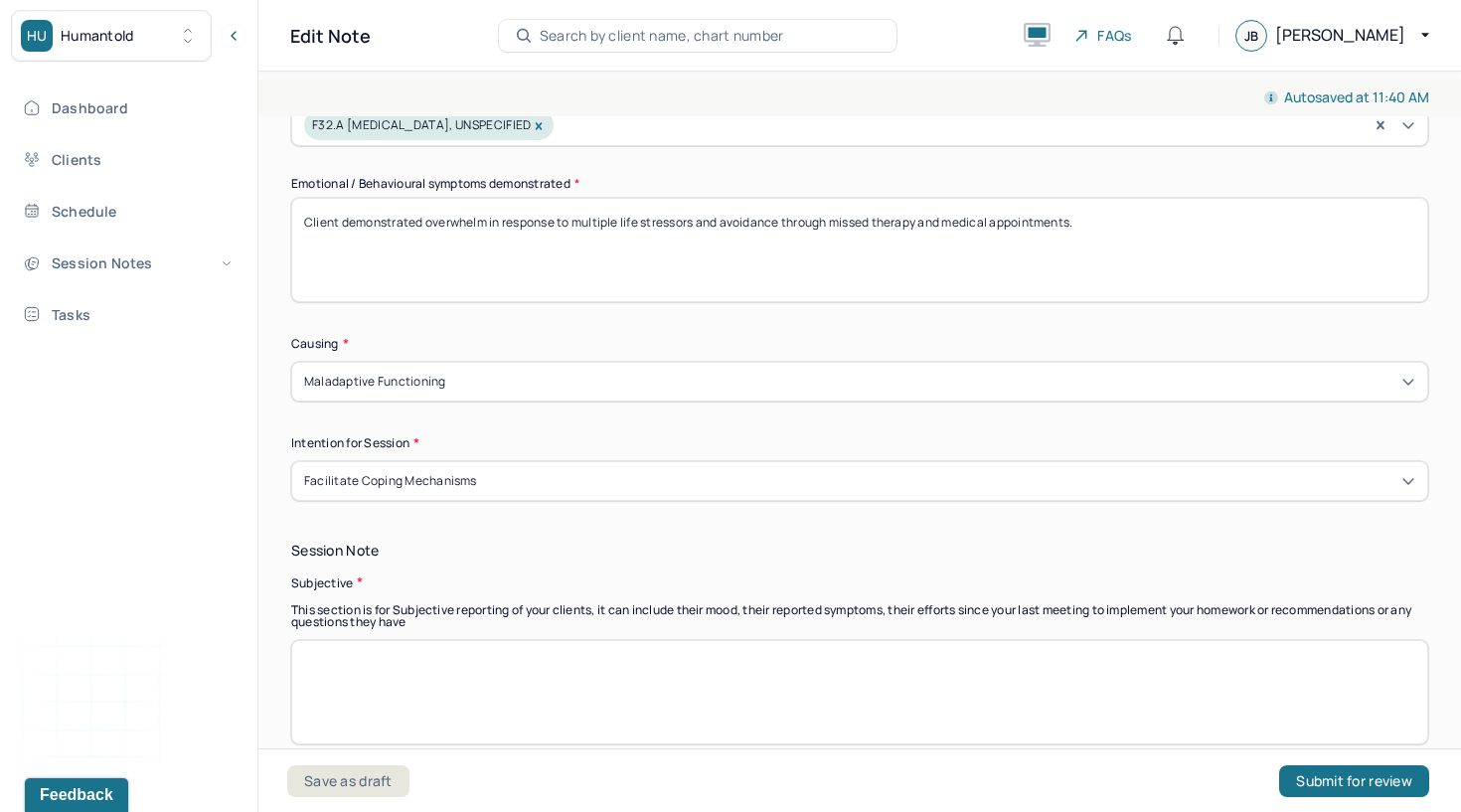 type 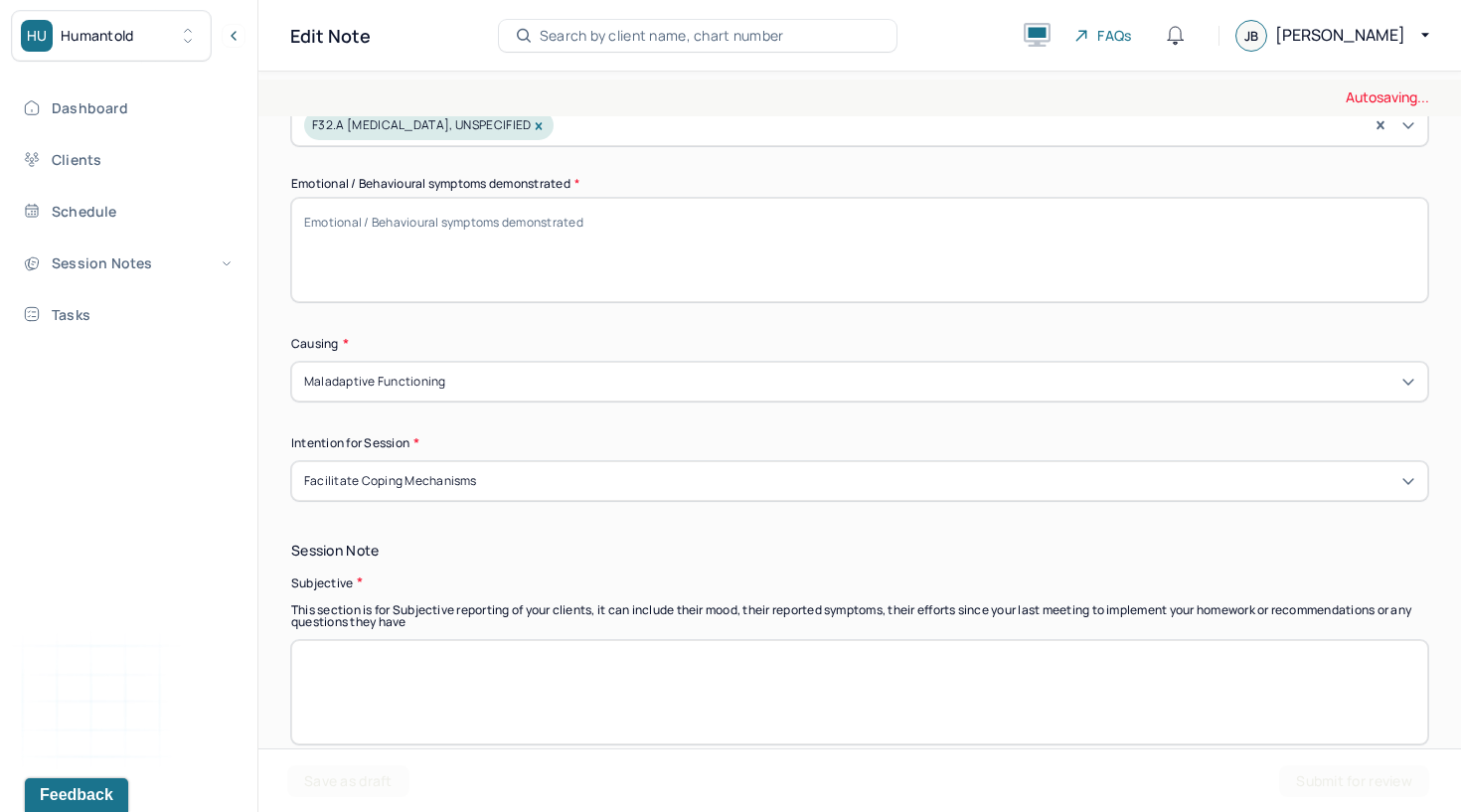 scroll, scrollTop: 738, scrollLeft: 0, axis: vertical 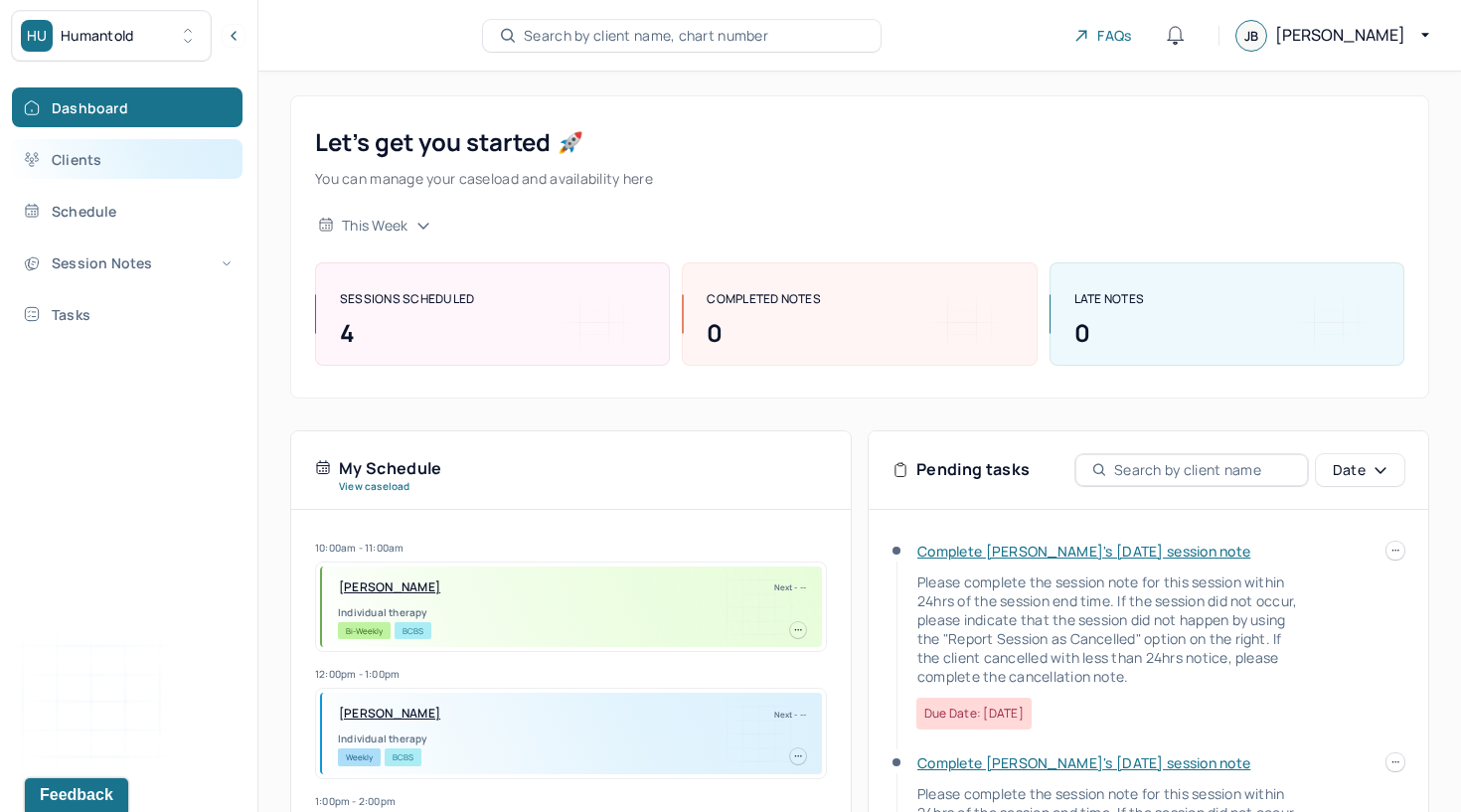 click on "Clients" at bounding box center [127, 159] 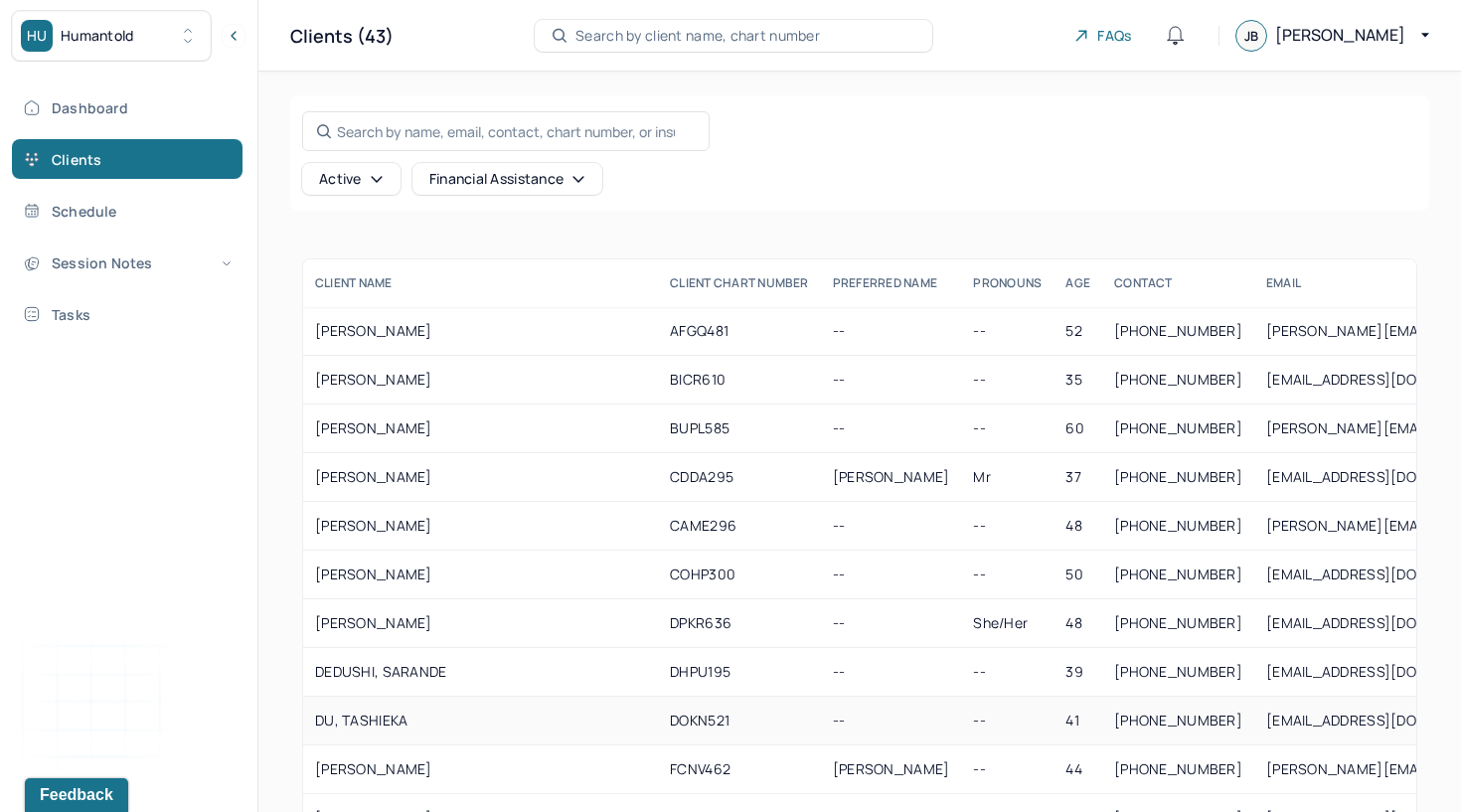 click on "DU, TASHIEKA" at bounding box center [480, 721] 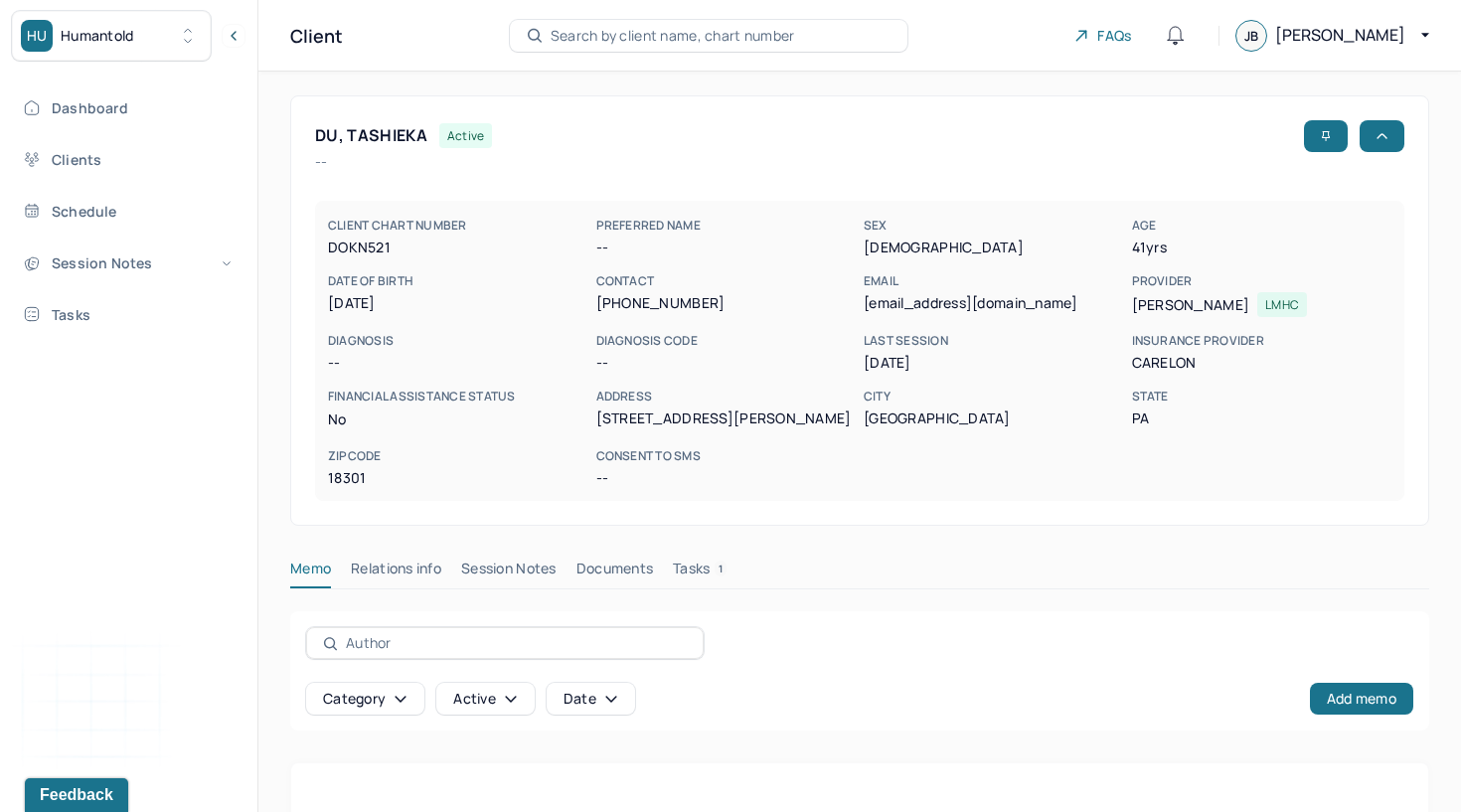 click on "Session Notes" at bounding box center [509, 572] 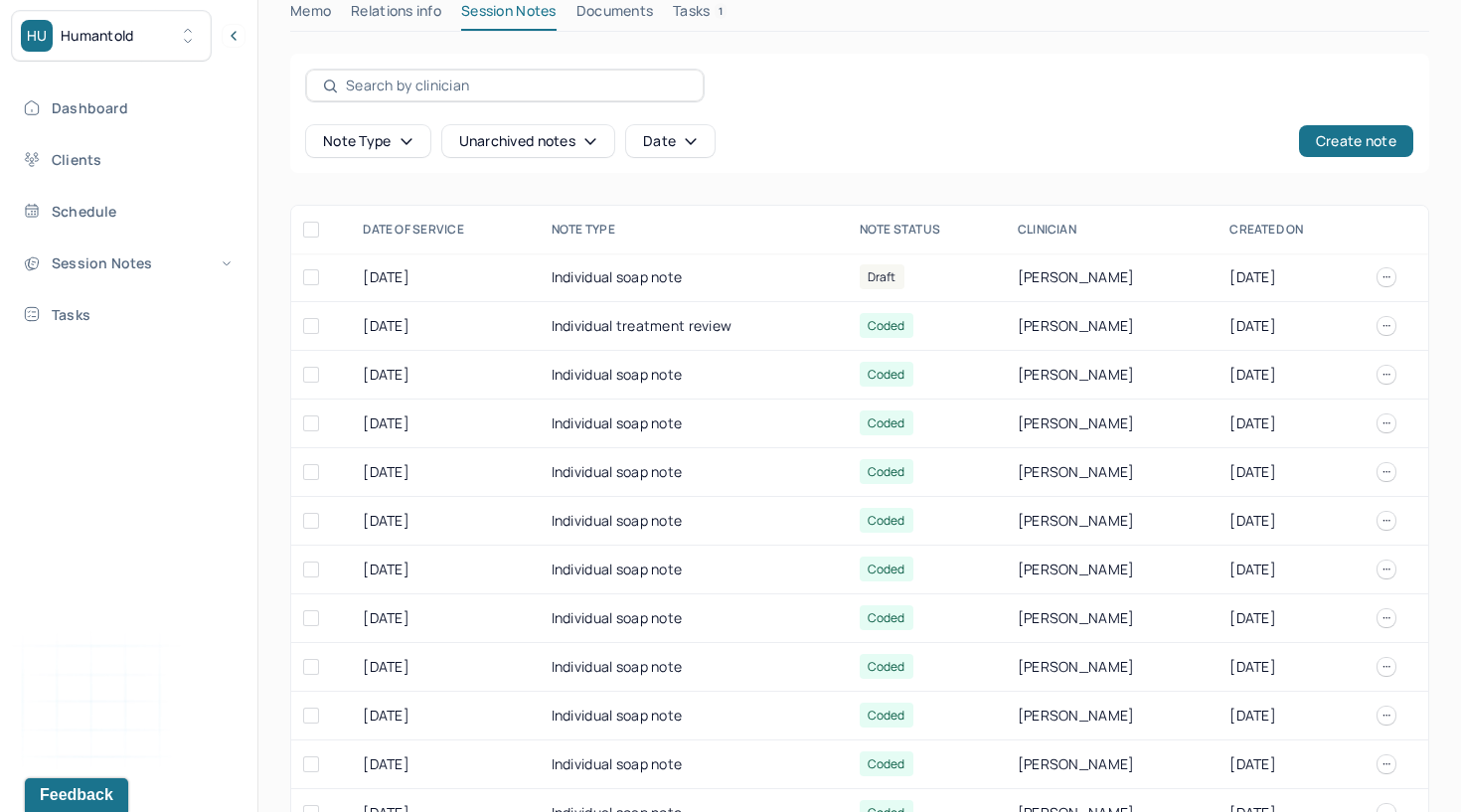 scroll, scrollTop: 599, scrollLeft: 0, axis: vertical 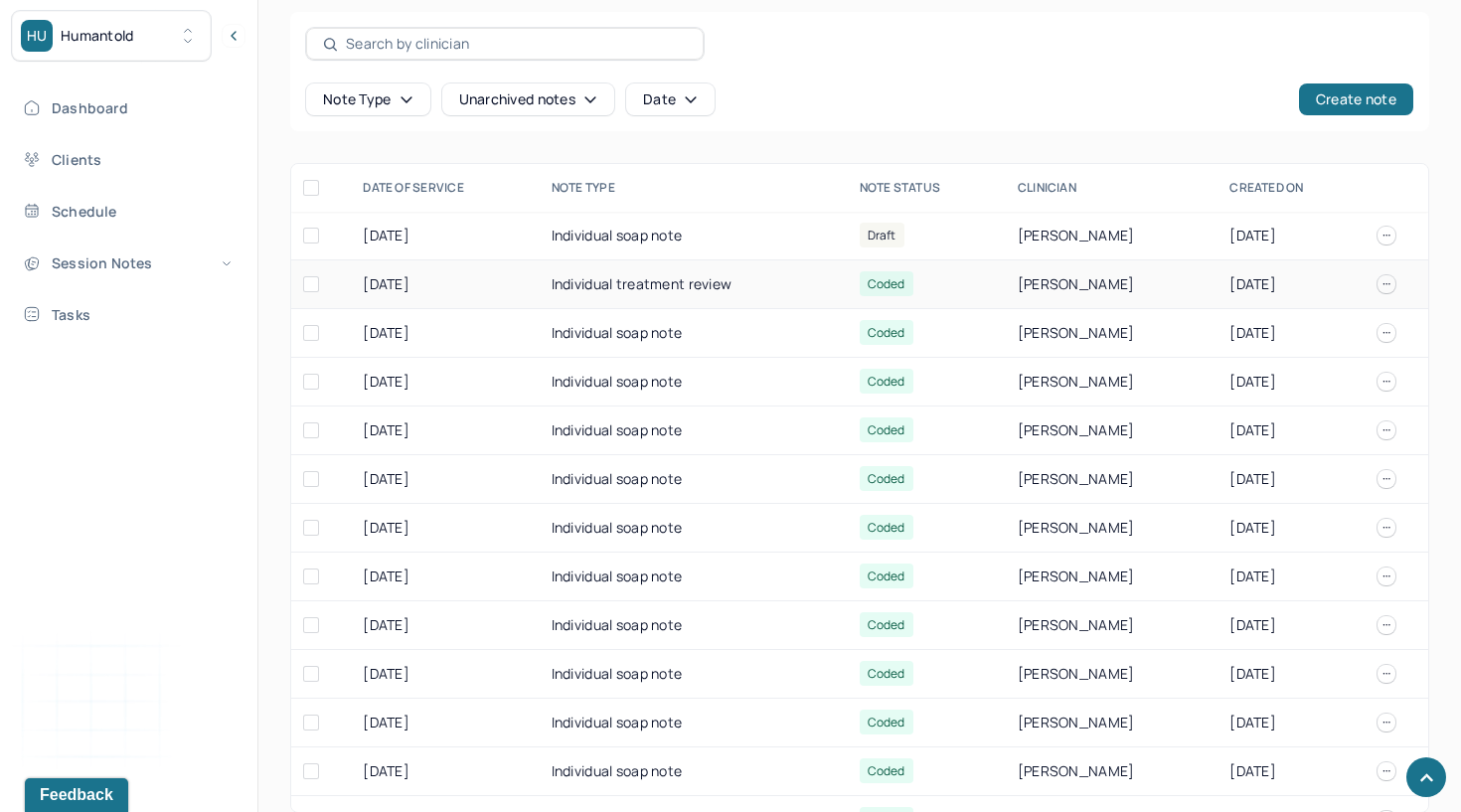 click on "Individual treatment review" at bounding box center [694, 284] 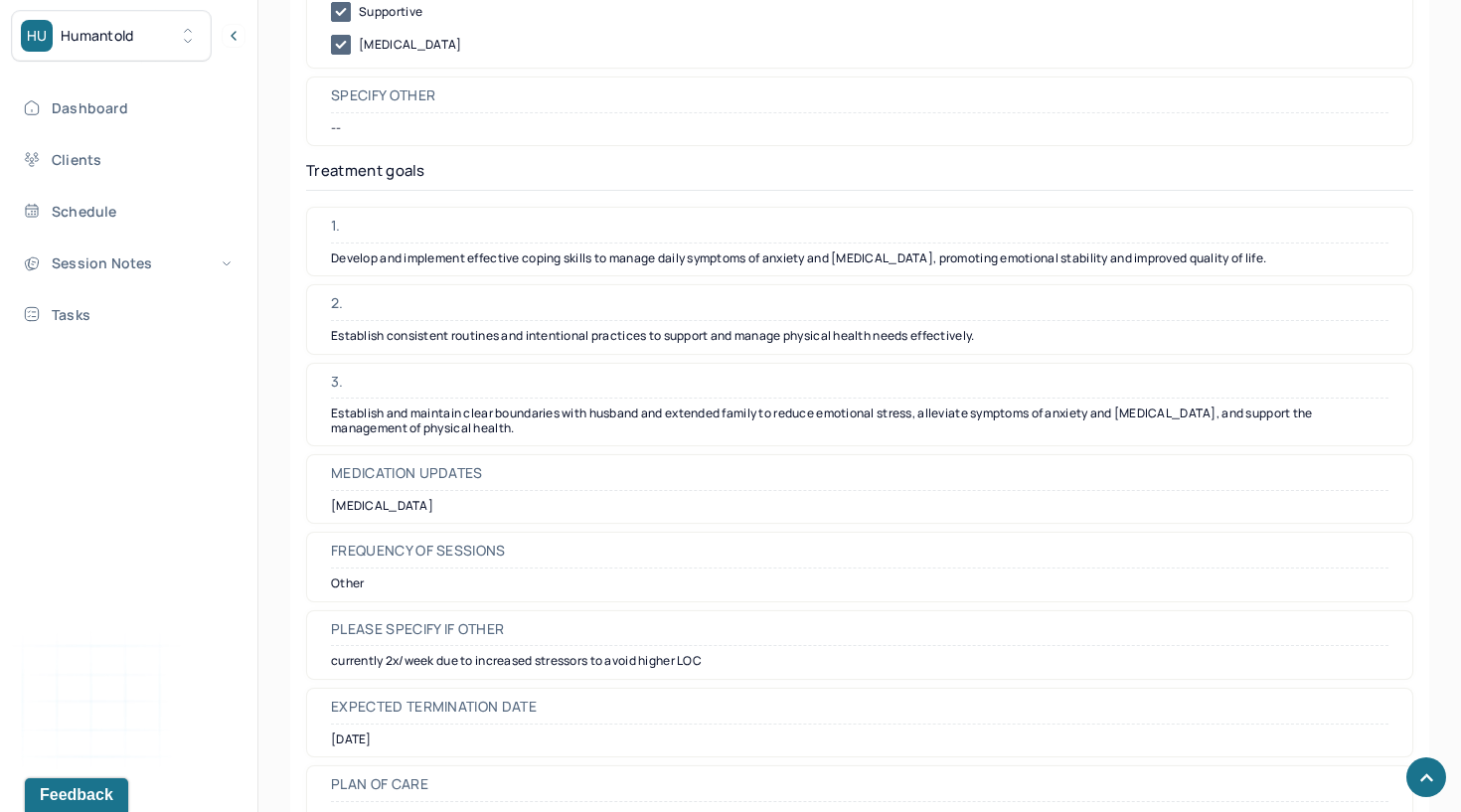 scroll, scrollTop: 4859, scrollLeft: 0, axis: vertical 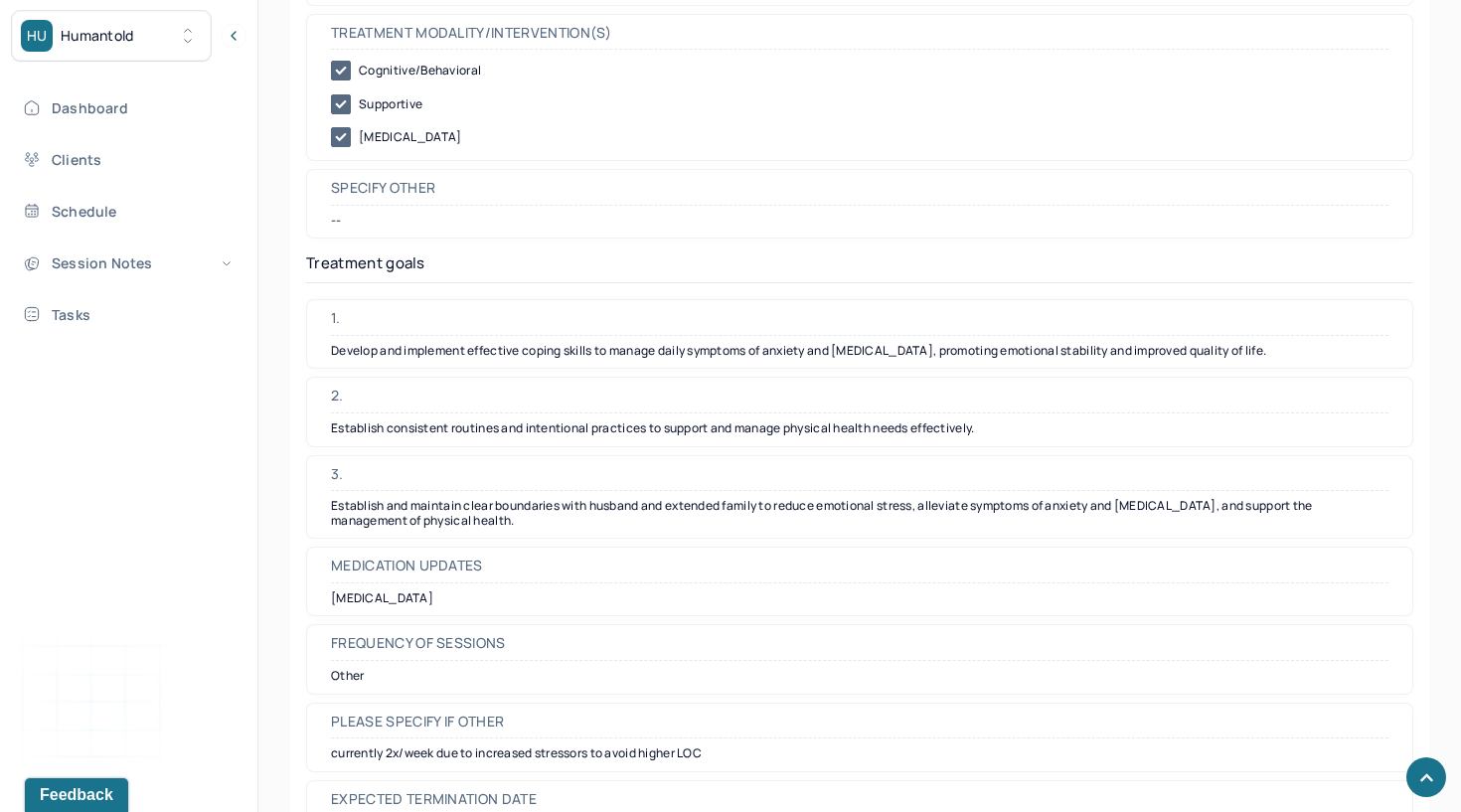 click on "Develop and implement effective coping skills to manage daily symptoms of anxiety and [MEDICAL_DATA], promoting emotional stability and improved quality of life." at bounding box center [860, 351] 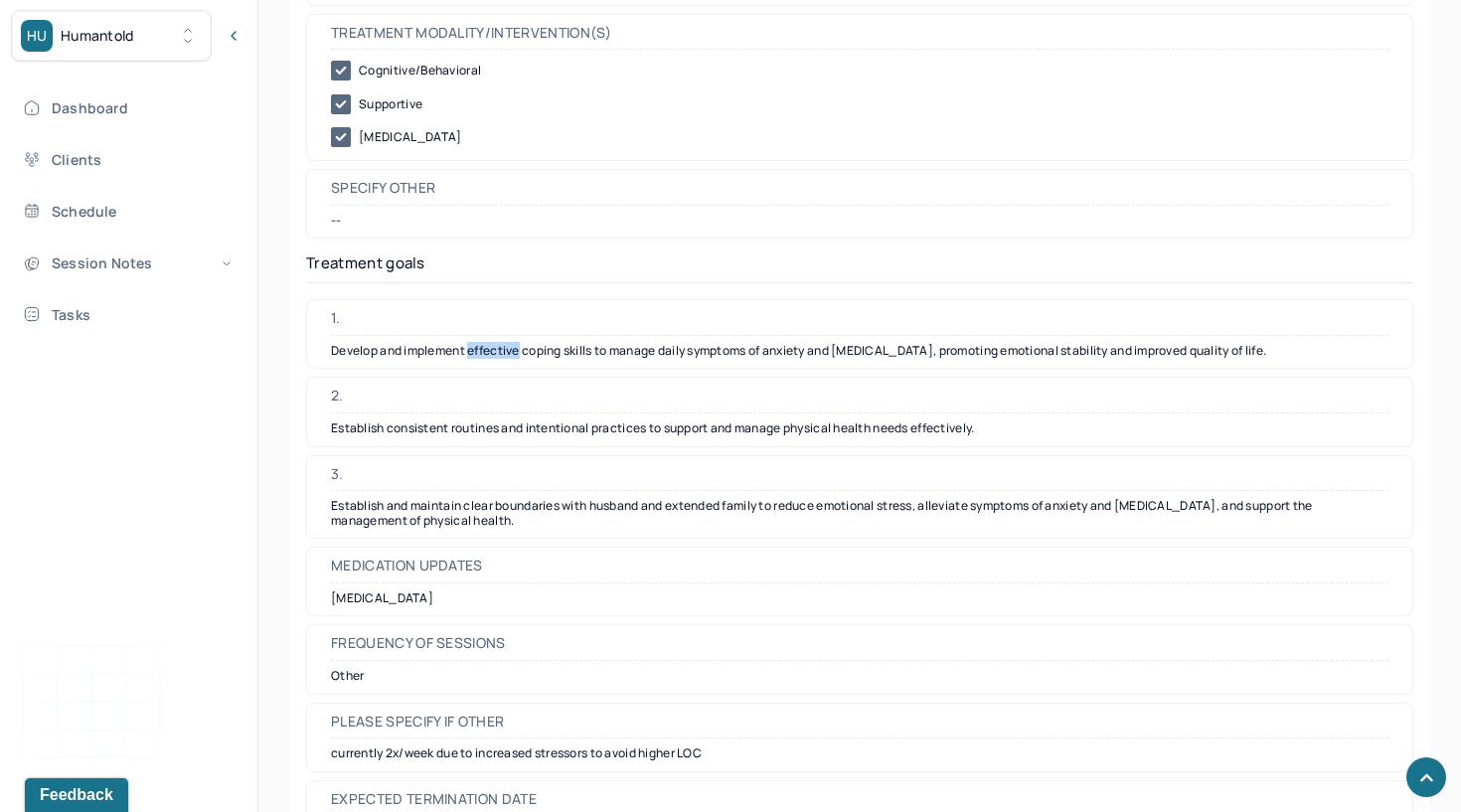click on "Develop and implement effective coping skills to manage daily symptoms of anxiety and [MEDICAL_DATA], promoting emotional stability and improved quality of life." at bounding box center (860, 351) 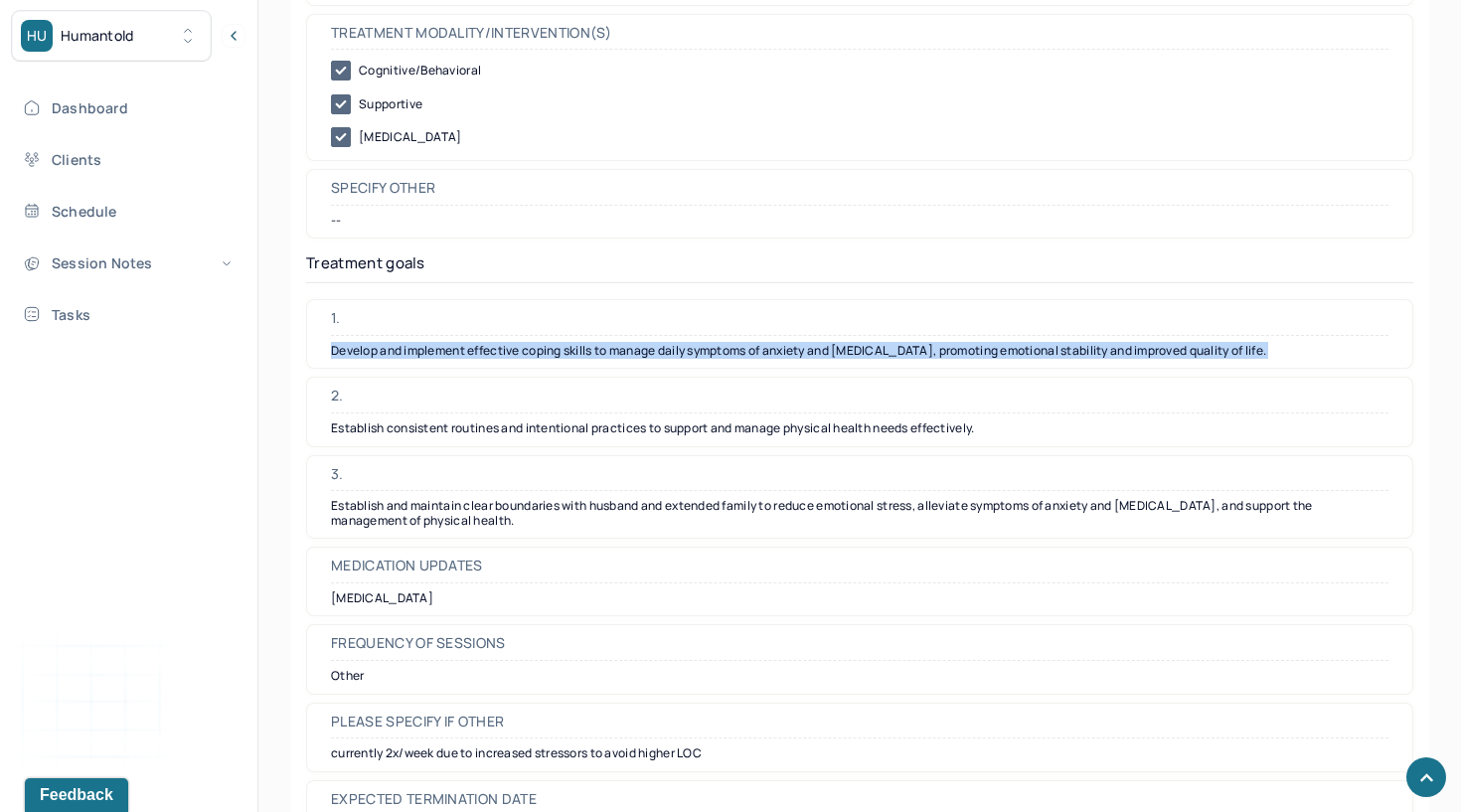 click on "Develop and implement effective coping skills to manage daily symptoms of anxiety and [MEDICAL_DATA], promoting emotional stability and improved quality of life." at bounding box center [860, 351] 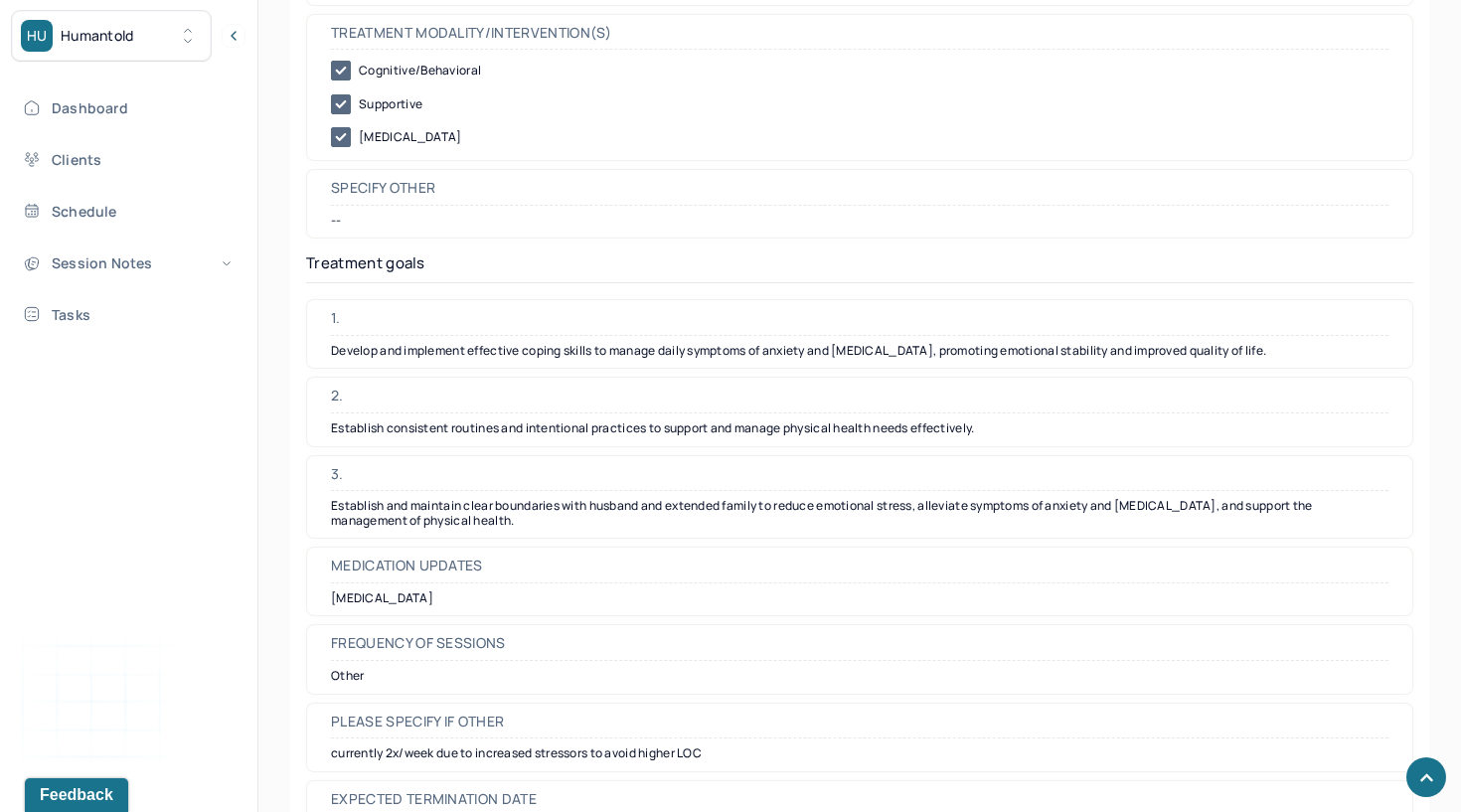 click on "Establish consistent routines and intentional practices to support and manage physical health needs effectively." at bounding box center (860, 428) 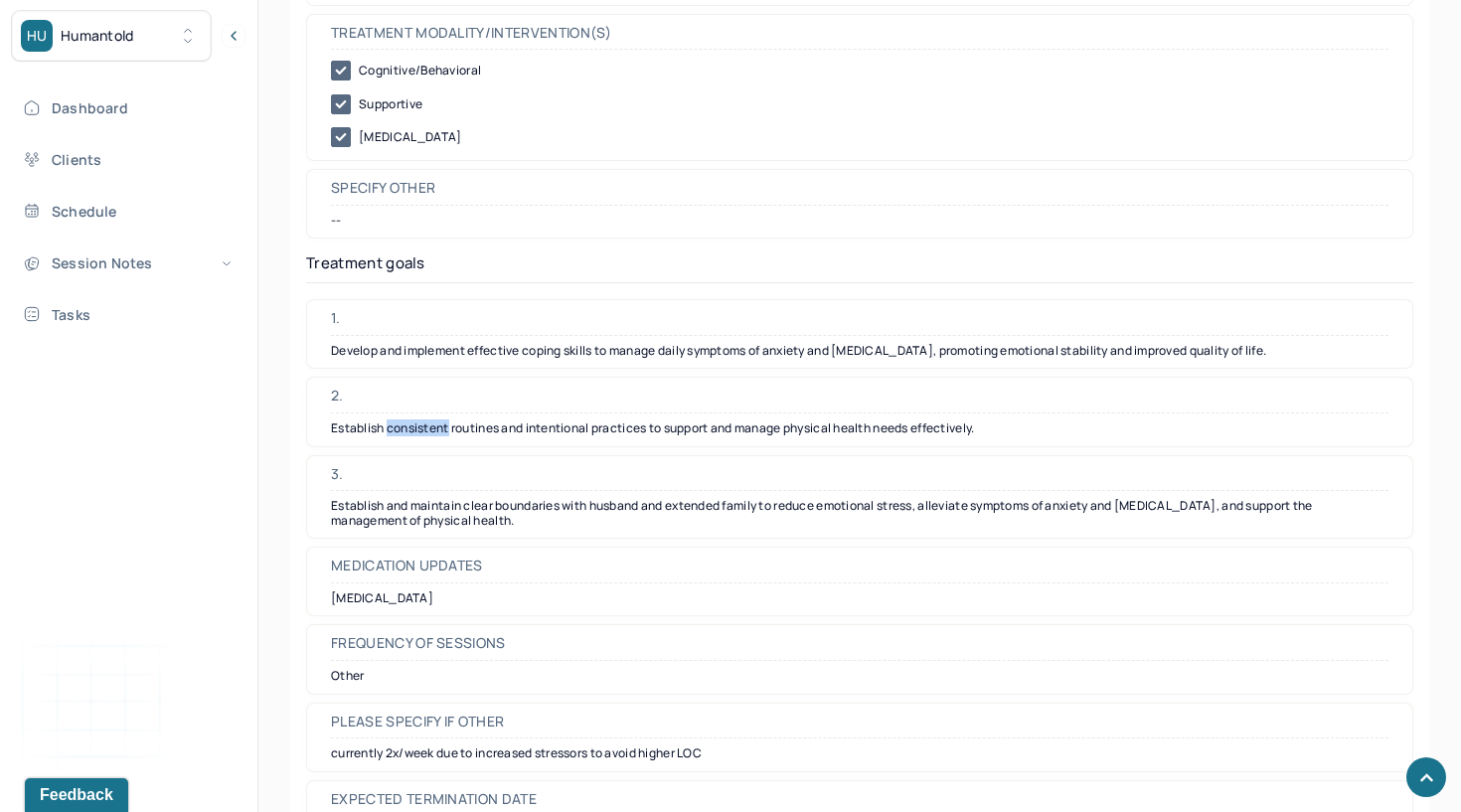 click on "Establish consistent routines and intentional practices to support and manage physical health needs effectively." at bounding box center [860, 428] 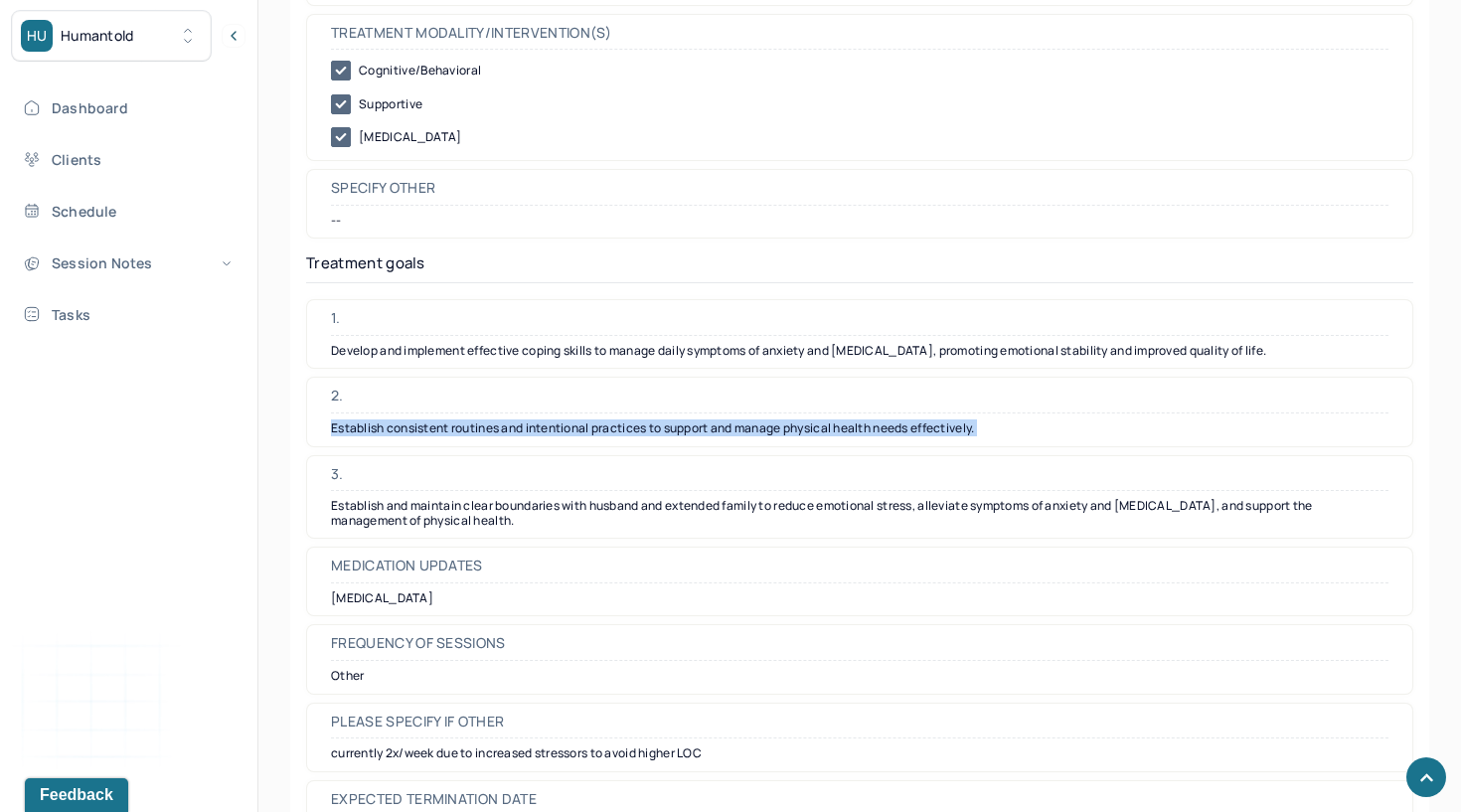 click on "Establish consistent routines and intentional practices to support and manage physical health needs effectively." at bounding box center (860, 428) 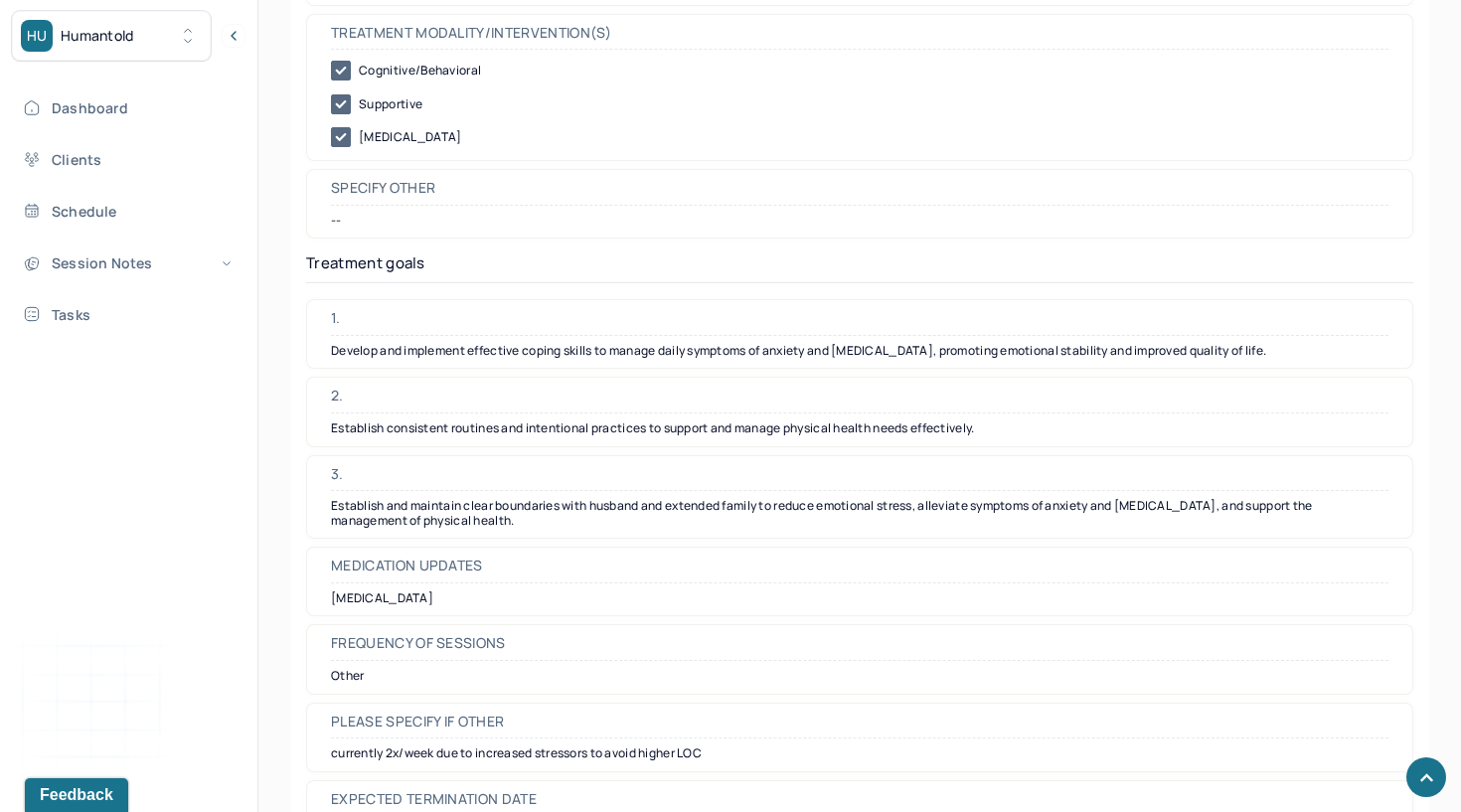 click on "Establish and maintain clear boundaries with husband and extended family to reduce emotional stress, alleviate symptoms of anxiety and [MEDICAL_DATA], and support the management of physical health." at bounding box center [860, 513] 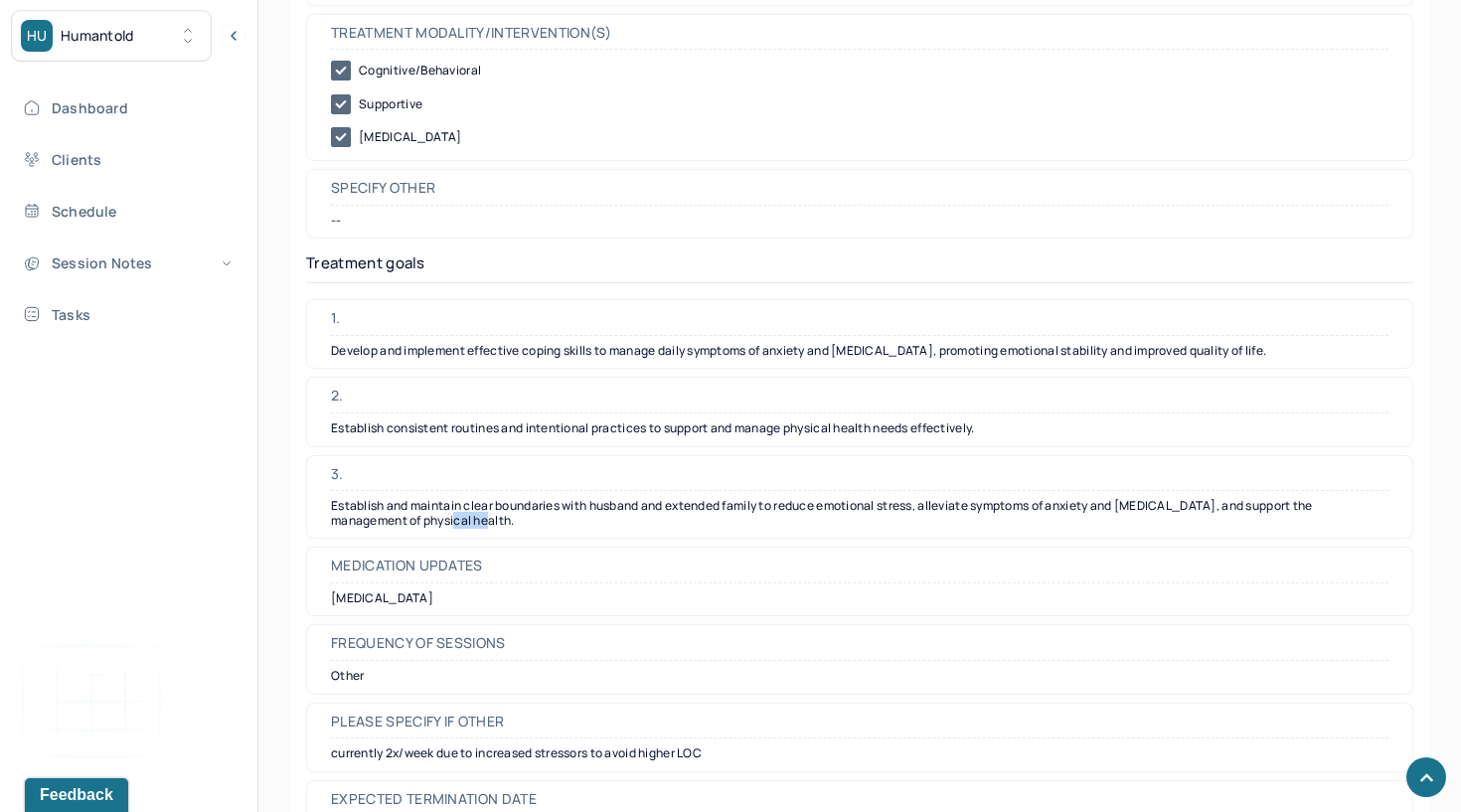 click on "Establish and maintain clear boundaries with husband and extended family to reduce emotional stress, alleviate symptoms of anxiety and [MEDICAL_DATA], and support the management of physical health." at bounding box center [860, 513] 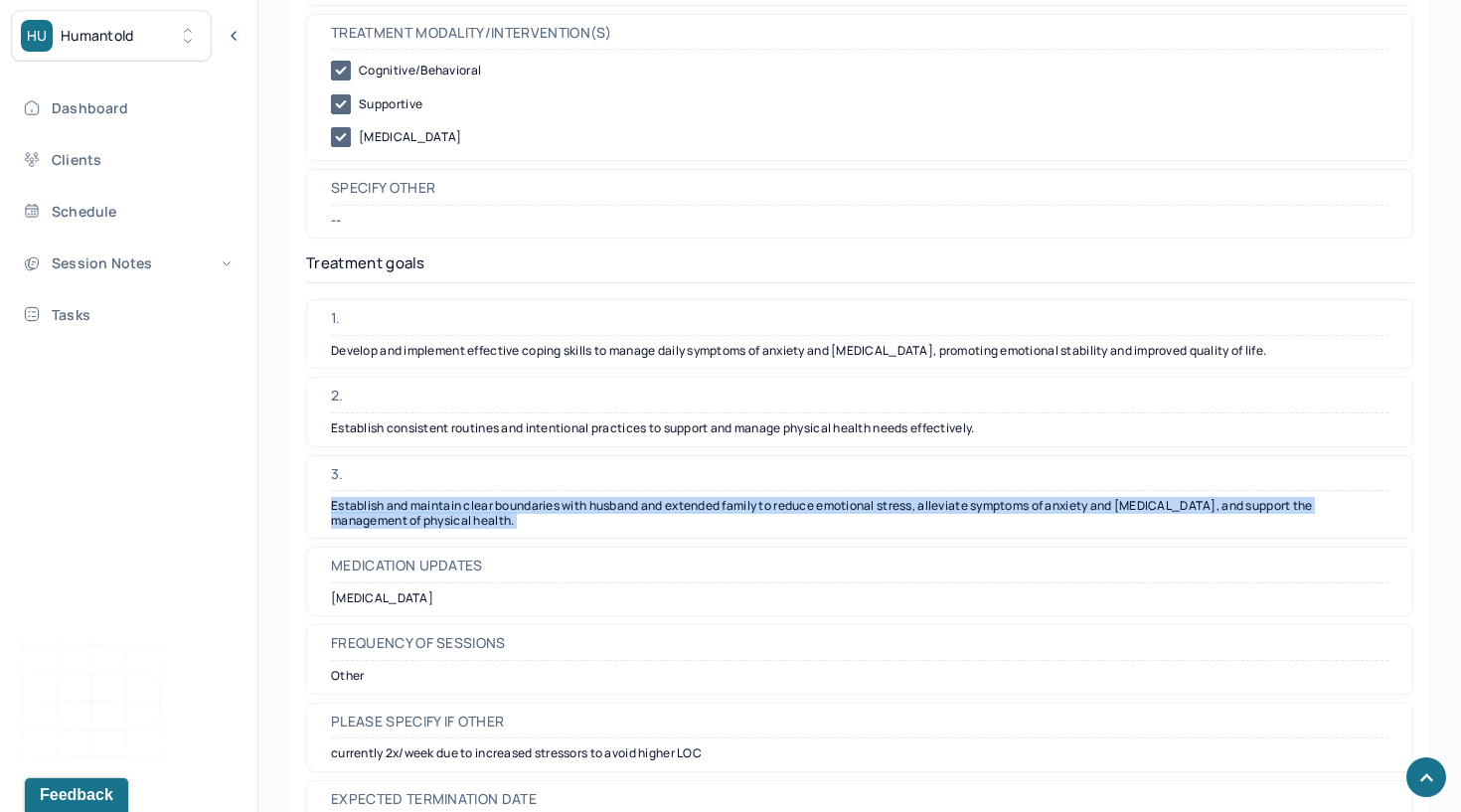 click on "Establish and maintain clear boundaries with husband and extended family to reduce emotional stress, alleviate symptoms of anxiety and [MEDICAL_DATA], and support the management of physical health." at bounding box center [860, 513] 